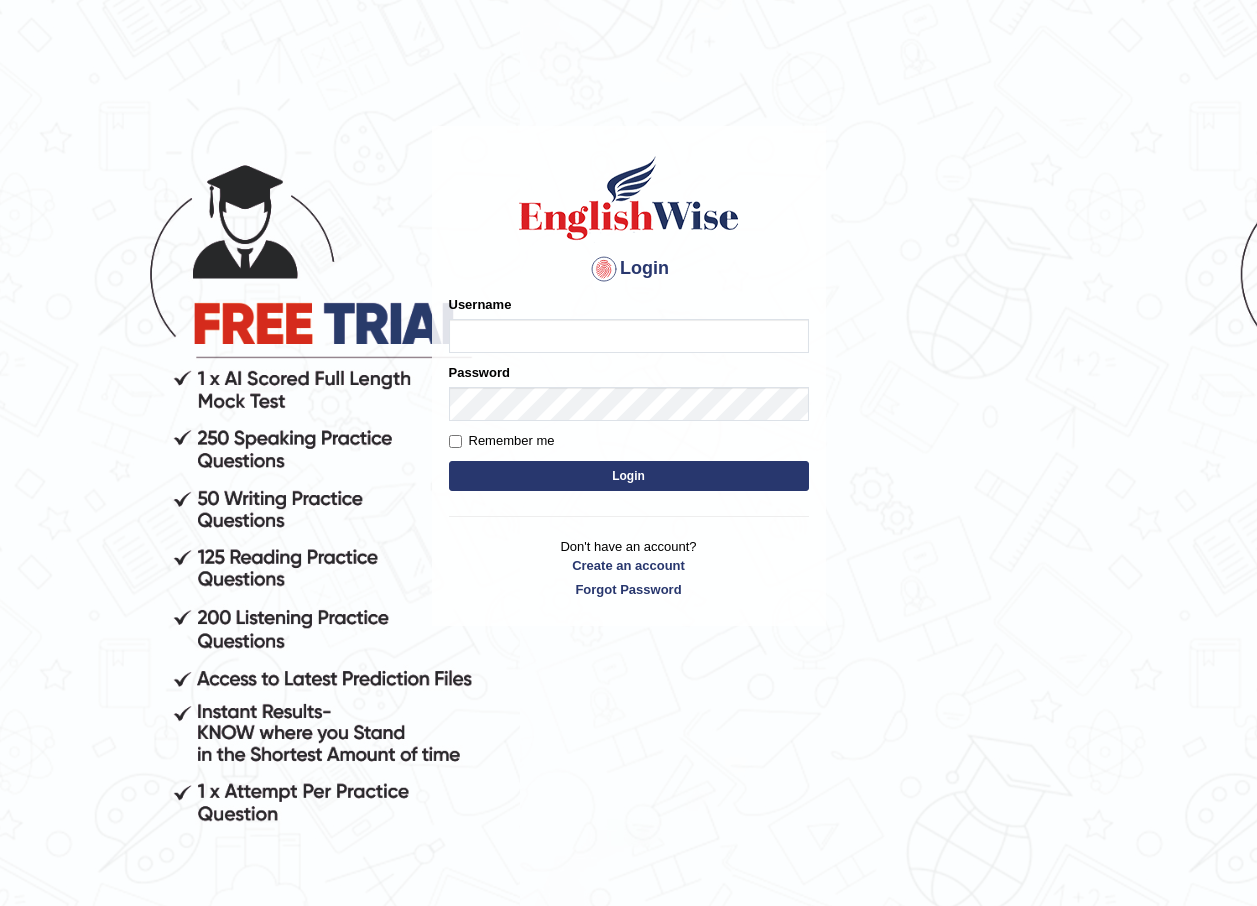 scroll, scrollTop: 0, scrollLeft: 0, axis: both 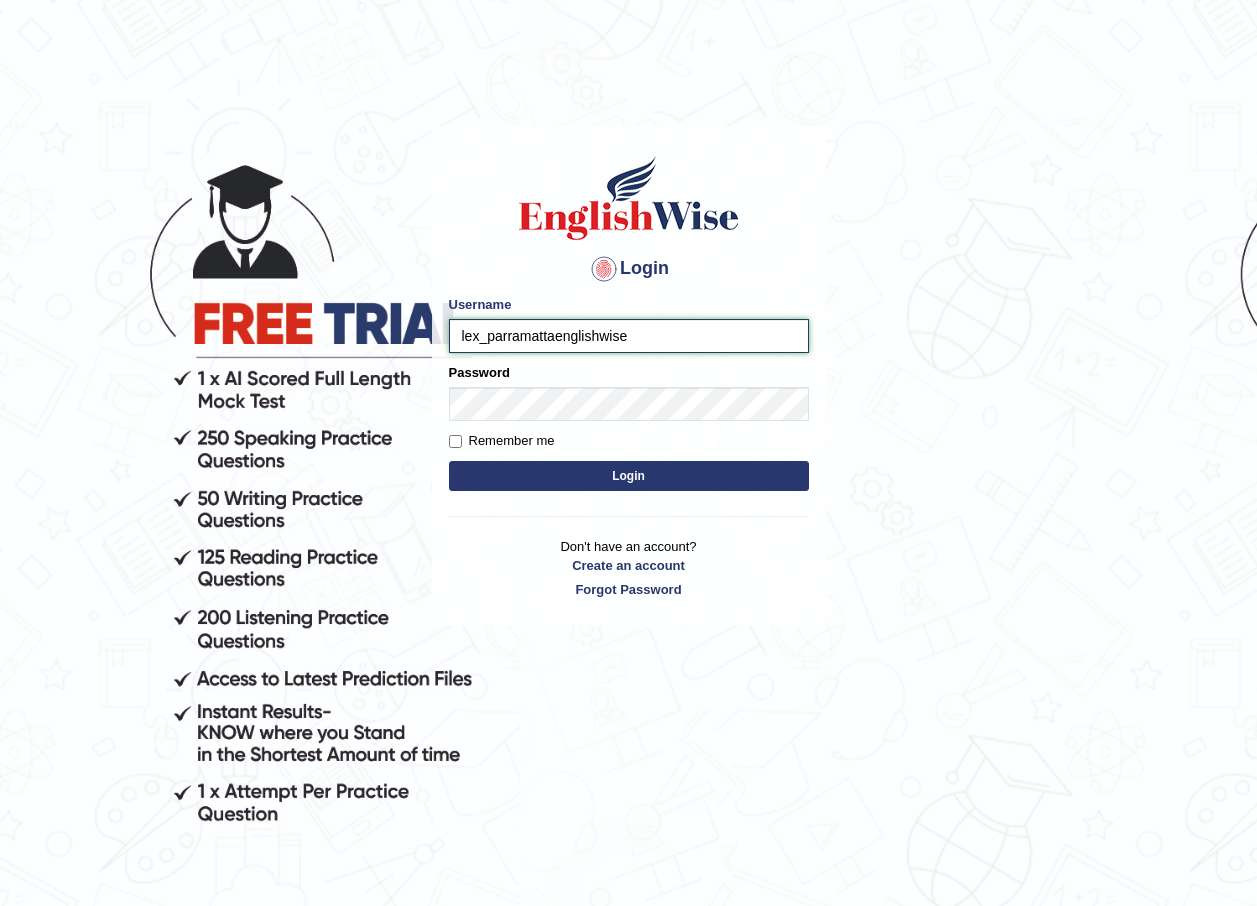 click on "Login" at bounding box center (629, 476) 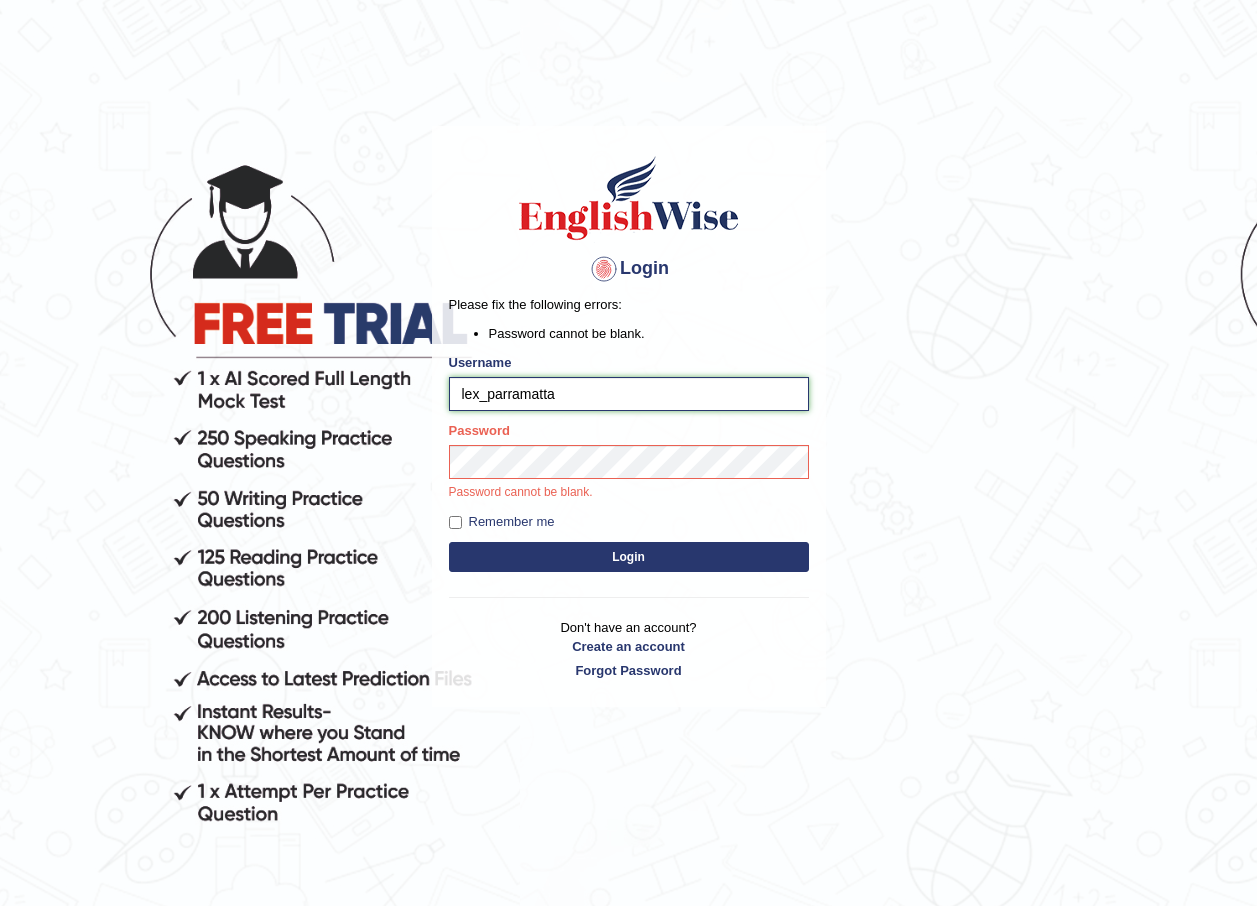 type on "lex_parramatta" 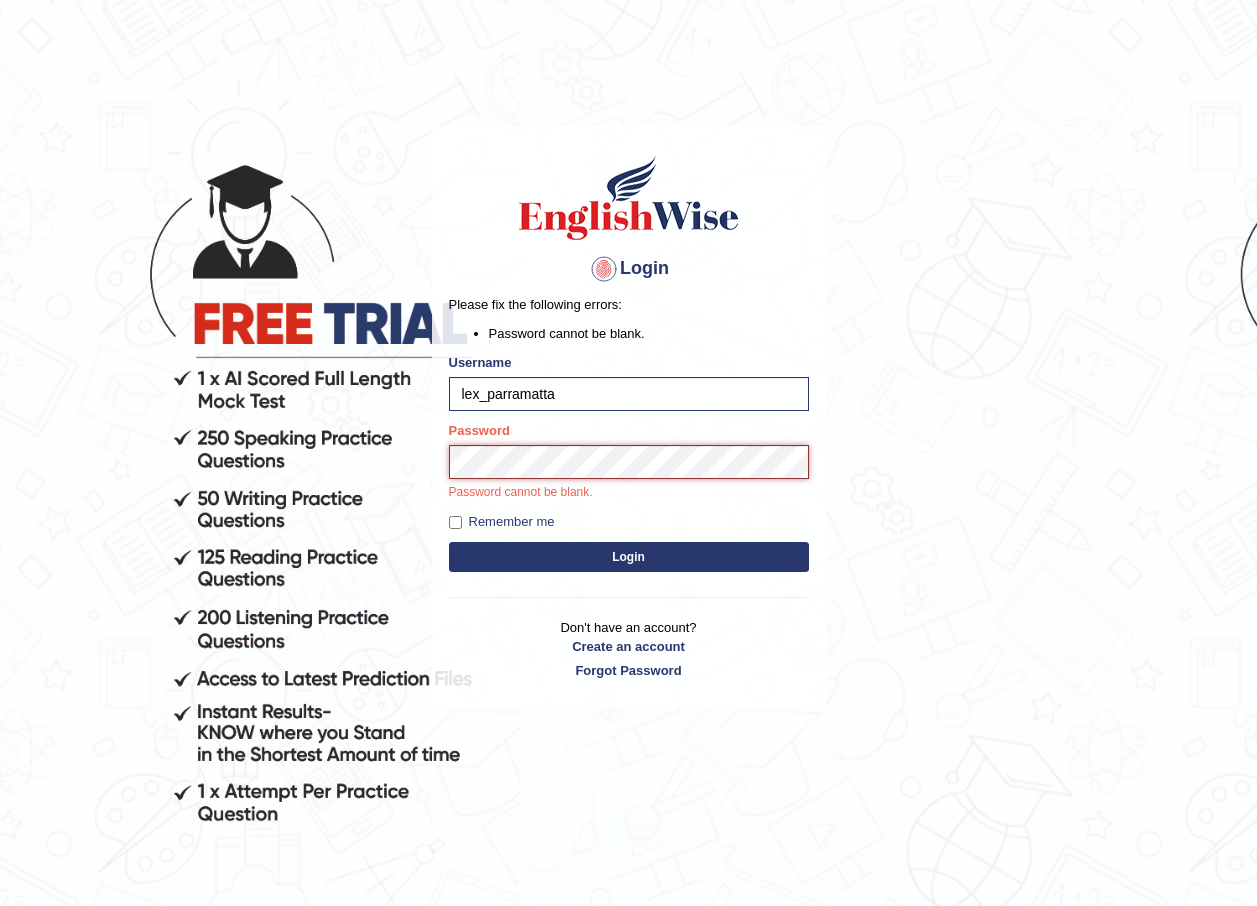 click on "Login" at bounding box center [629, 557] 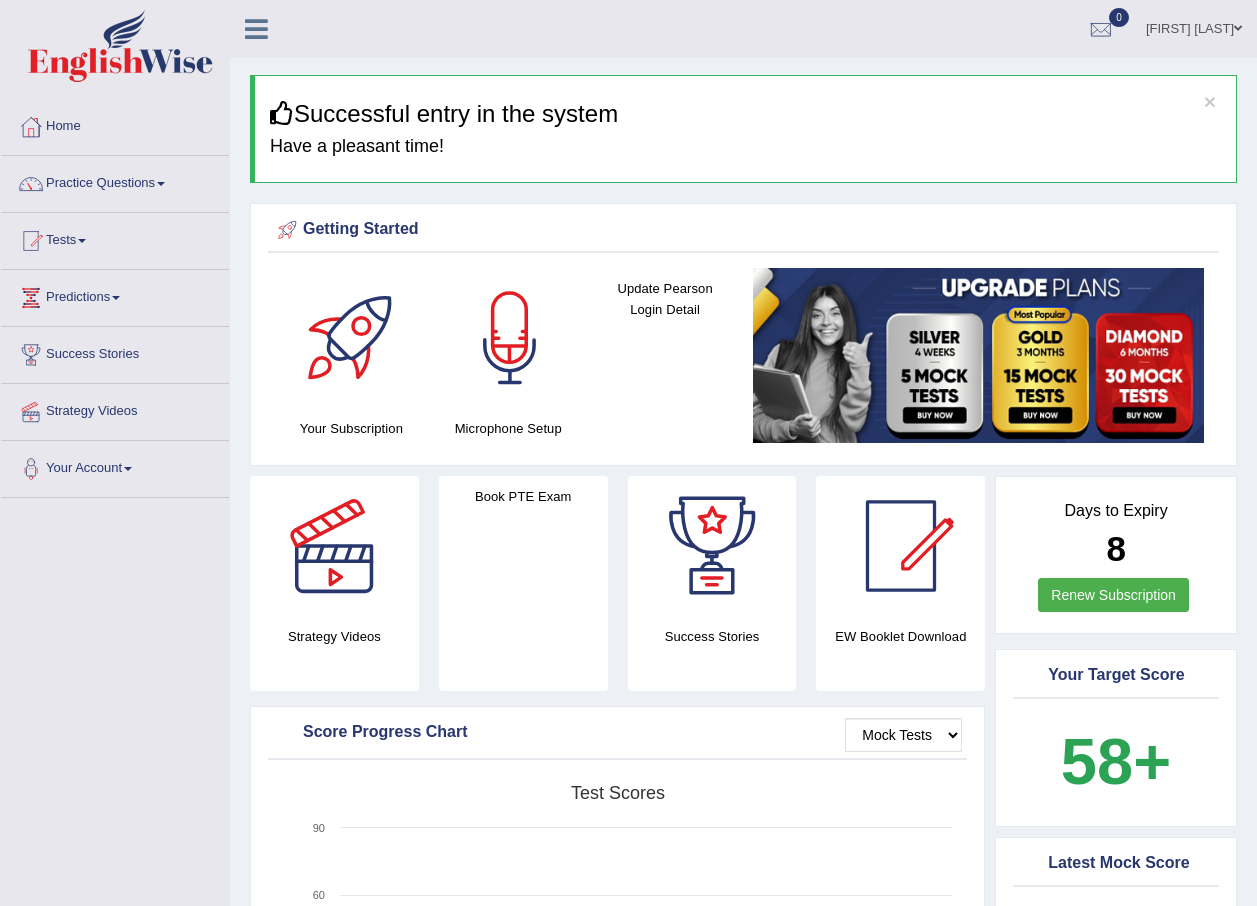 scroll, scrollTop: 0, scrollLeft: 0, axis: both 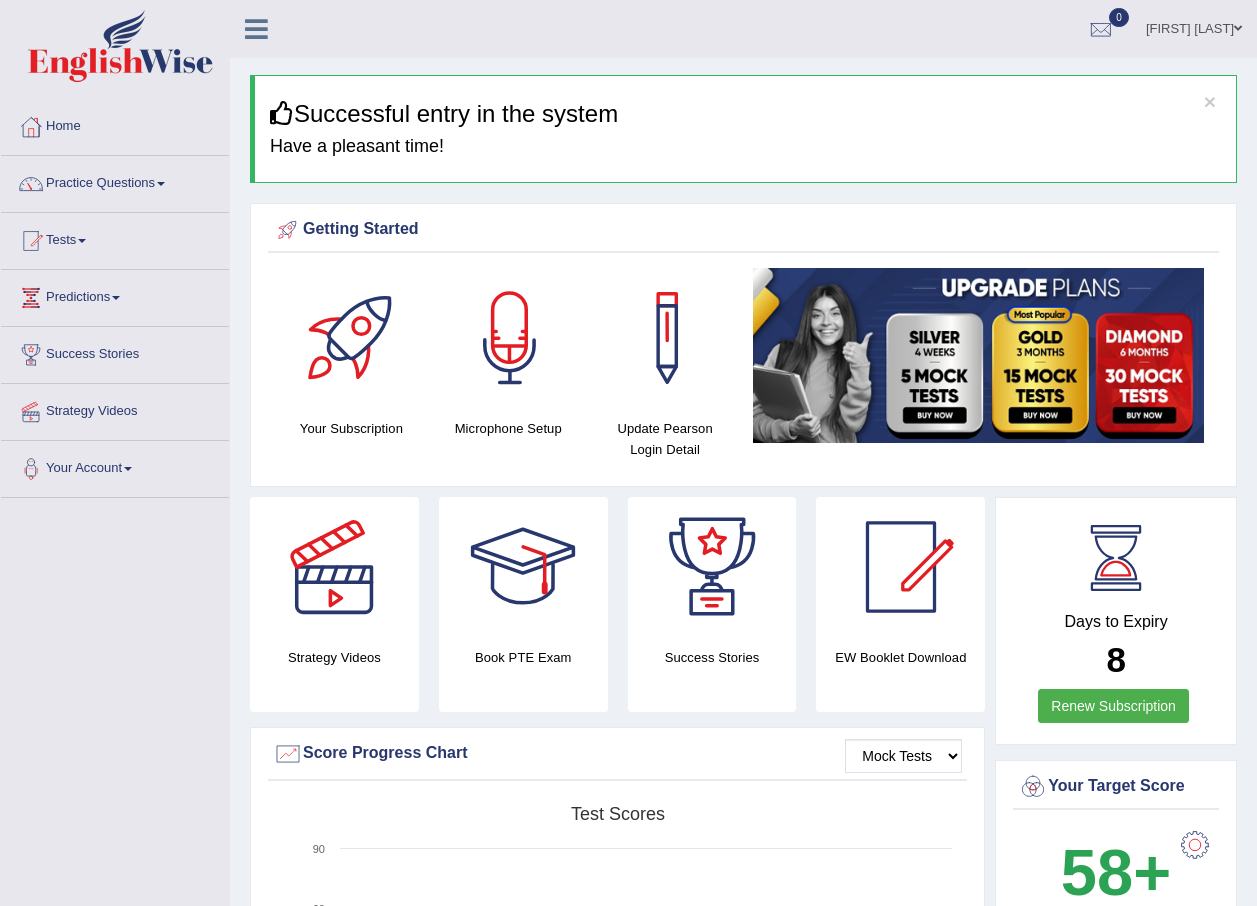 click on "Practice Questions" at bounding box center [115, 181] 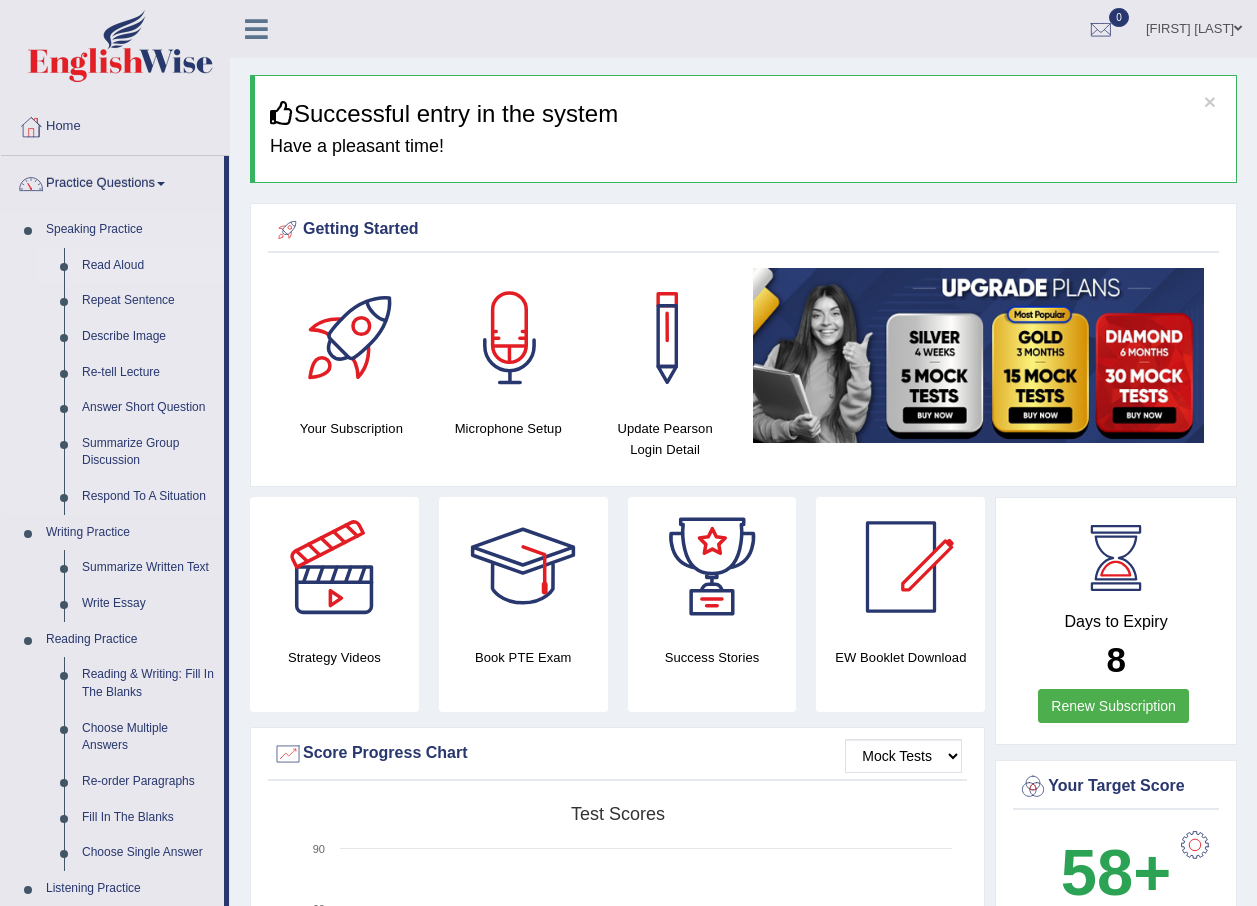 click on "Read Aloud" at bounding box center [148, 266] 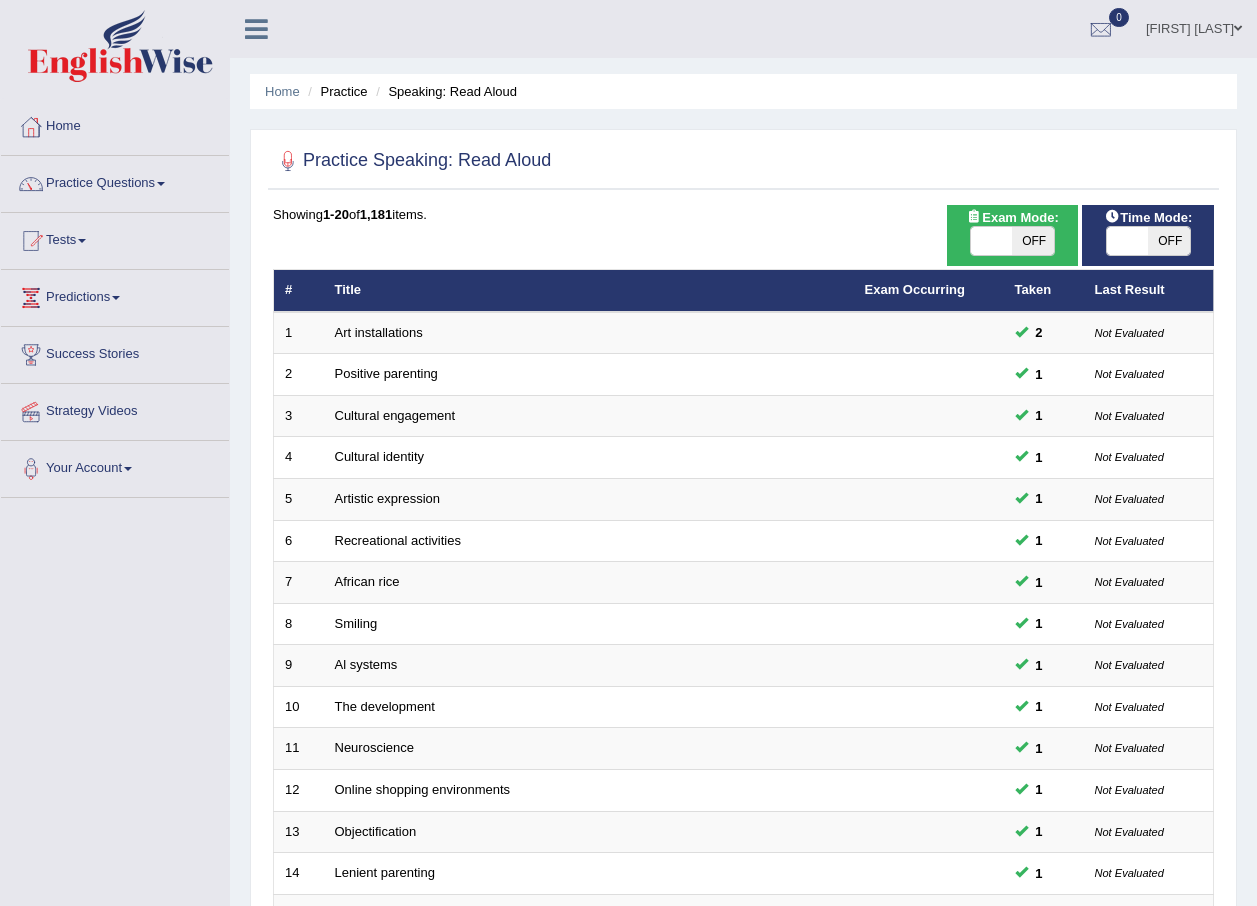 scroll, scrollTop: 0, scrollLeft: 0, axis: both 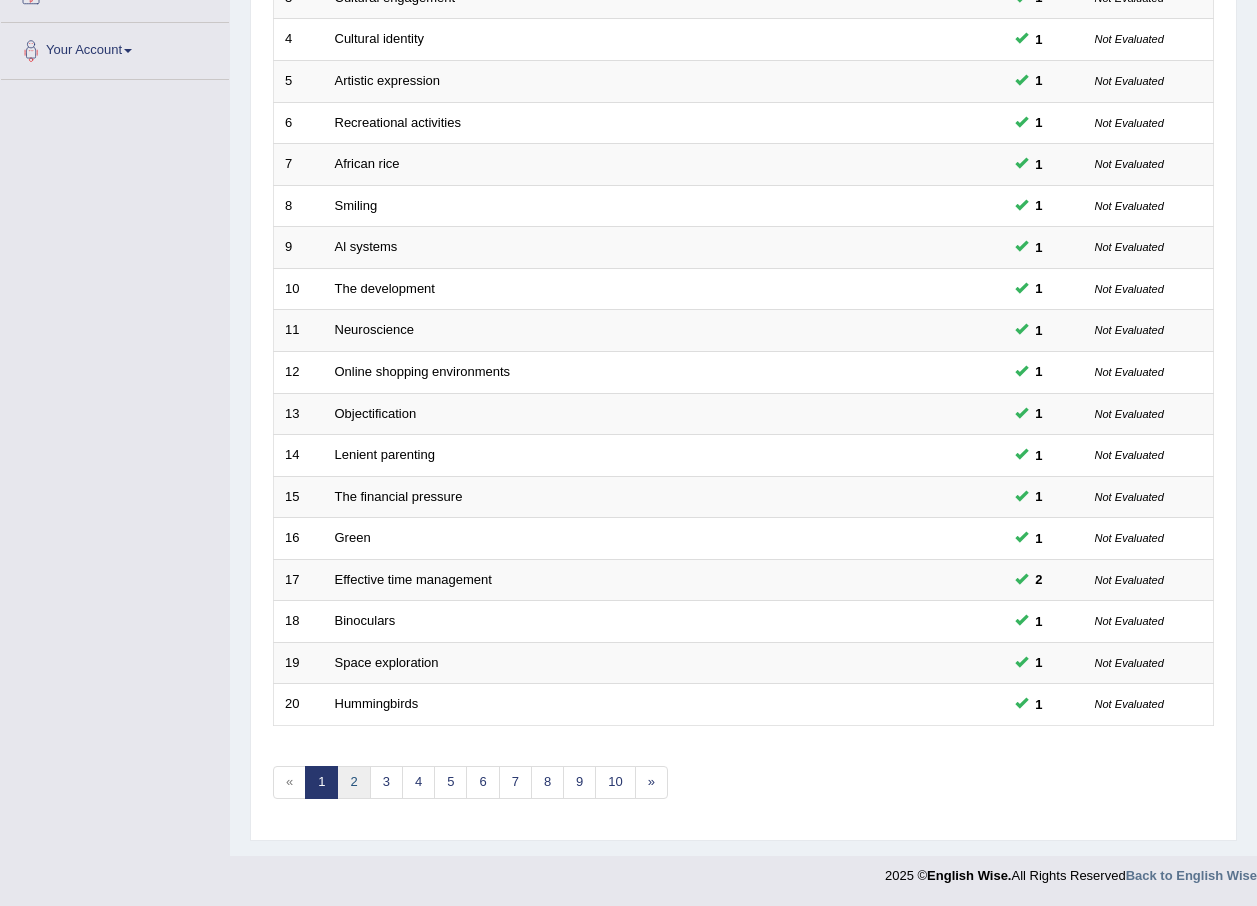 click on "2" at bounding box center [353, 782] 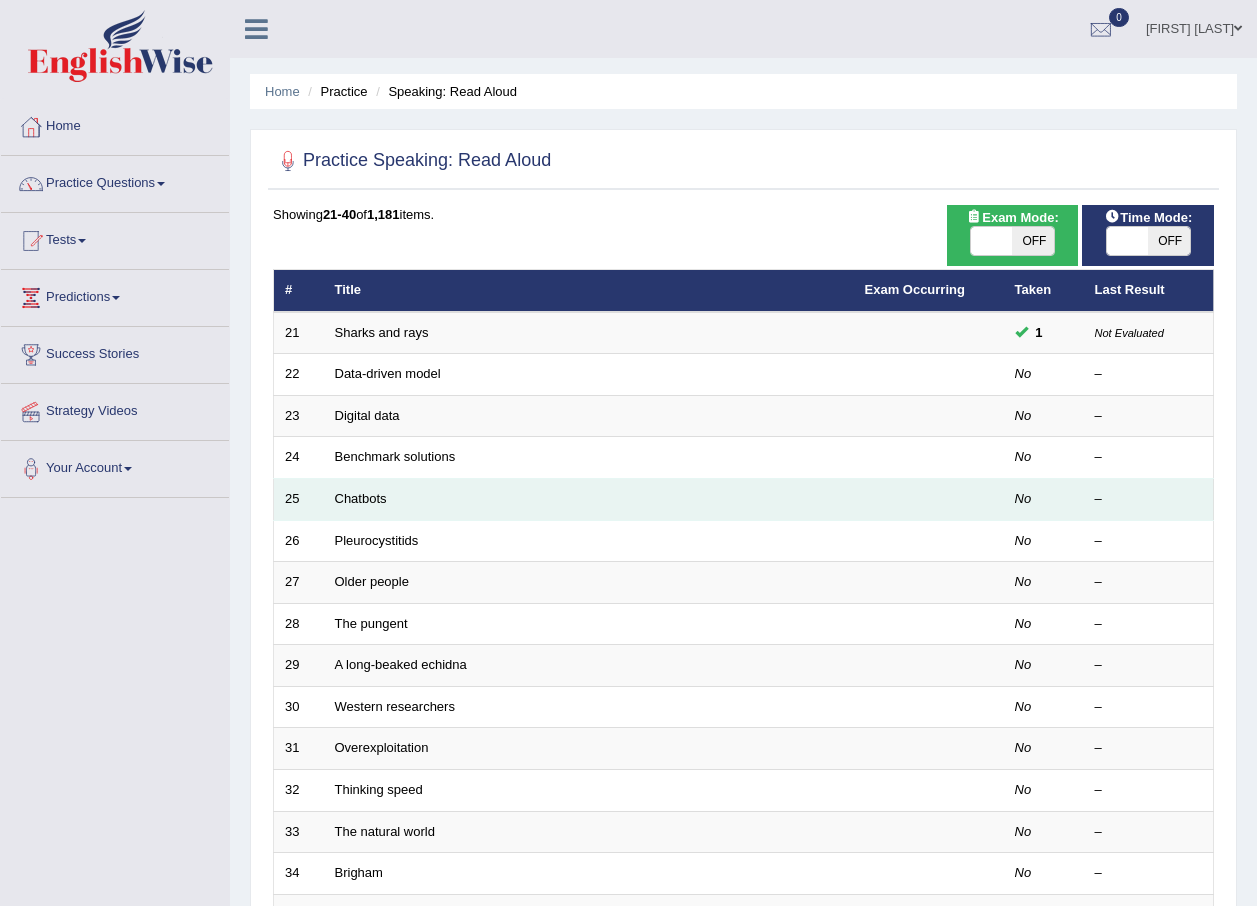 scroll, scrollTop: 0, scrollLeft: 0, axis: both 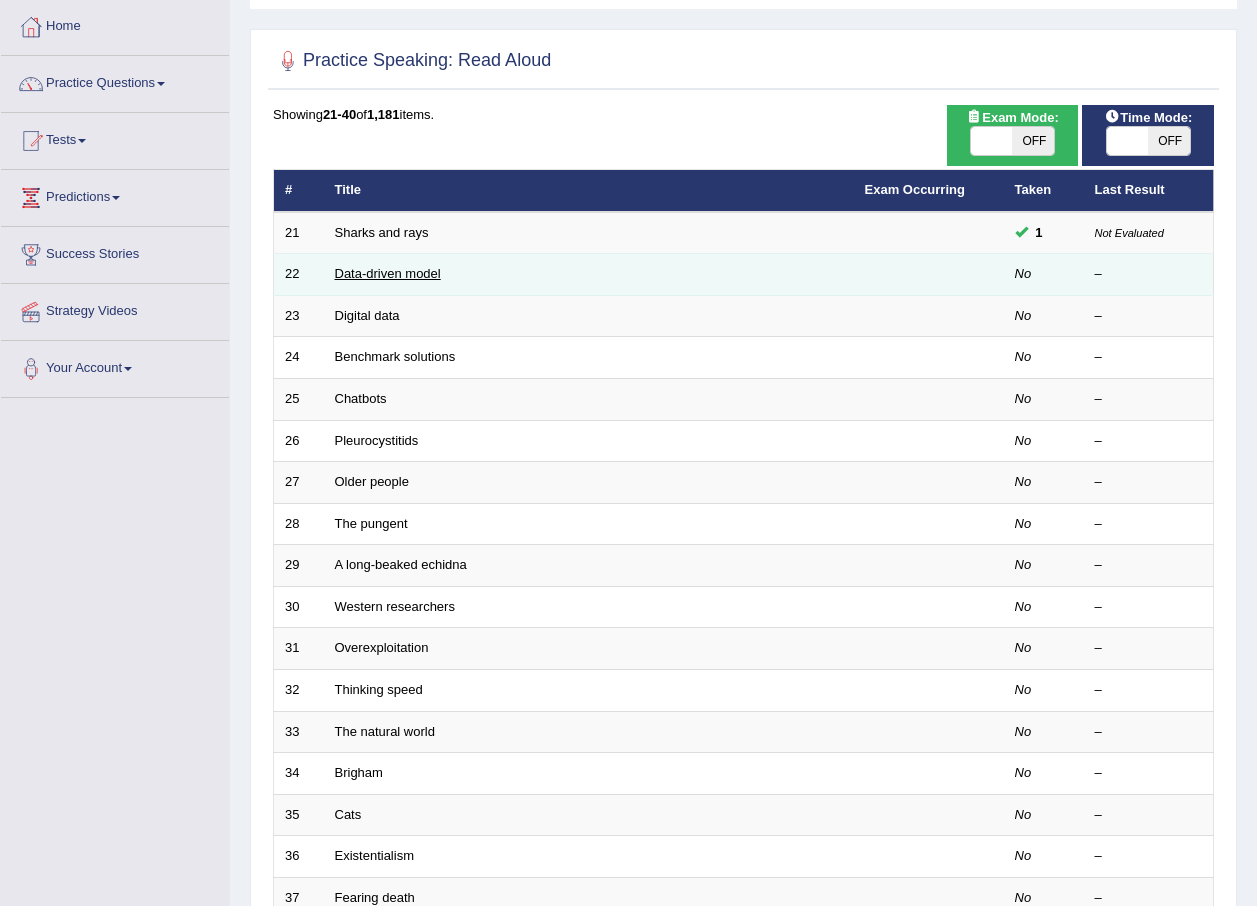 click on "Data-driven model" at bounding box center [388, 273] 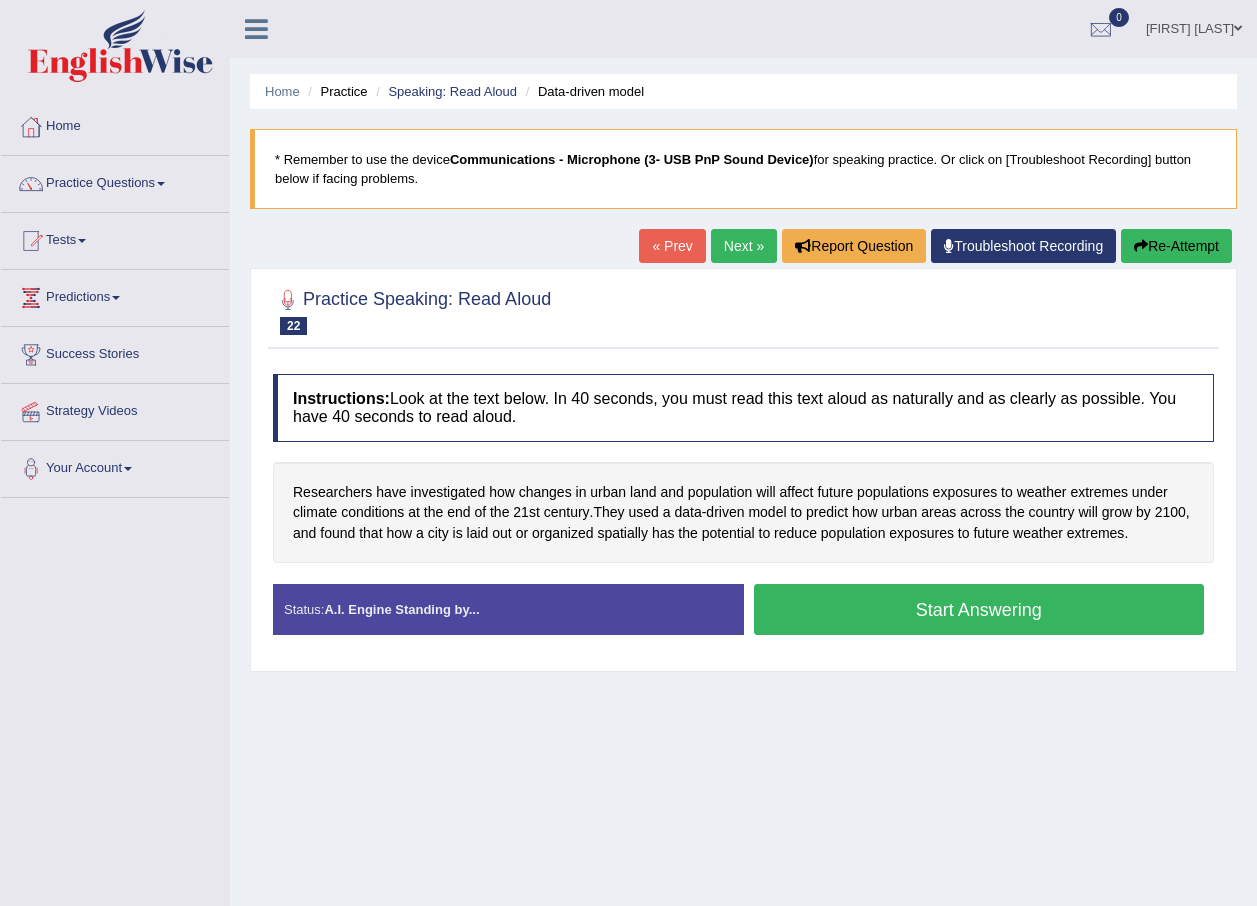scroll, scrollTop: 0, scrollLeft: 0, axis: both 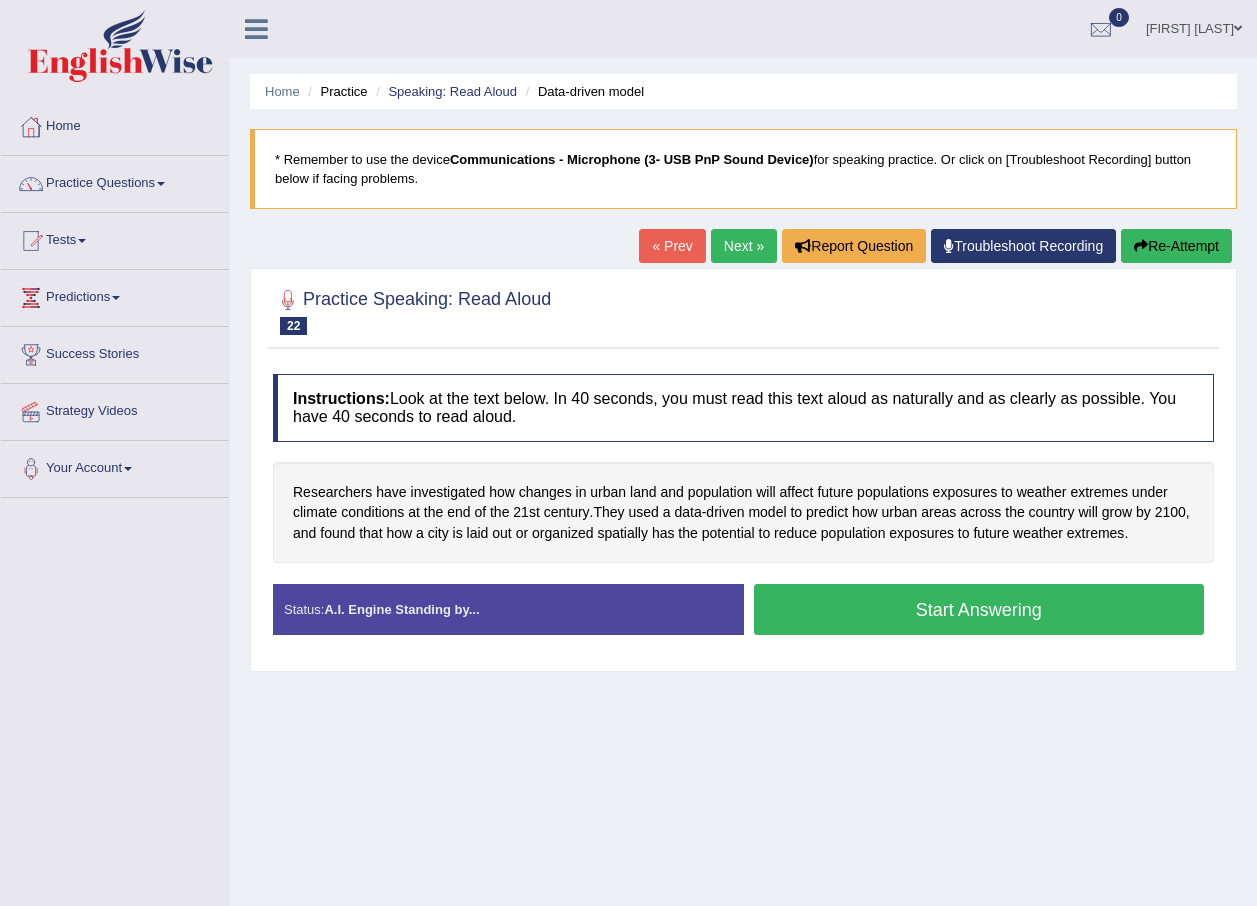 click on "Start Answering" at bounding box center (979, 609) 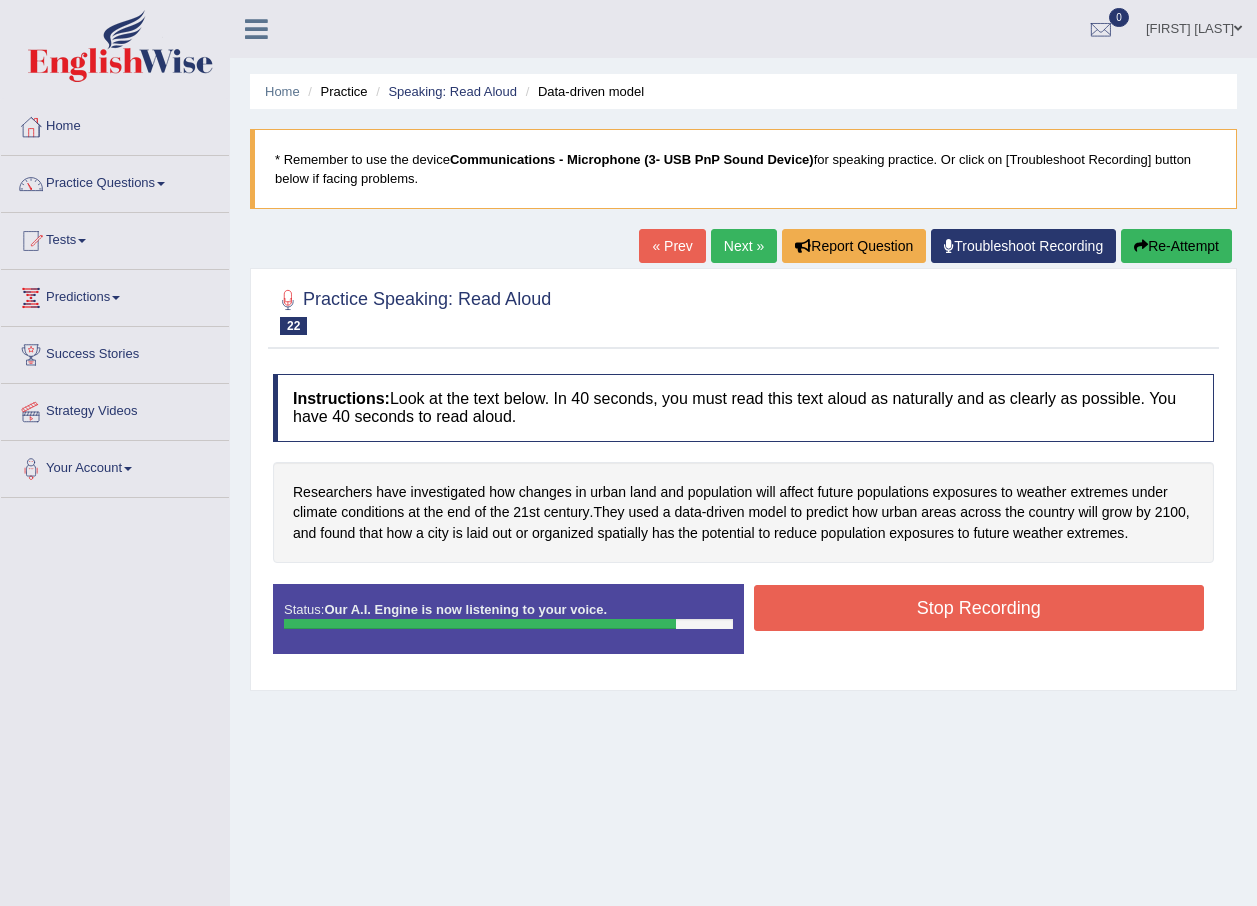 click on "Stop Recording" at bounding box center (979, 608) 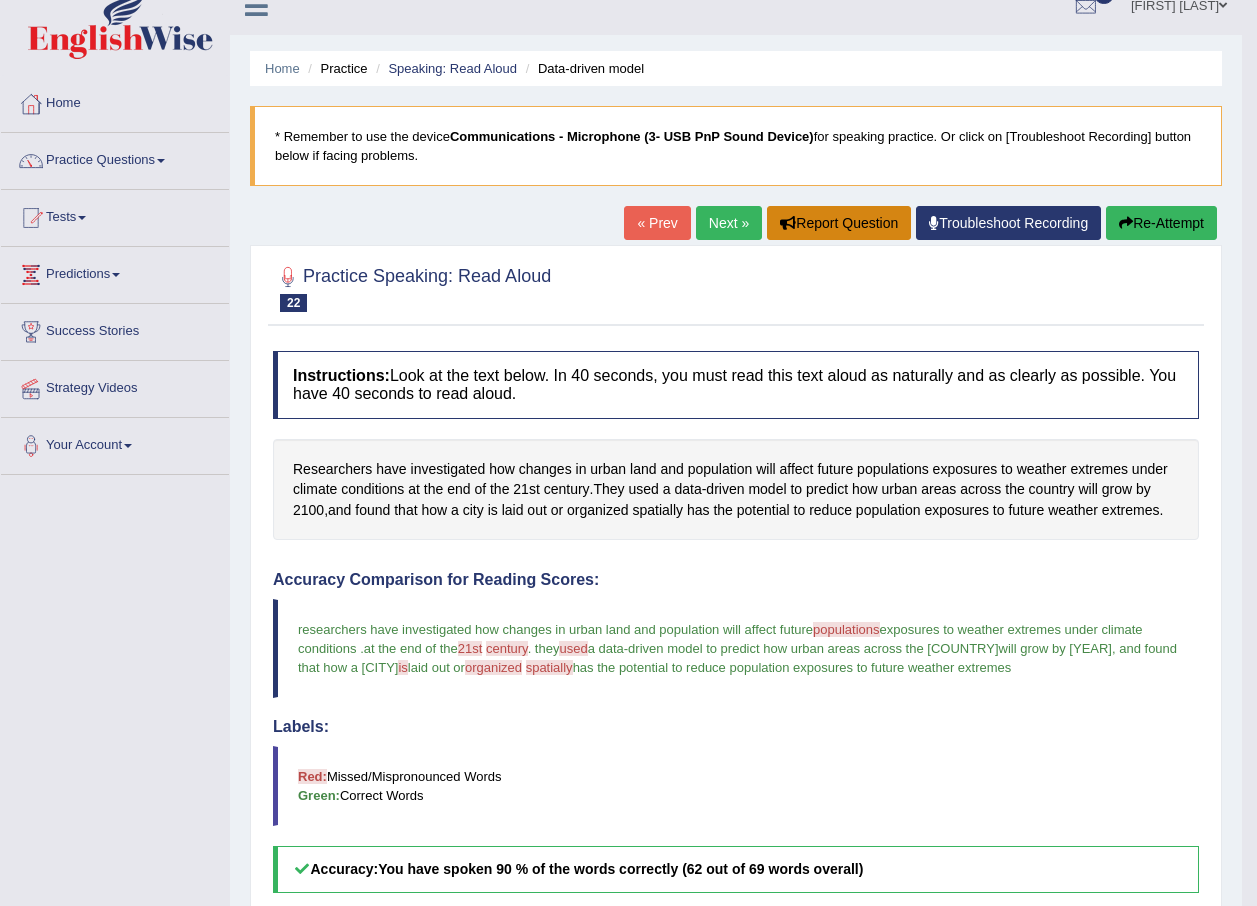scroll, scrollTop: 0, scrollLeft: 0, axis: both 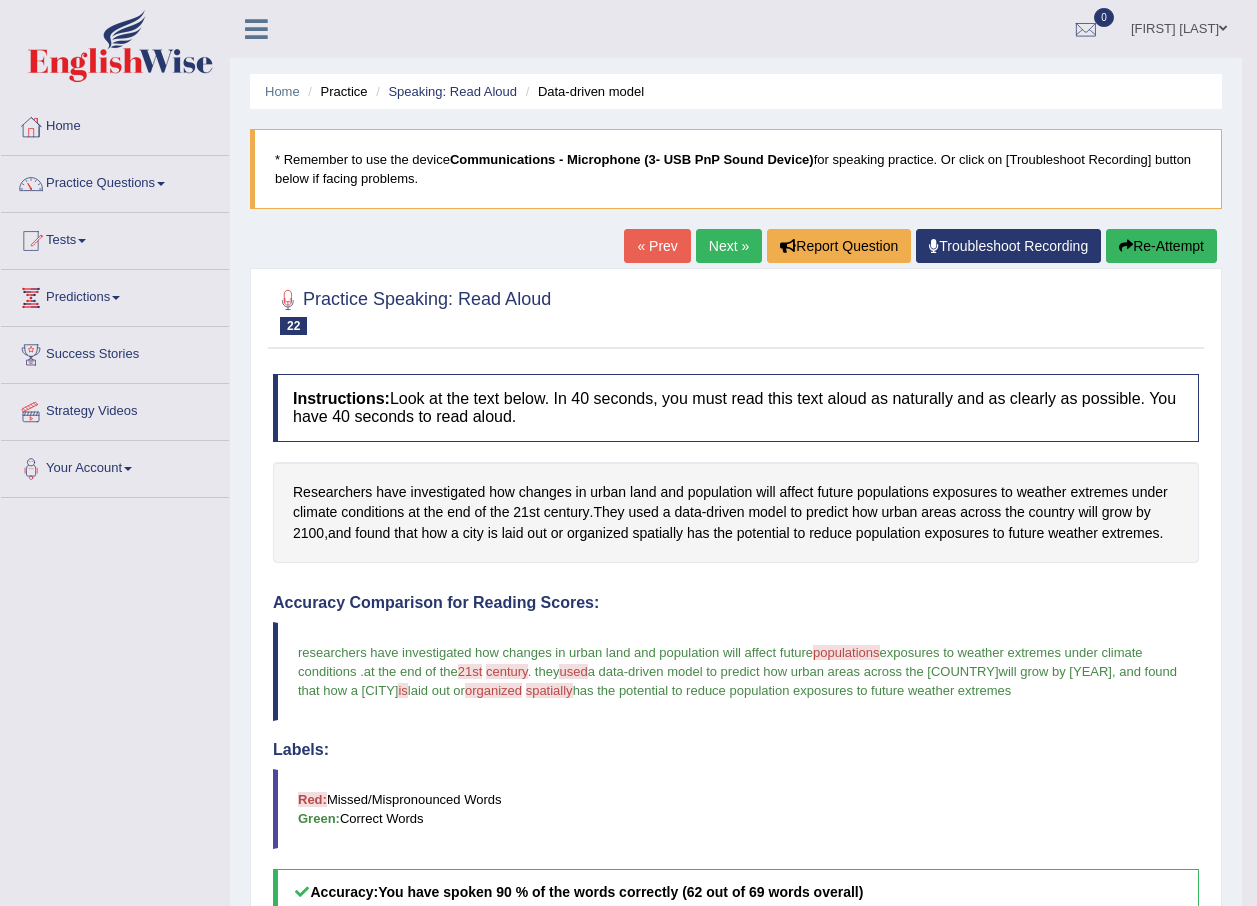 click on "Next »" at bounding box center [729, 246] 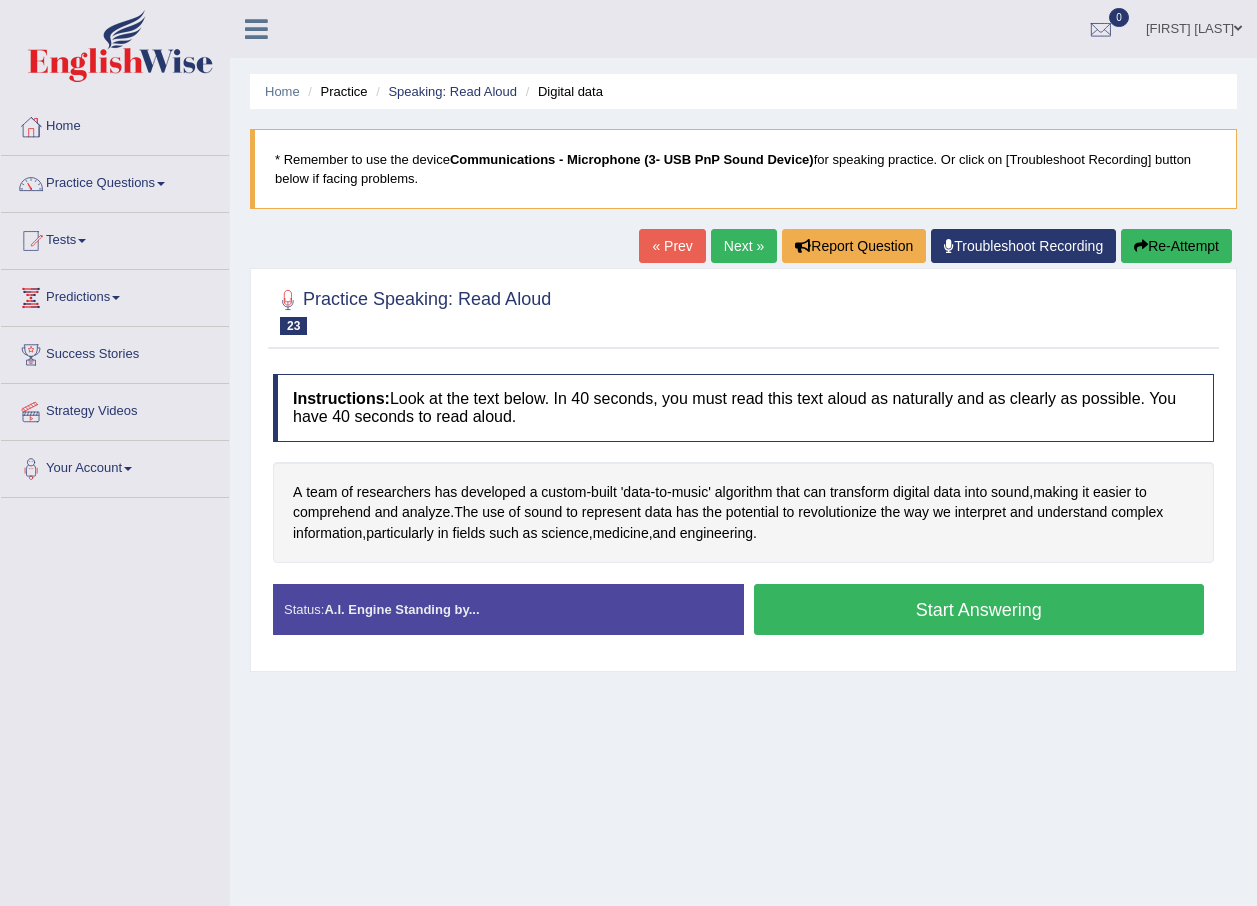 scroll, scrollTop: 0, scrollLeft: 0, axis: both 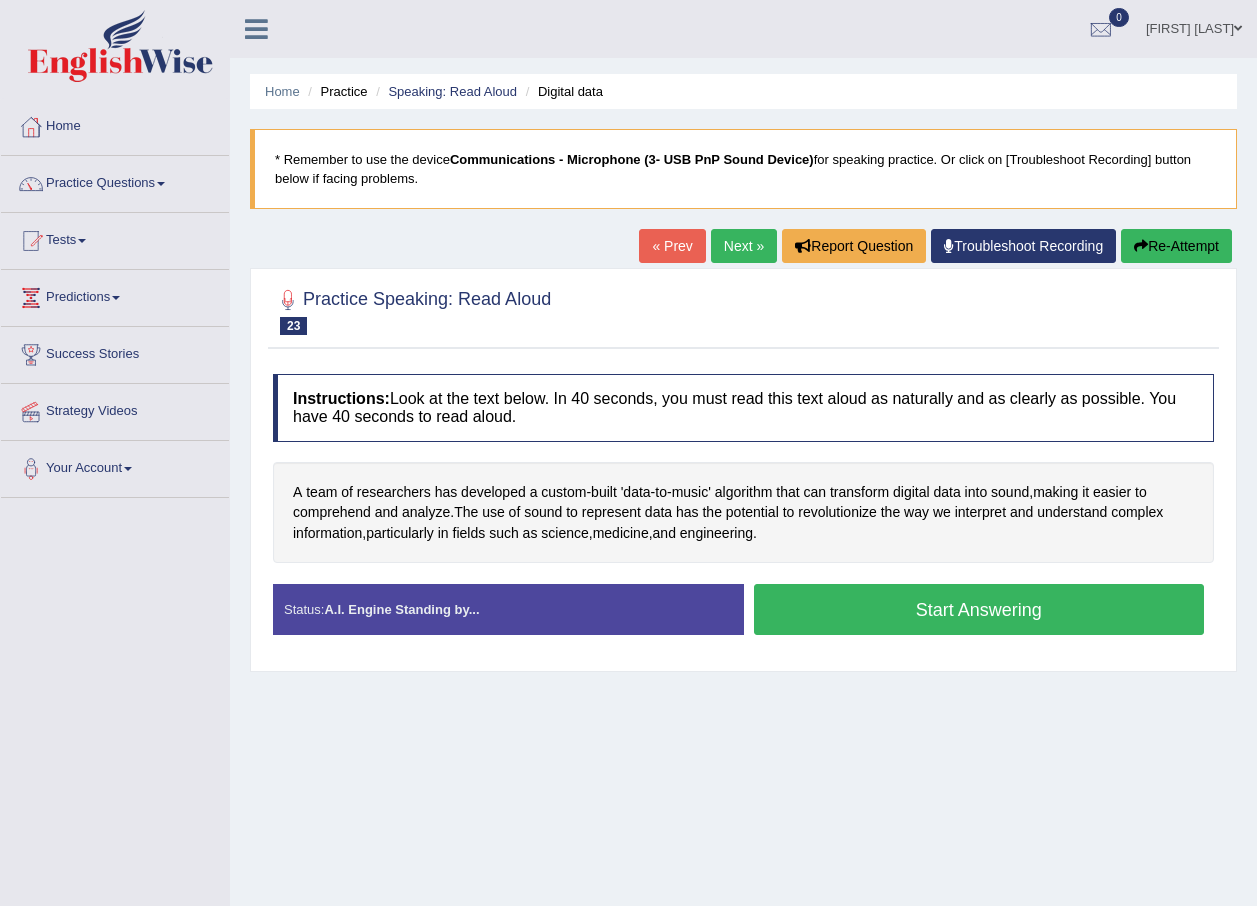 drag, startPoint x: 908, startPoint y: 615, endPoint x: 897, endPoint y: 615, distance: 11 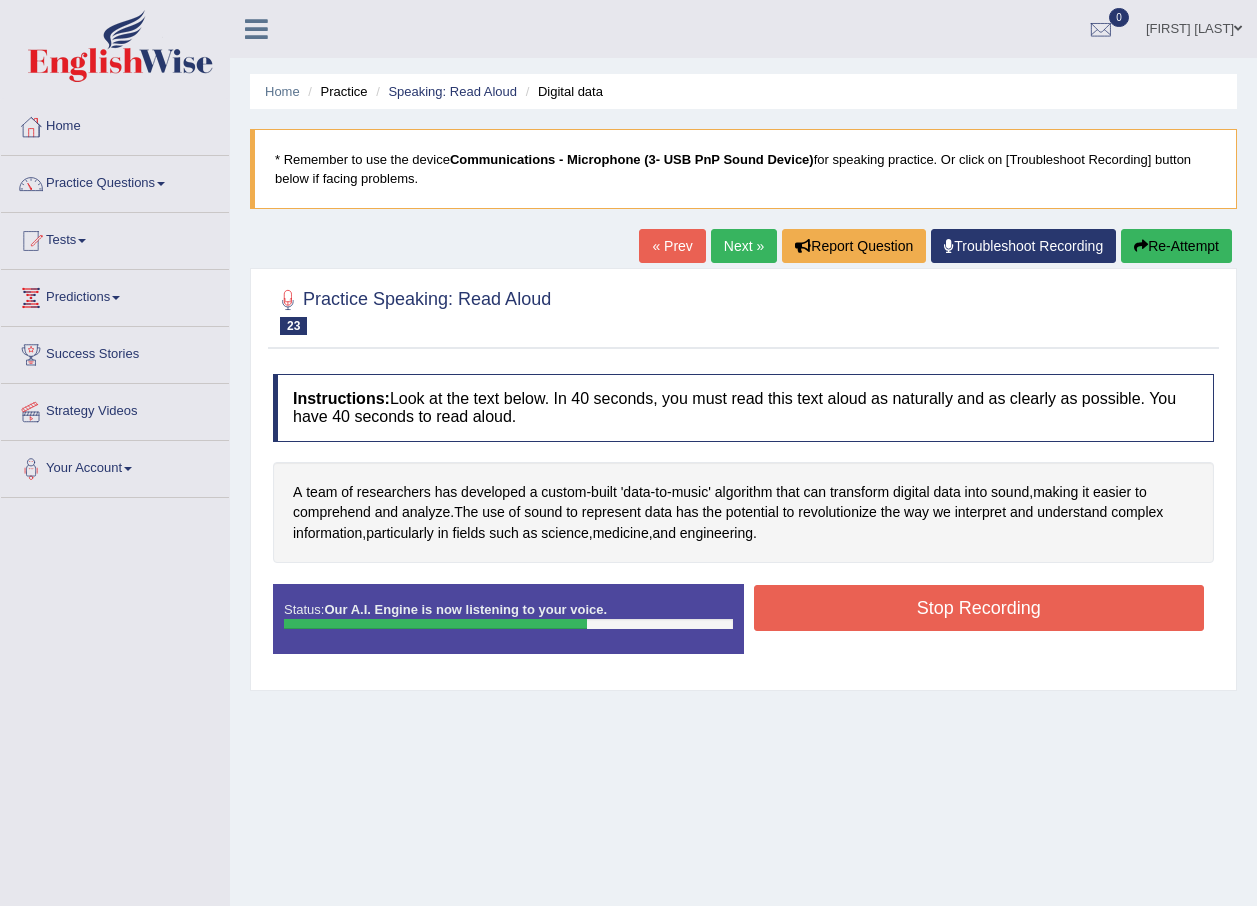 click on "Stop Recording" at bounding box center [979, 608] 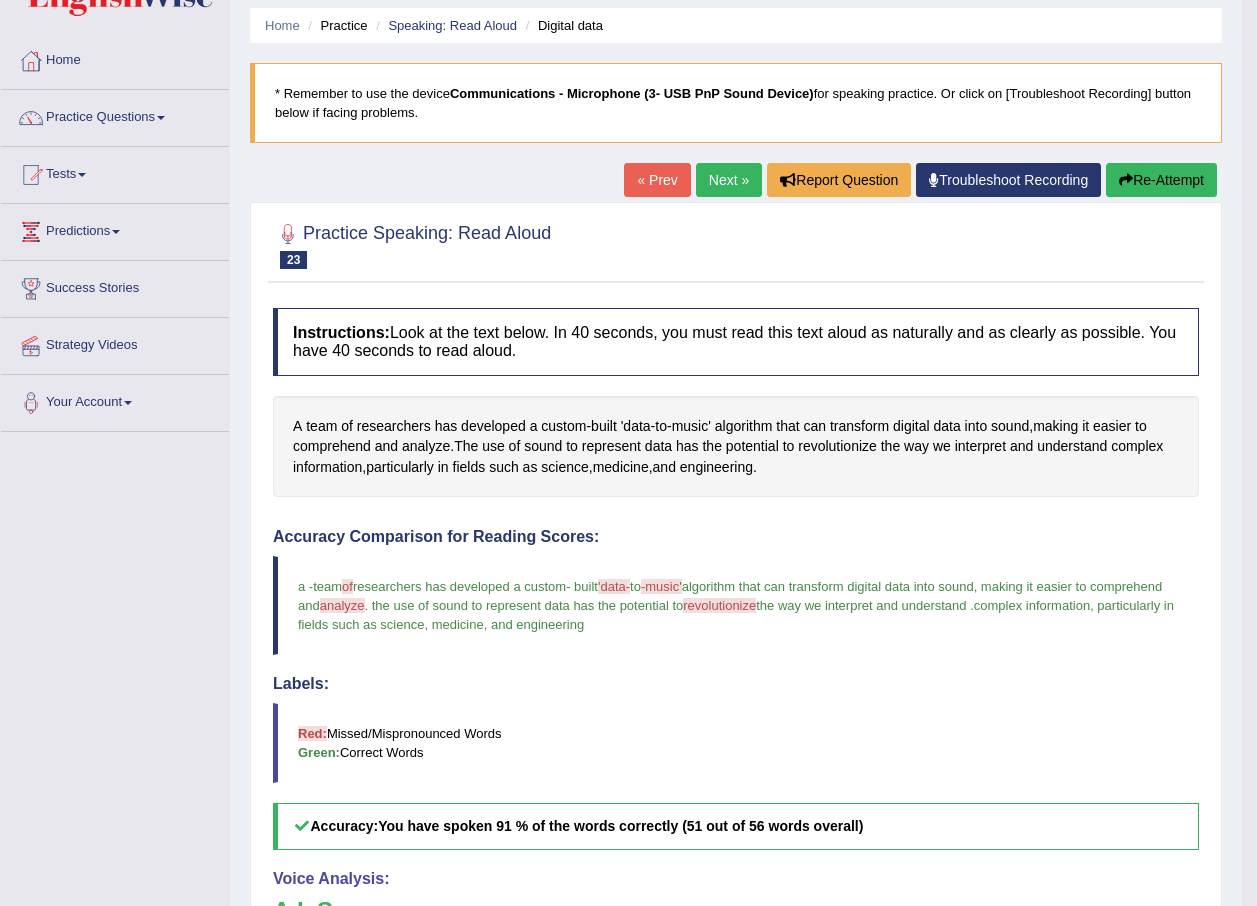 scroll, scrollTop: 0, scrollLeft: 0, axis: both 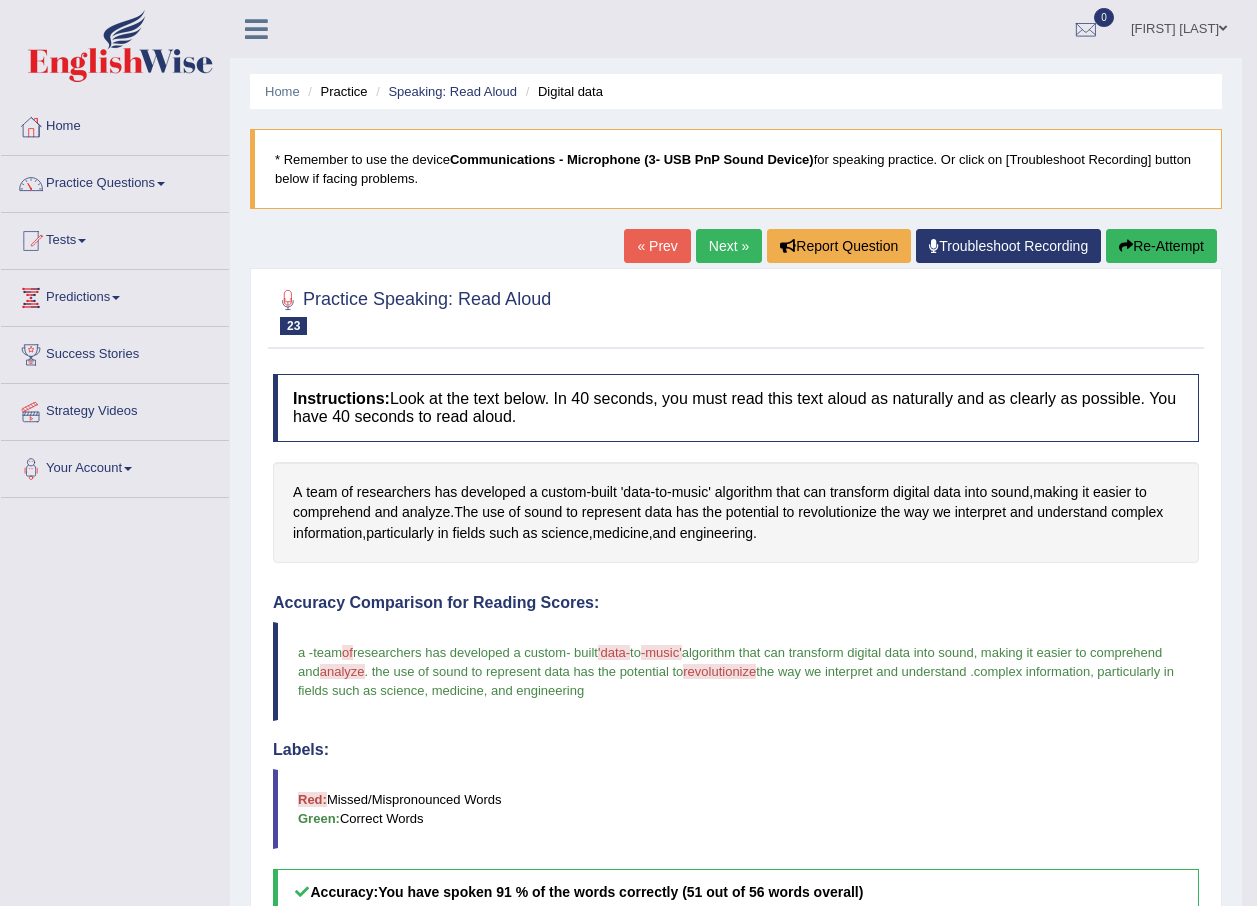 click on "Next »" at bounding box center (729, 246) 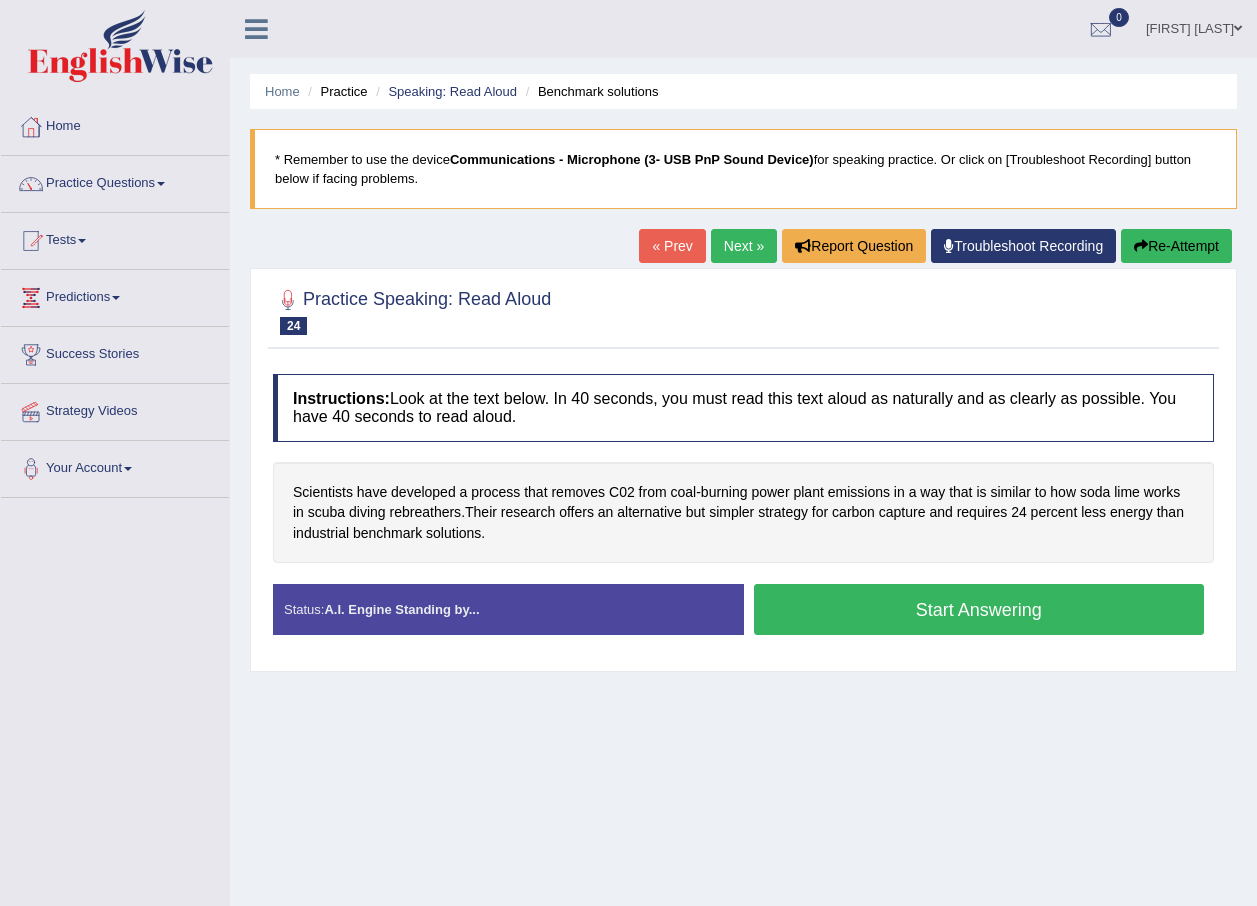 scroll, scrollTop: 0, scrollLeft: 0, axis: both 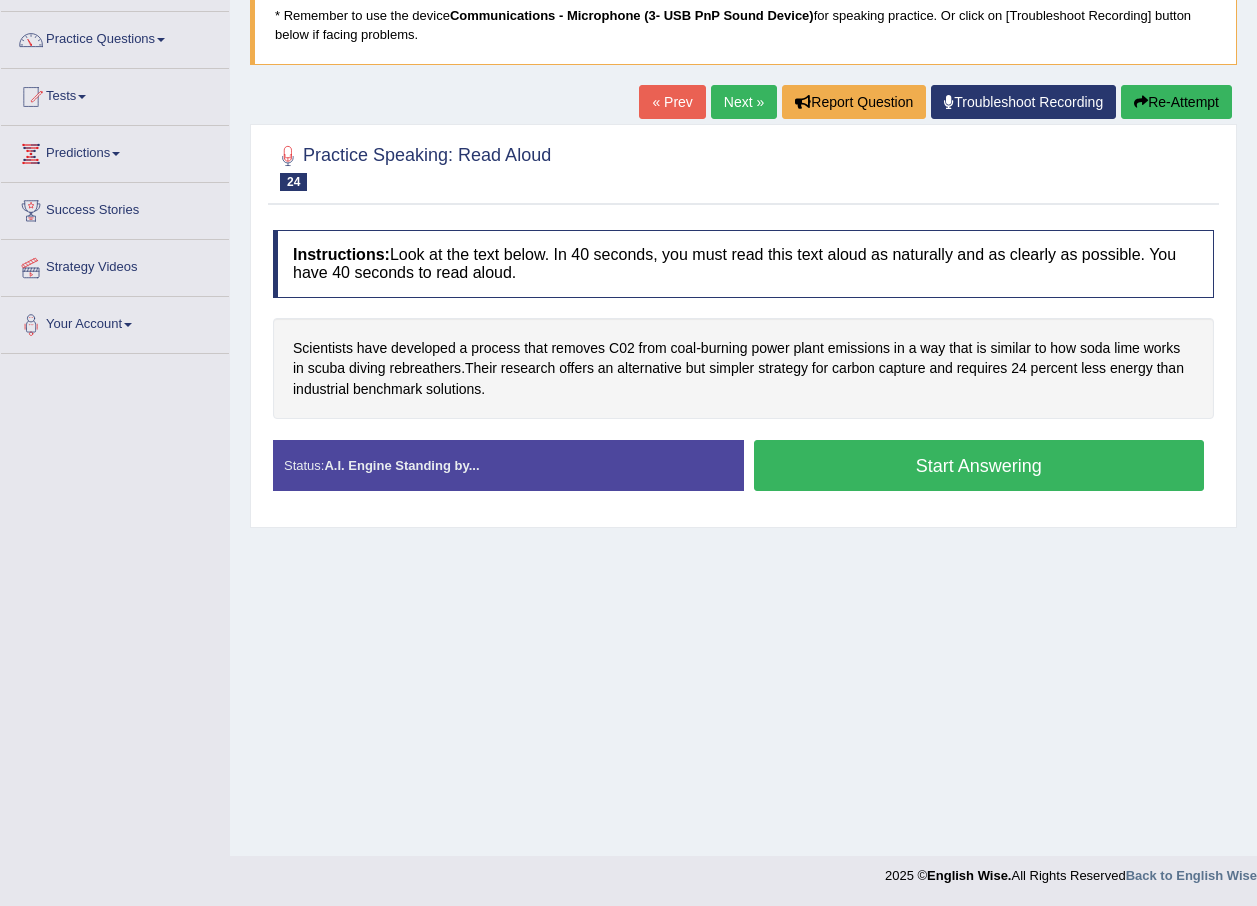 click on "Start Answering" at bounding box center [979, 465] 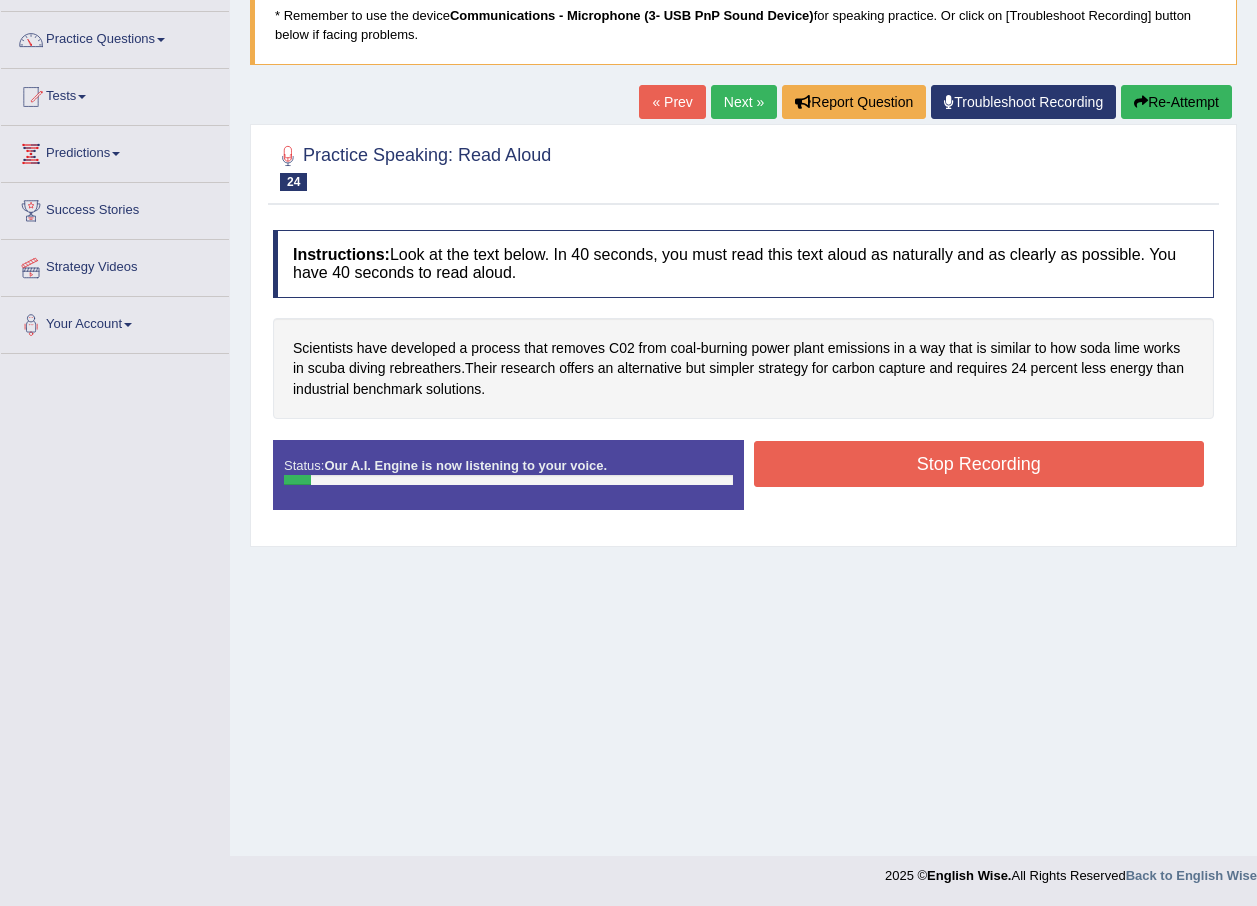 click on "Stop Recording" at bounding box center [979, 464] 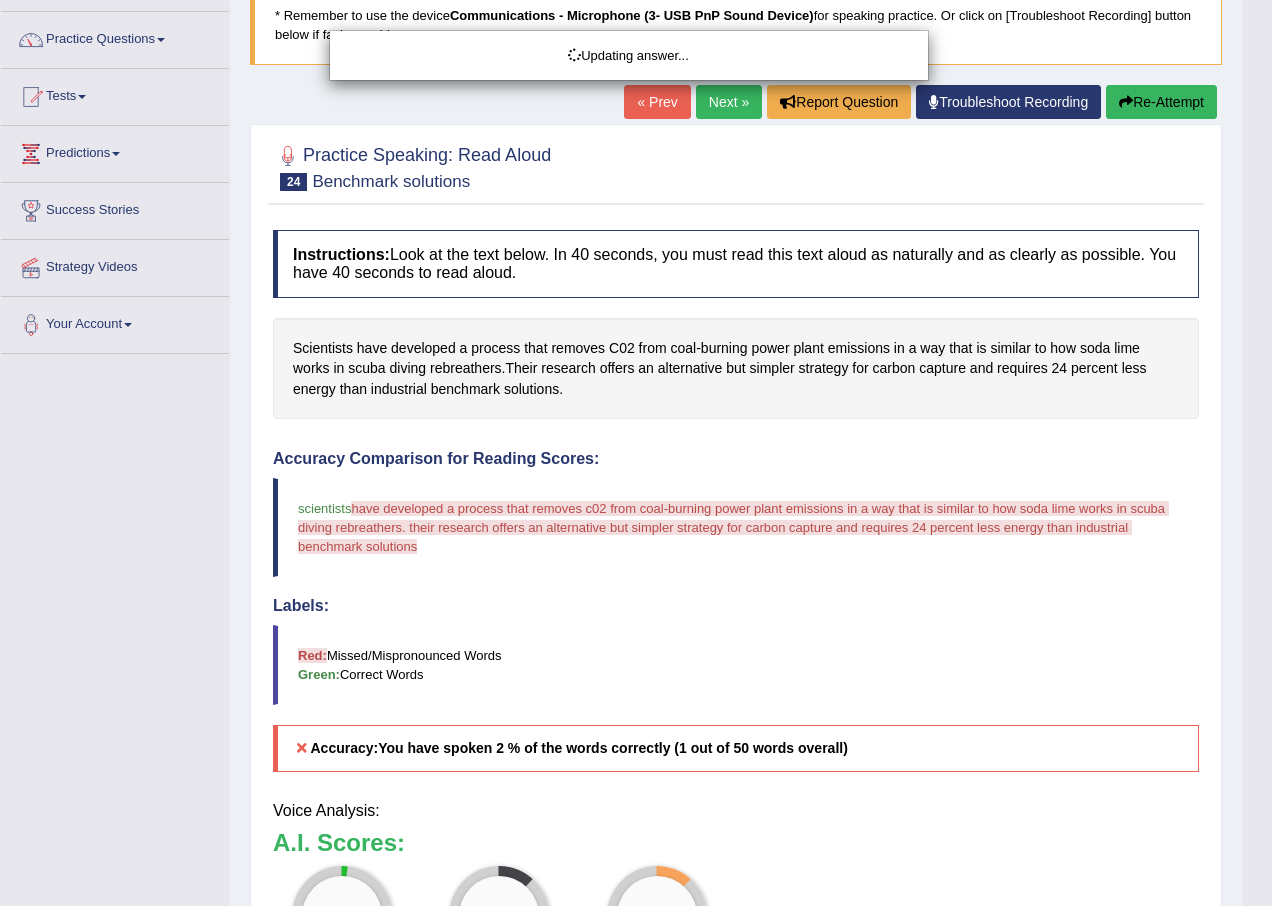 click on "Toggle navigation
Home
Practice Questions   Speaking Practice Read Aloud
Repeat Sentence
Describe Image
Re-tell Lecture
Answer Short Question
Summarize Group Discussion
Respond To A Situation
Writing Practice  Summarize Written Text
Write Essay
Reading Practice  Reading & Writing: Fill In The Blanks
Choose Multiple Answers
Re-order Paragraphs
Fill In The Blanks
Choose Single Answer
Listening Practice  Summarize Spoken Text
Highlight Incorrect Words
Highlight Correct Summary
Select Missing Word
Choose Single Answer
Choose Multiple Answers
Fill In The Blanks
Write From Dictation
Pronunciation
Tests  Take Practice Sectional Test" at bounding box center [636, 309] 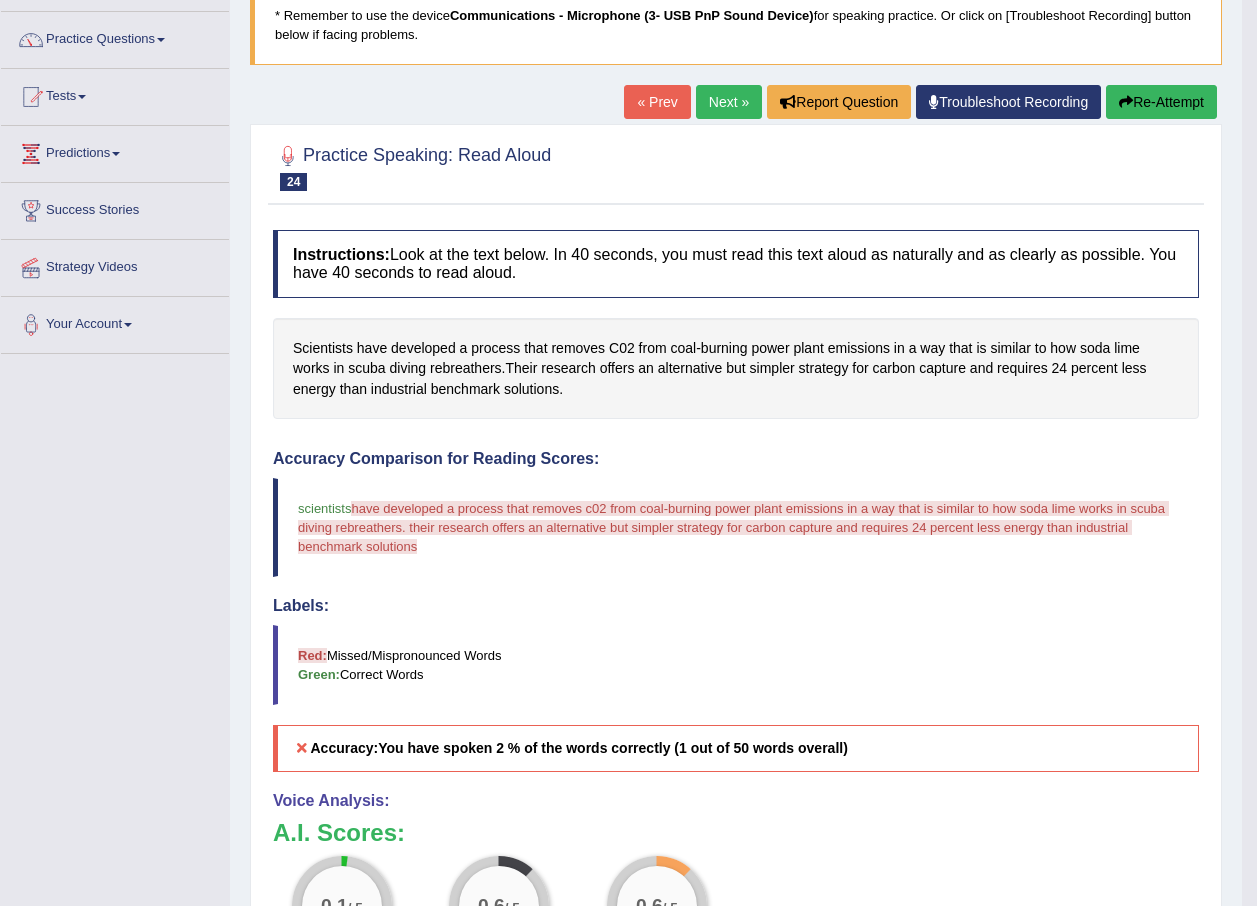 click on "Re-Attempt" at bounding box center (1161, 102) 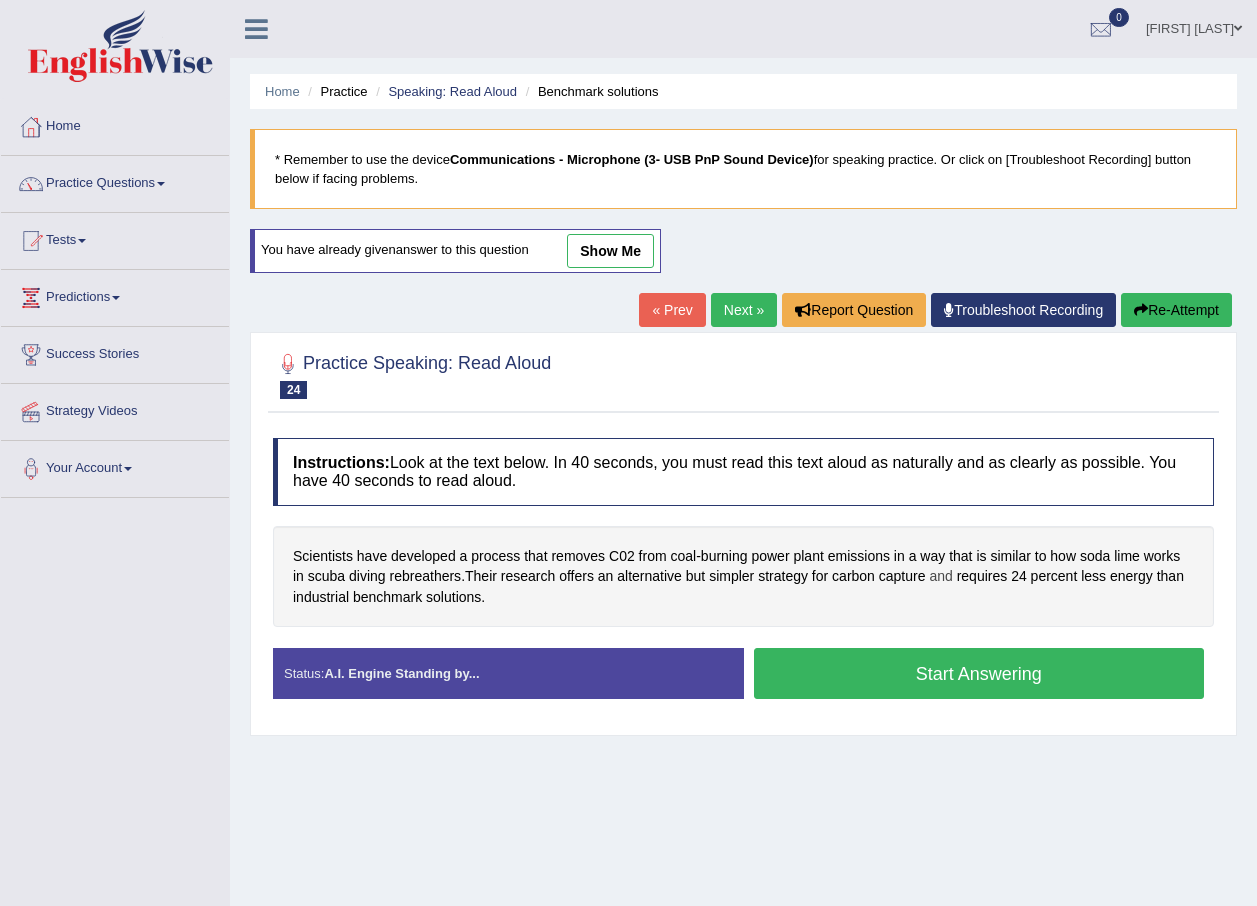 scroll, scrollTop: 144, scrollLeft: 0, axis: vertical 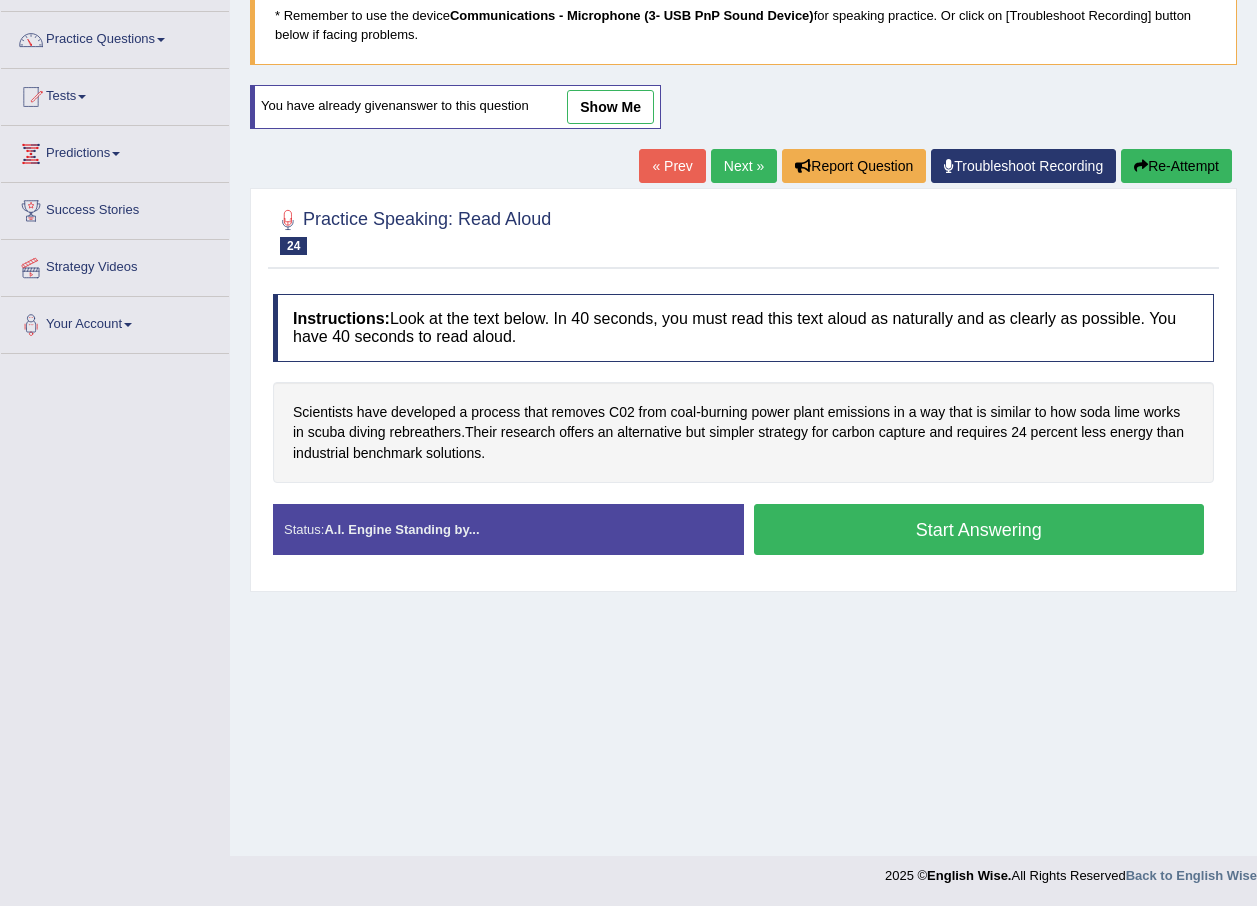 click on "Start Answering" at bounding box center [979, 529] 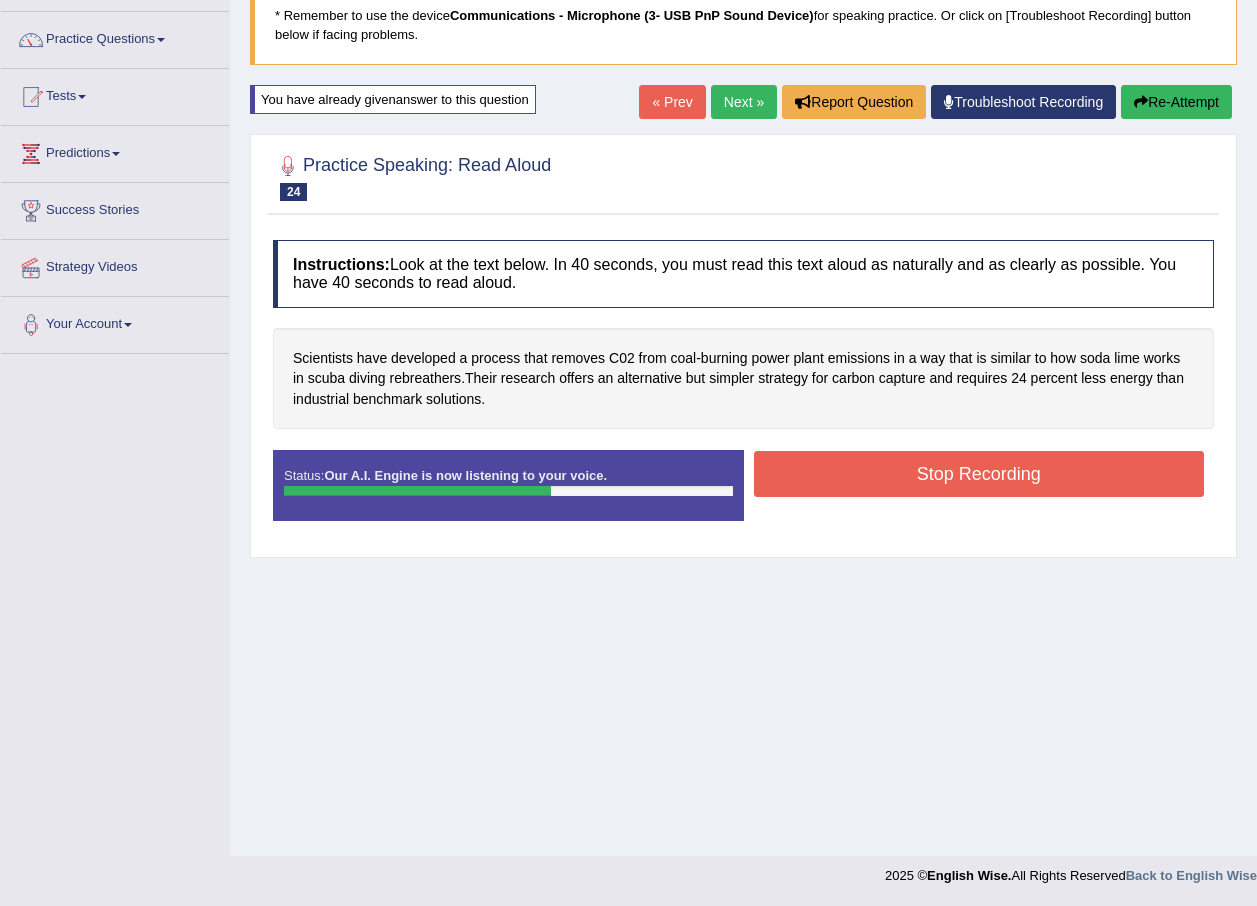 click on "Stop Recording" at bounding box center [979, 474] 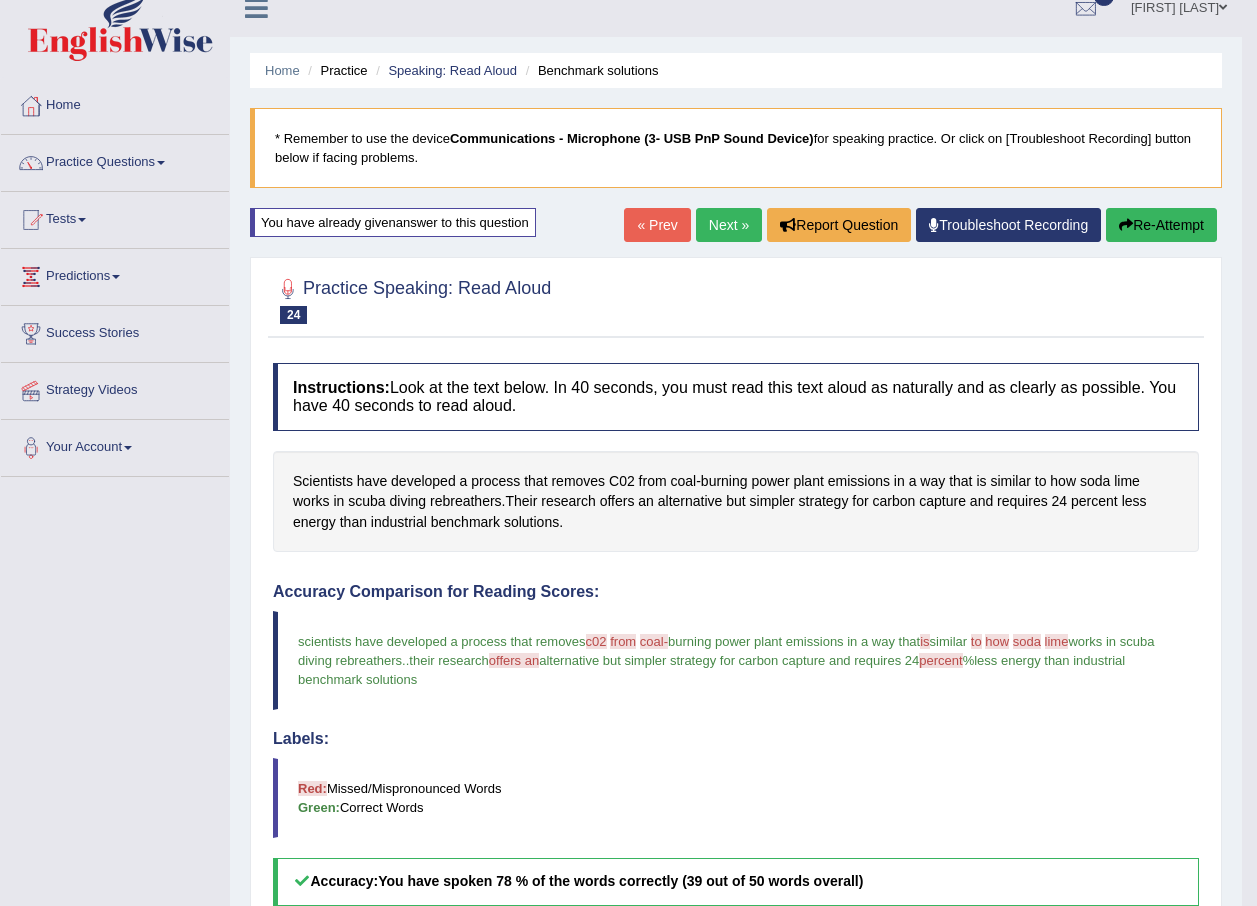 scroll, scrollTop: 0, scrollLeft: 0, axis: both 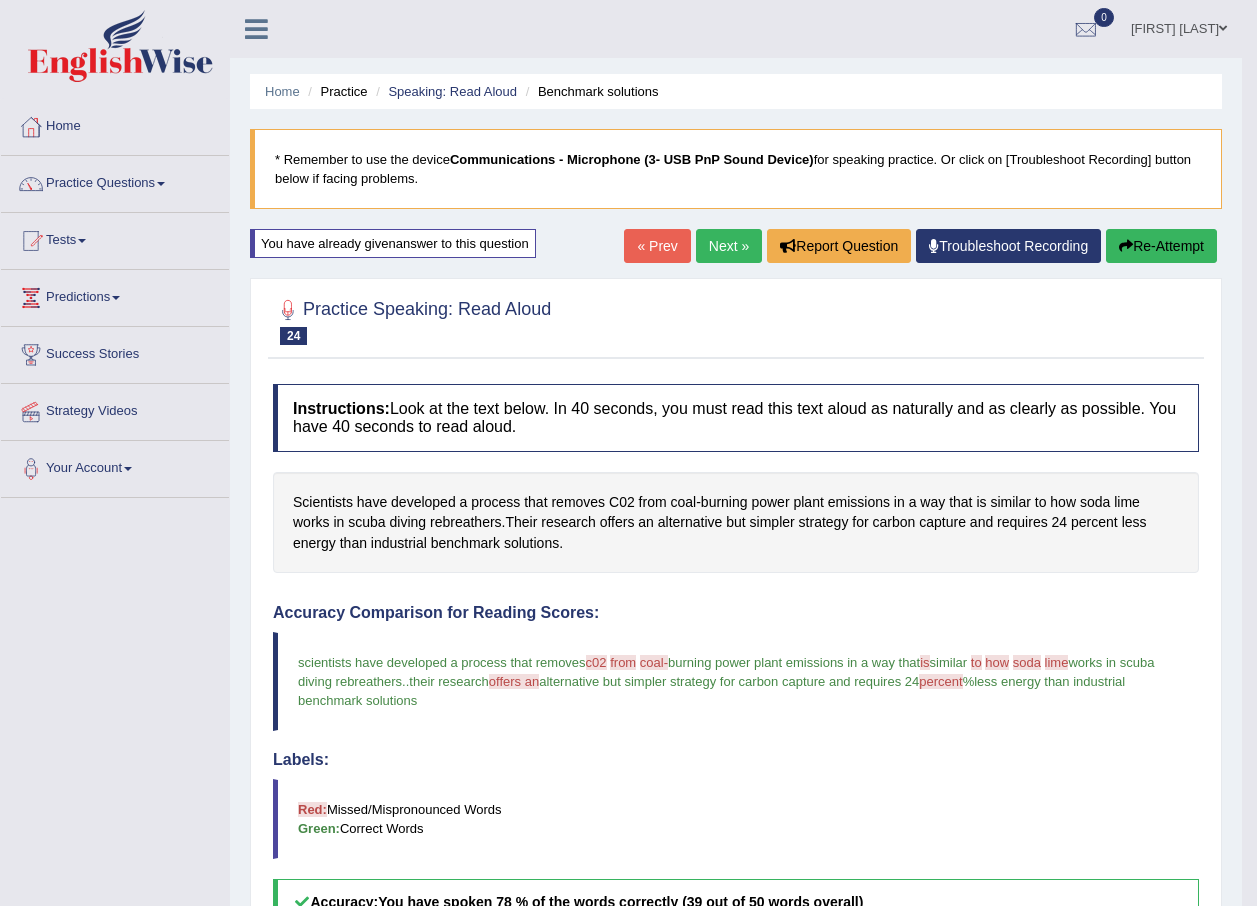 click on "Next »" at bounding box center (729, 246) 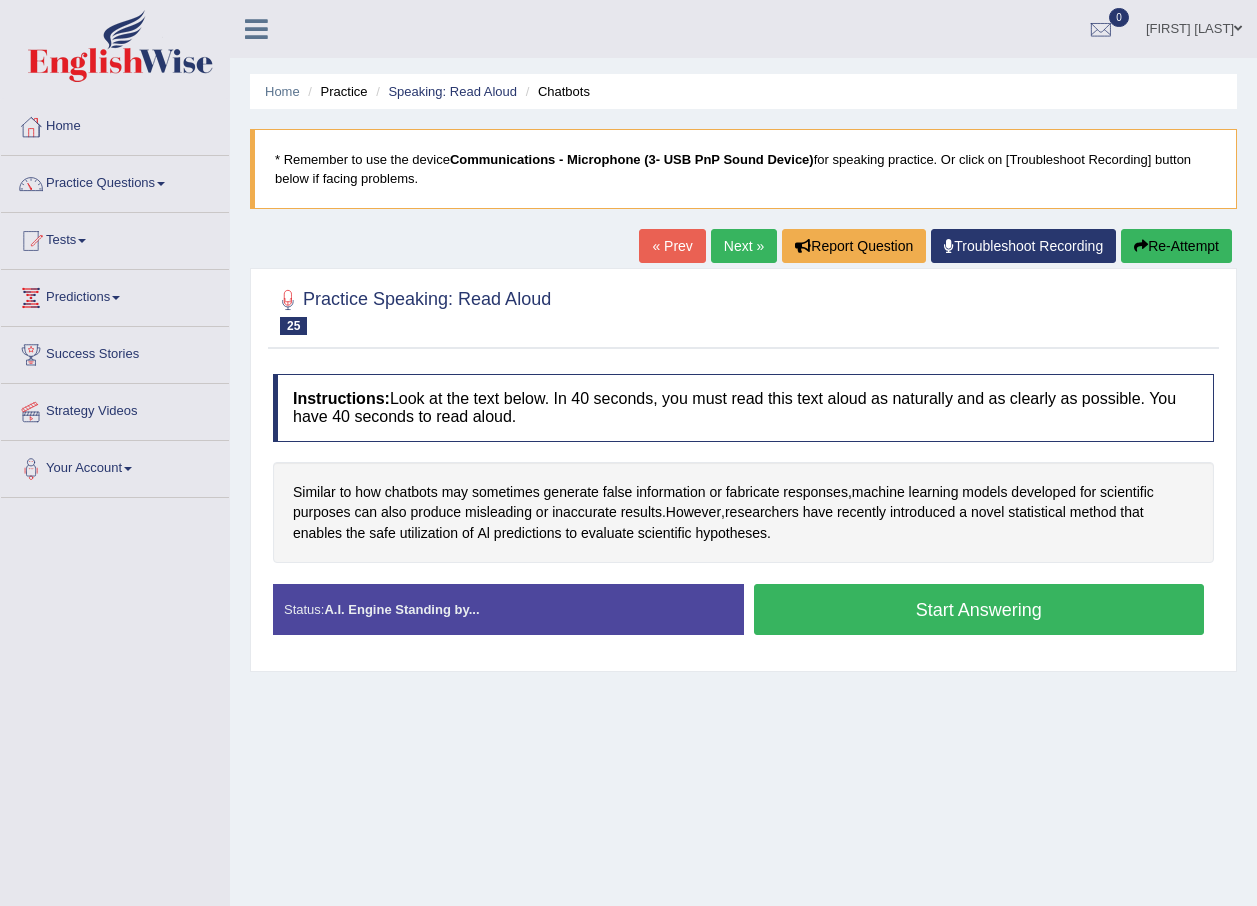 scroll, scrollTop: 0, scrollLeft: 0, axis: both 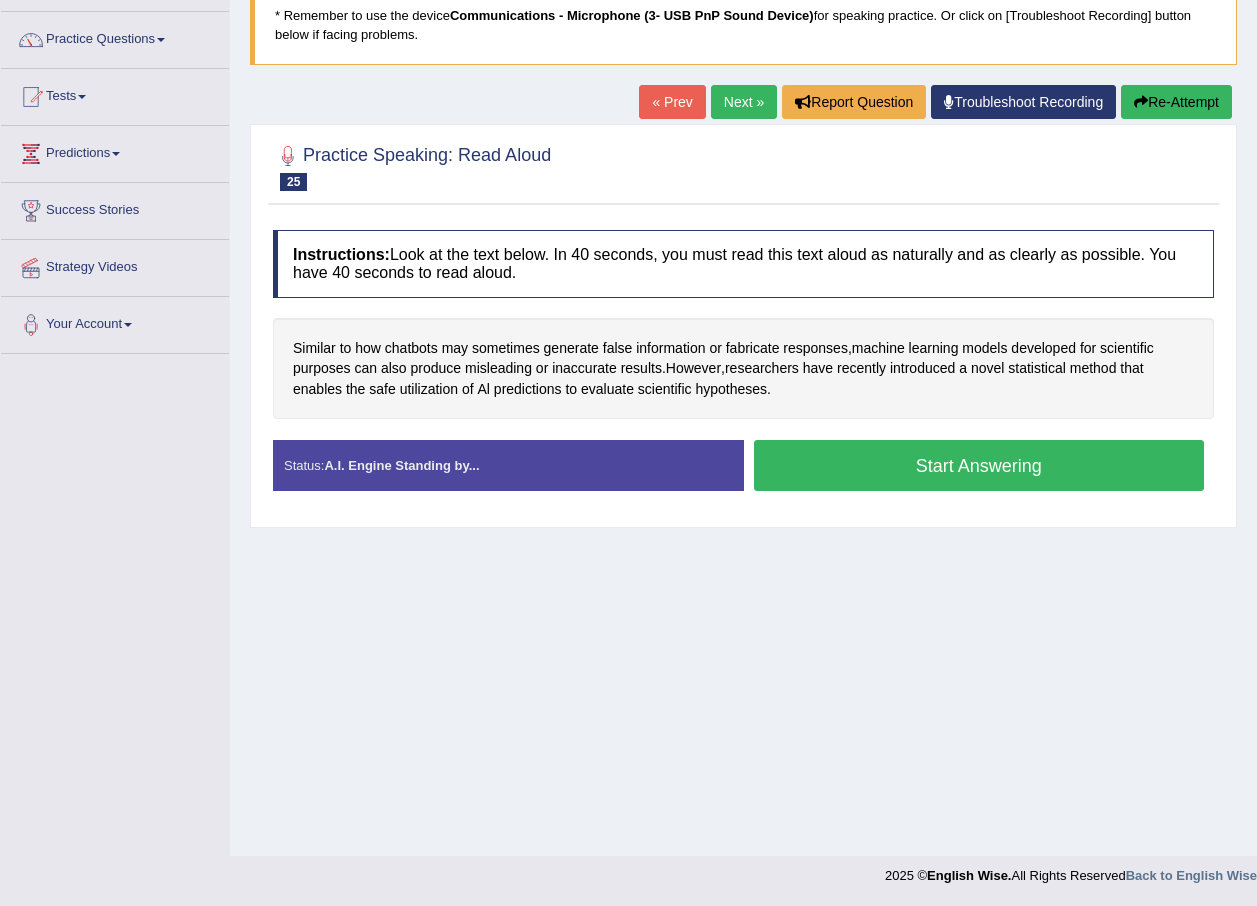 click on "Start Answering" at bounding box center (979, 465) 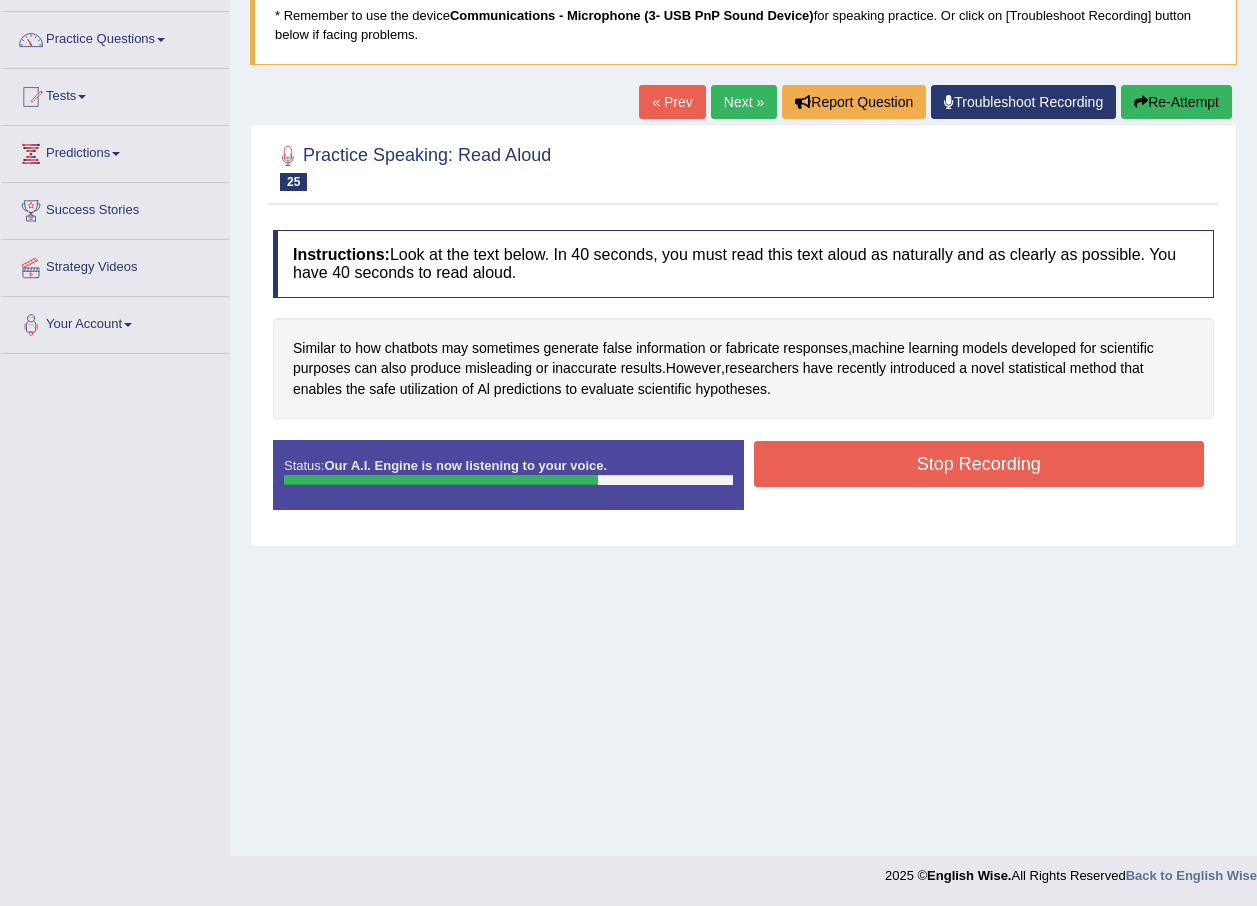 click on "Stop Recording" at bounding box center [979, 464] 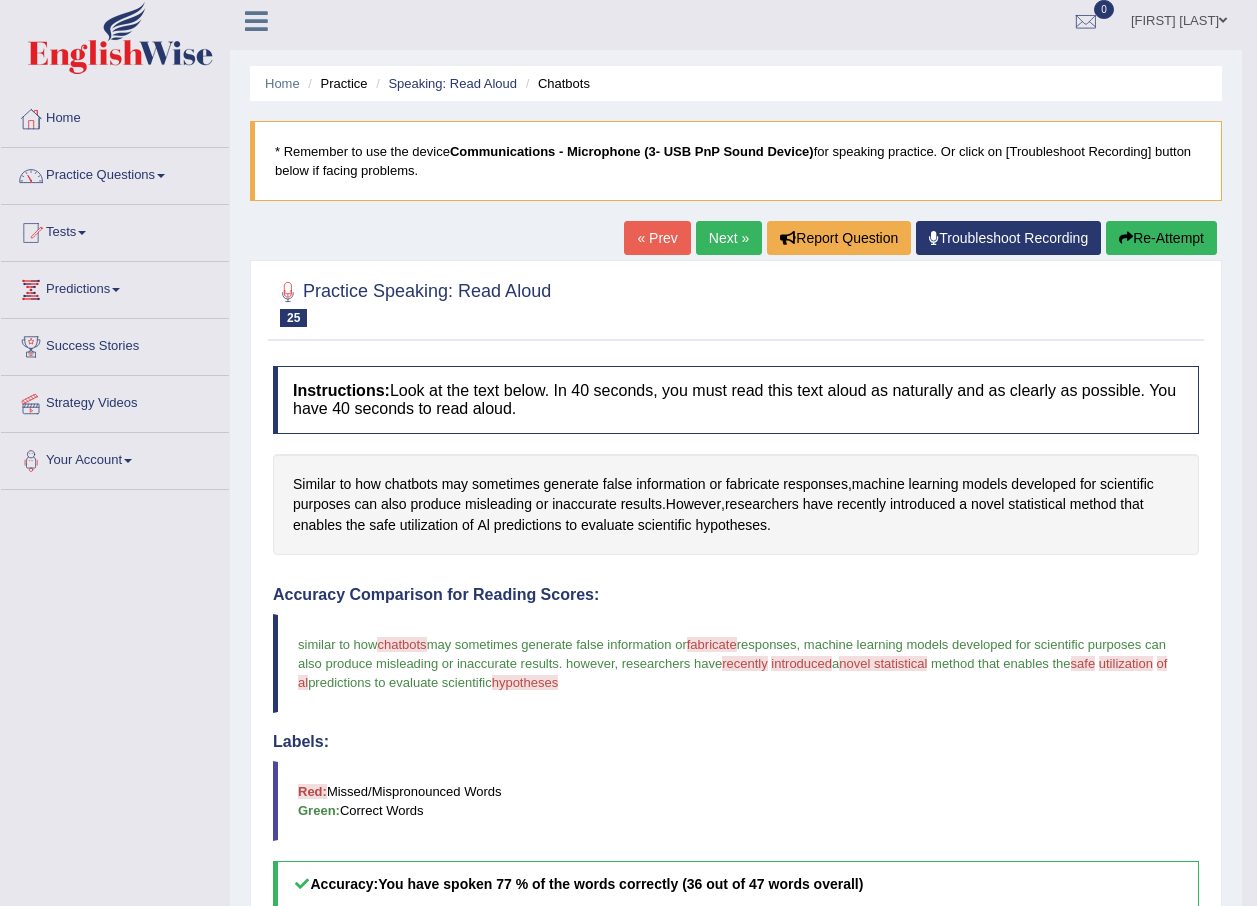 scroll, scrollTop: 0, scrollLeft: 0, axis: both 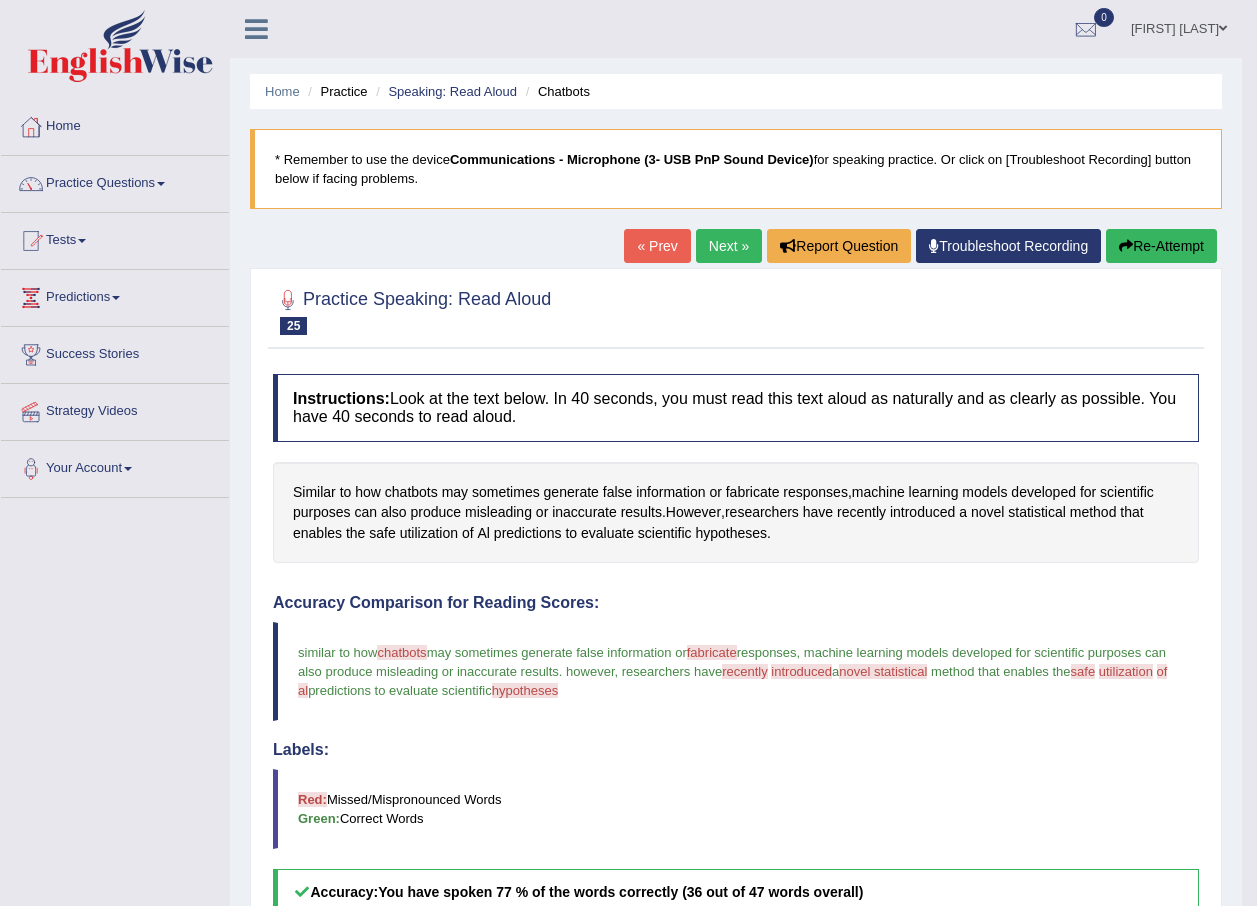 click on "Next »" at bounding box center [729, 246] 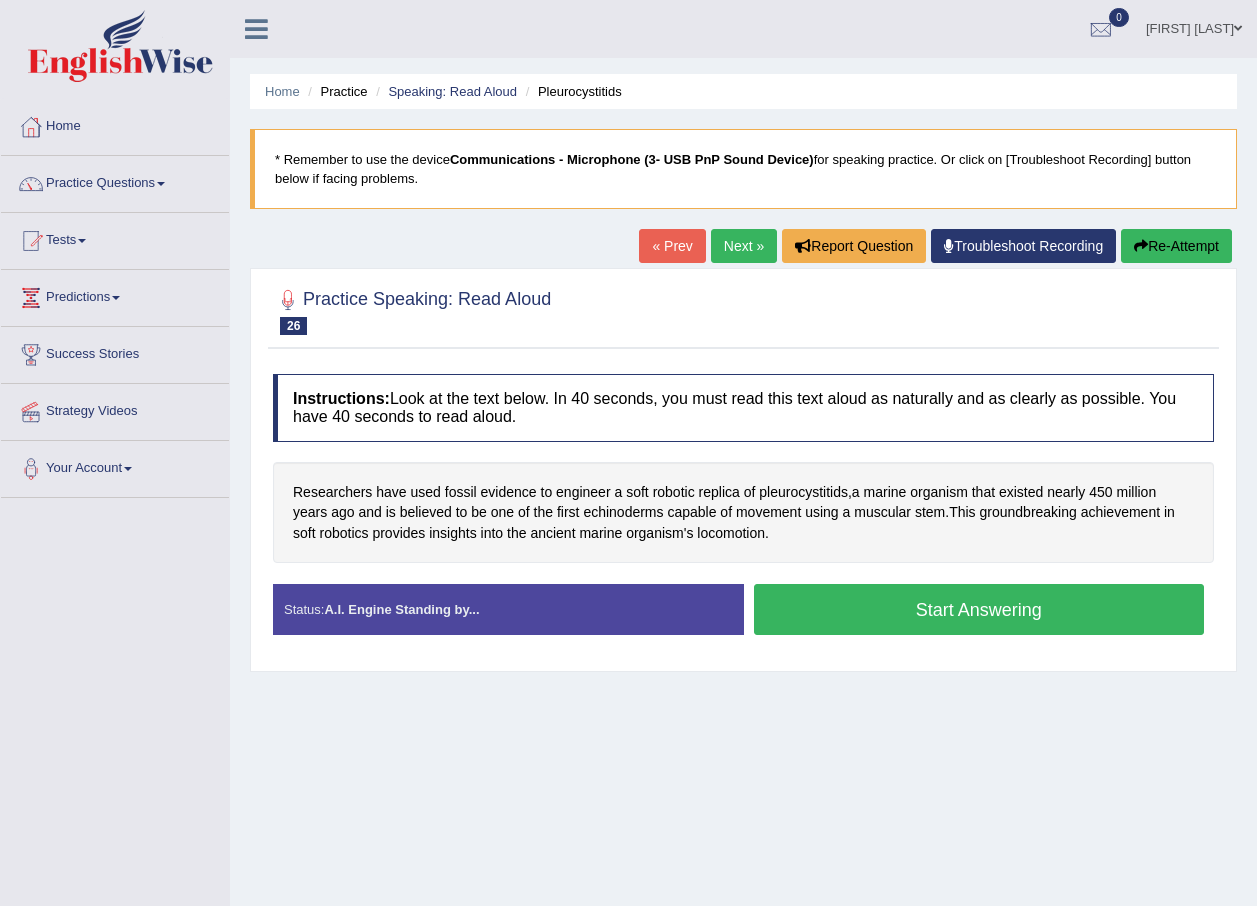 scroll, scrollTop: 0, scrollLeft: 0, axis: both 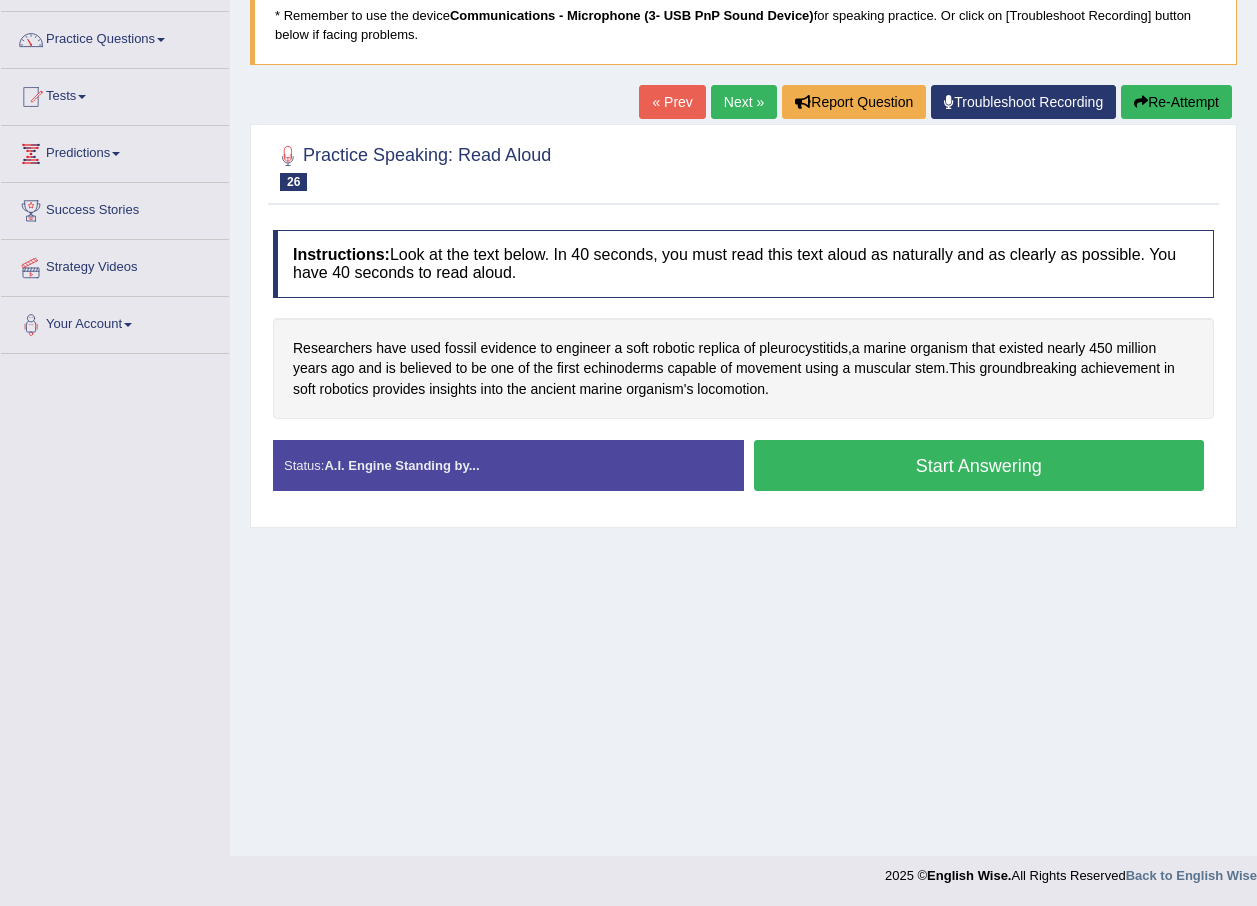 click on "Start Answering" at bounding box center (979, 465) 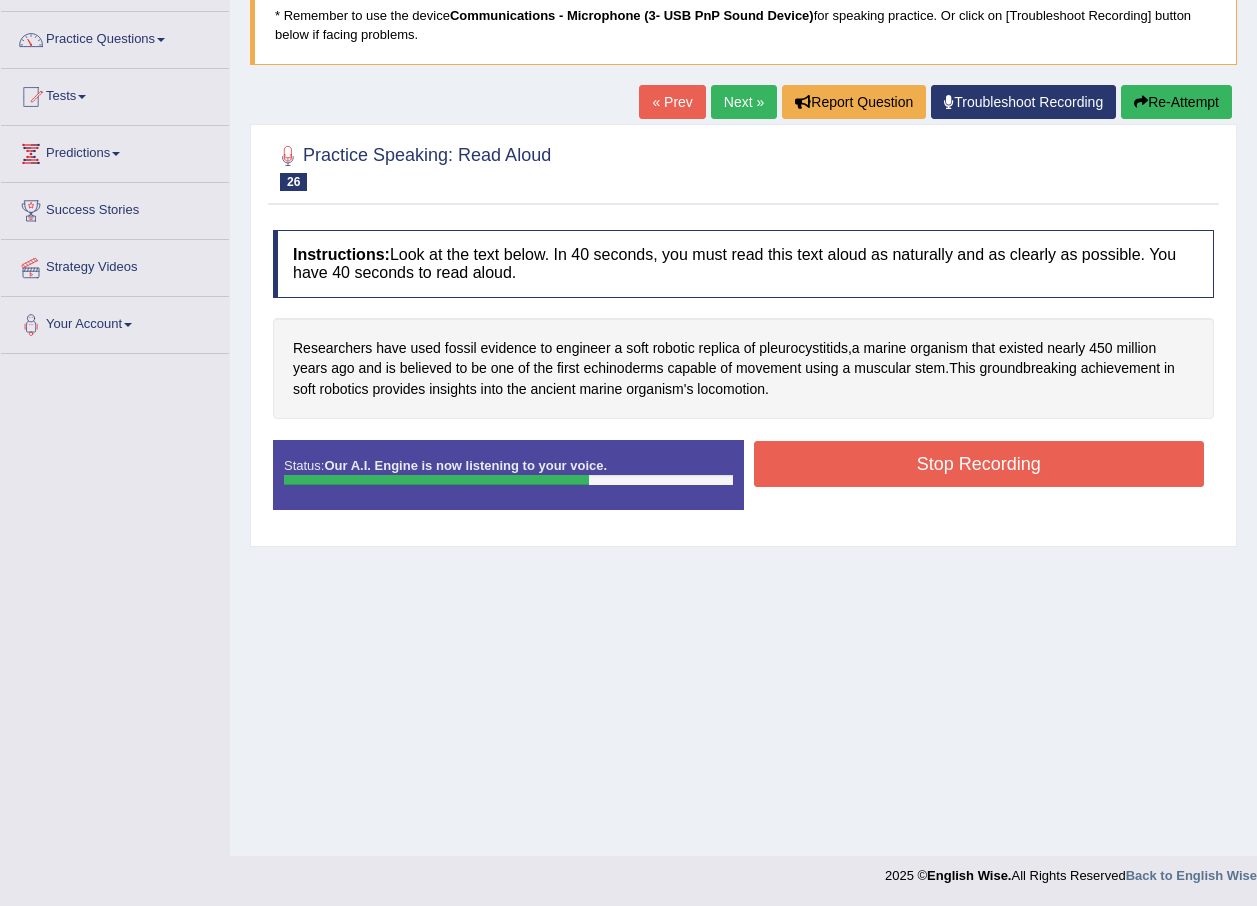 click on "Stop Recording" at bounding box center [979, 464] 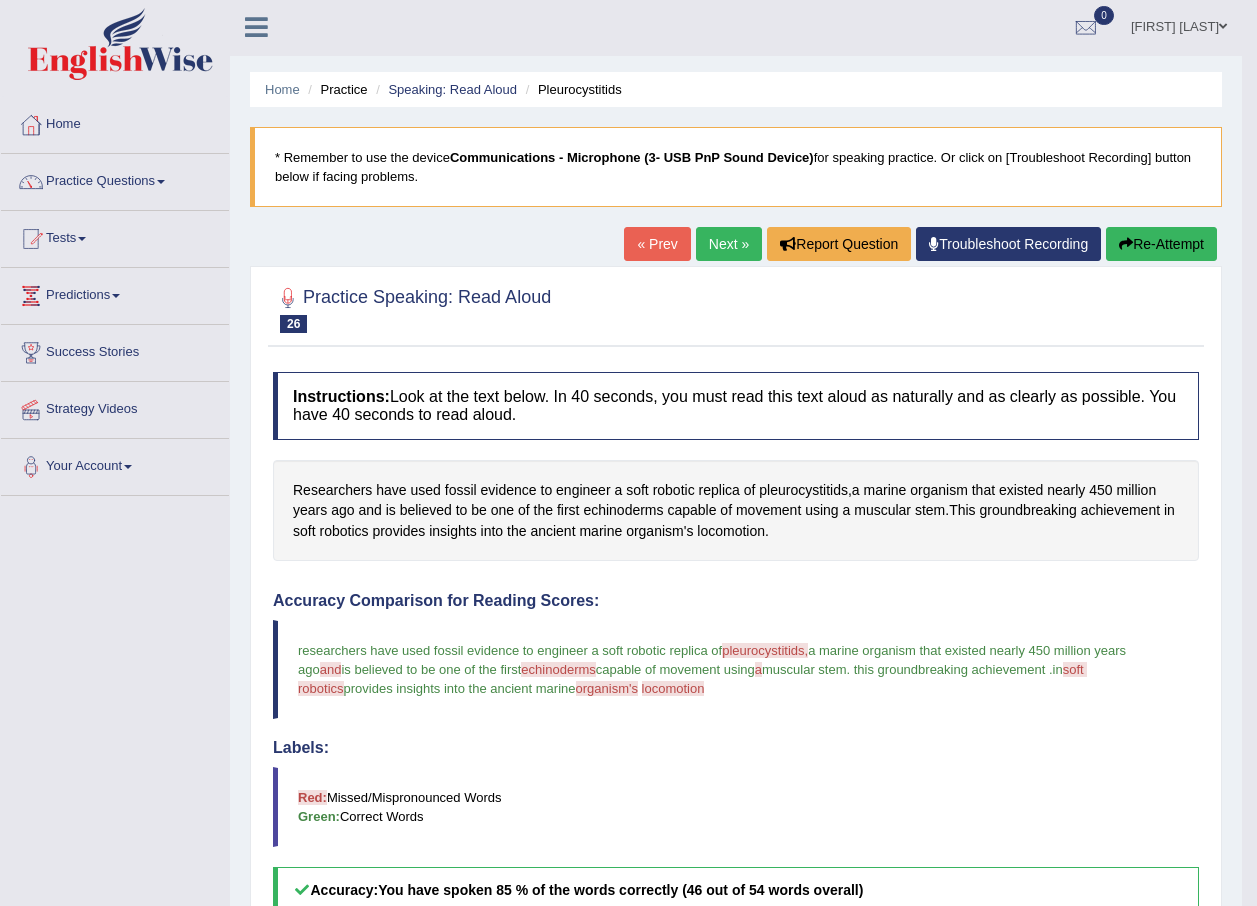 scroll, scrollTop: 0, scrollLeft: 0, axis: both 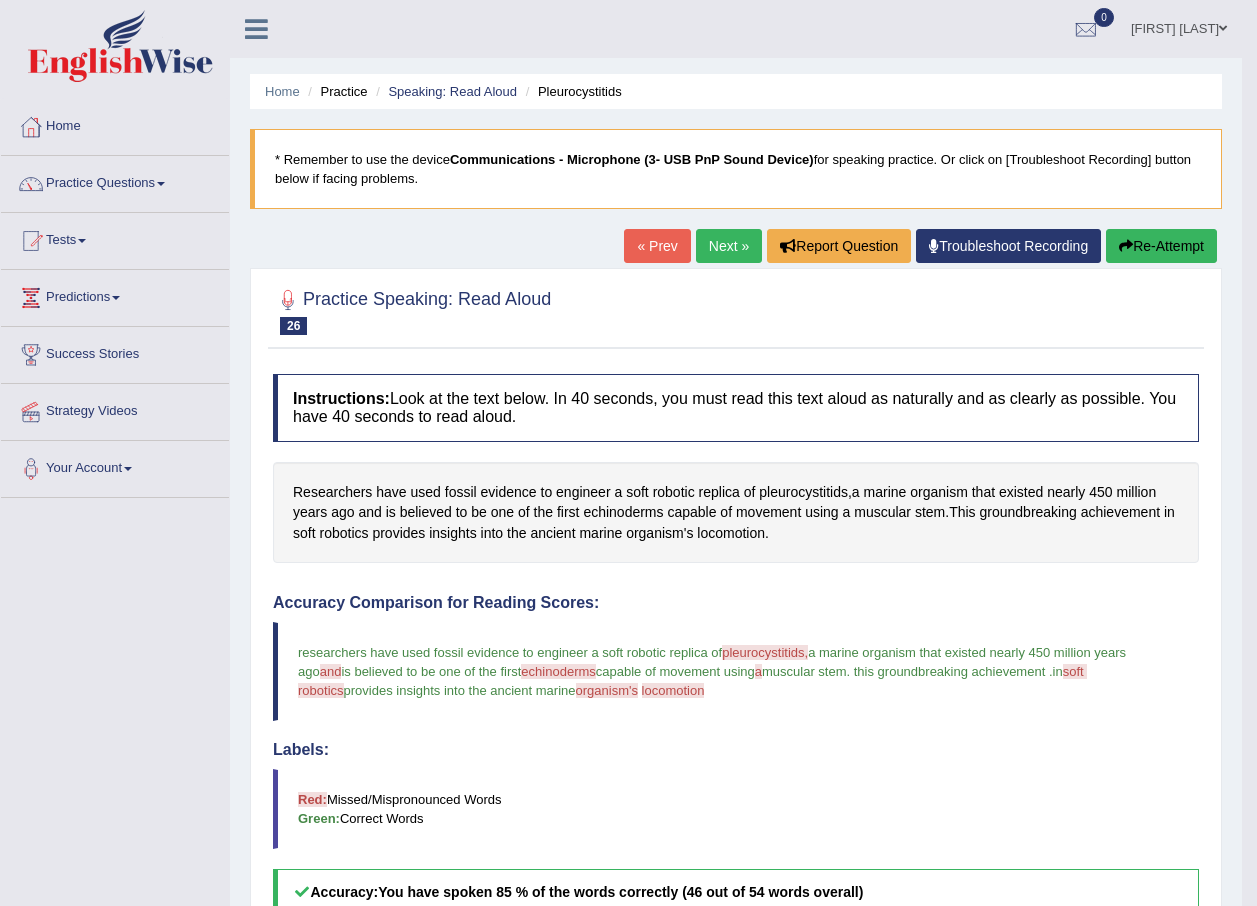 click on "Practice Questions" at bounding box center [115, 181] 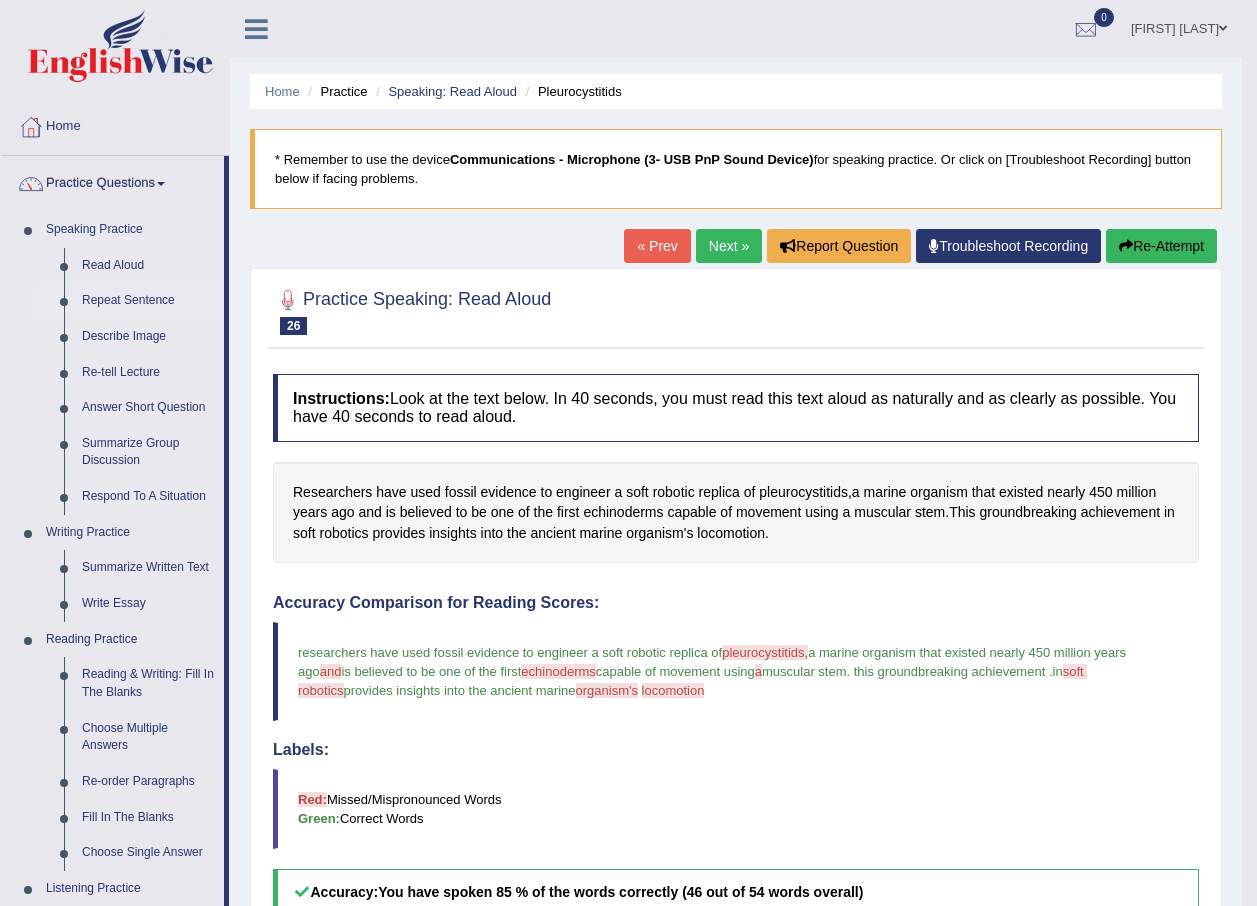 click on "Repeat Sentence" at bounding box center [148, 301] 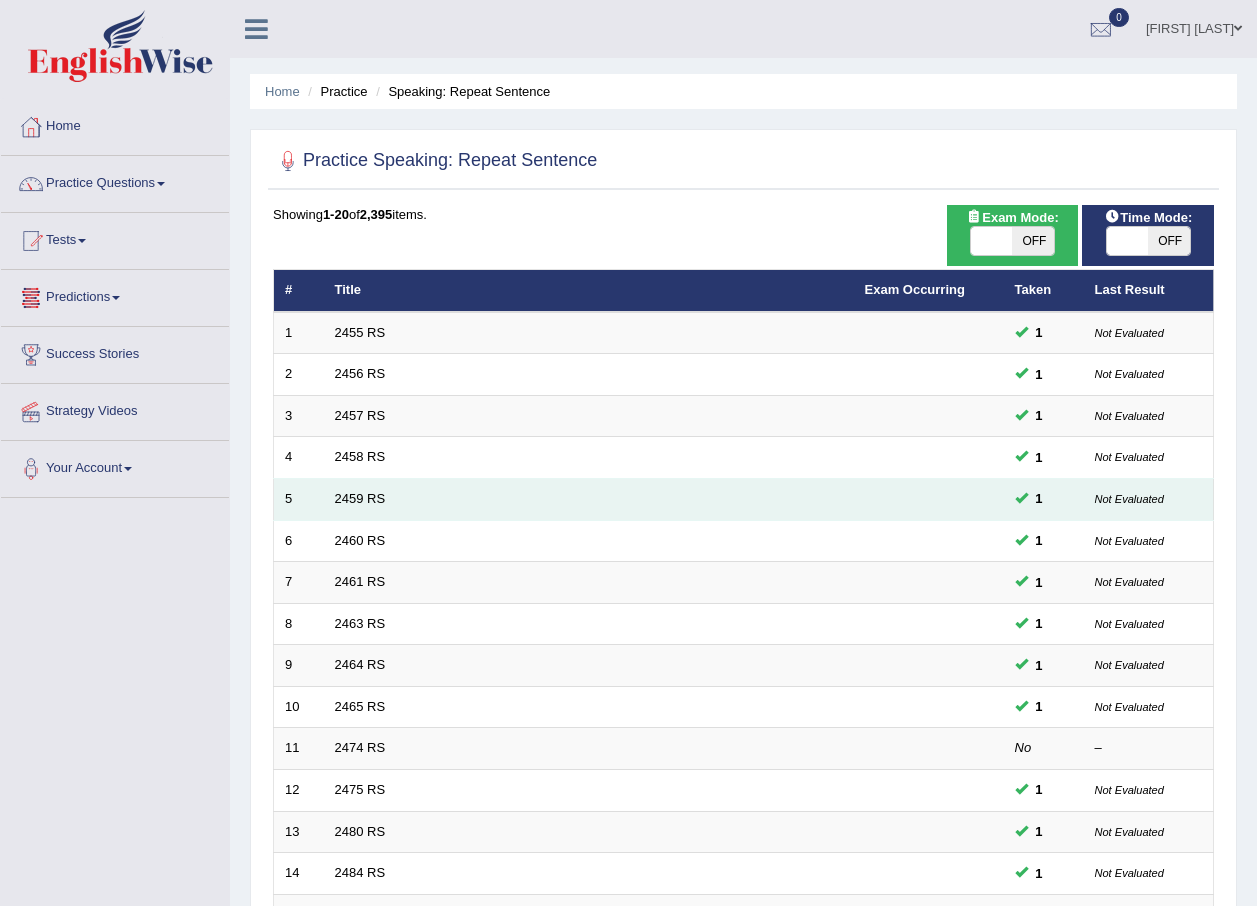 scroll, scrollTop: 0, scrollLeft: 0, axis: both 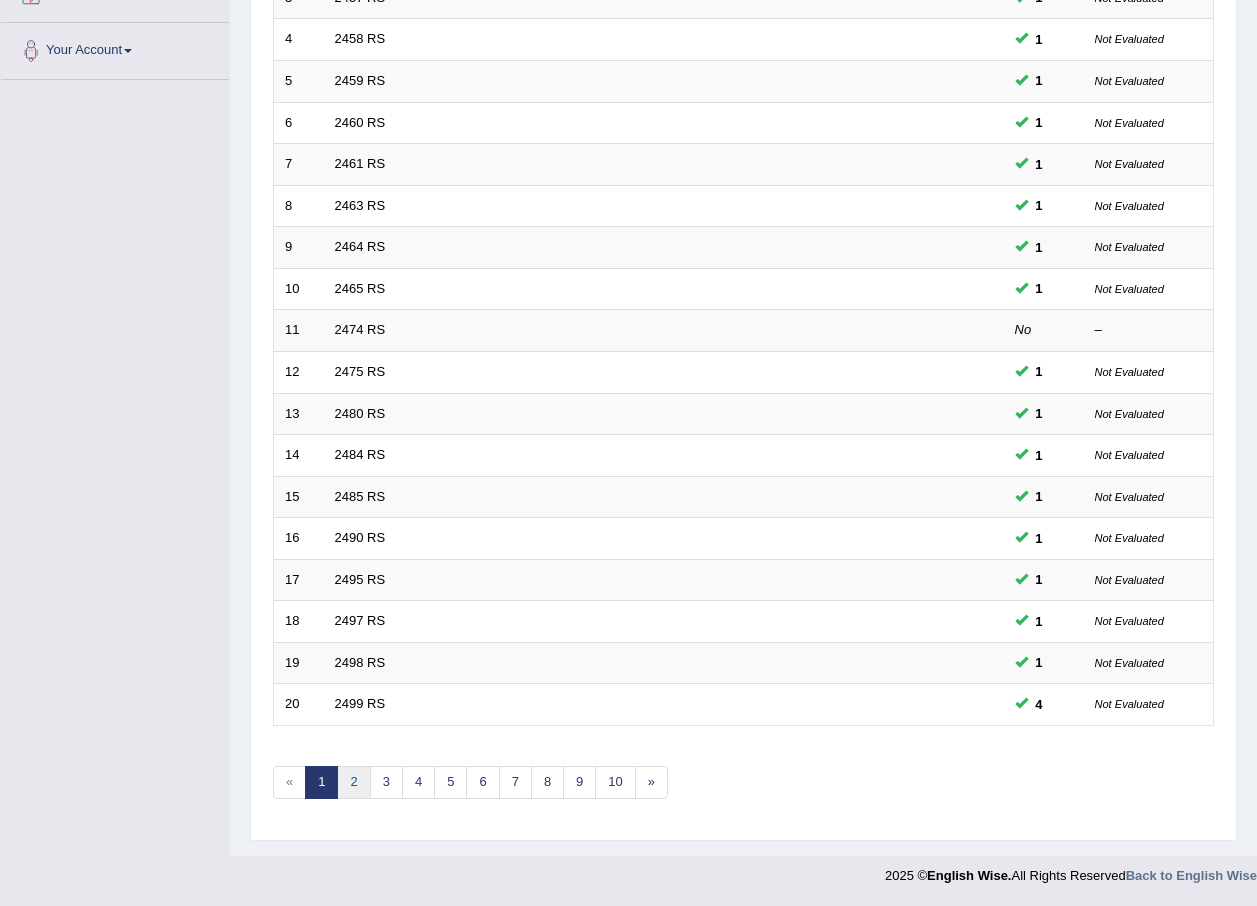 click on "2" at bounding box center (353, 782) 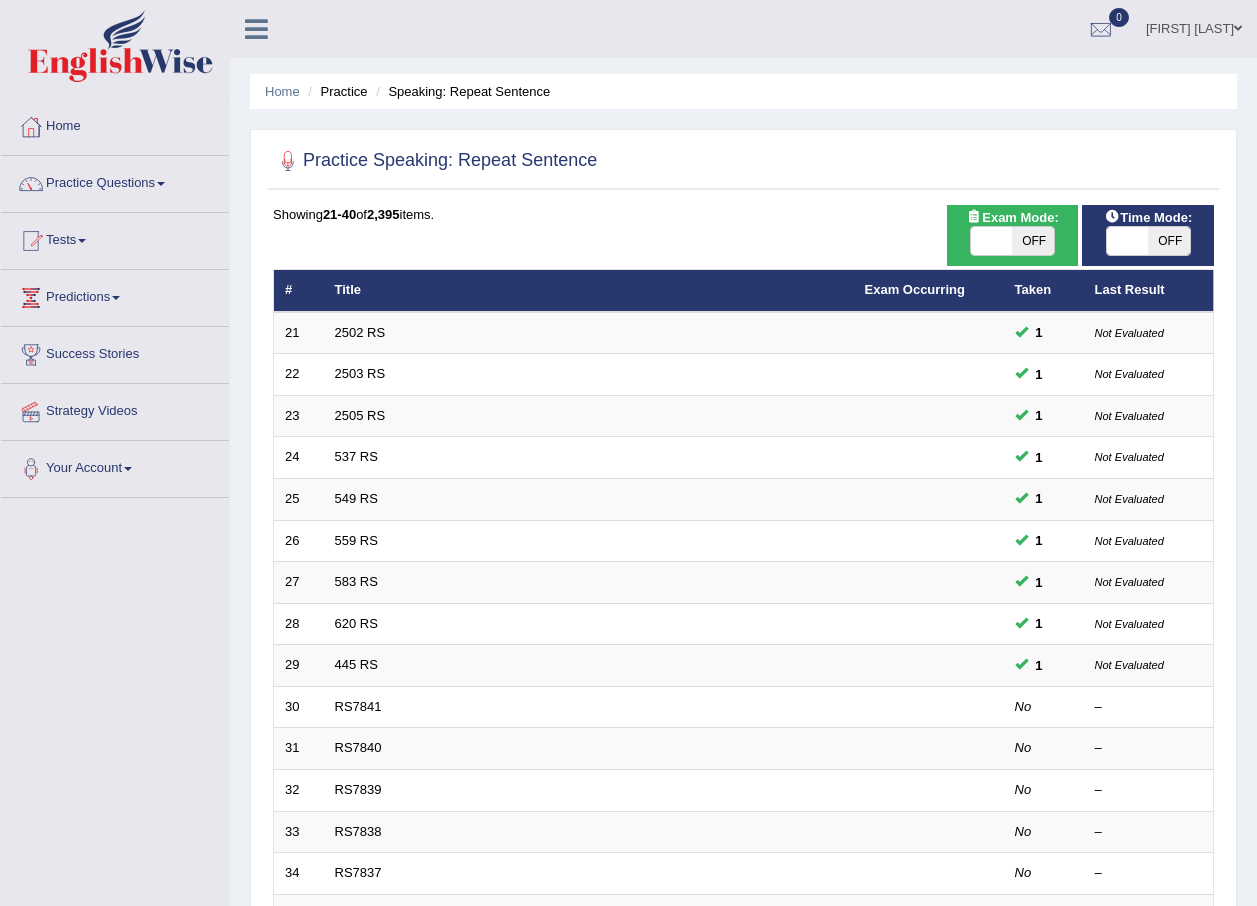 scroll, scrollTop: 0, scrollLeft: 0, axis: both 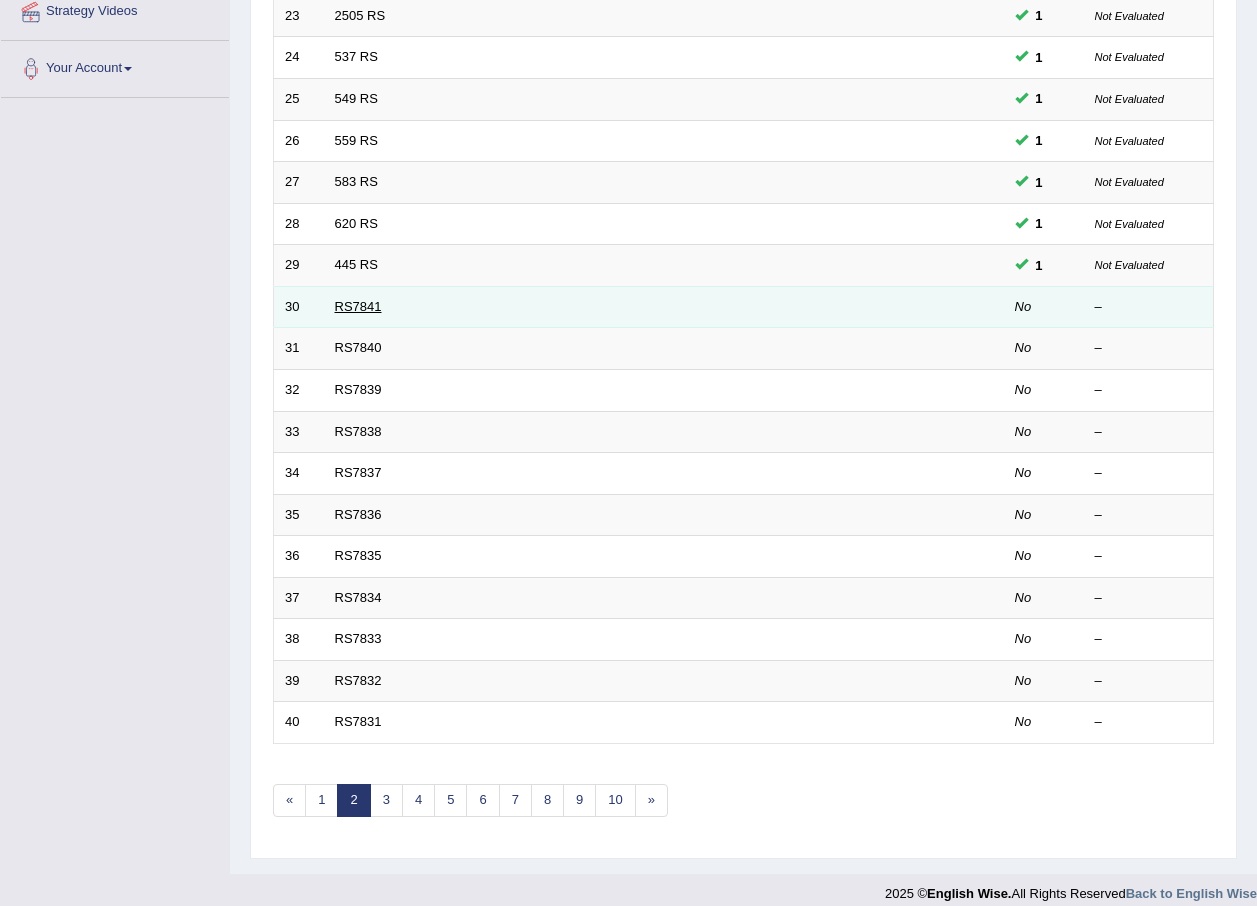 click on "RS7841" at bounding box center [358, 306] 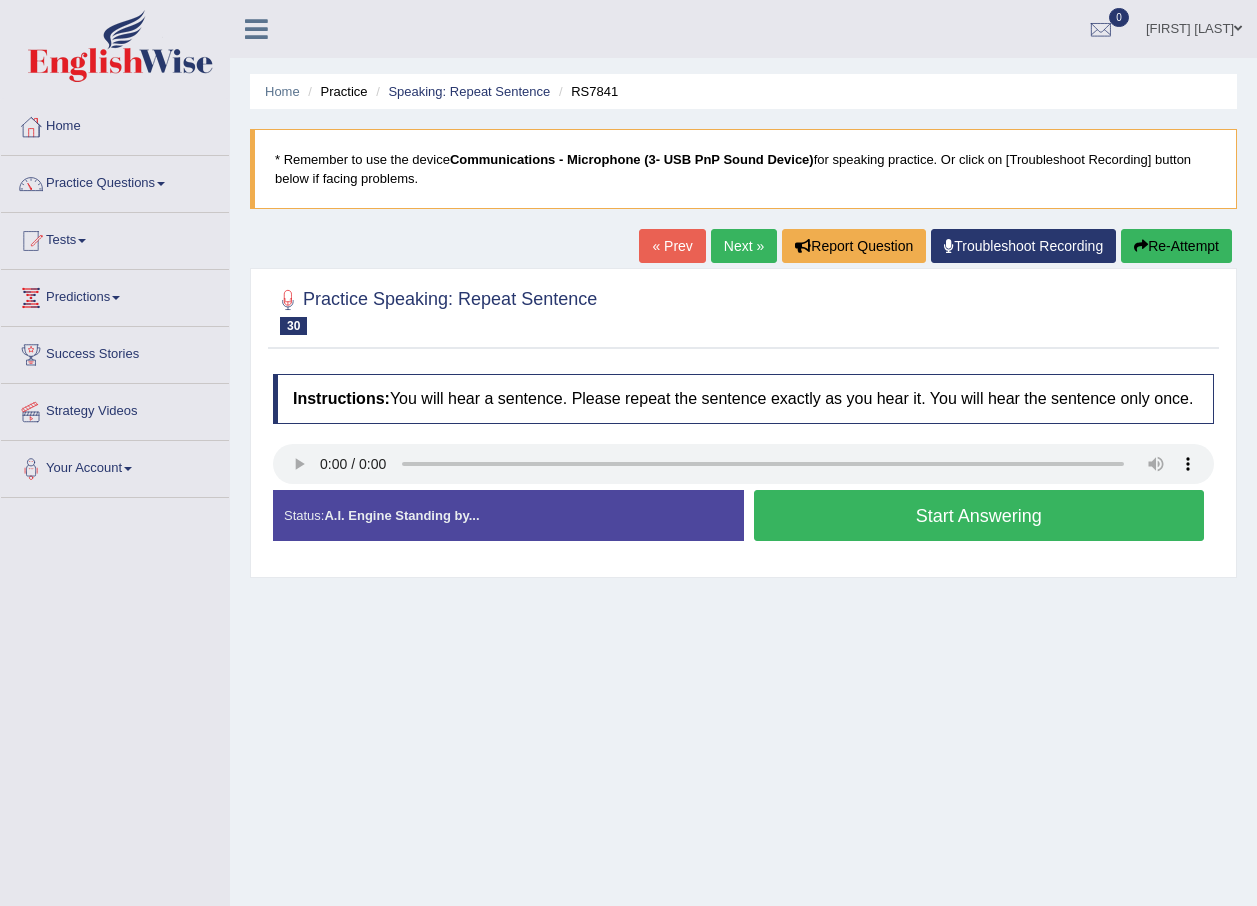 scroll, scrollTop: 0, scrollLeft: 0, axis: both 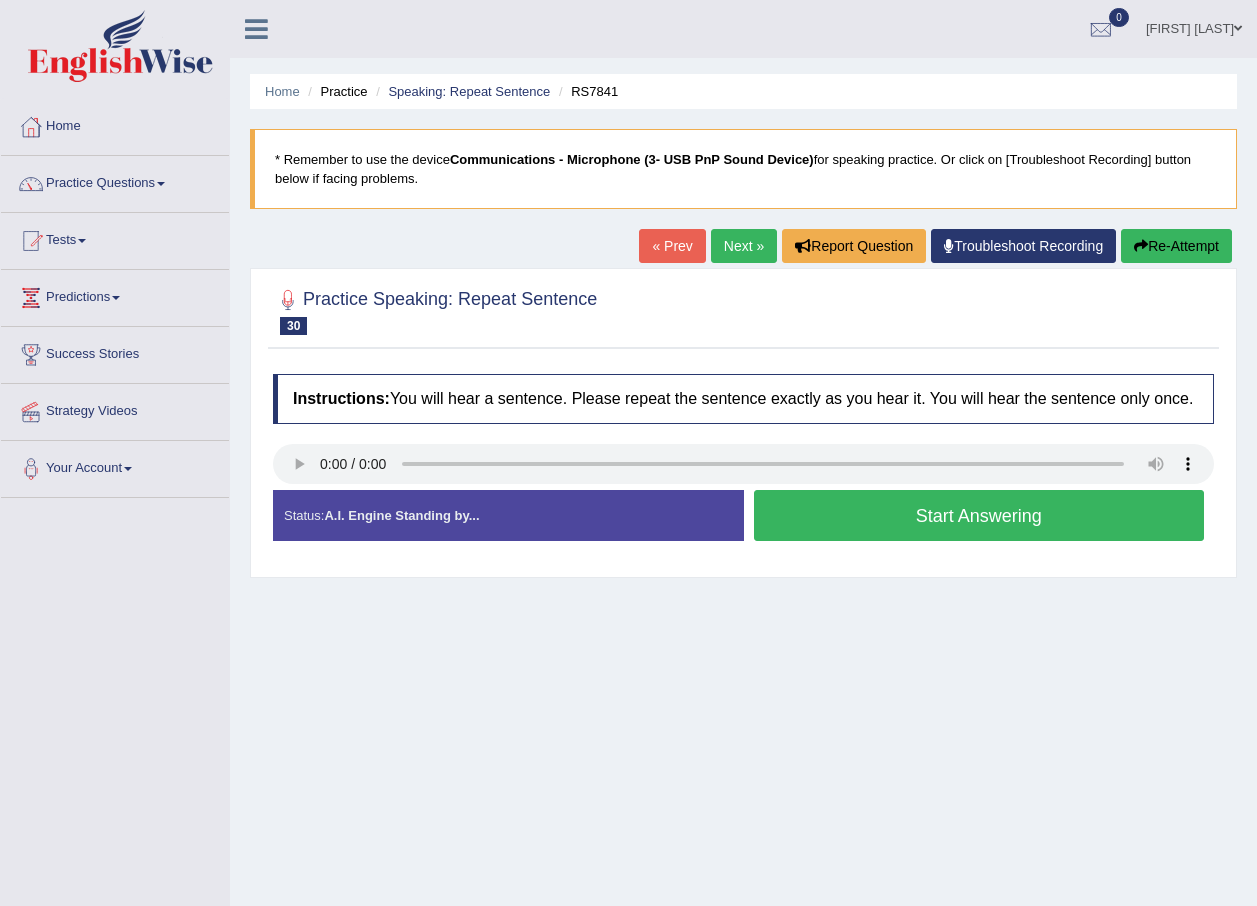 type 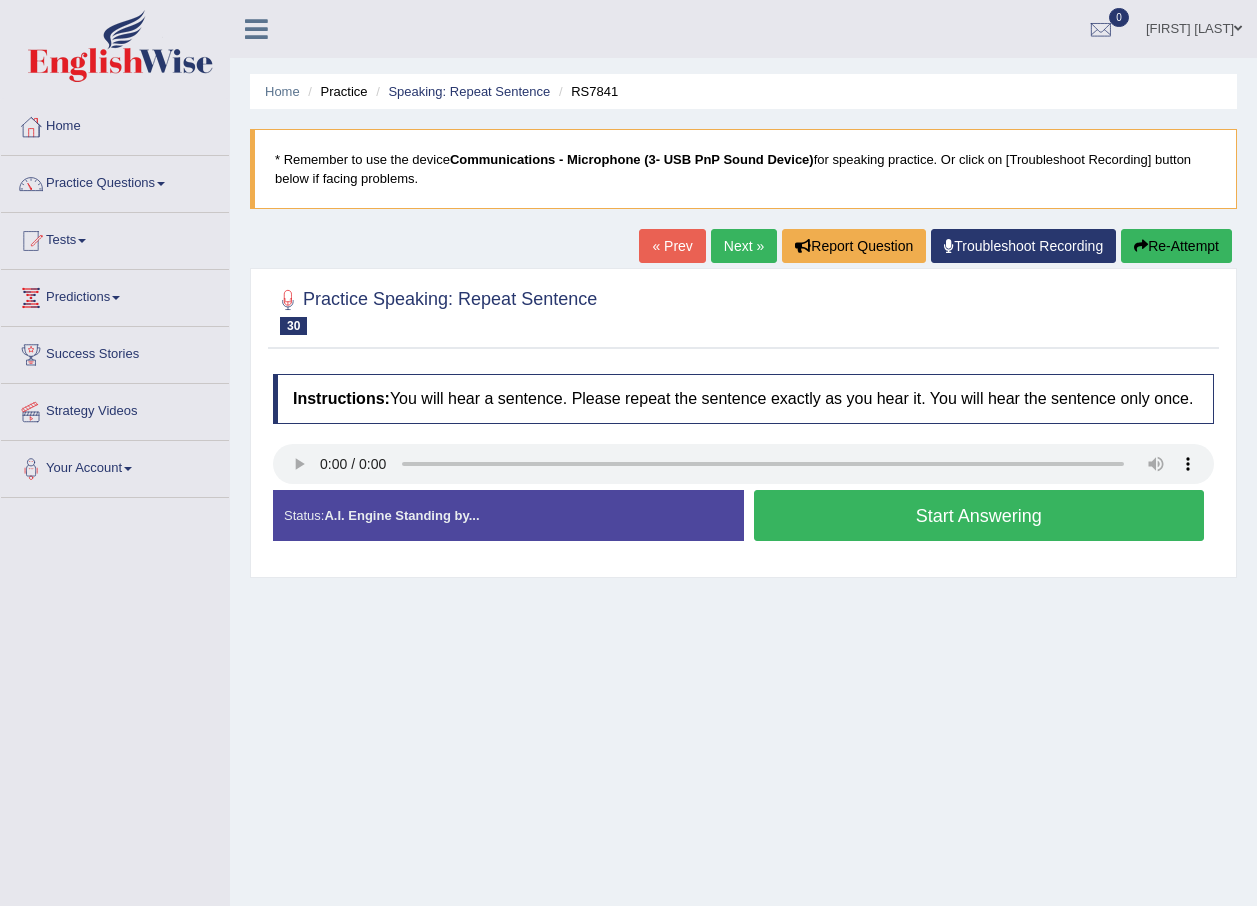 click on "Start Answering" at bounding box center [979, 515] 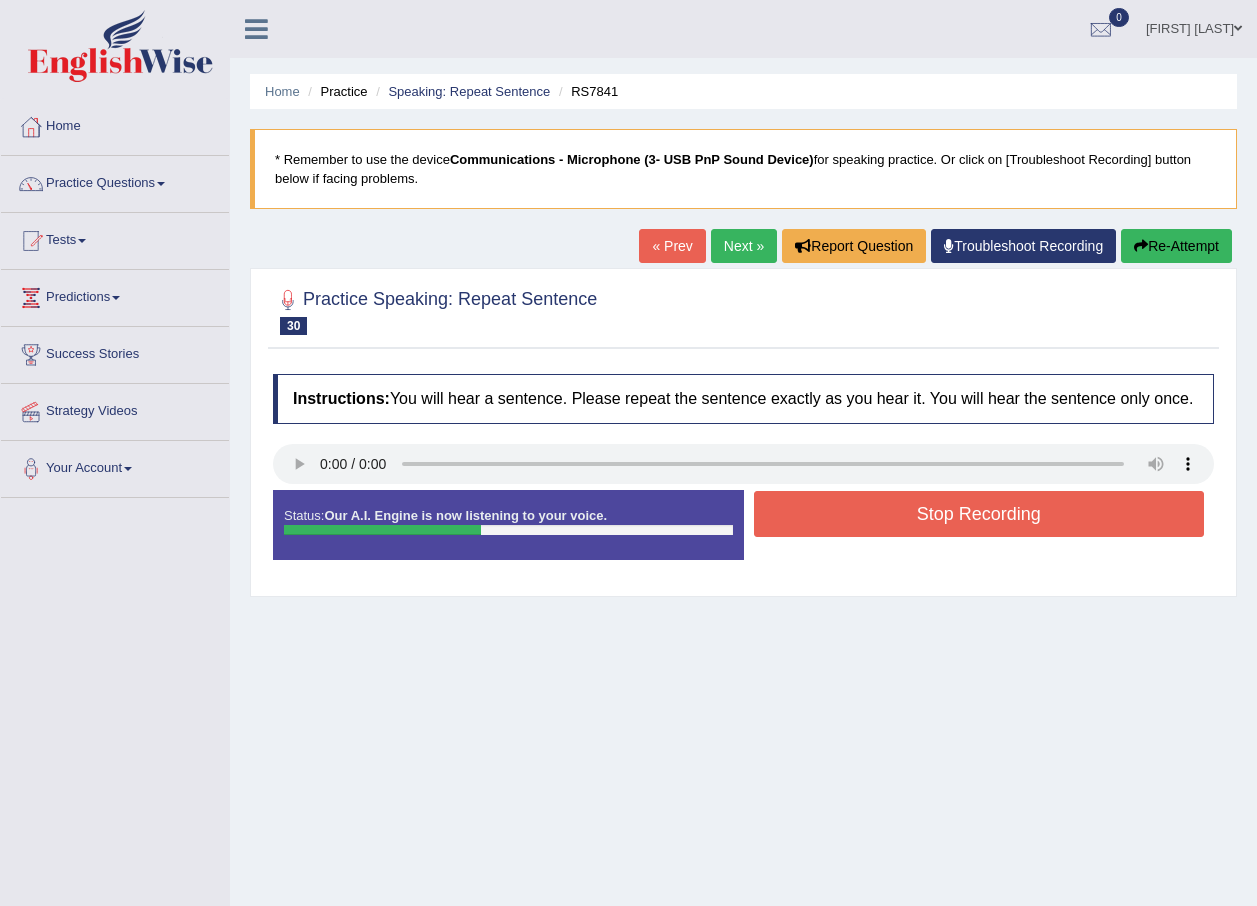 click on "Stop Recording" at bounding box center [979, 514] 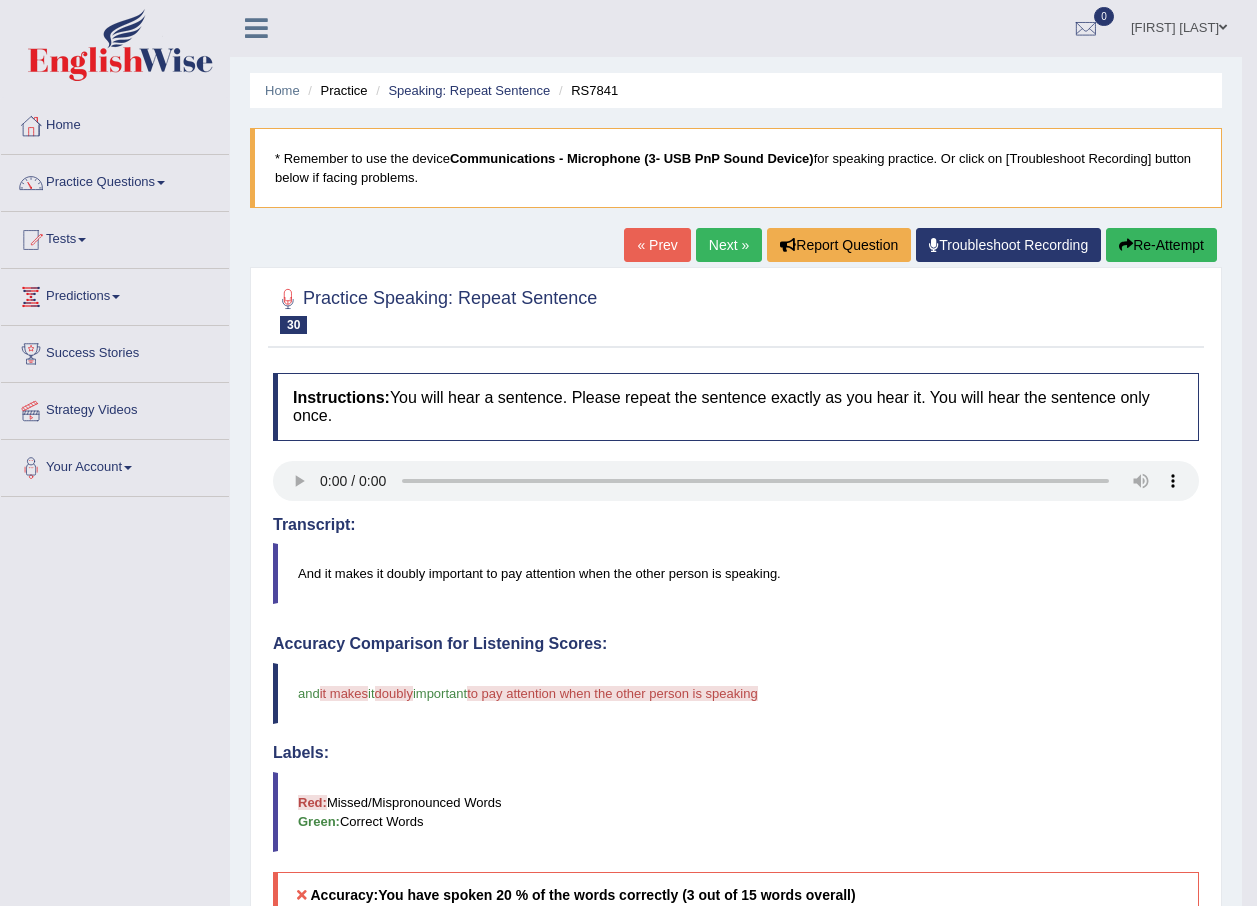 scroll, scrollTop: 0, scrollLeft: 0, axis: both 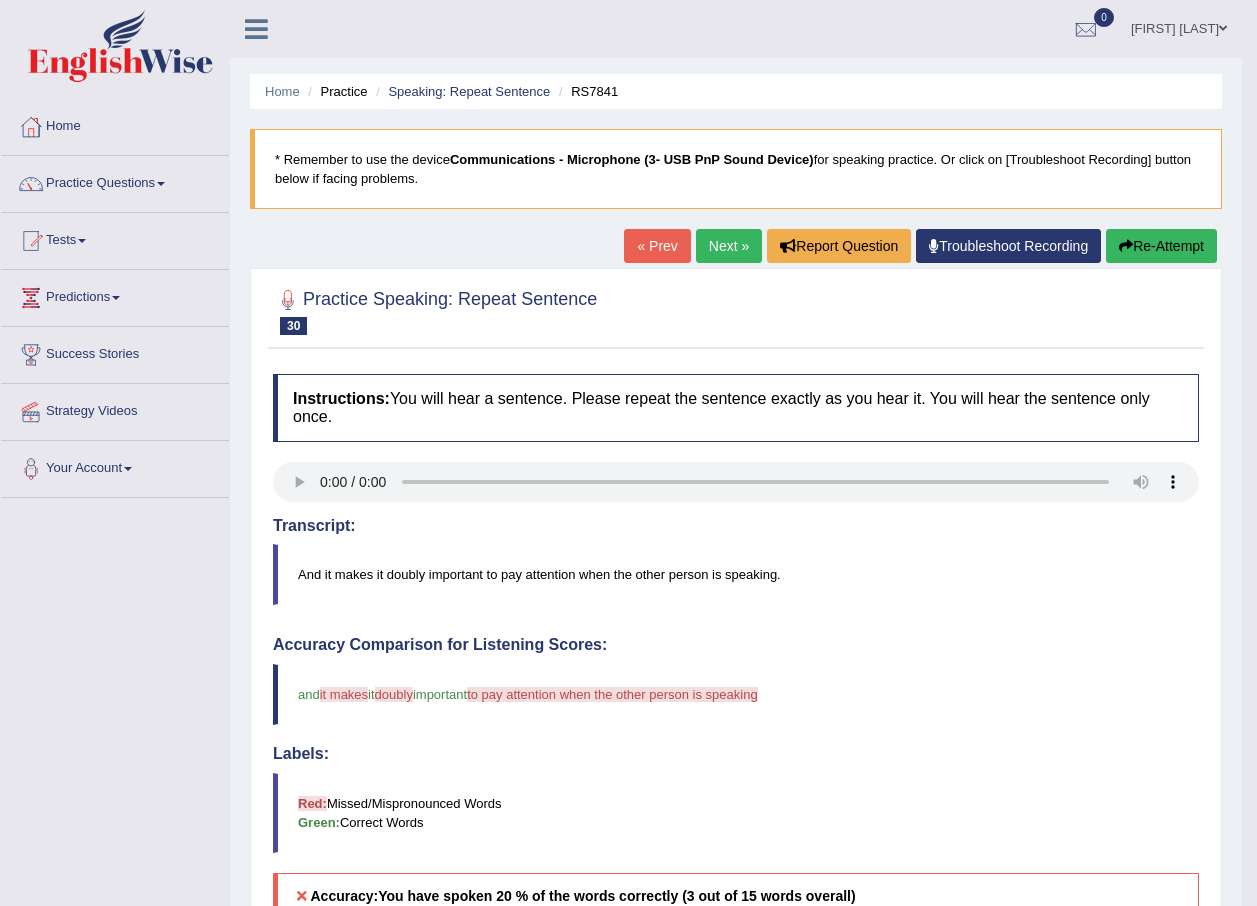 click on "Next »" at bounding box center [729, 246] 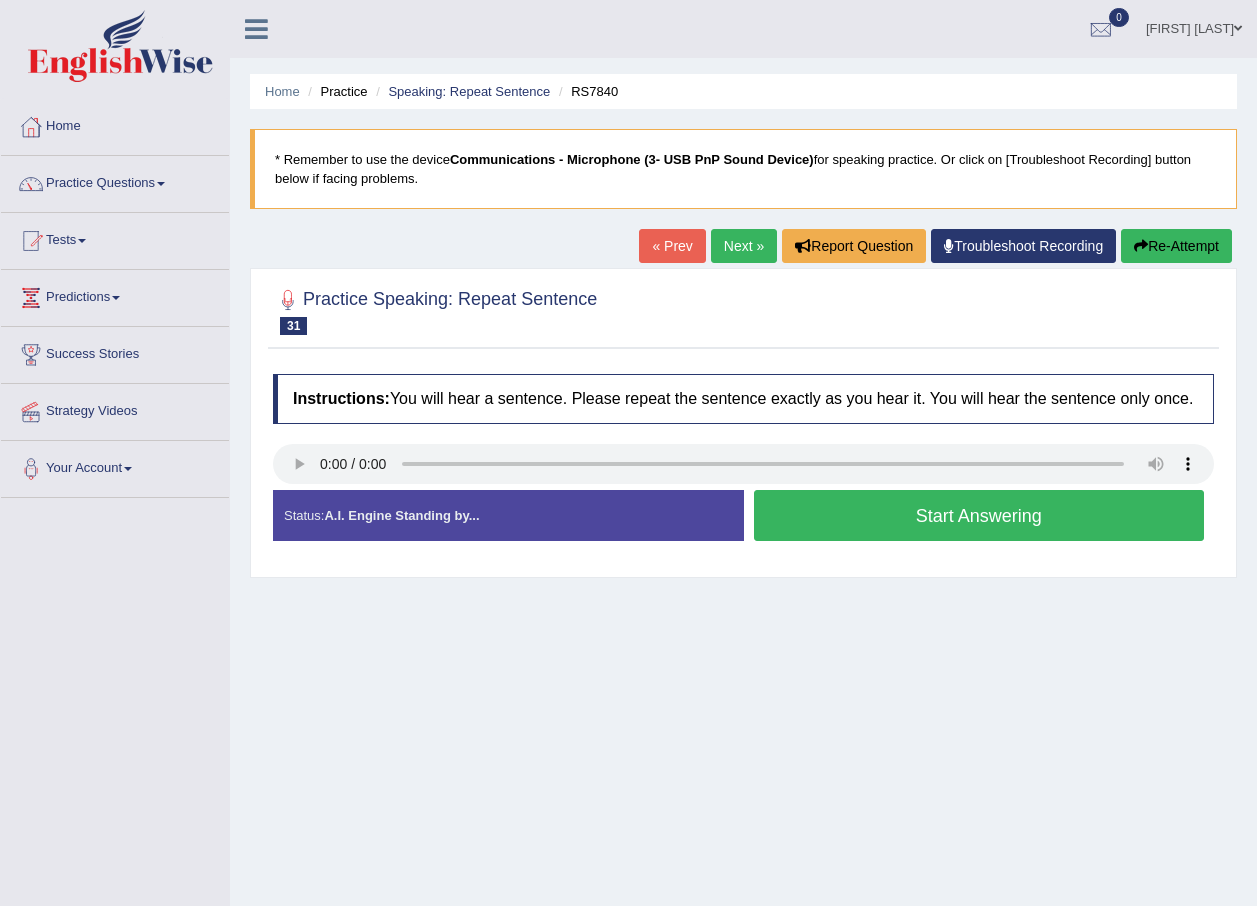 scroll, scrollTop: 0, scrollLeft: 0, axis: both 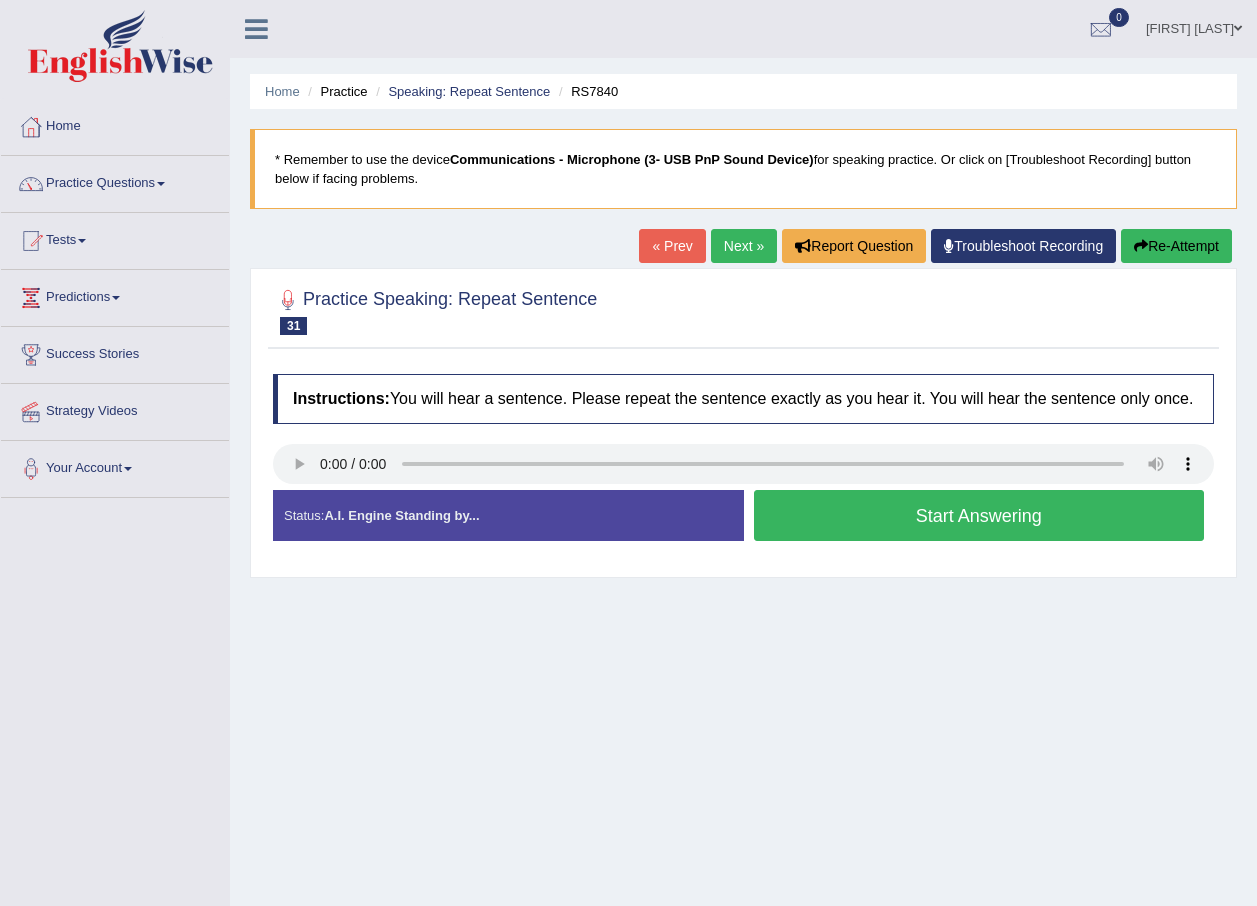 click on "Start Answering" at bounding box center [979, 515] 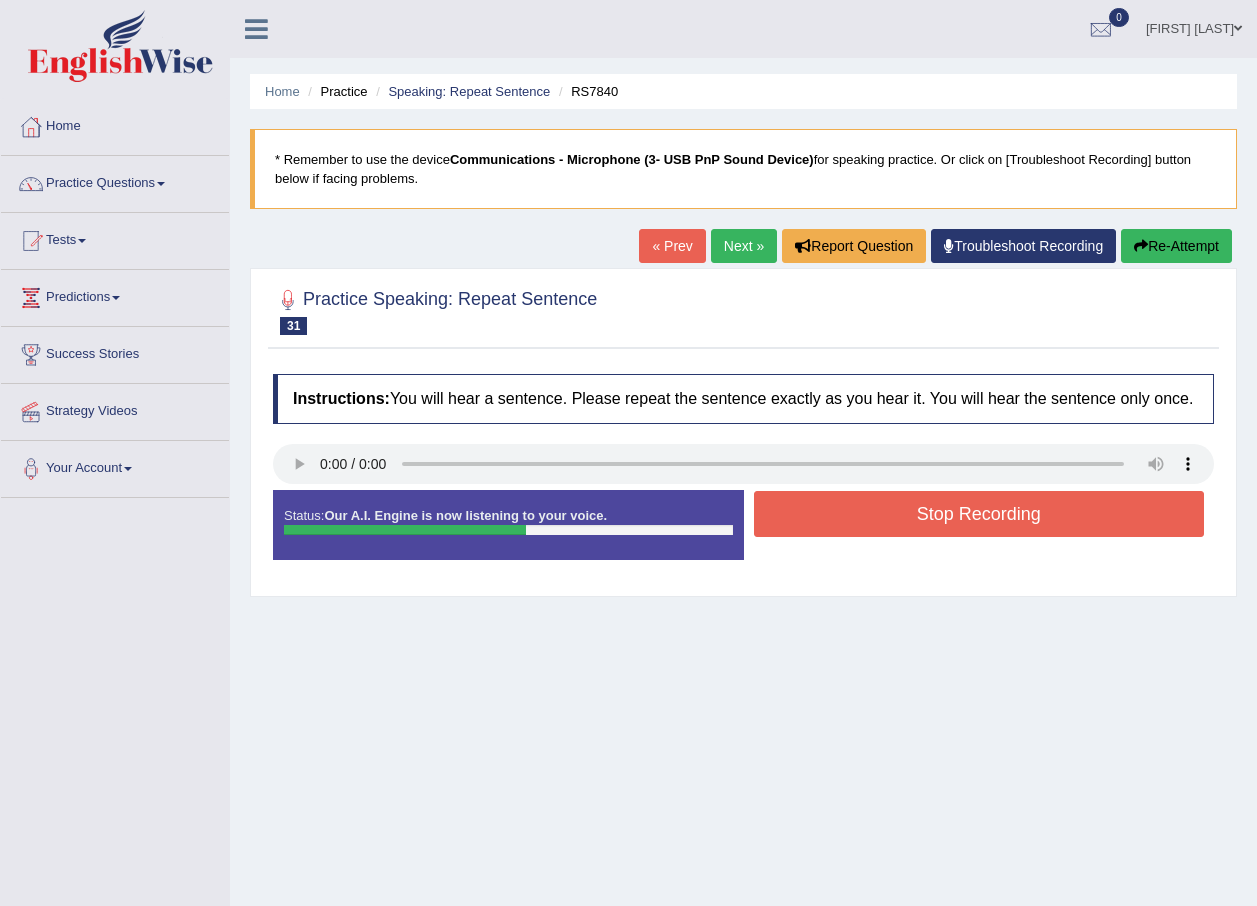 click on "Stop Recording" at bounding box center [979, 514] 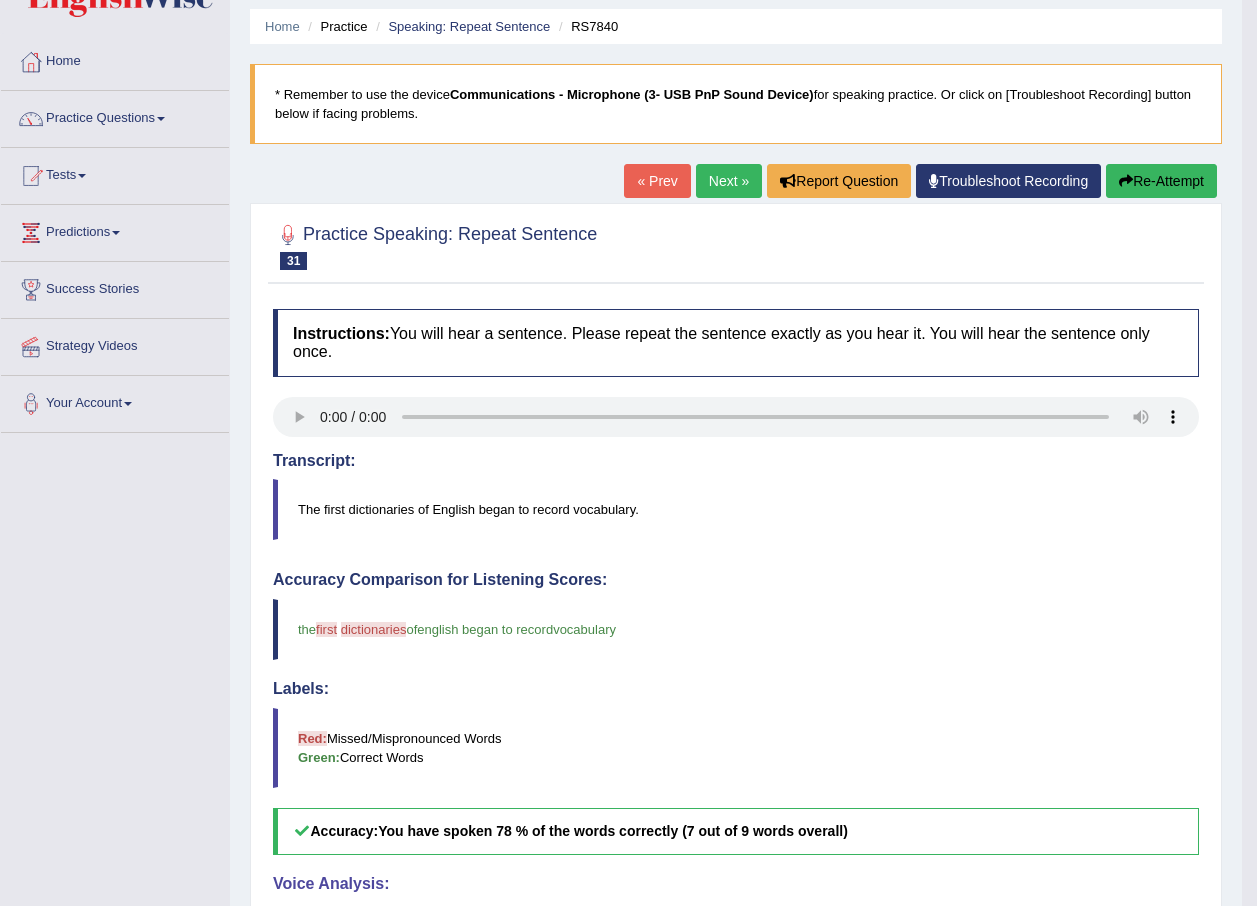 scroll, scrollTop: 0, scrollLeft: 0, axis: both 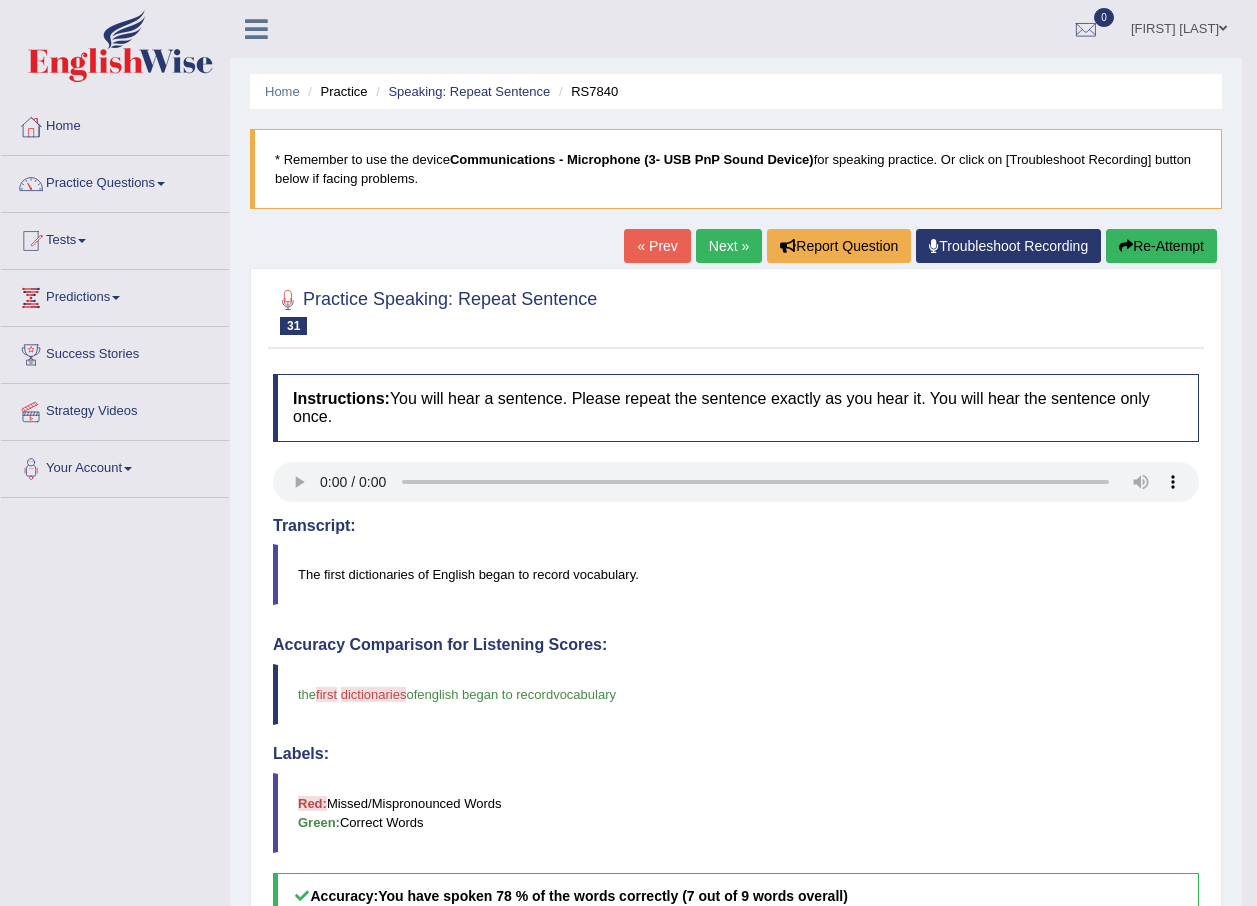click on "Next »" at bounding box center [729, 246] 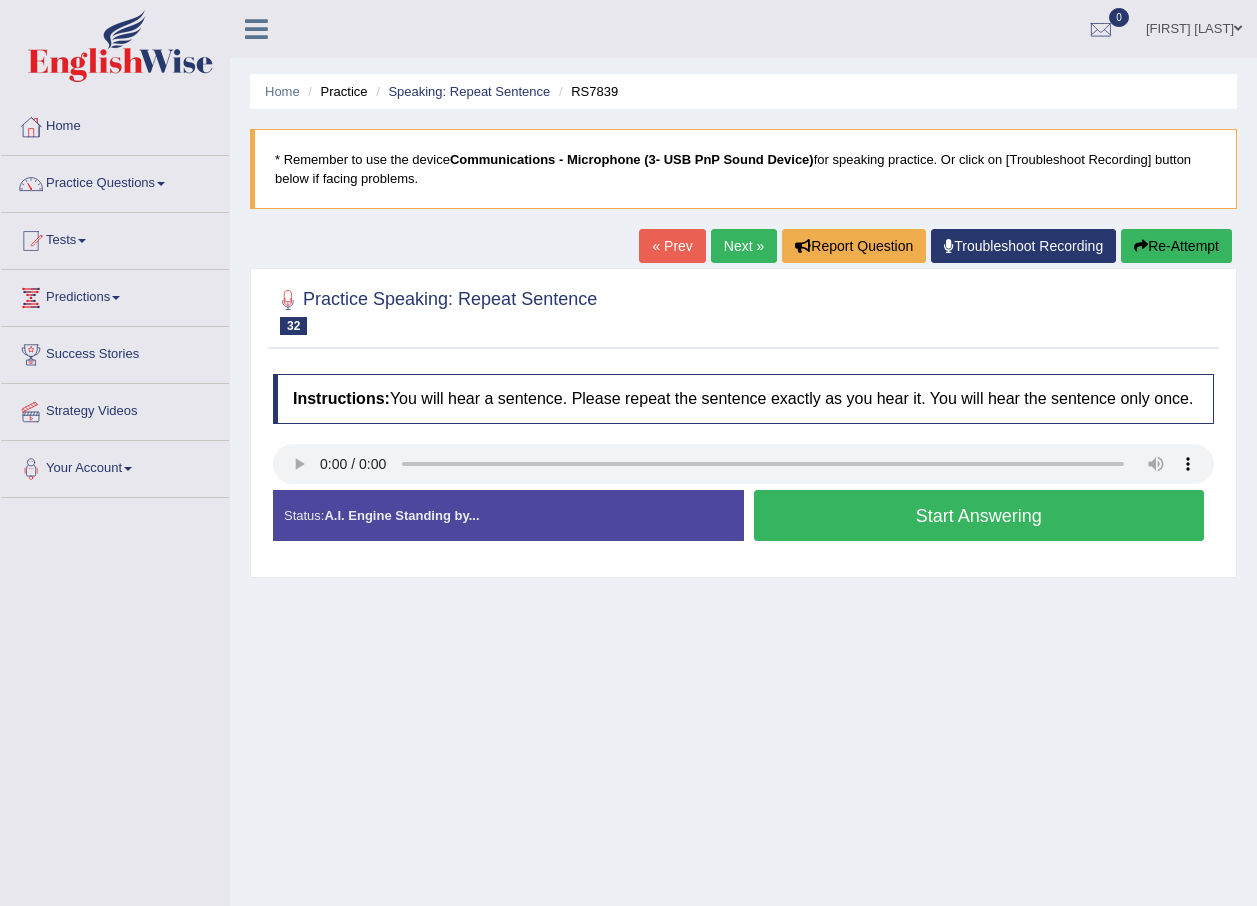 scroll, scrollTop: 0, scrollLeft: 0, axis: both 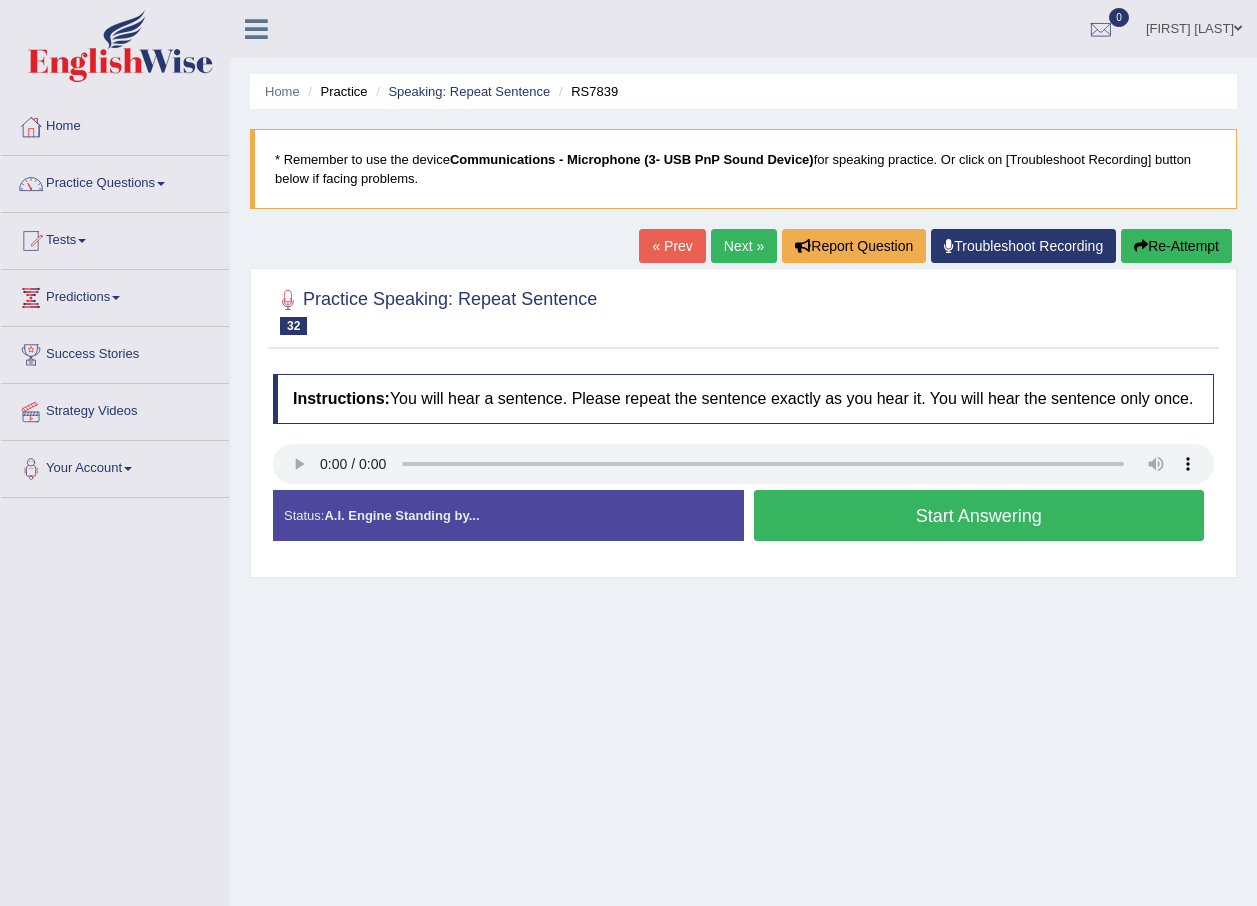 type 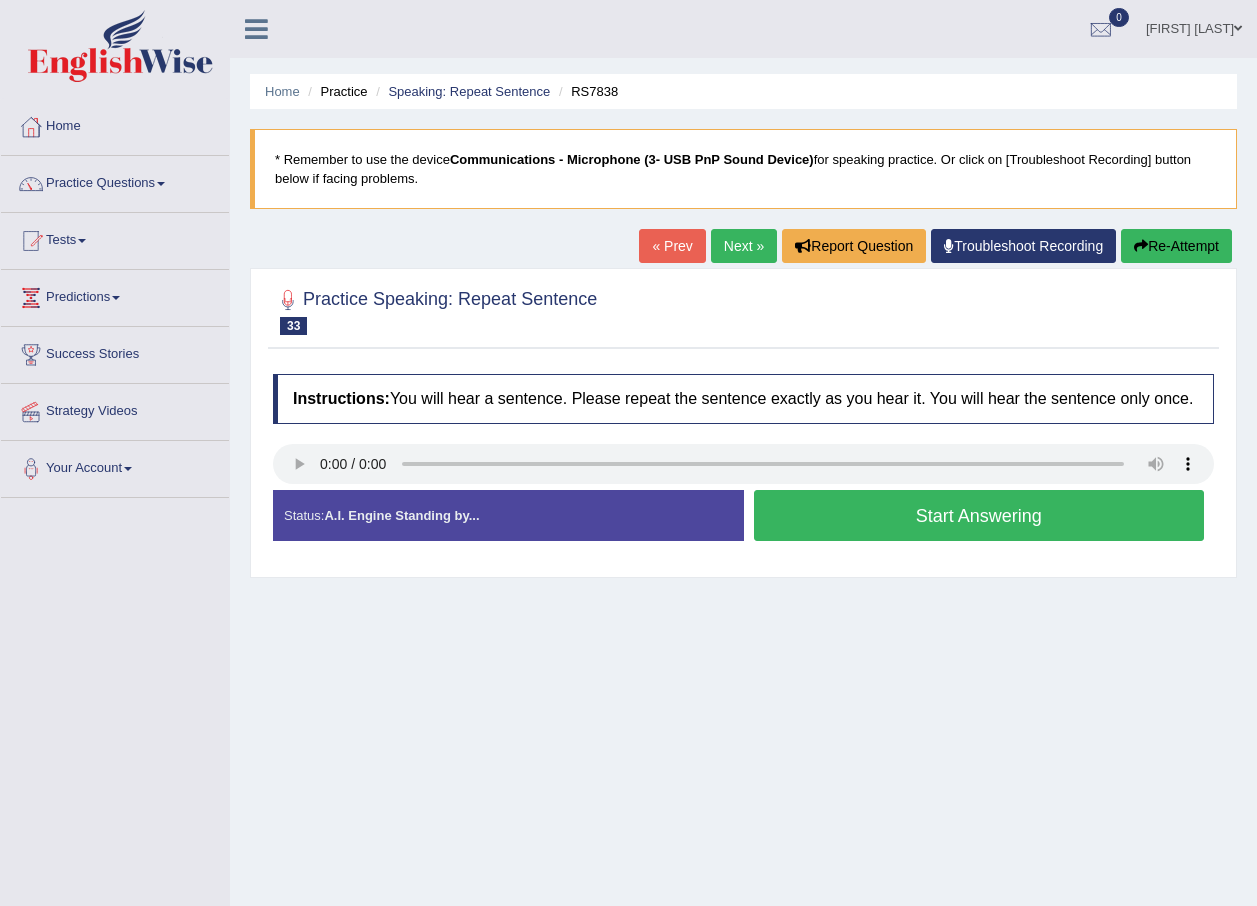 scroll, scrollTop: 0, scrollLeft: 0, axis: both 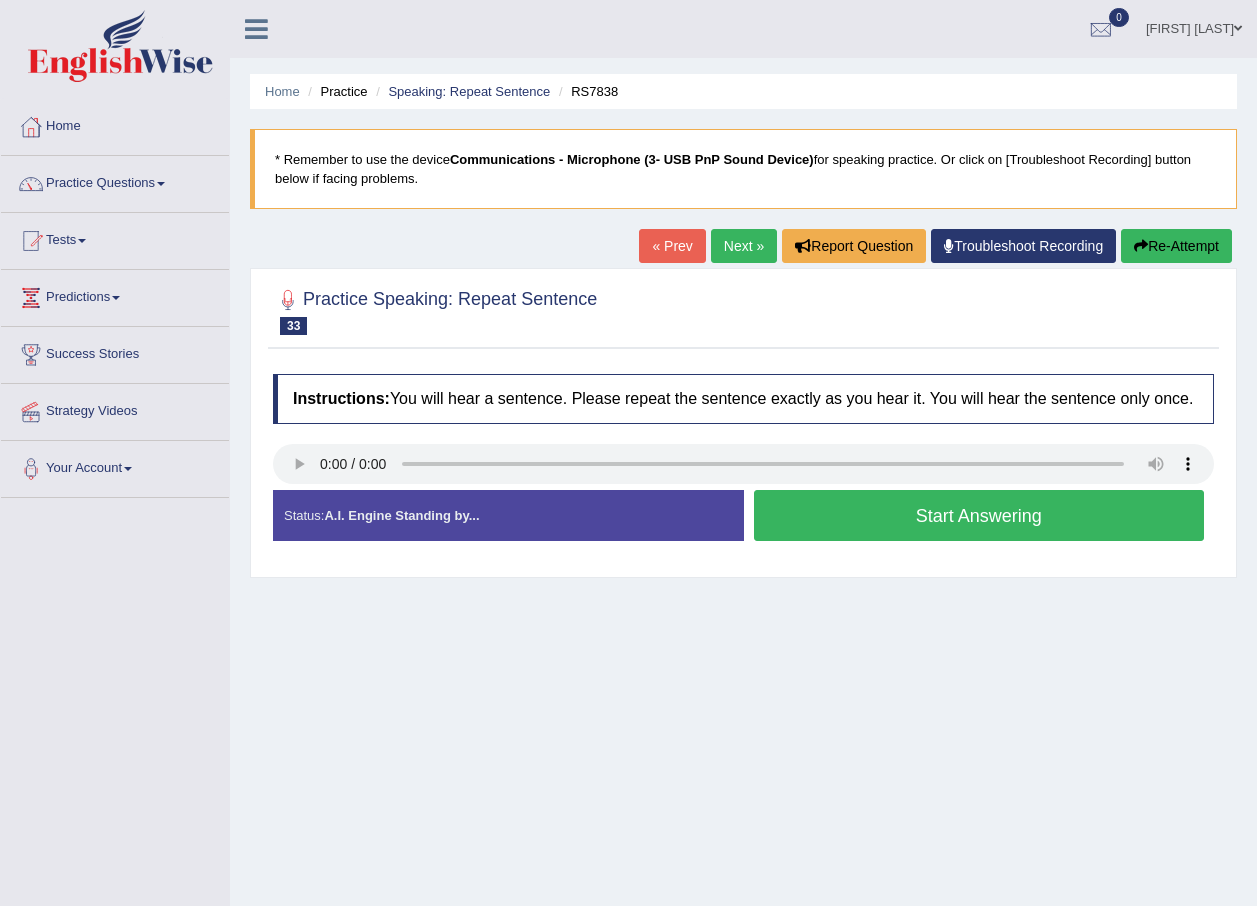 click on "Next »" at bounding box center (744, 246) 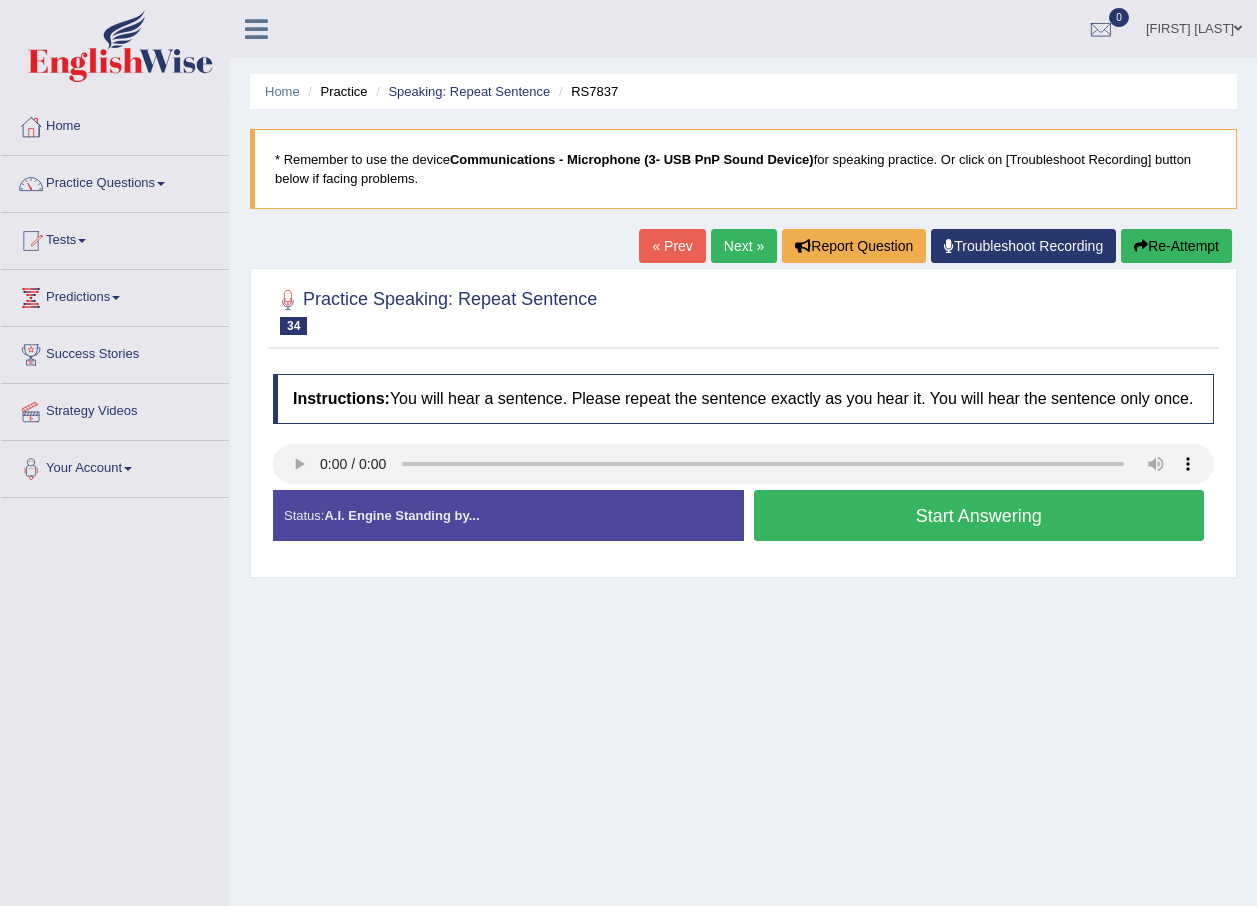 scroll, scrollTop: 0, scrollLeft: 0, axis: both 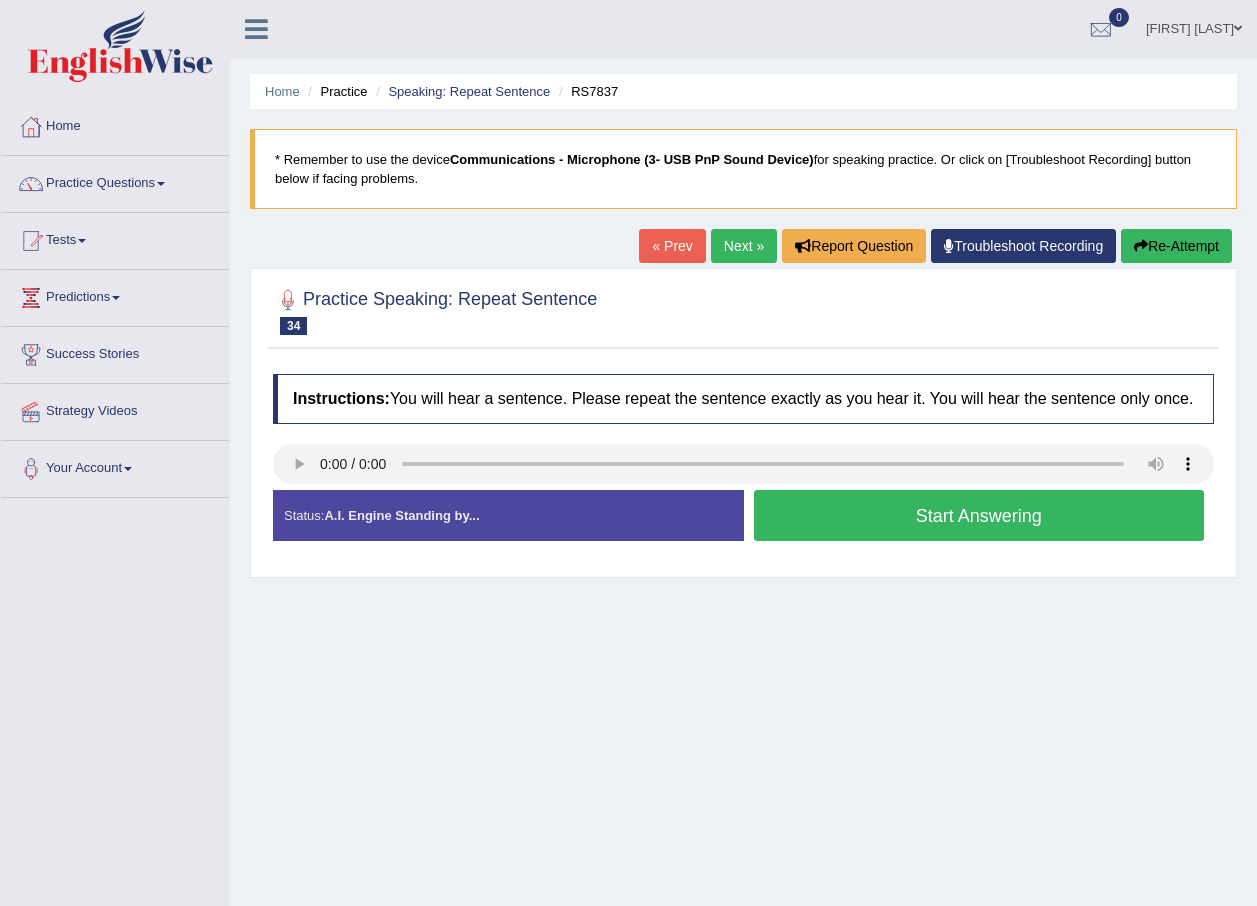 click on "Start Answering" at bounding box center (979, 515) 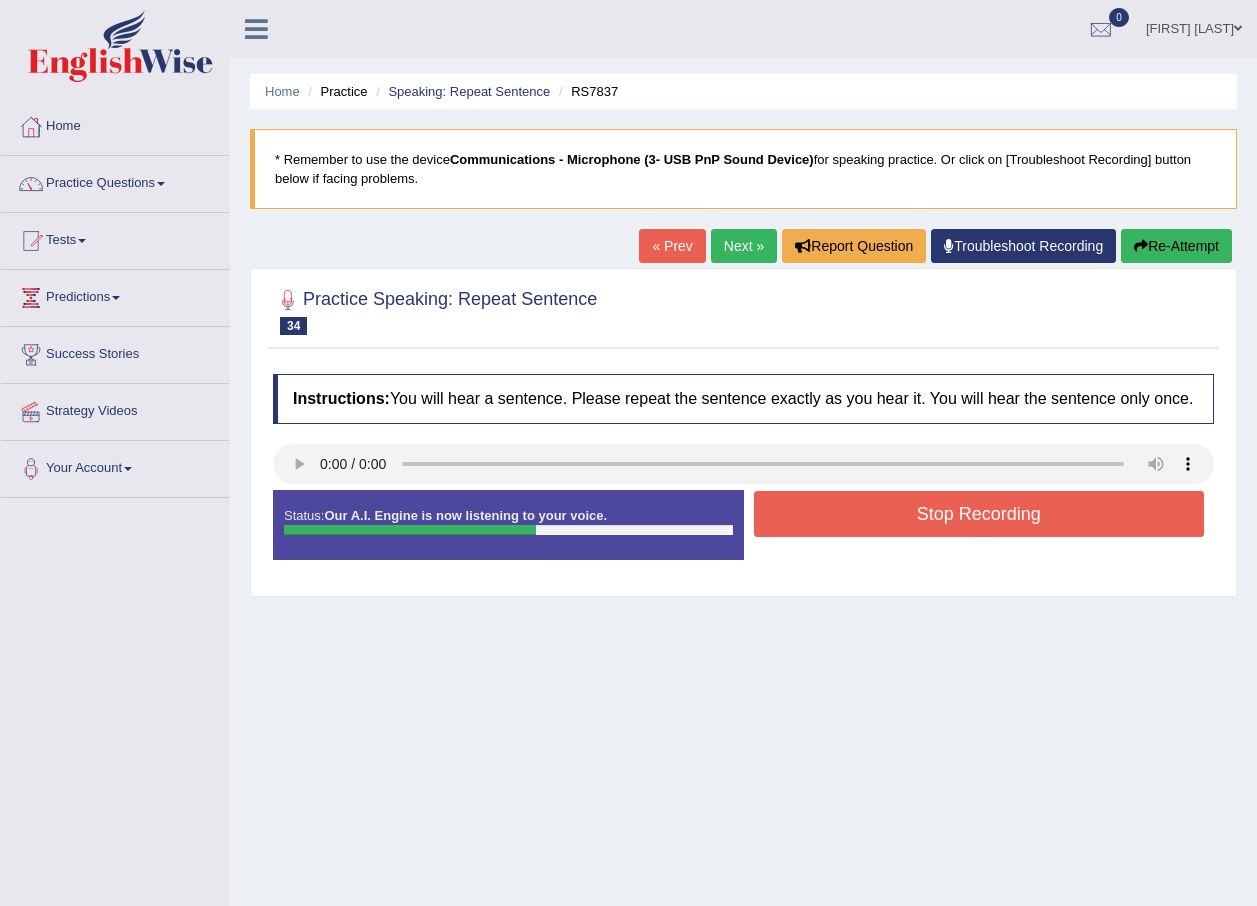 click on "Stop Recording" at bounding box center [979, 514] 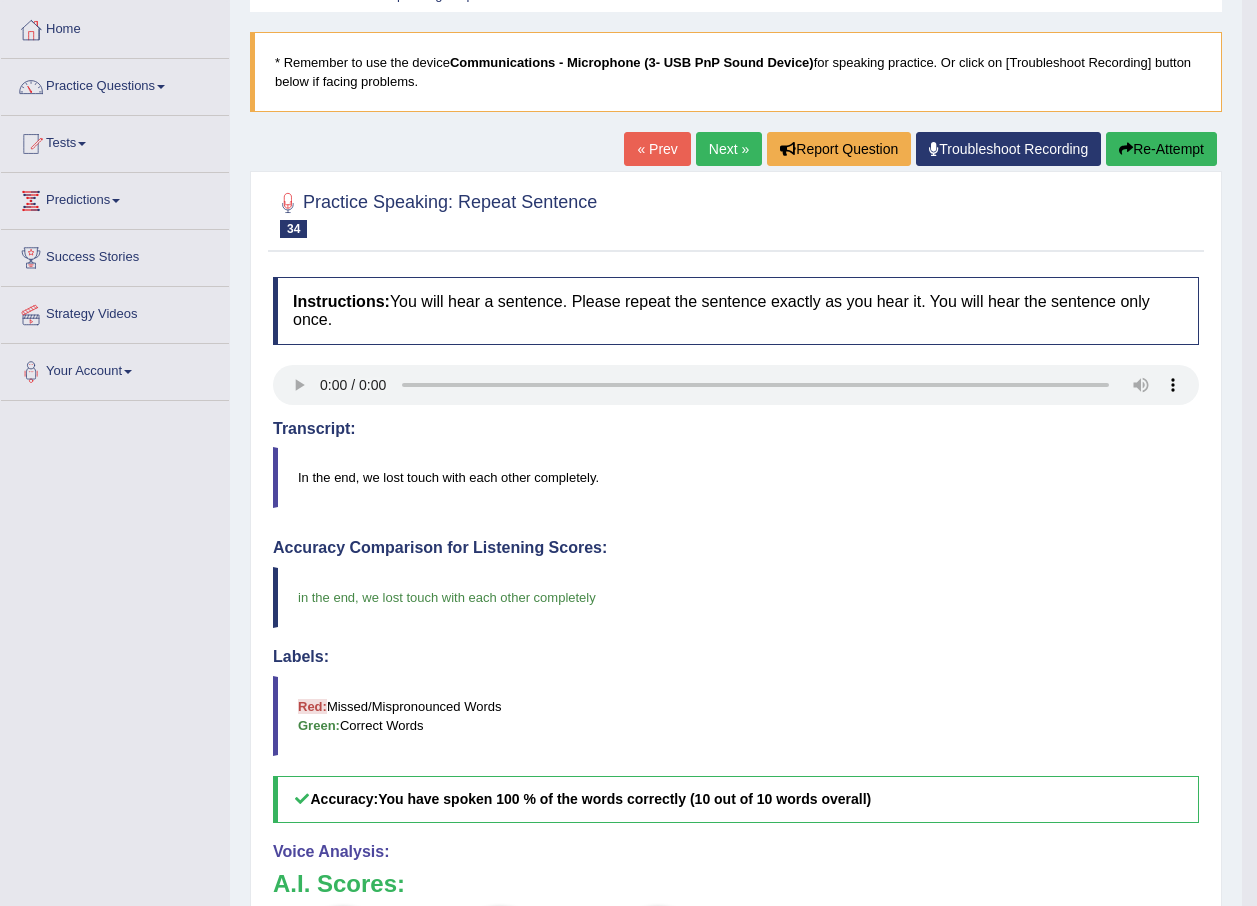 scroll, scrollTop: 0, scrollLeft: 0, axis: both 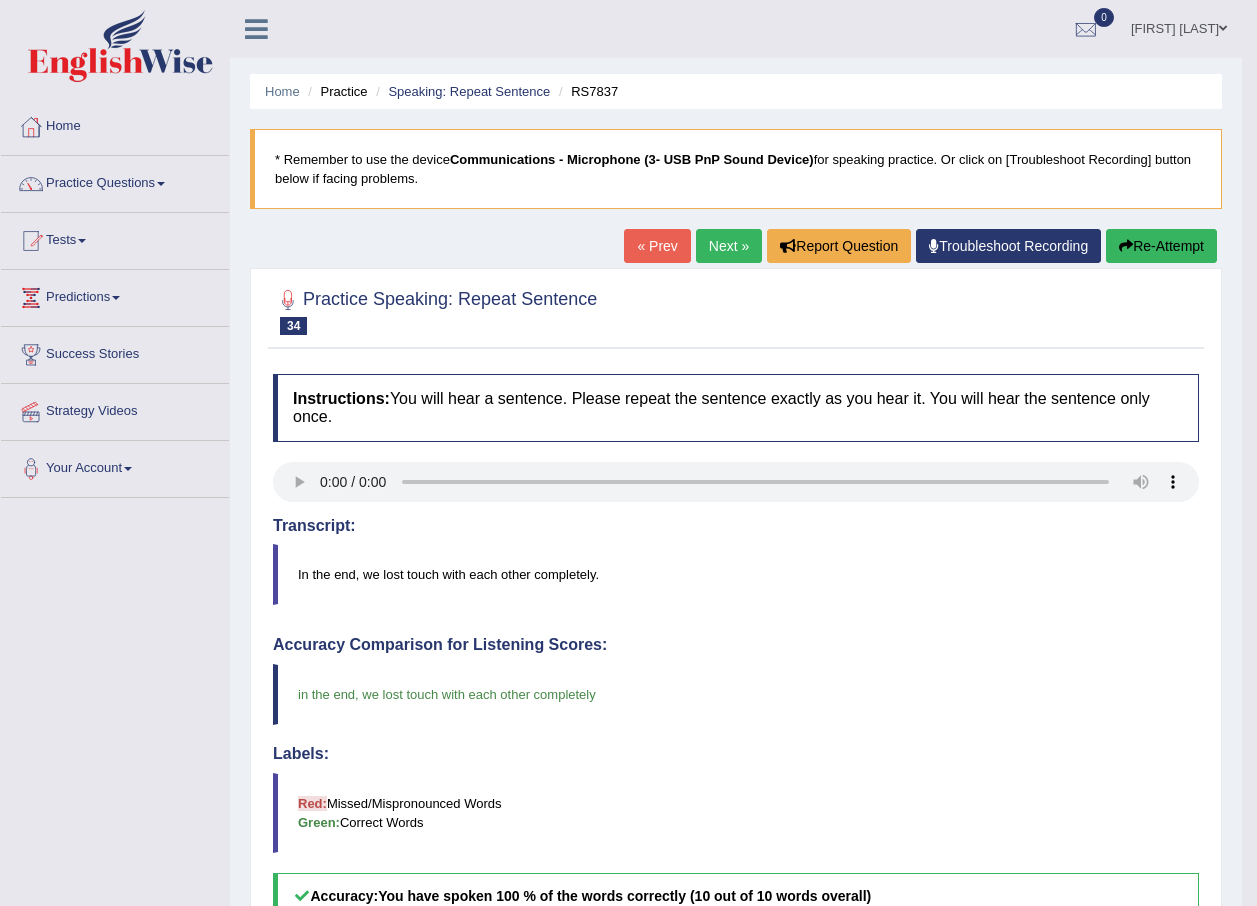 click on "Next »" at bounding box center [729, 246] 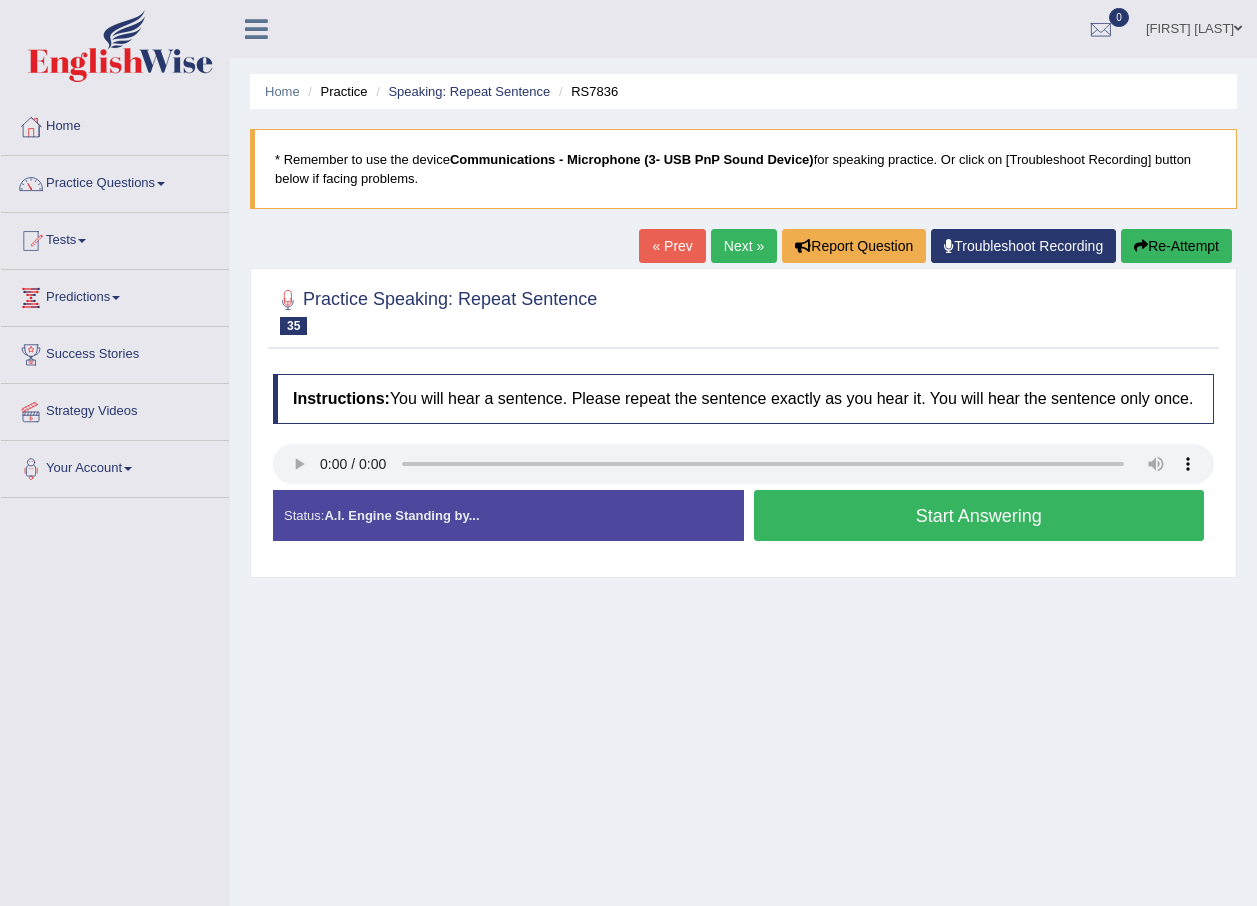 scroll, scrollTop: 0, scrollLeft: 0, axis: both 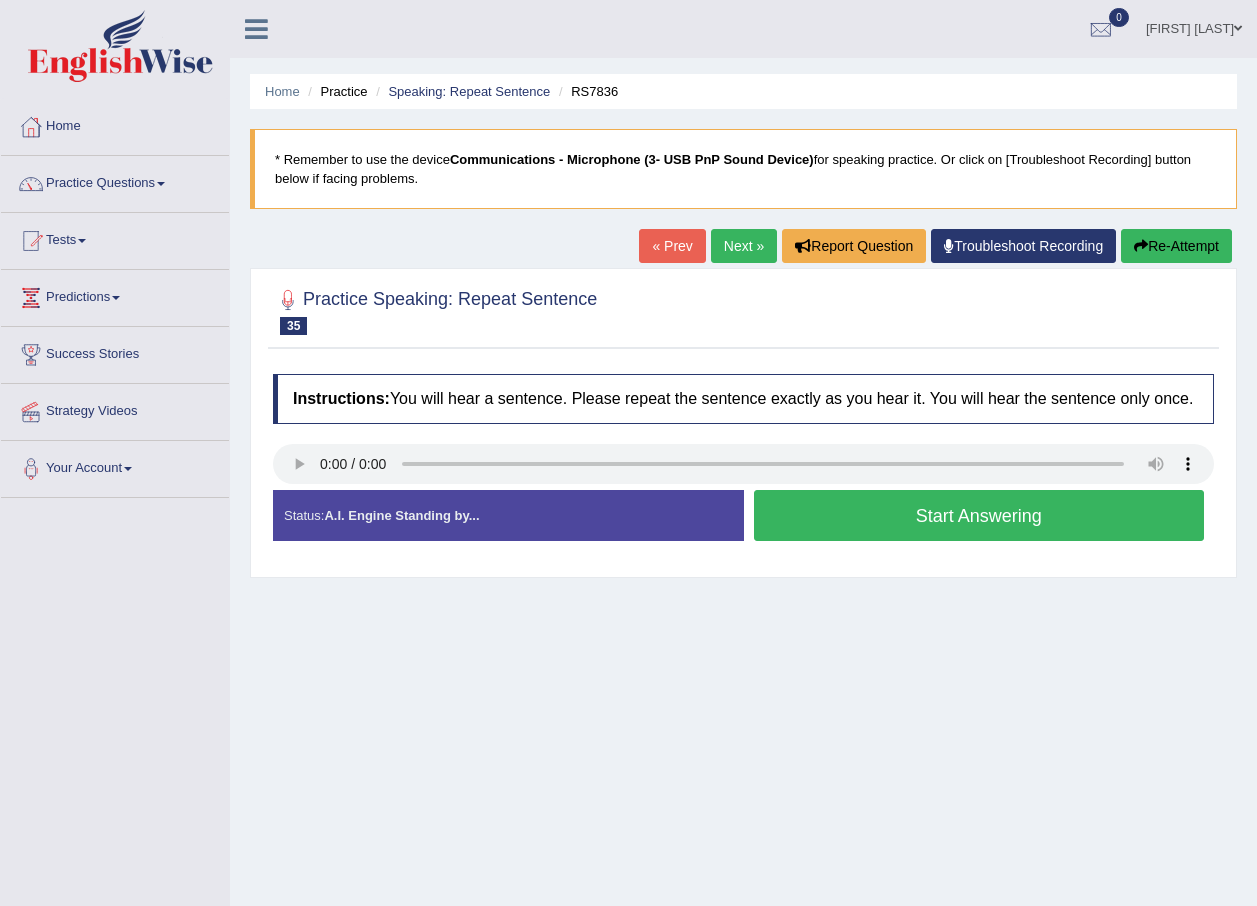 click on "Start Answering" at bounding box center (979, 515) 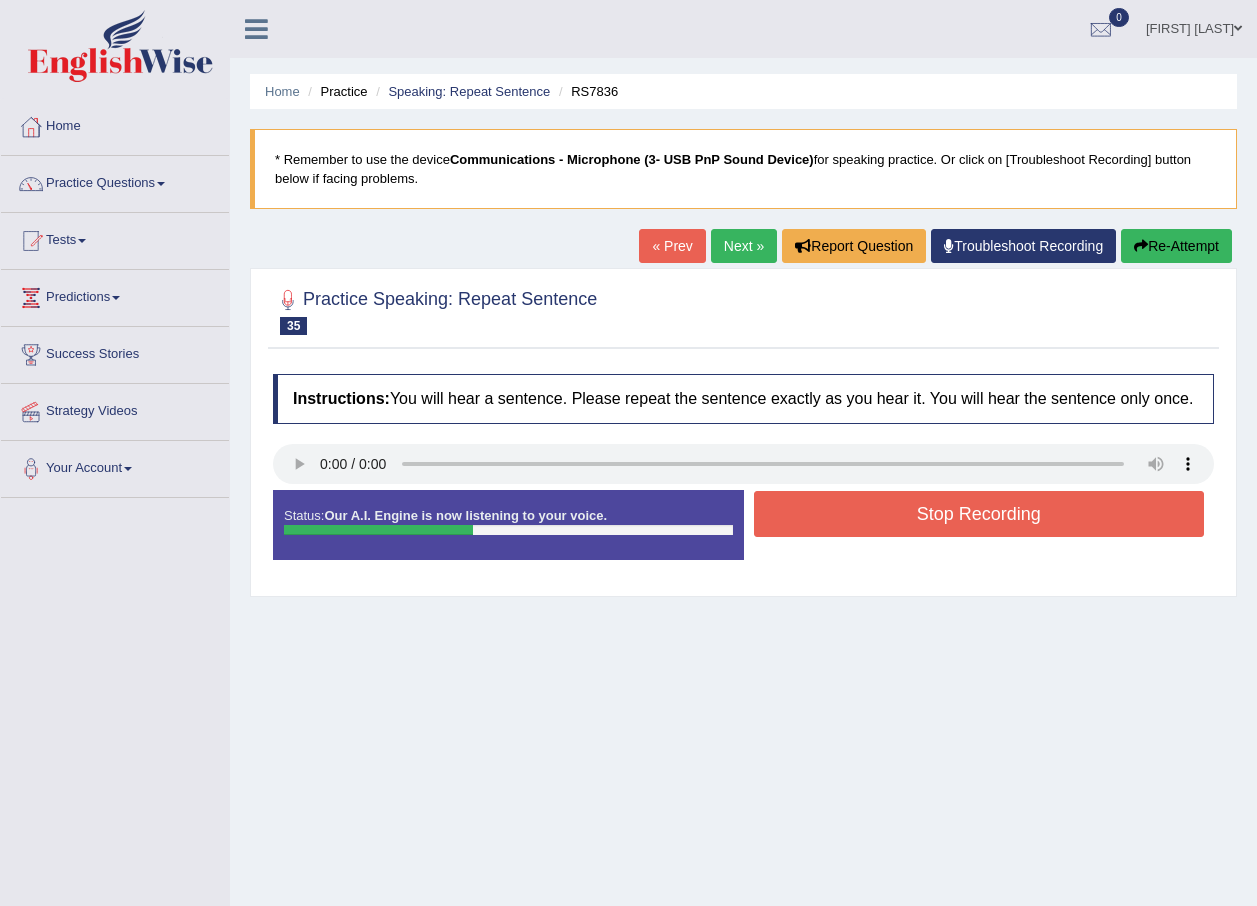 click on "Stop Recording" at bounding box center [979, 514] 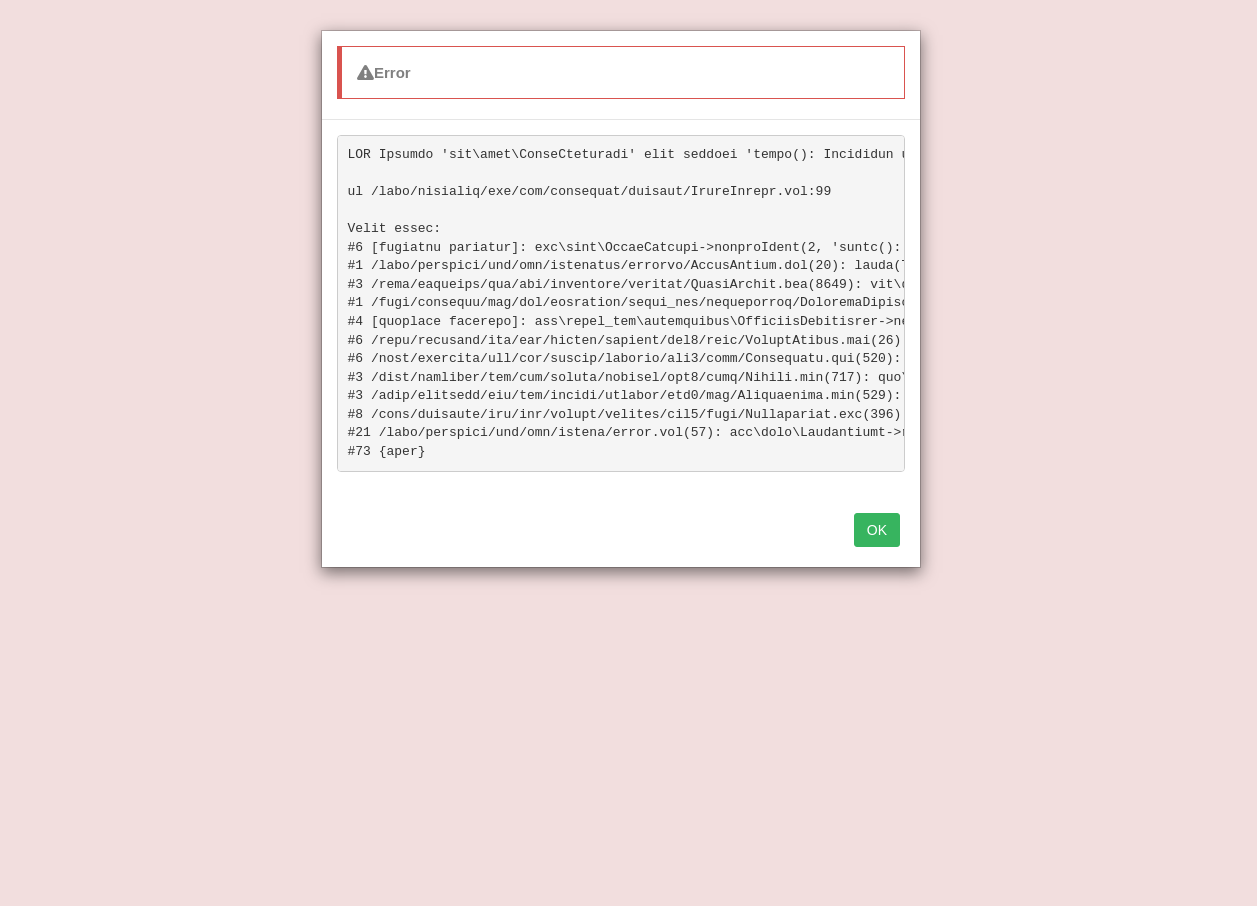 click on "Error OK" at bounding box center (628, 453) 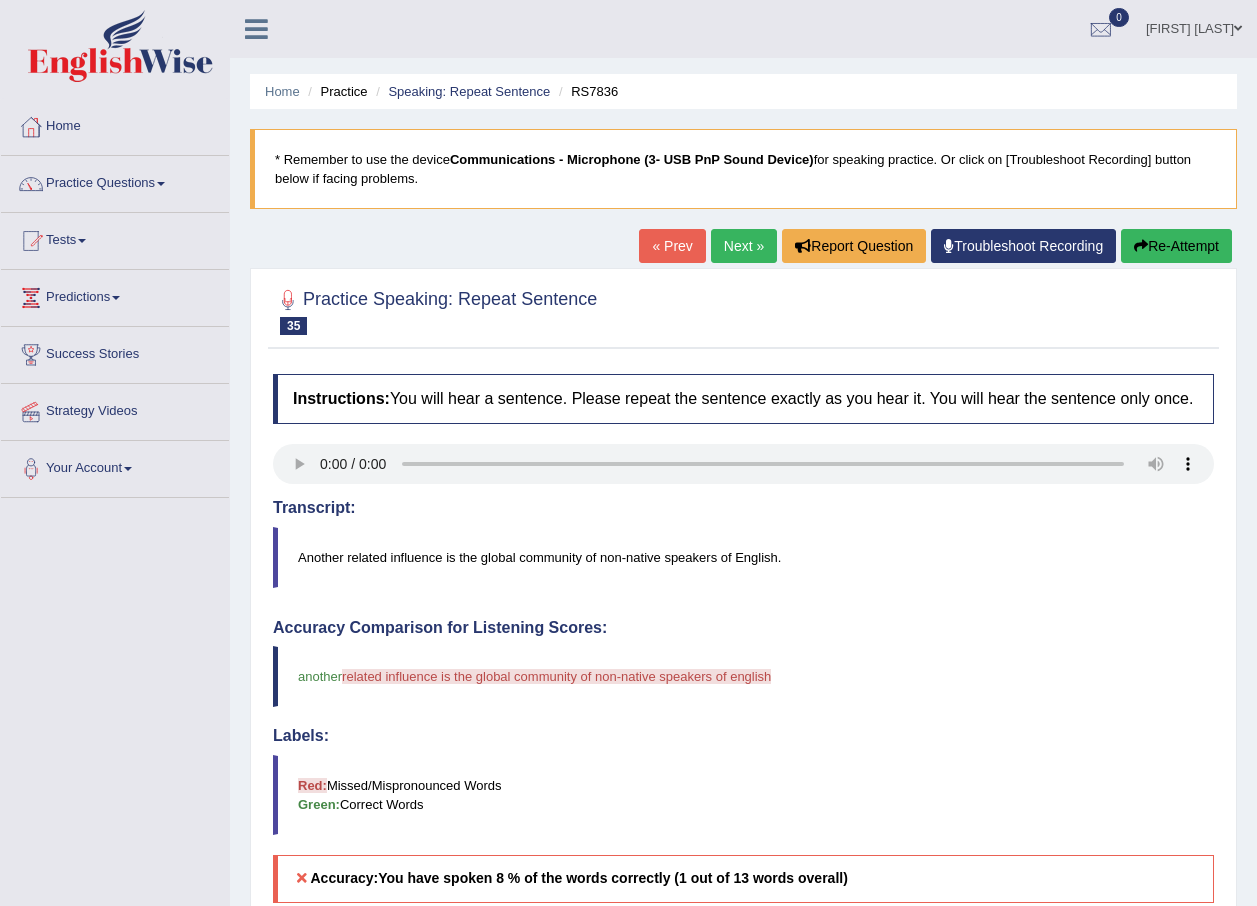 click on "Re-Attempt" at bounding box center (1176, 246) 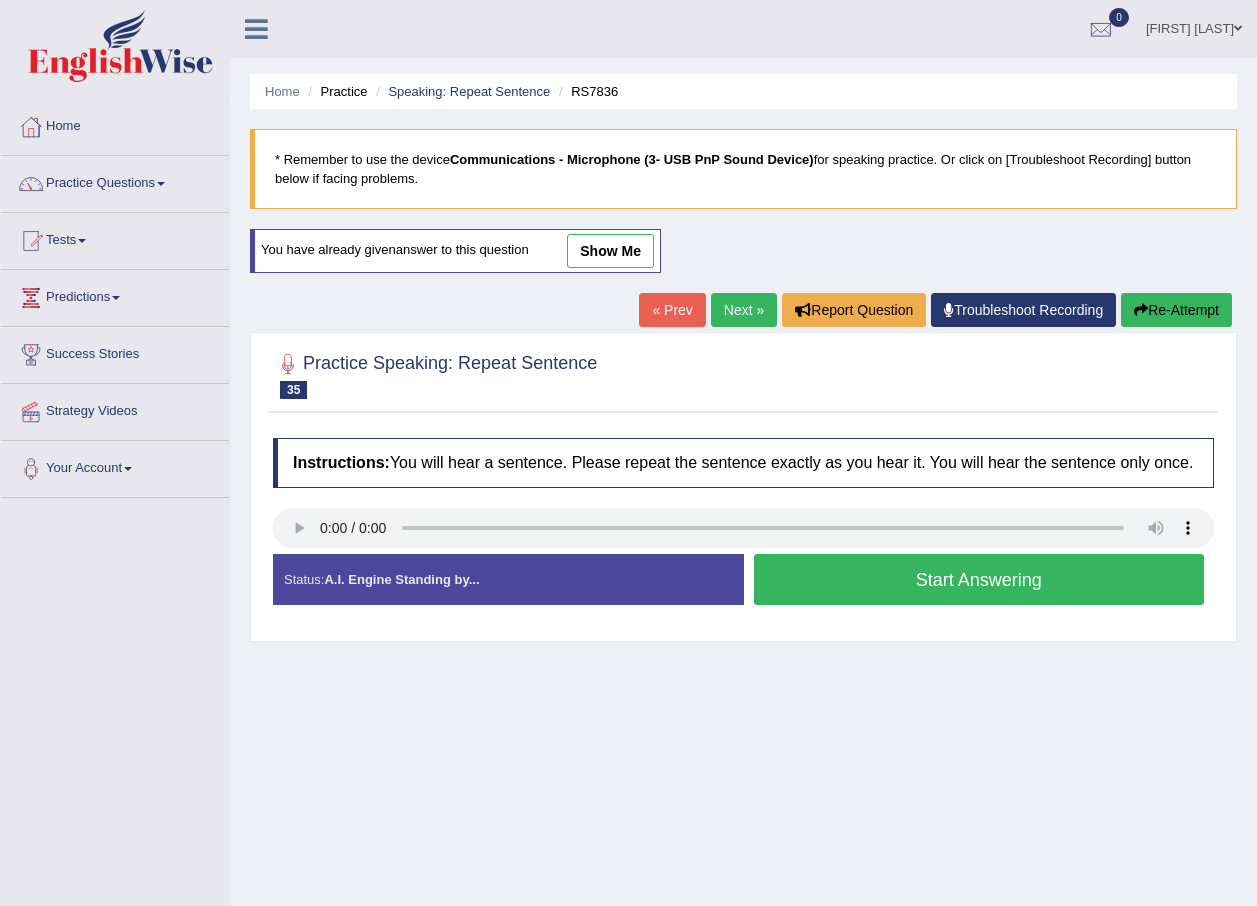 scroll, scrollTop: 0, scrollLeft: 0, axis: both 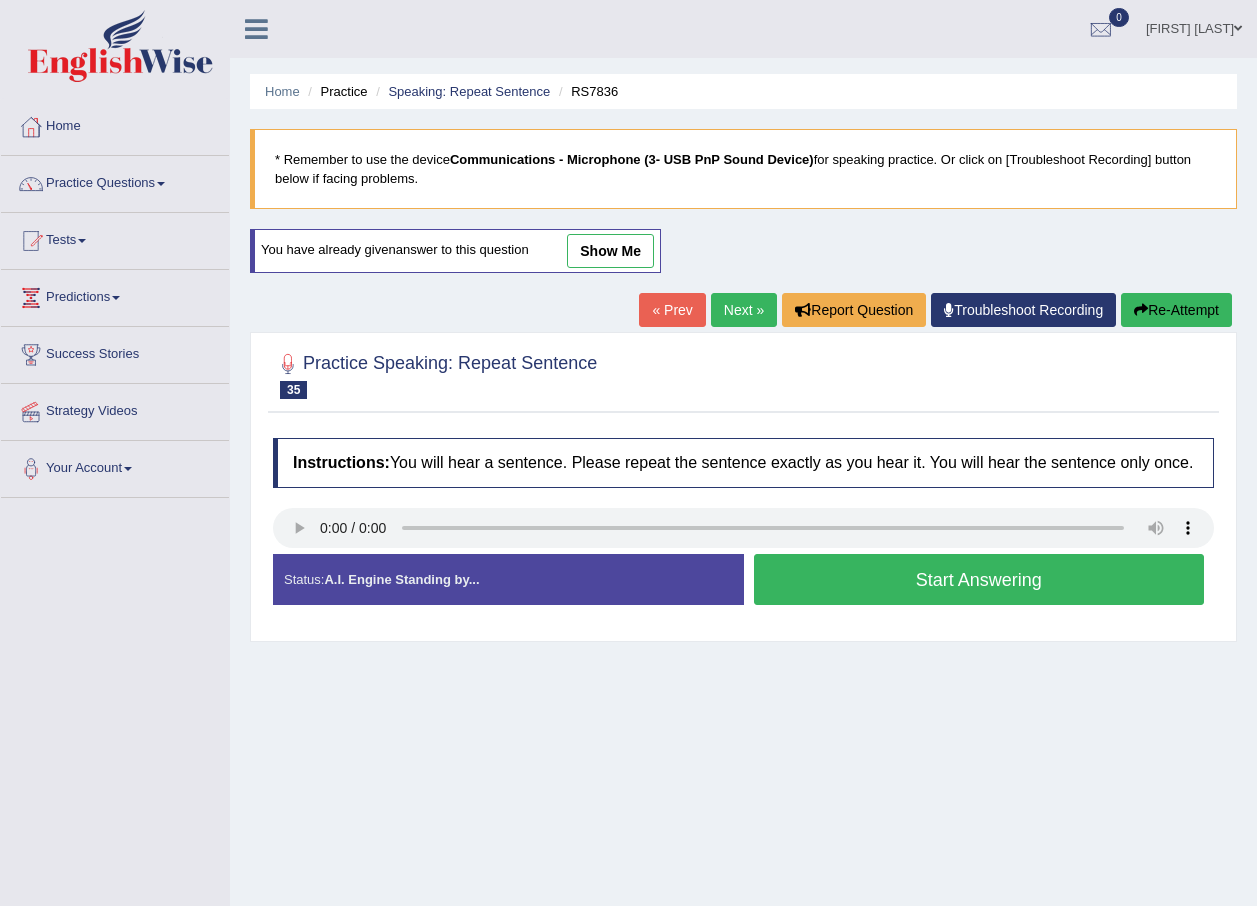 click on "Start Answering" at bounding box center [979, 579] 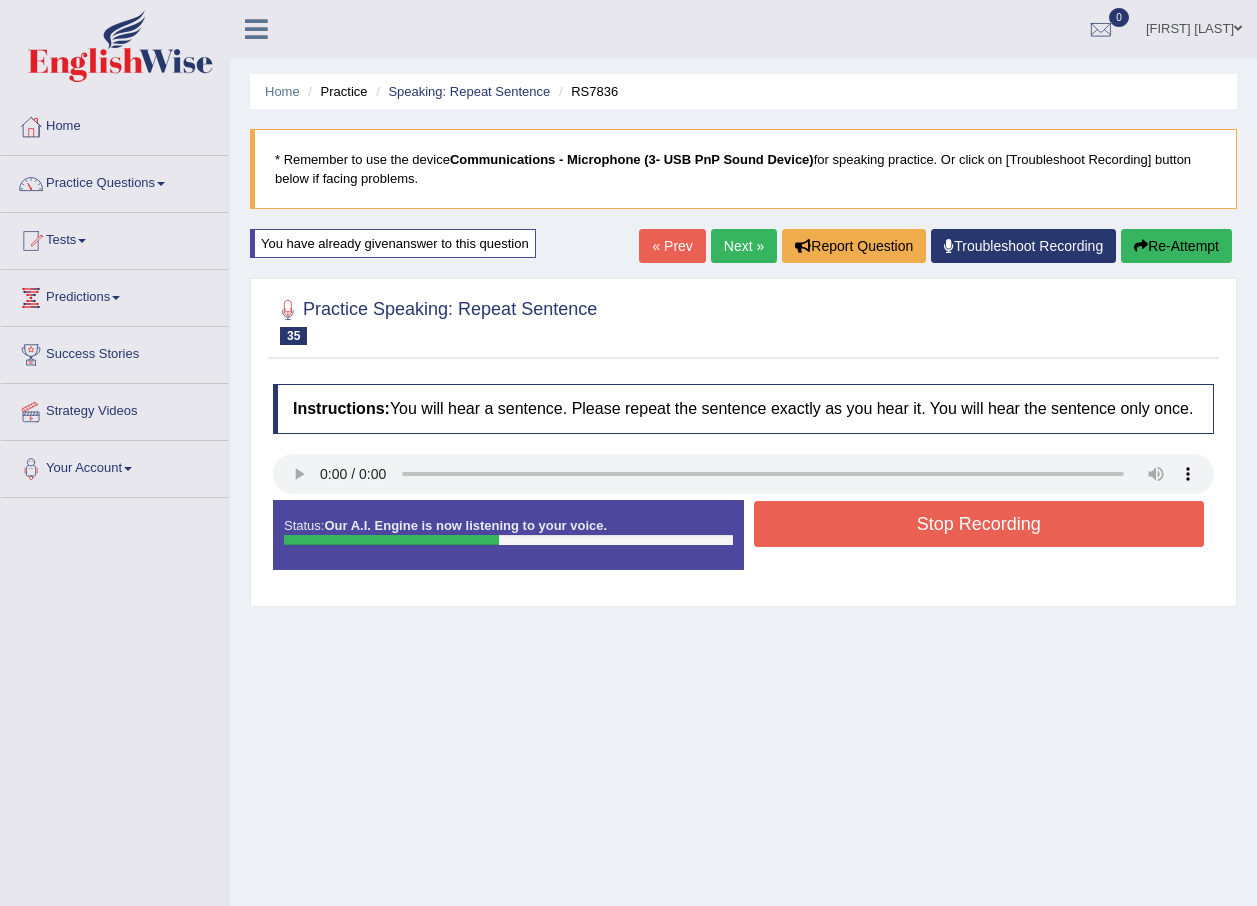click on "Stop Recording" at bounding box center [979, 524] 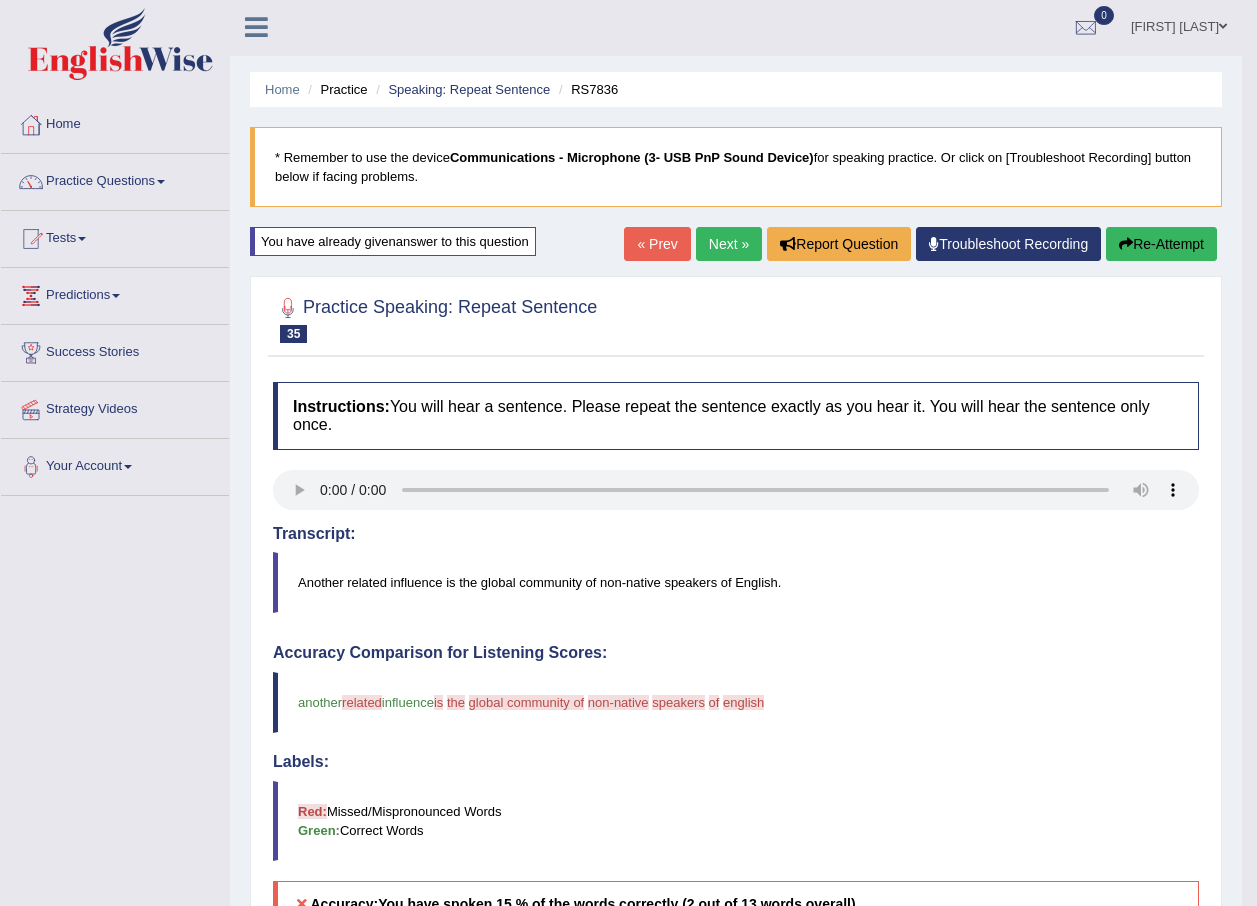 scroll, scrollTop: 0, scrollLeft: 0, axis: both 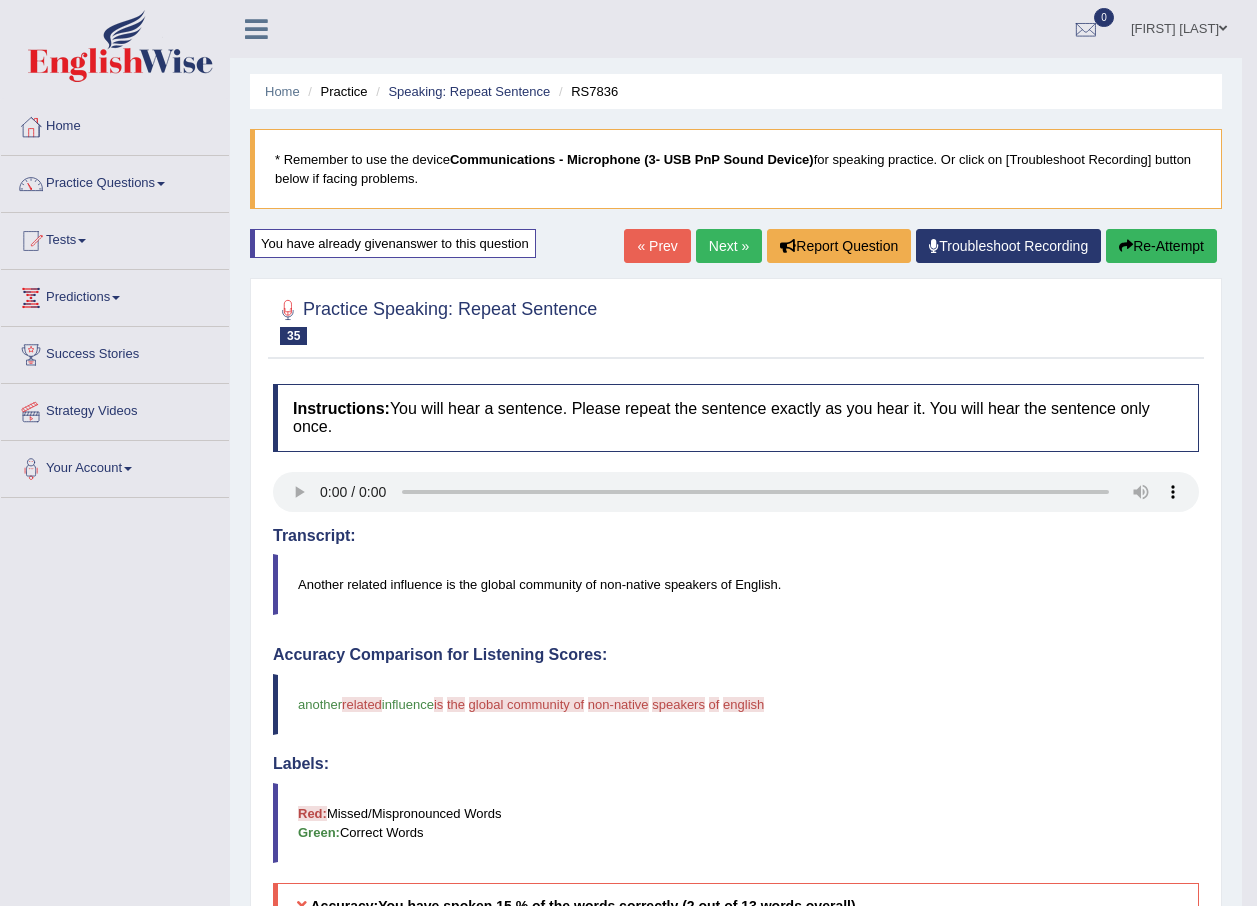 click on "Next »" at bounding box center (729, 246) 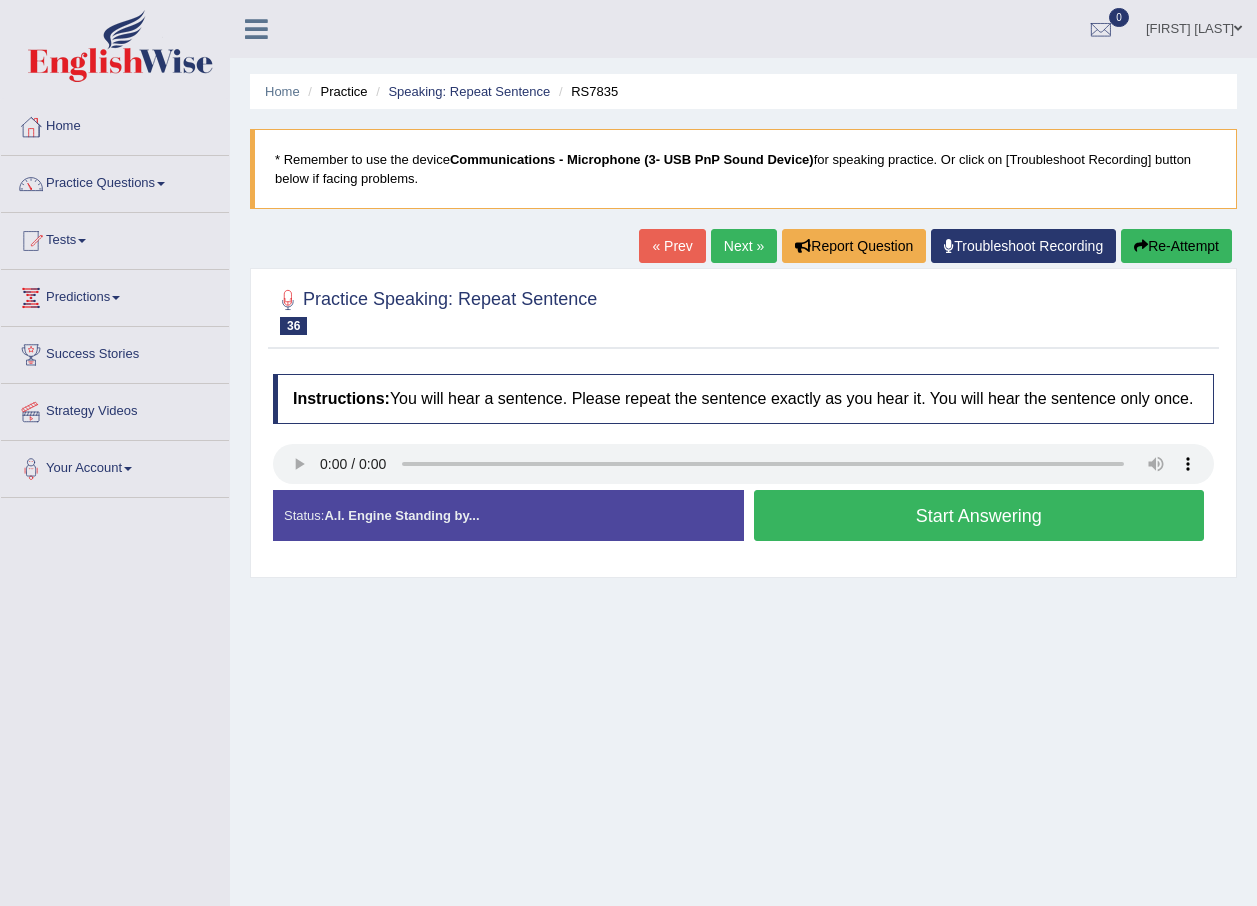scroll, scrollTop: 0, scrollLeft: 0, axis: both 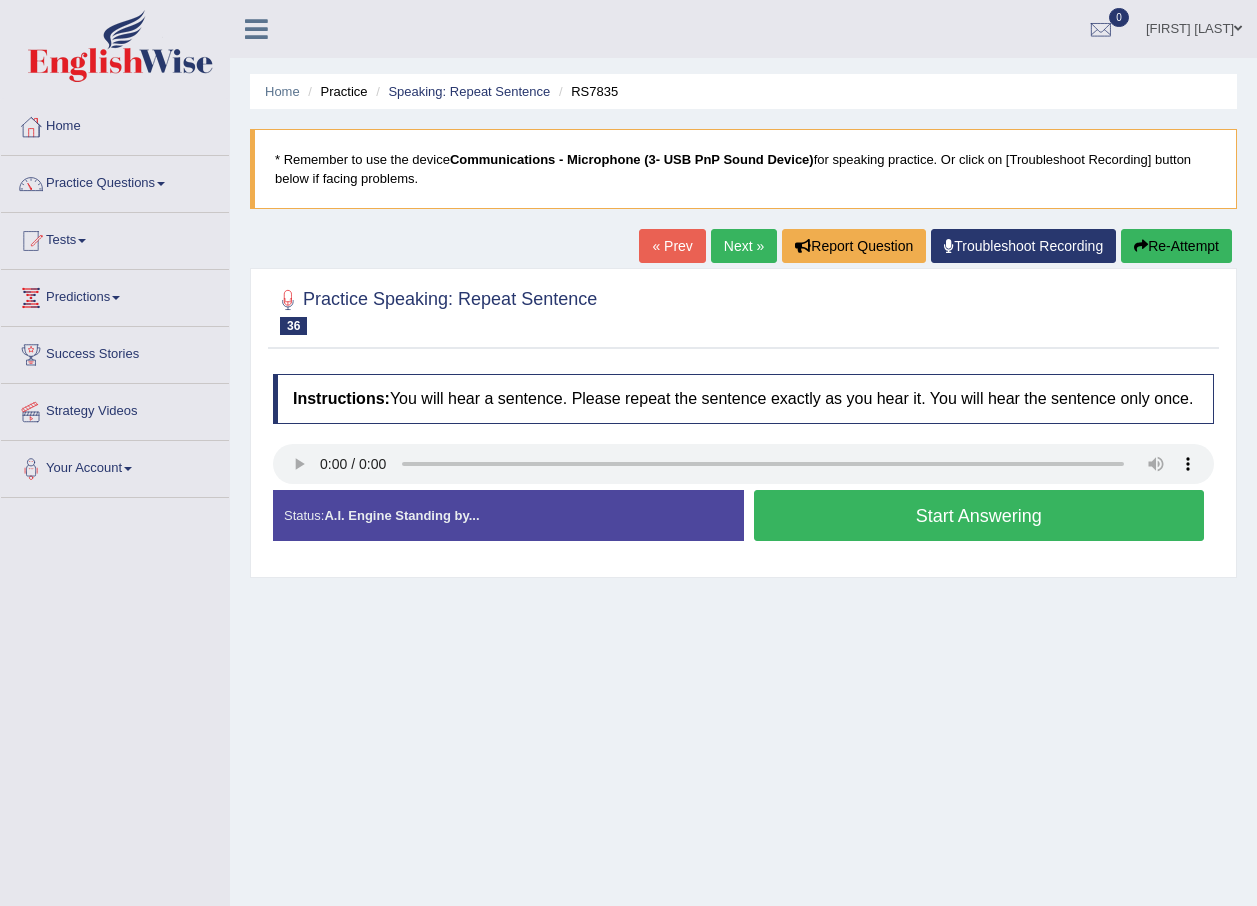 type 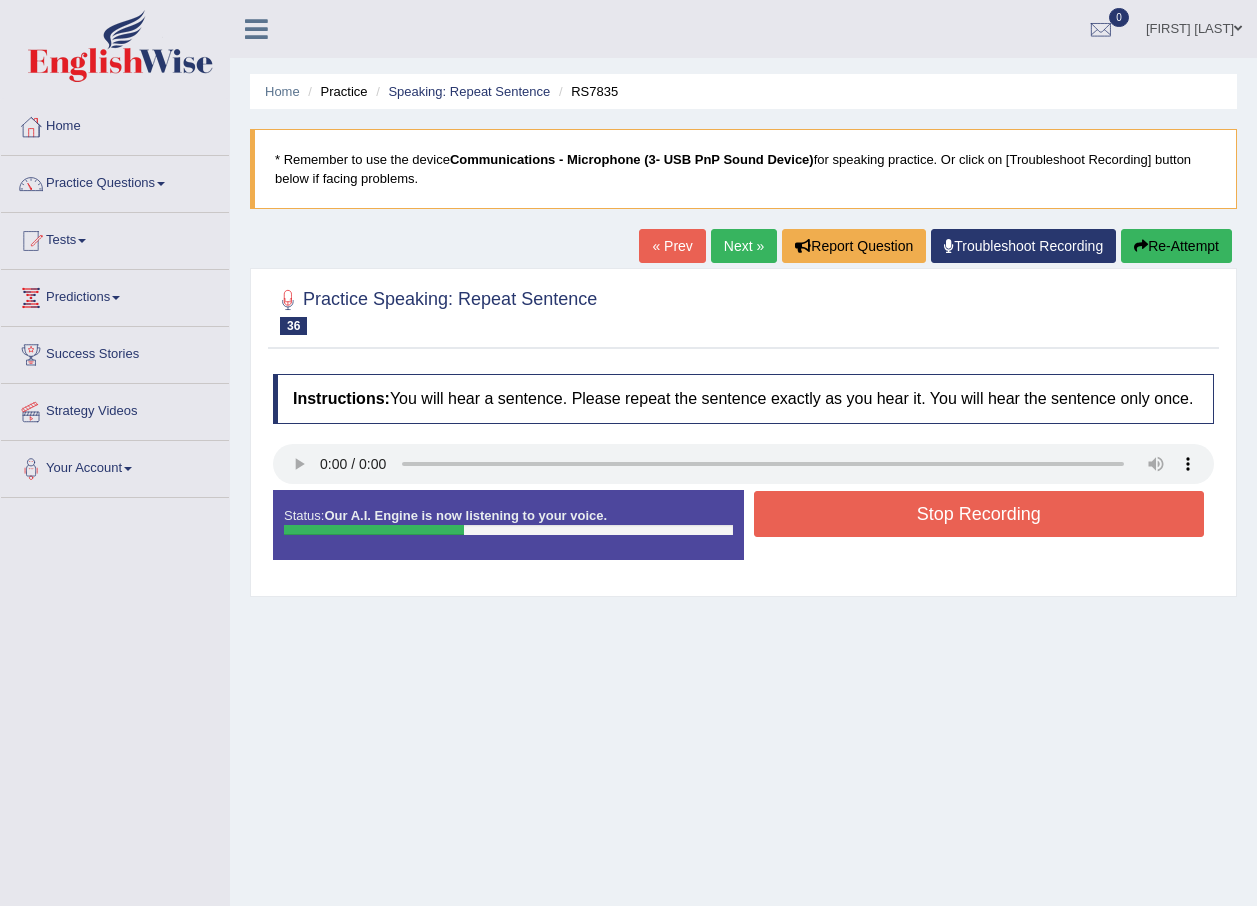 click on "Stop Recording" at bounding box center [979, 514] 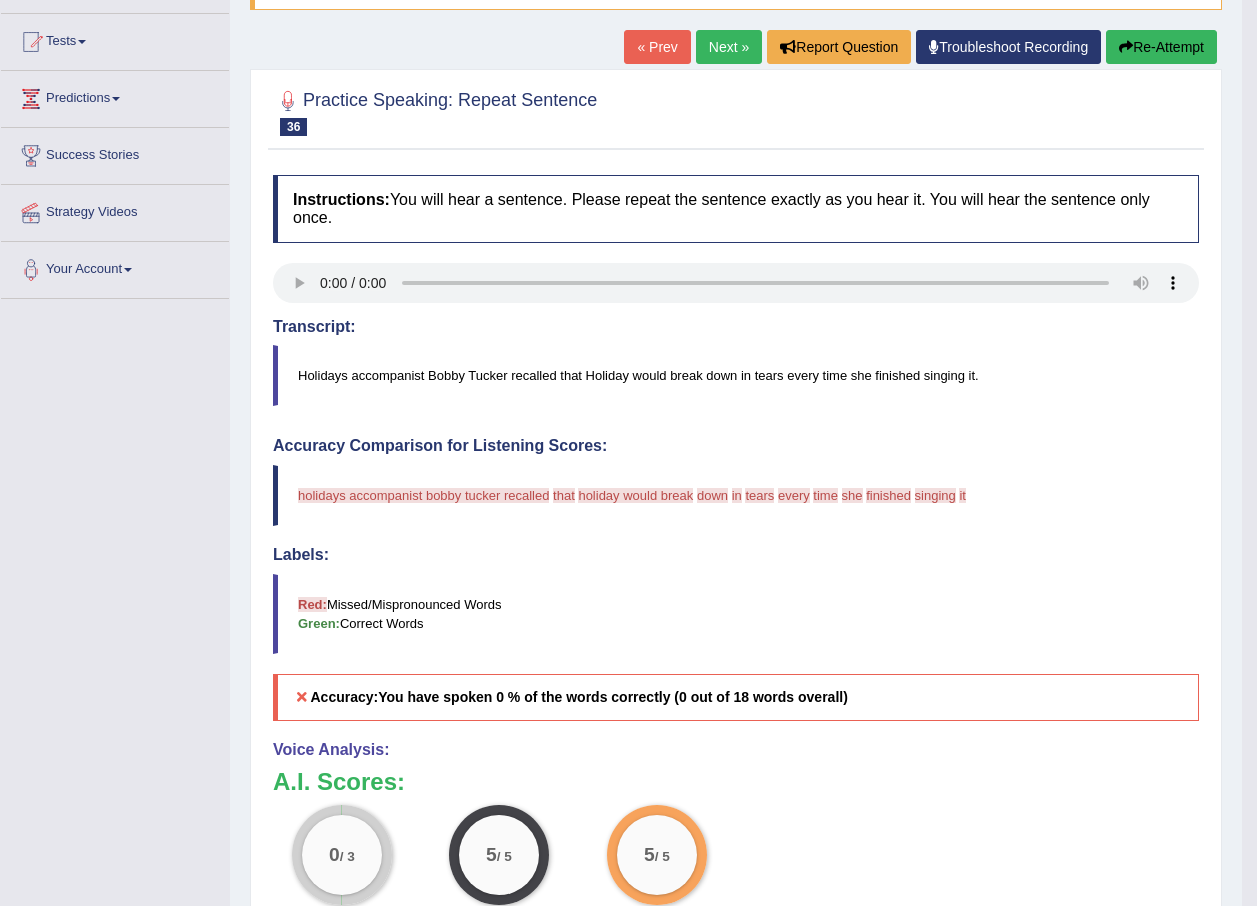 scroll, scrollTop: 0, scrollLeft: 0, axis: both 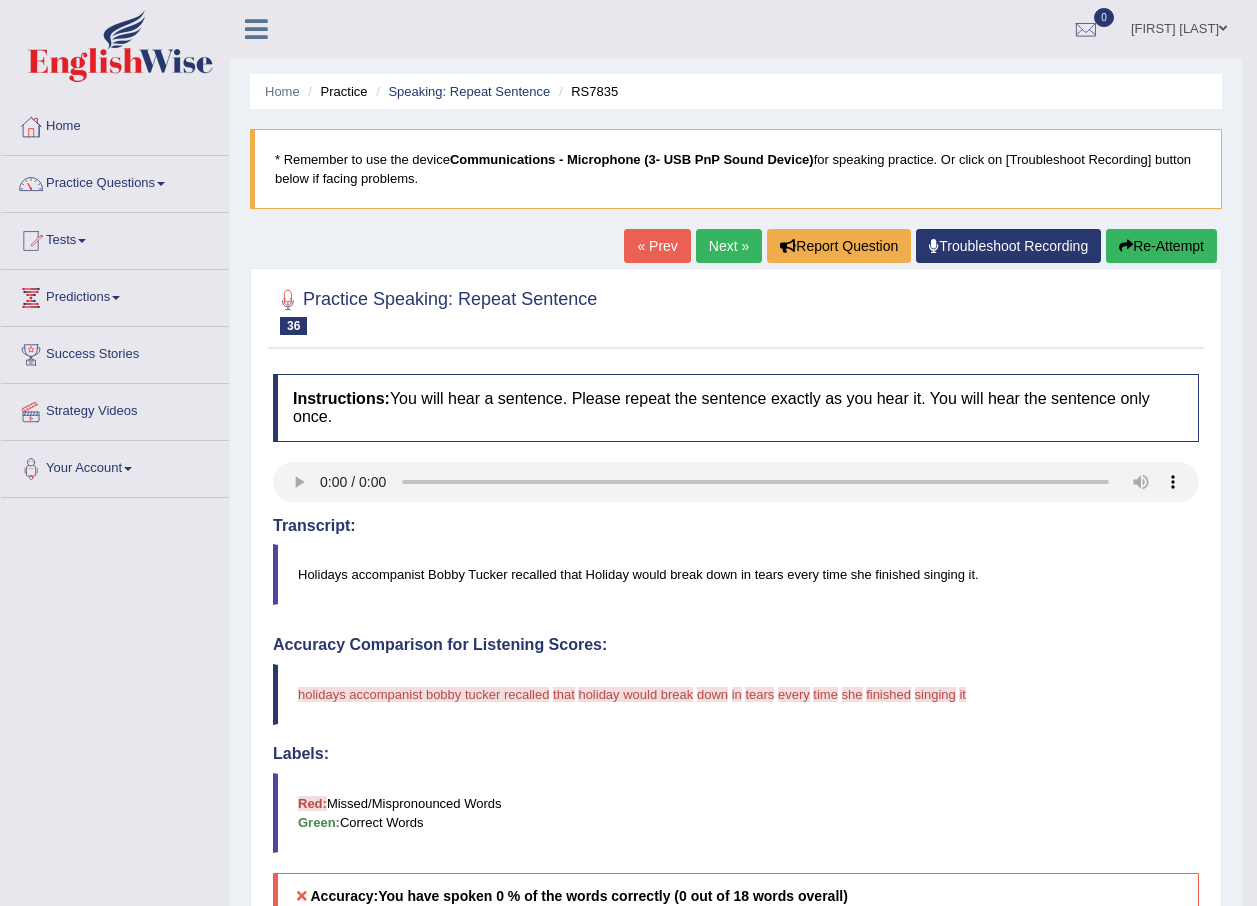 click on "Next »" at bounding box center [729, 246] 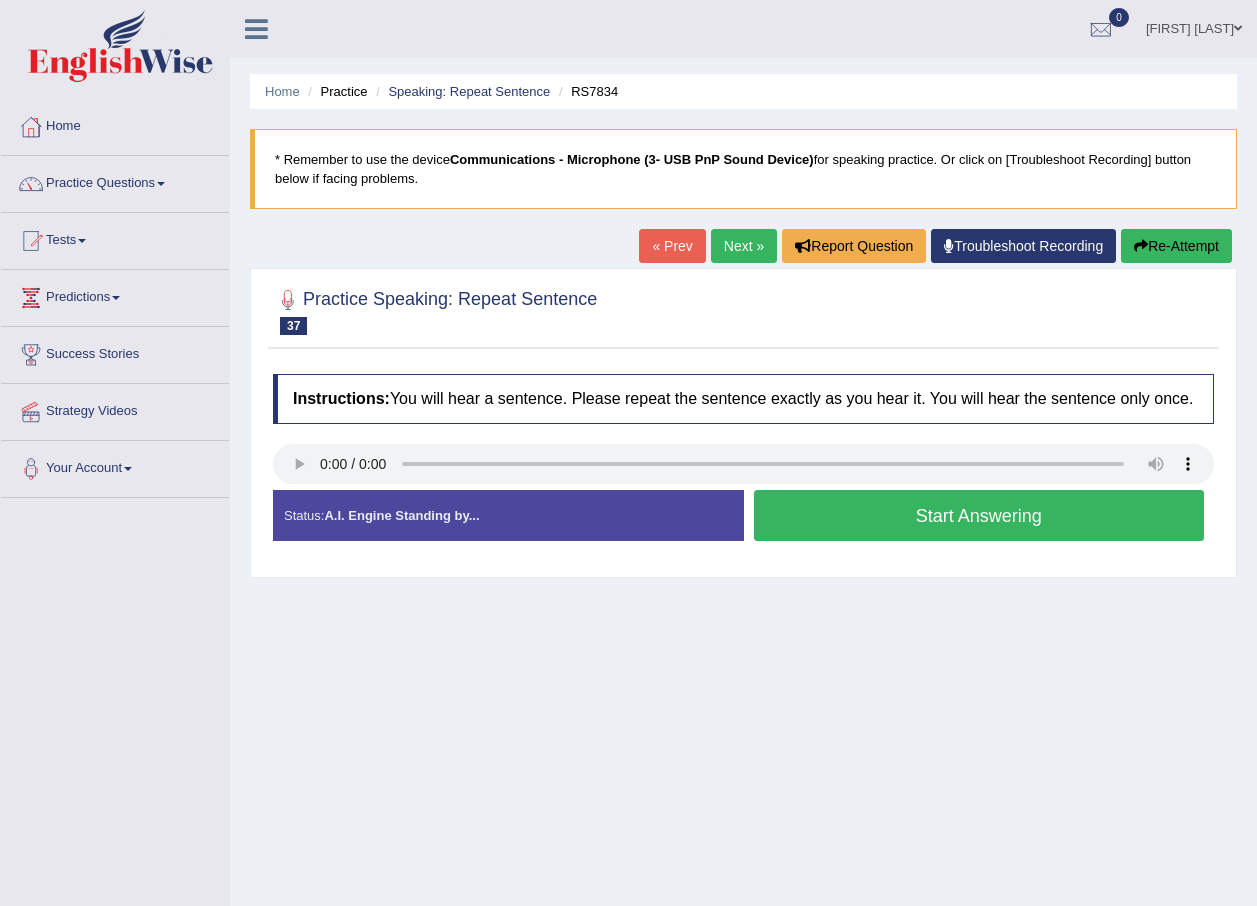 scroll, scrollTop: 0, scrollLeft: 0, axis: both 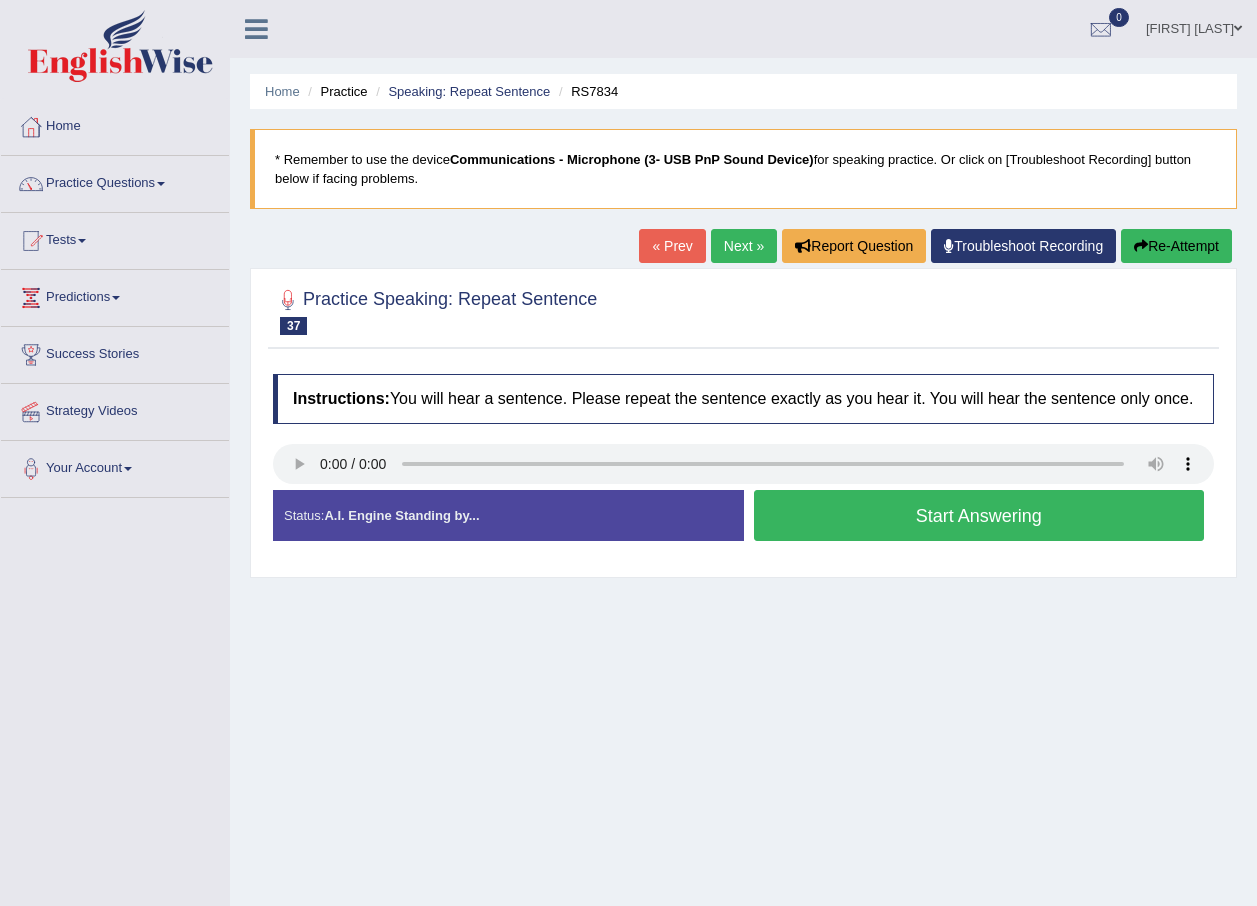 click on "Start Answering" at bounding box center (979, 515) 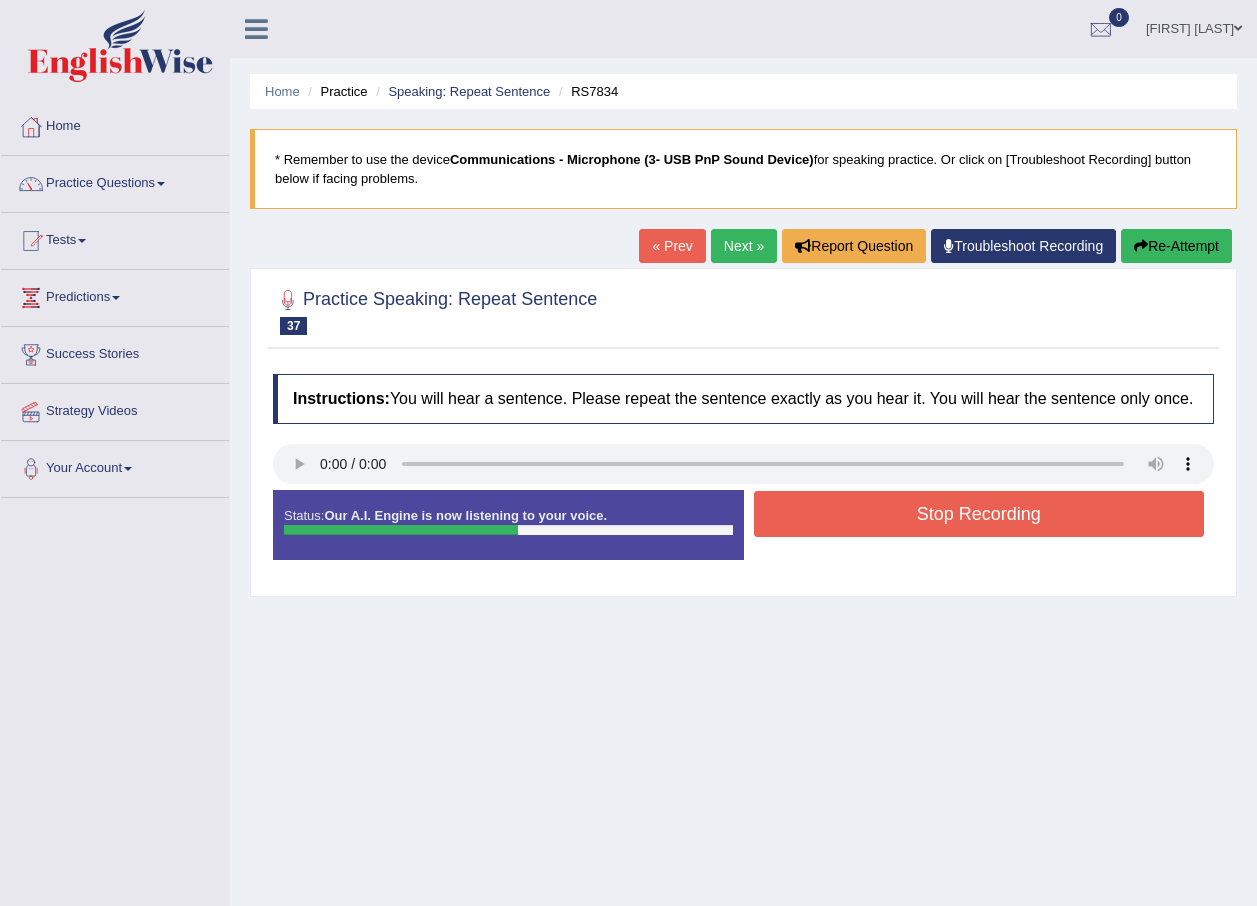 click on "Stop Recording" at bounding box center (979, 514) 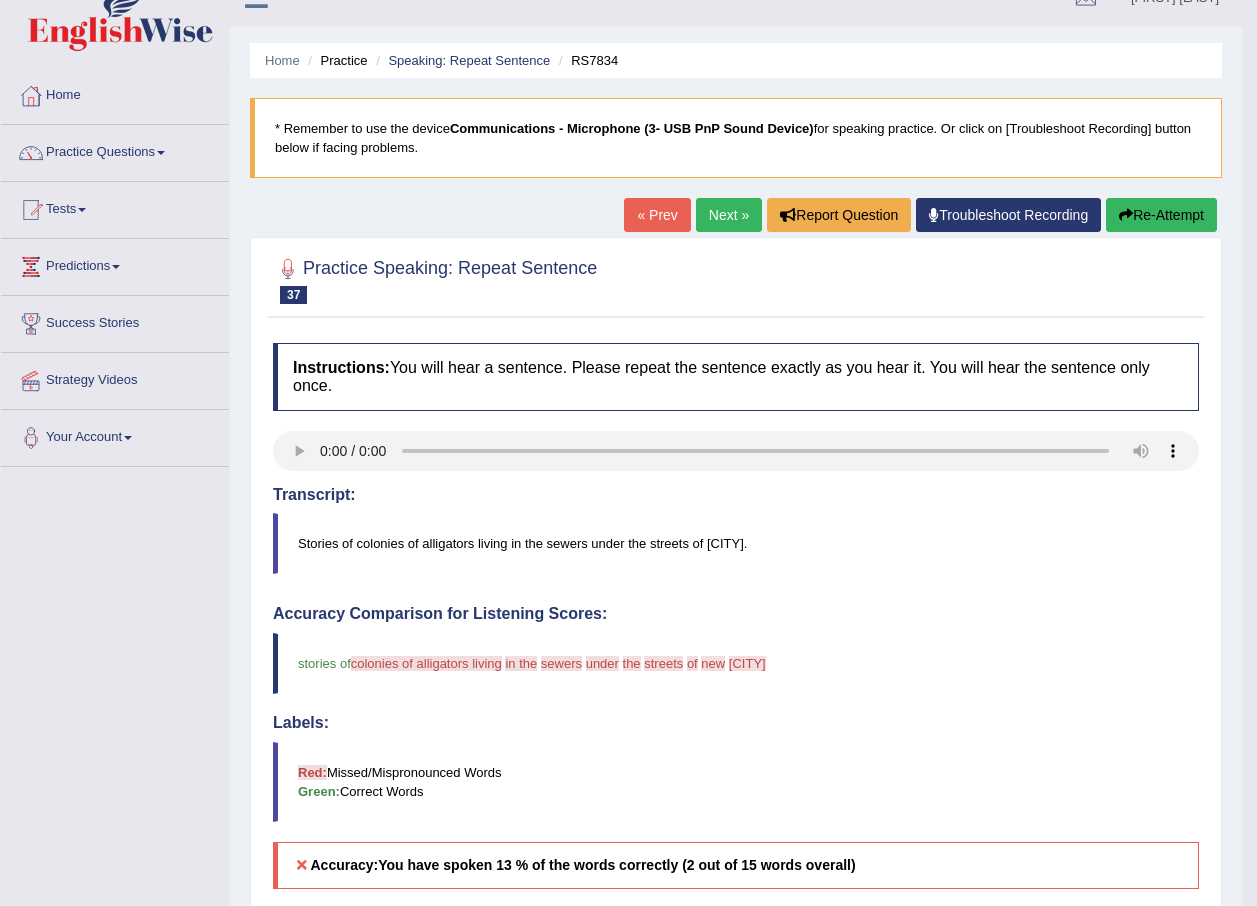 scroll, scrollTop: 0, scrollLeft: 0, axis: both 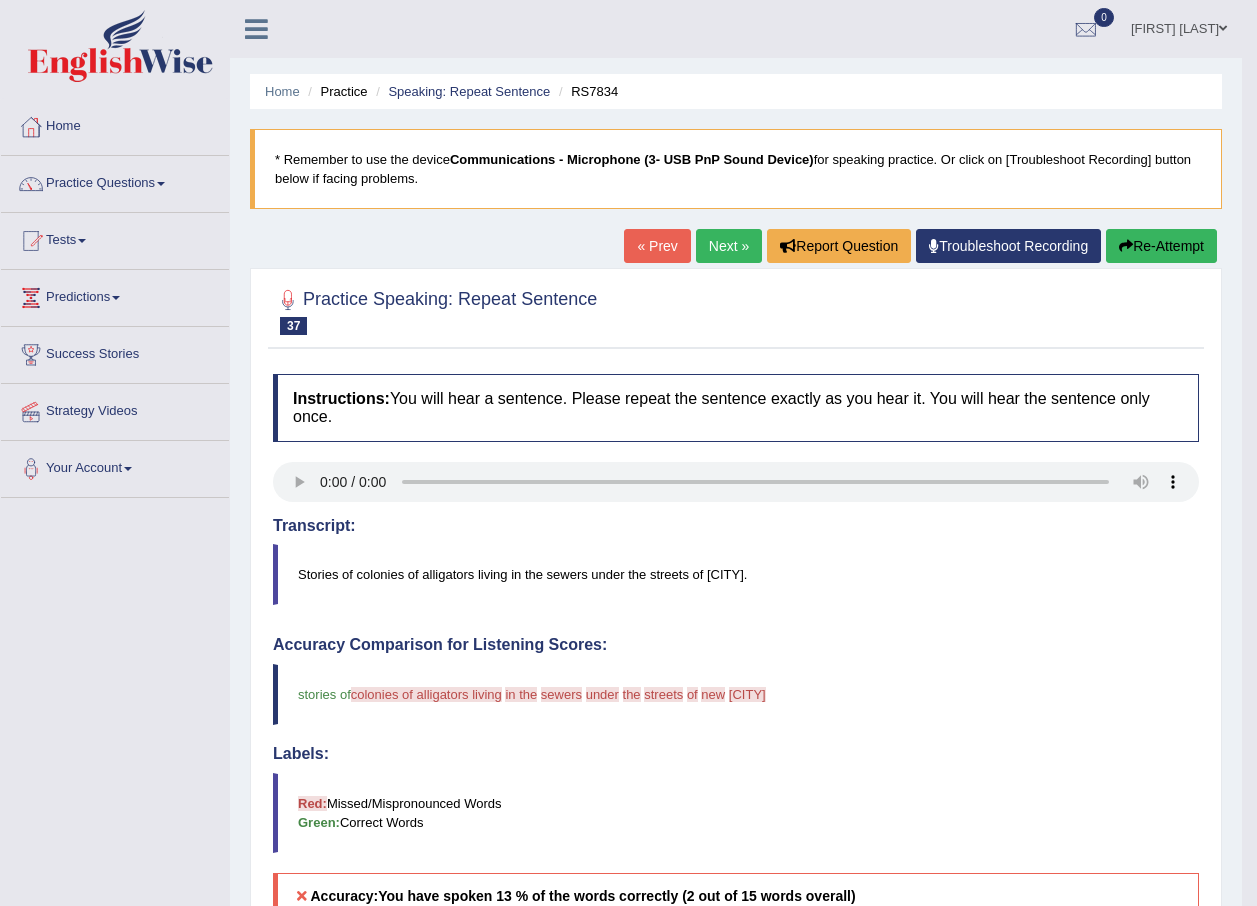 click on "Next »" at bounding box center (729, 246) 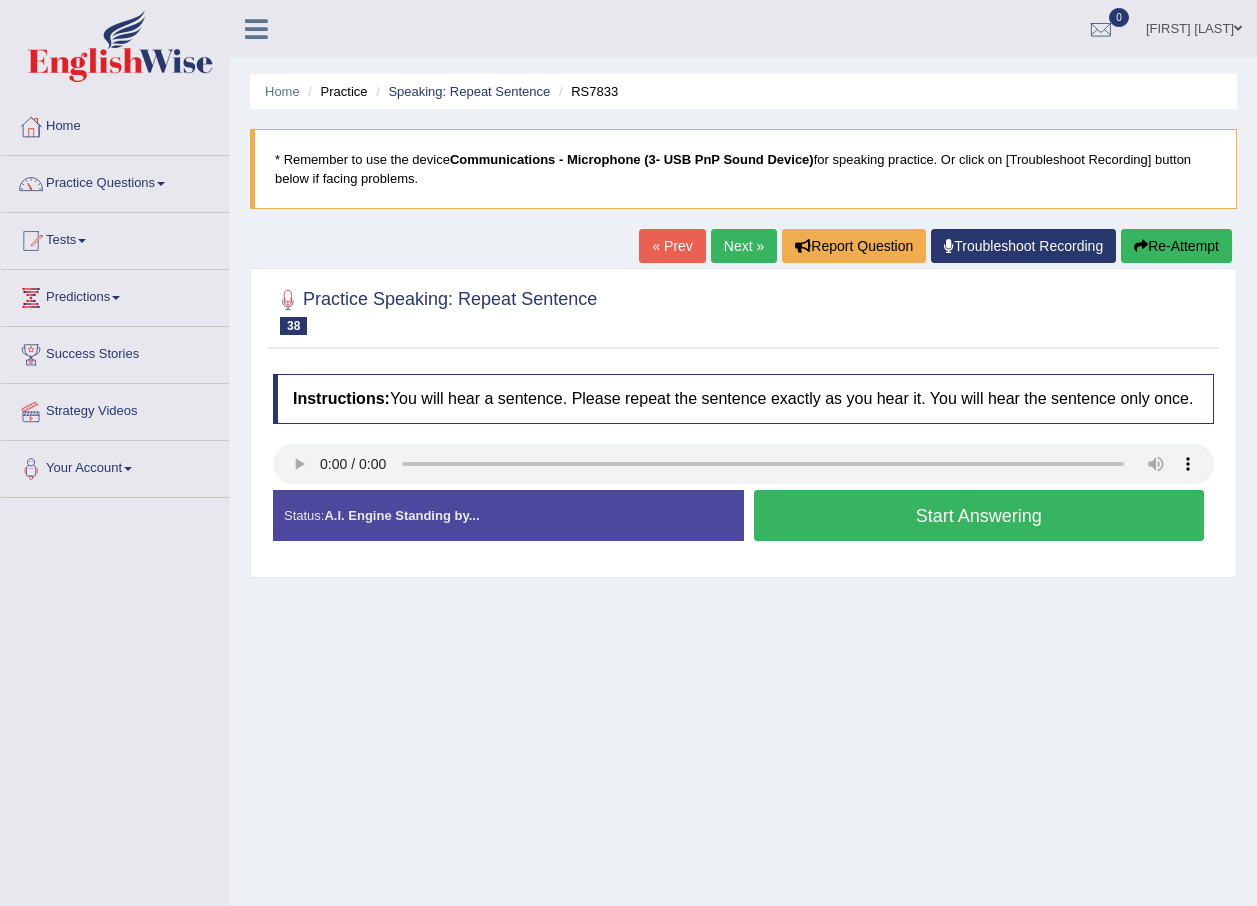 scroll, scrollTop: 0, scrollLeft: 0, axis: both 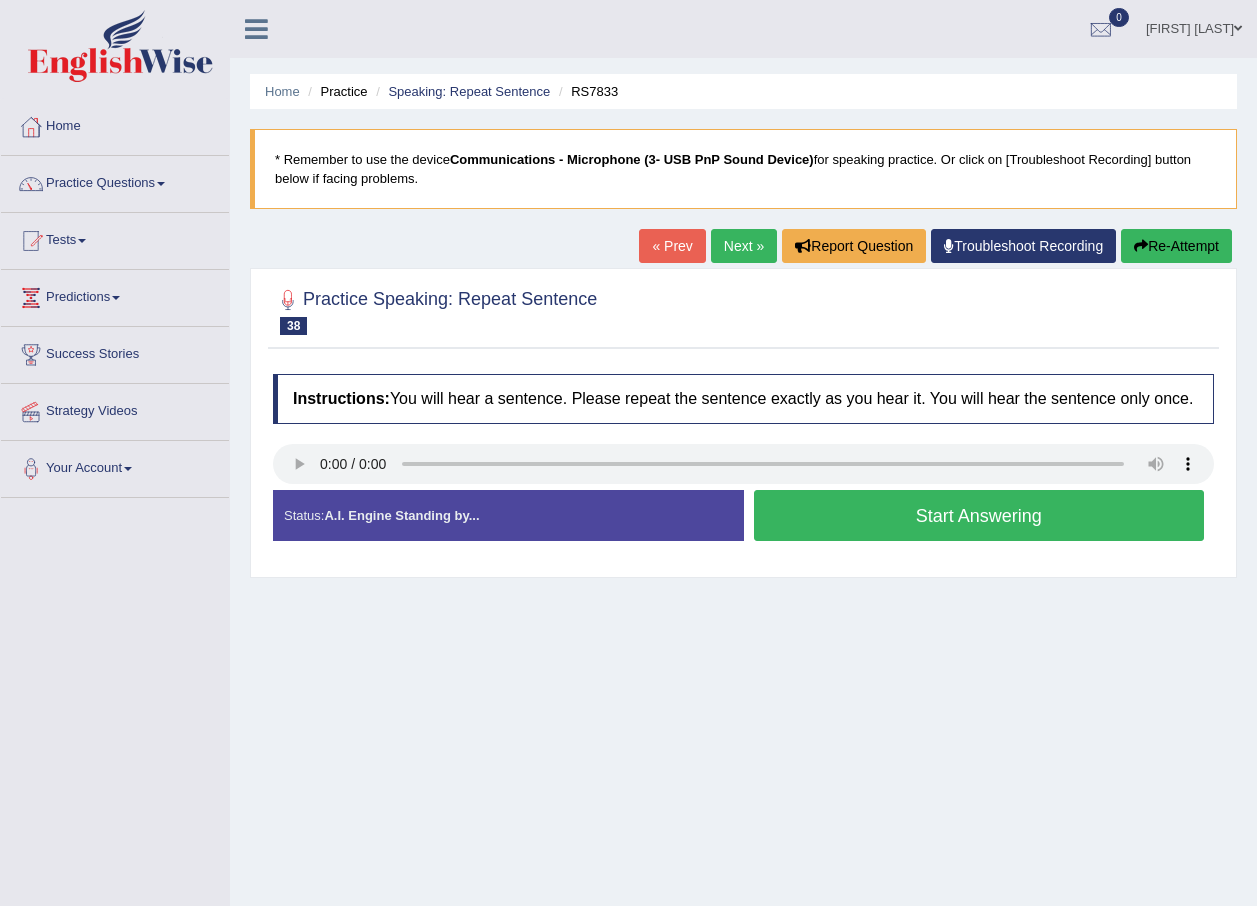 type 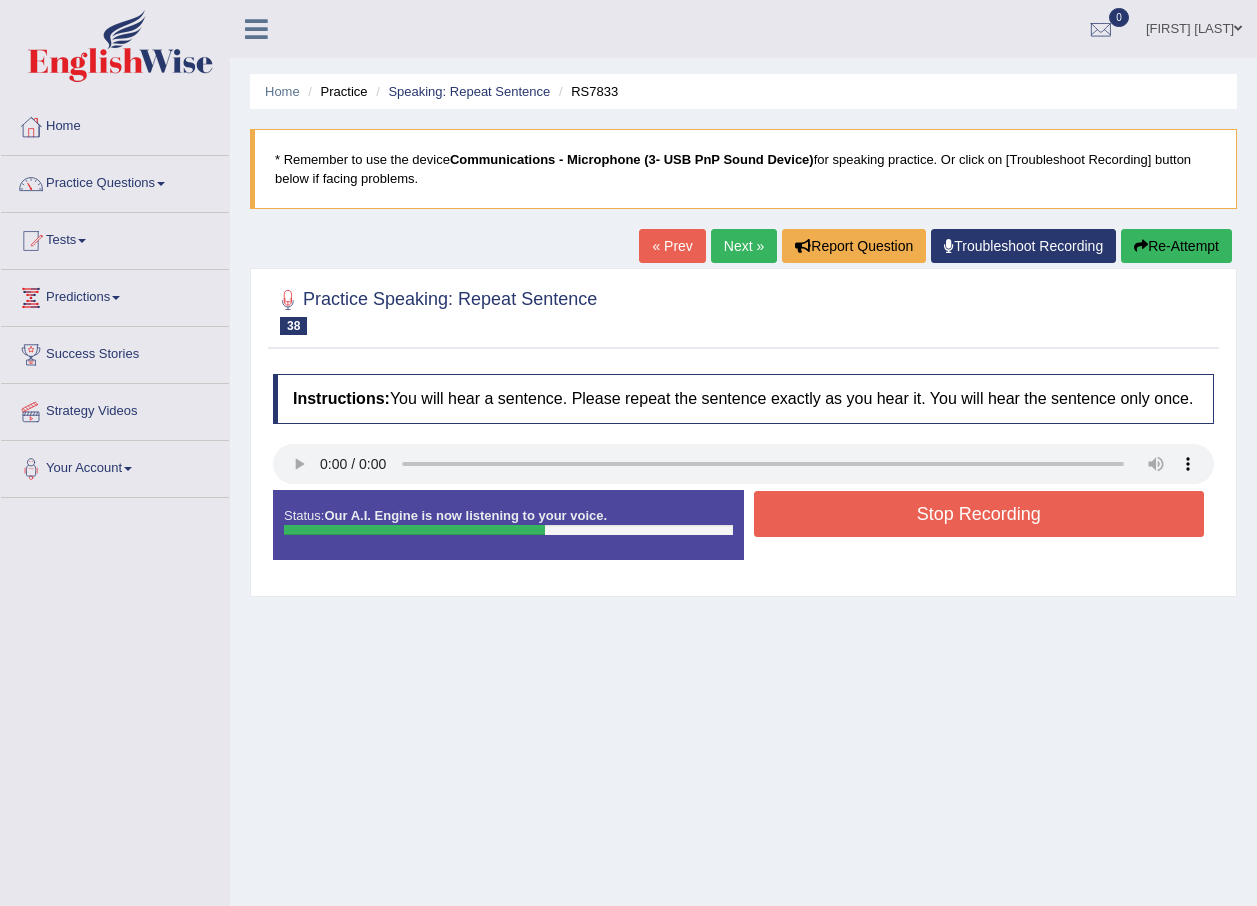 click on "Stop Recording" at bounding box center (979, 514) 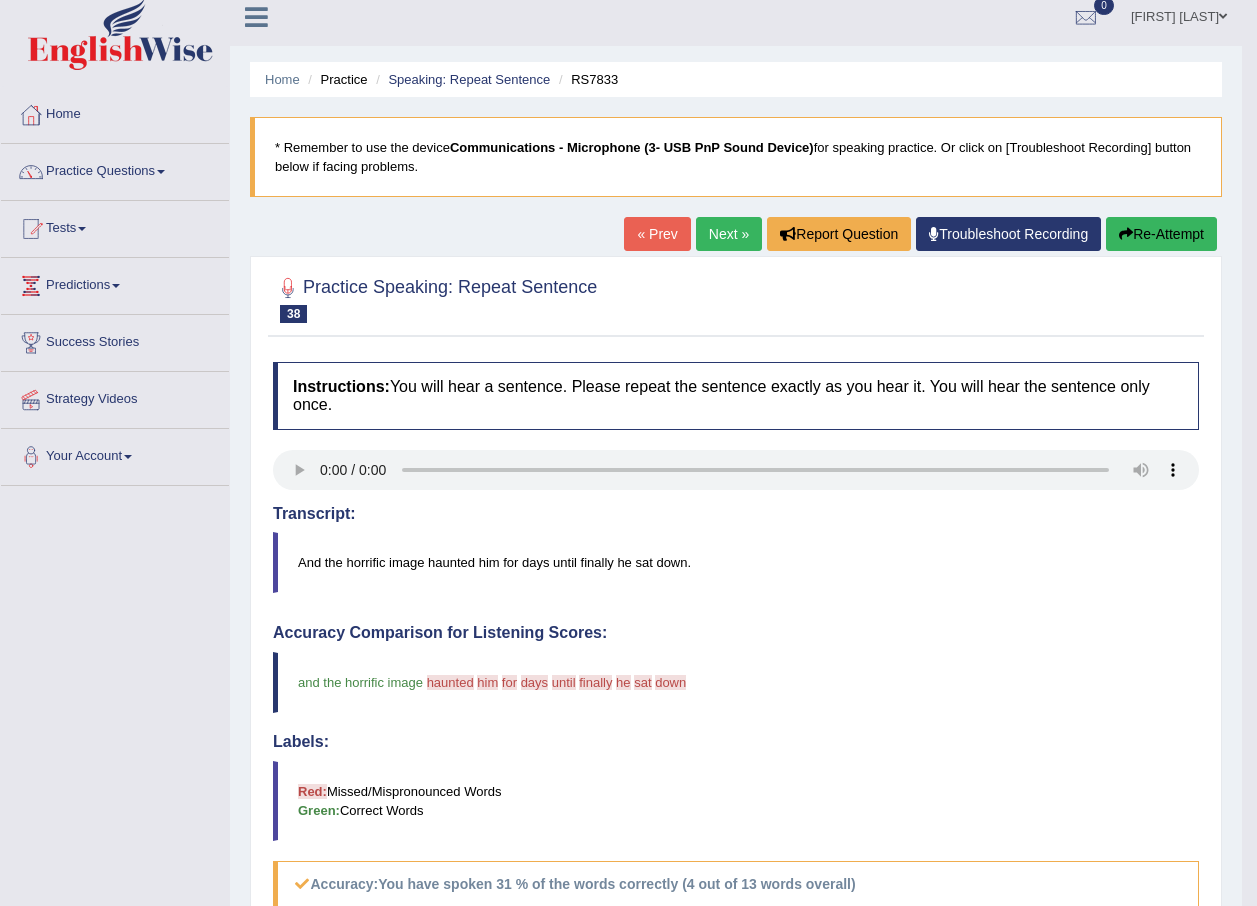 scroll, scrollTop: 0, scrollLeft: 0, axis: both 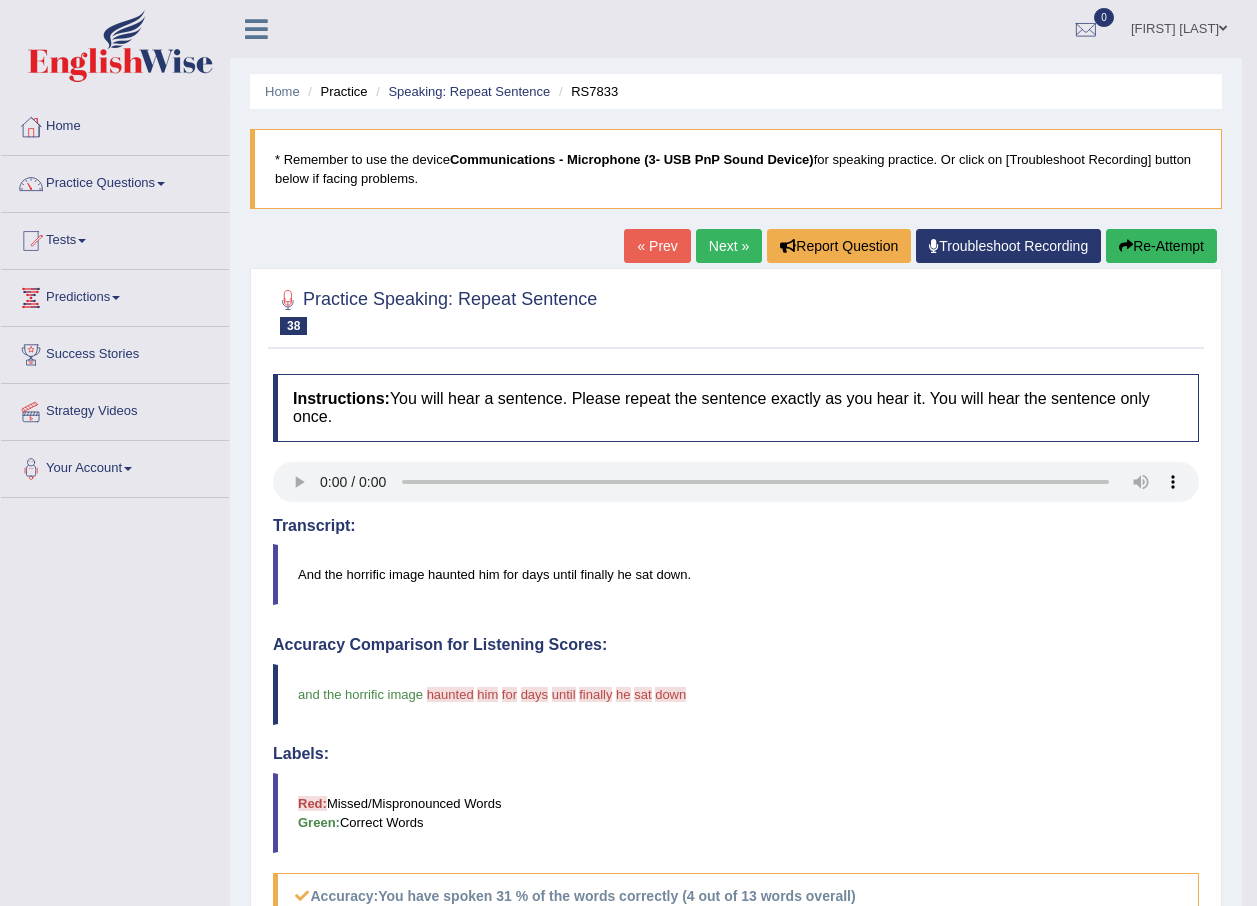 click on "Next »" at bounding box center [729, 246] 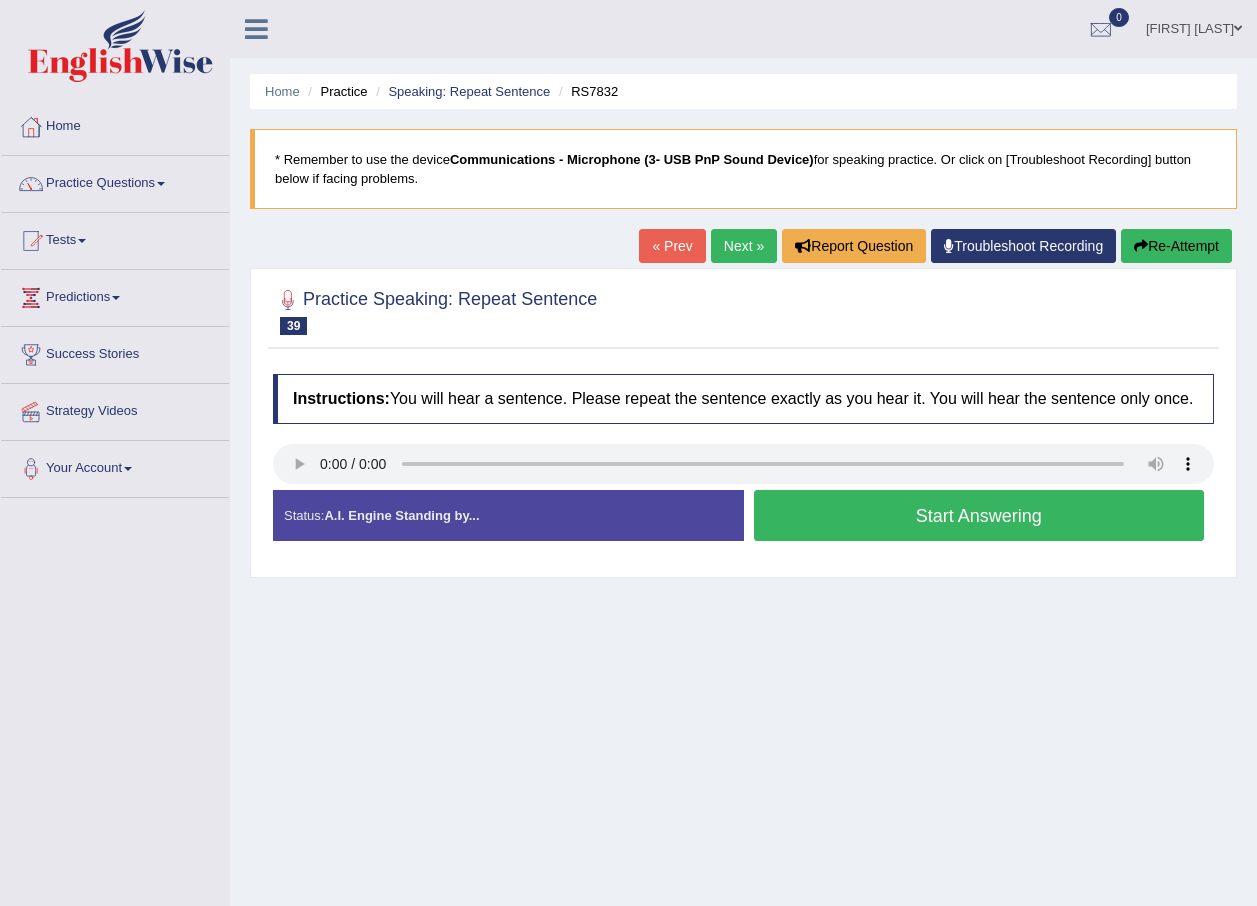 scroll, scrollTop: 0, scrollLeft: 0, axis: both 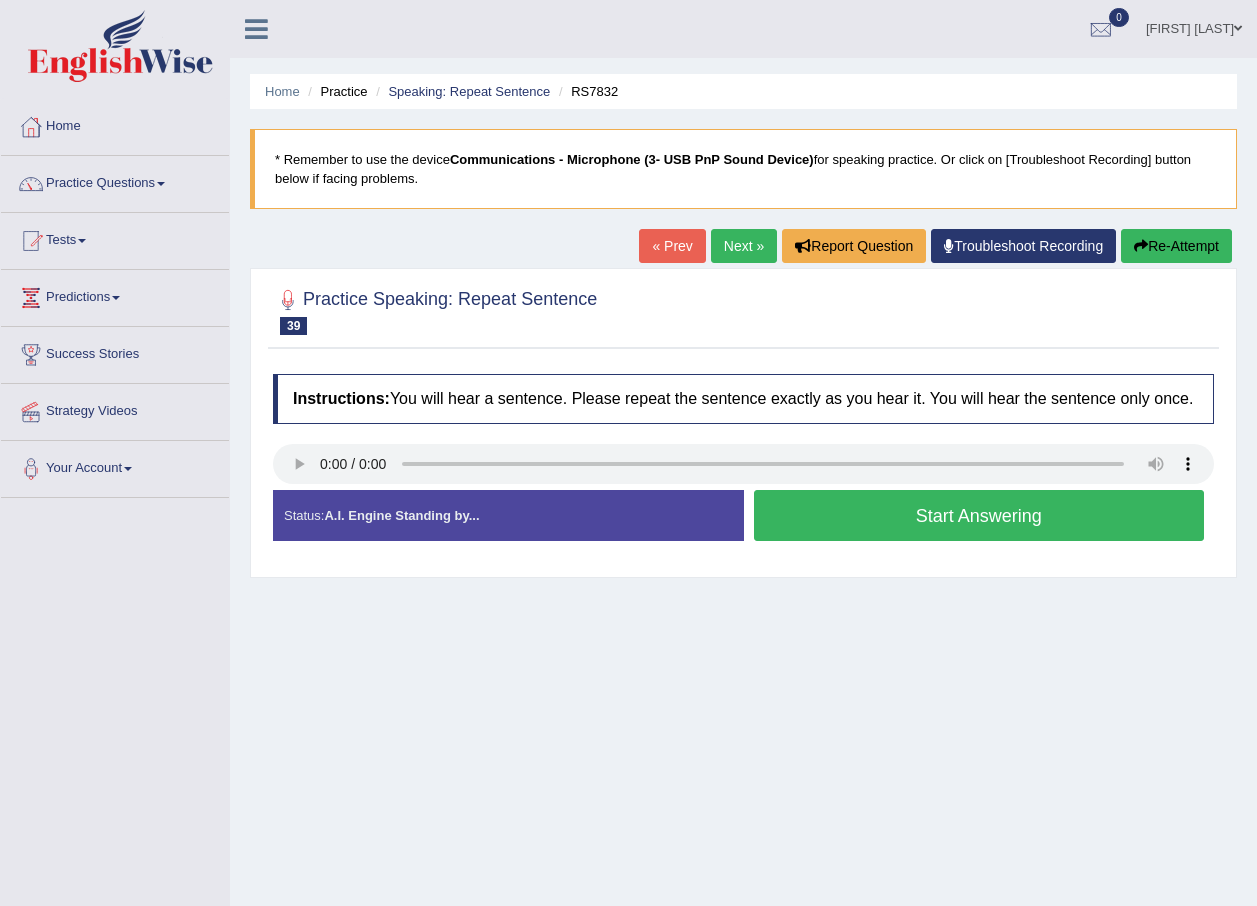 type 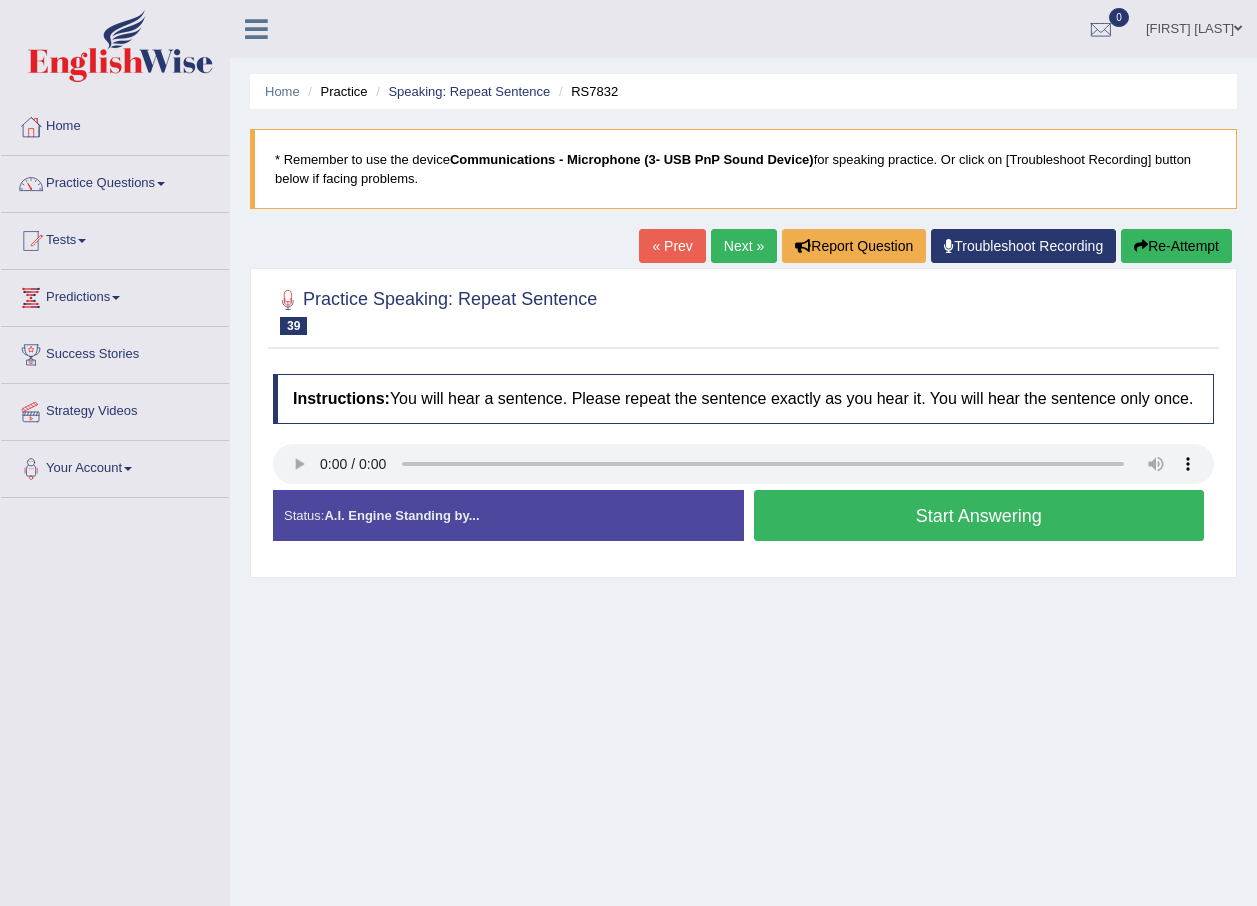 click on "Start Answering" at bounding box center [979, 515] 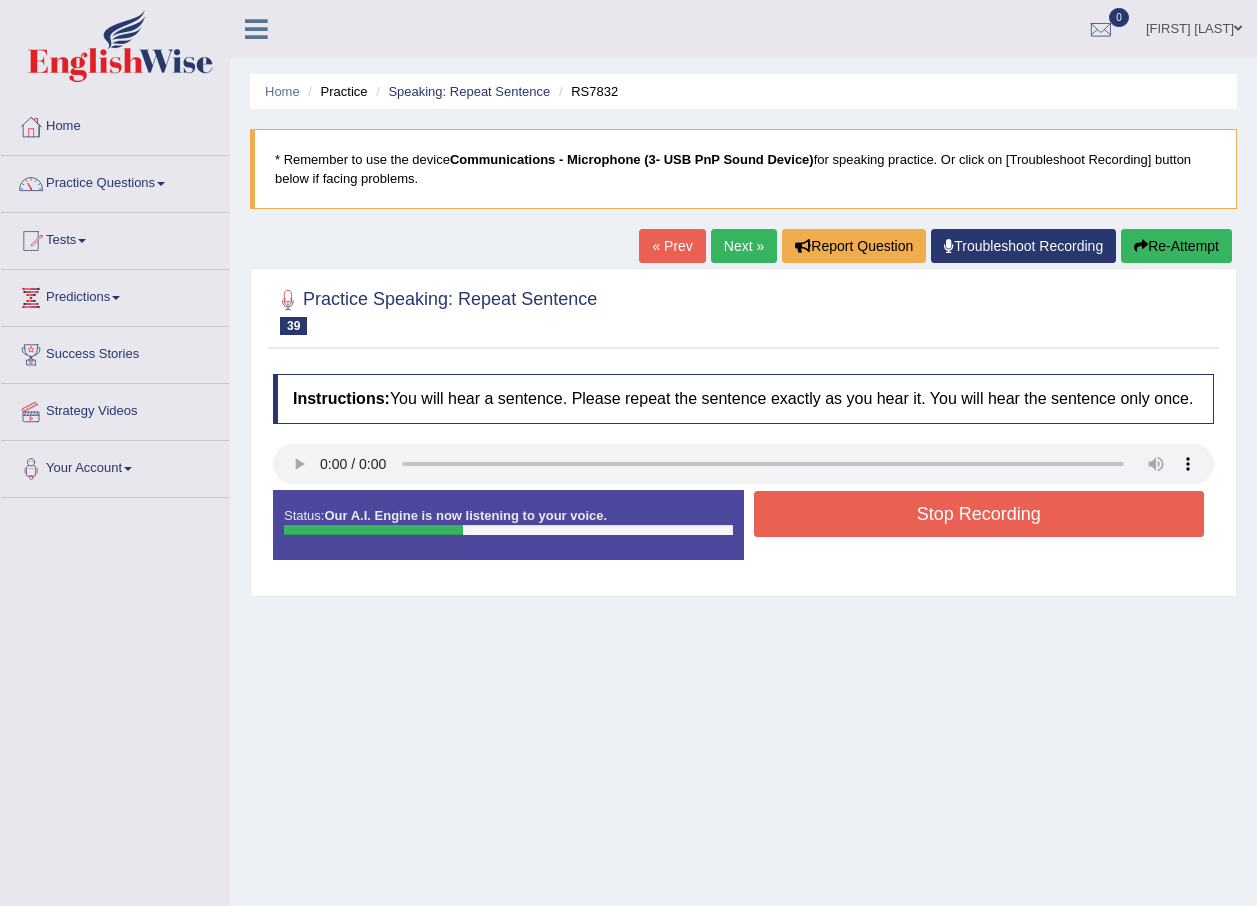 click on "Stop Recording" at bounding box center [979, 514] 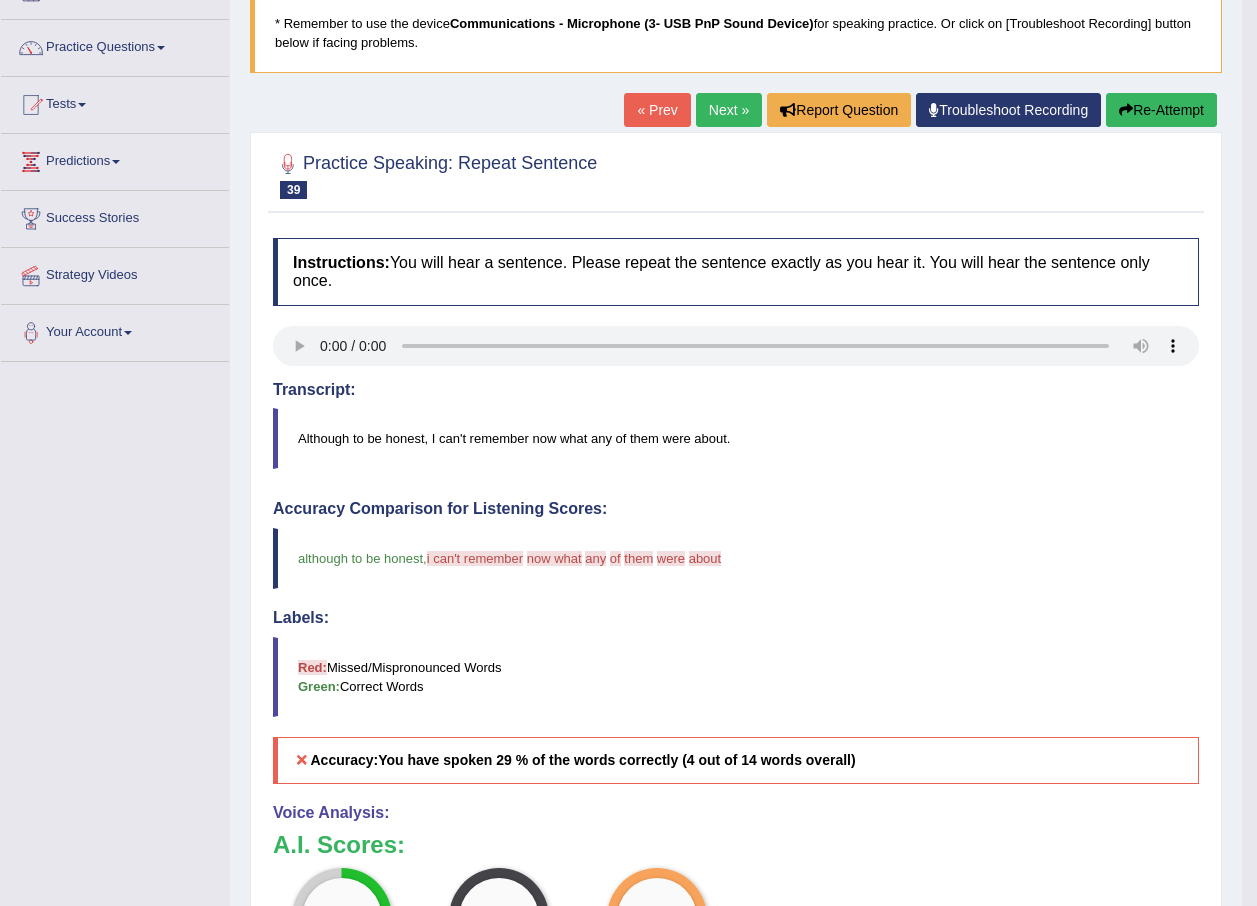 scroll, scrollTop: 100, scrollLeft: 0, axis: vertical 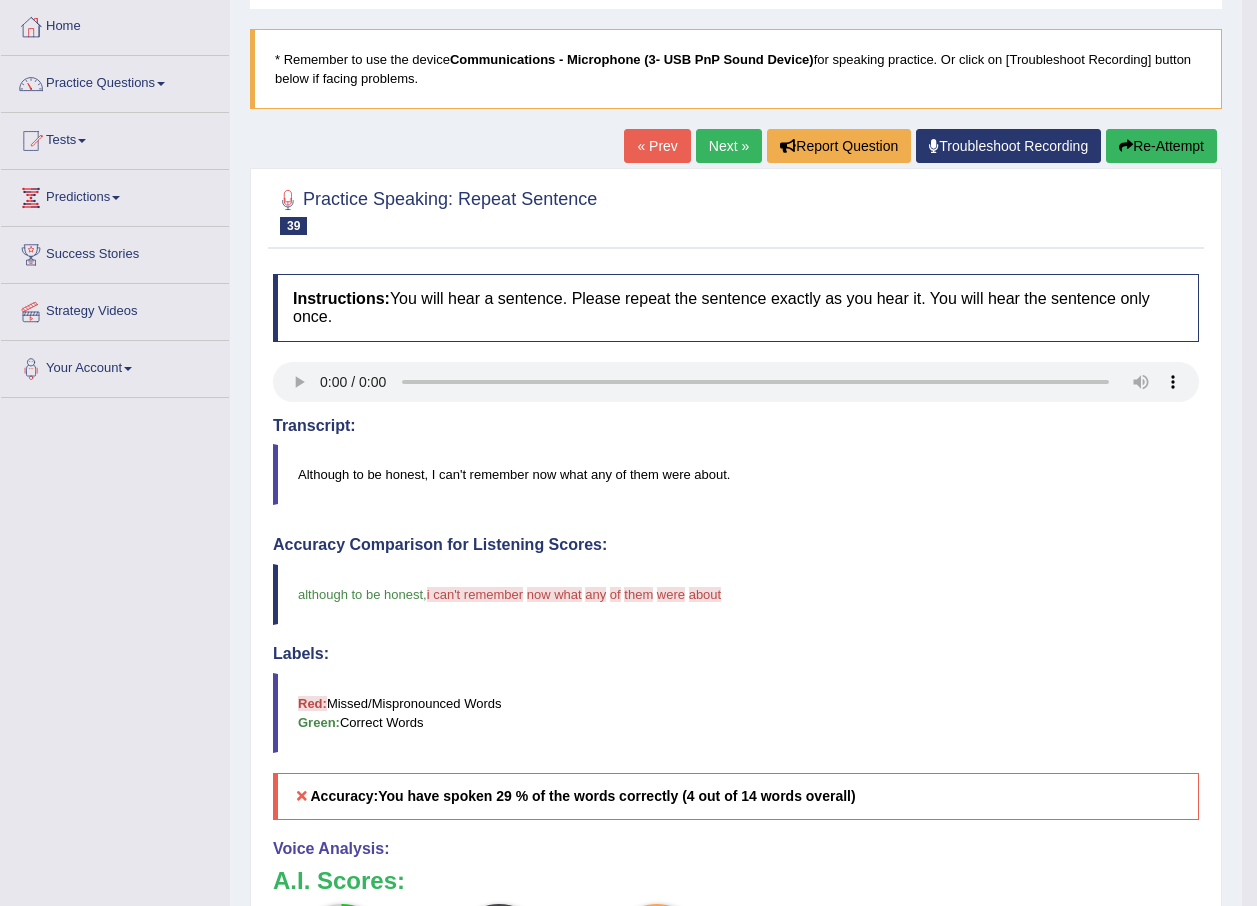 click on "Next »" at bounding box center [729, 146] 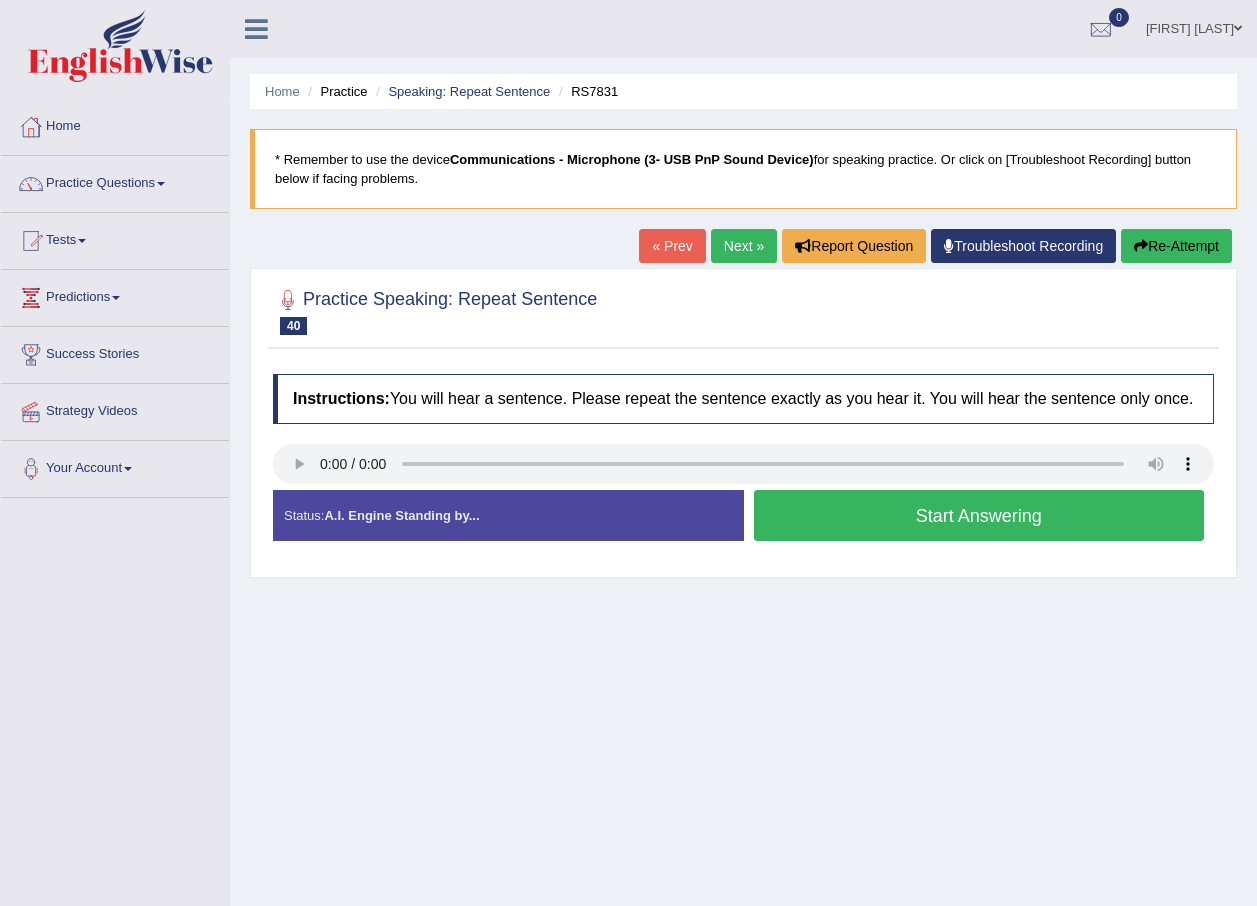 scroll, scrollTop: 0, scrollLeft: 0, axis: both 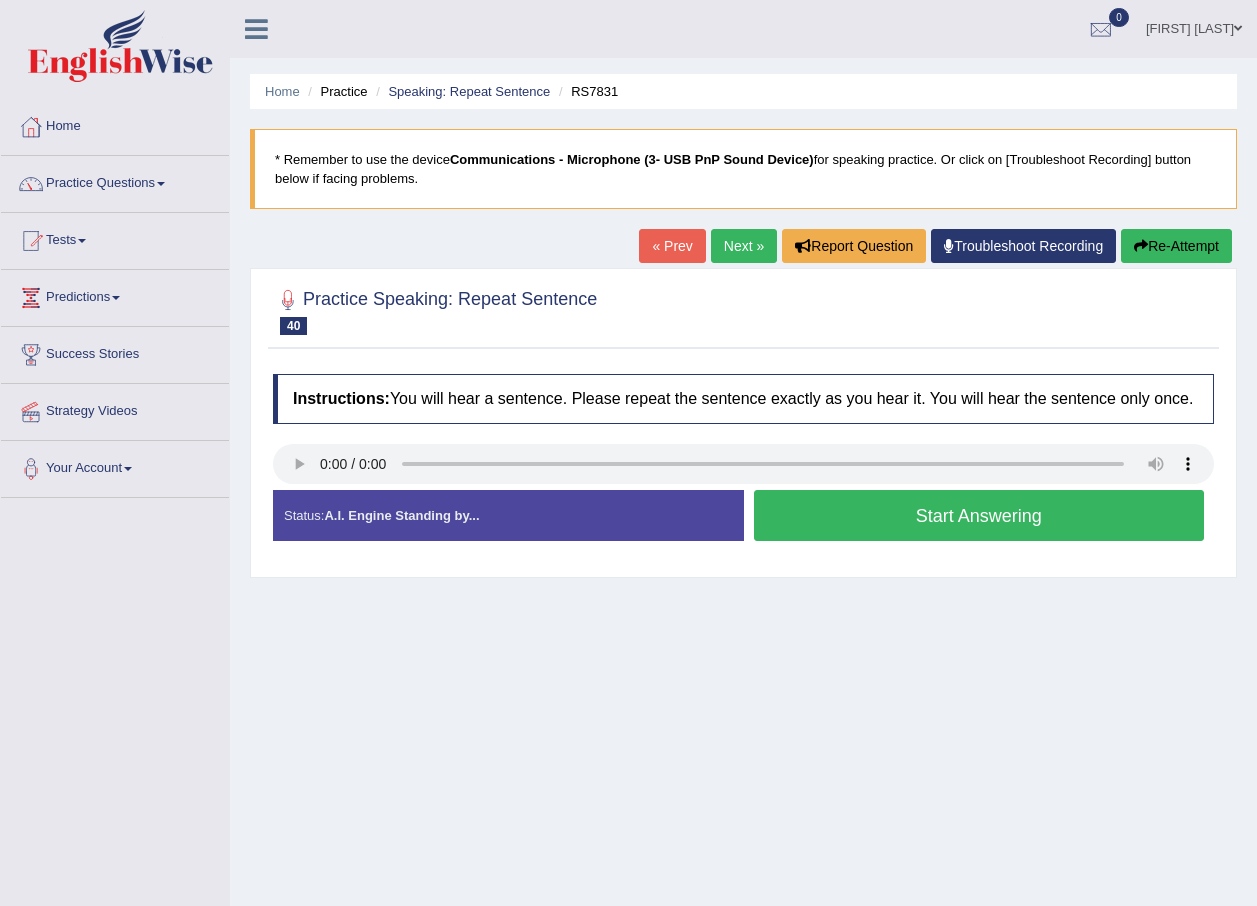 type 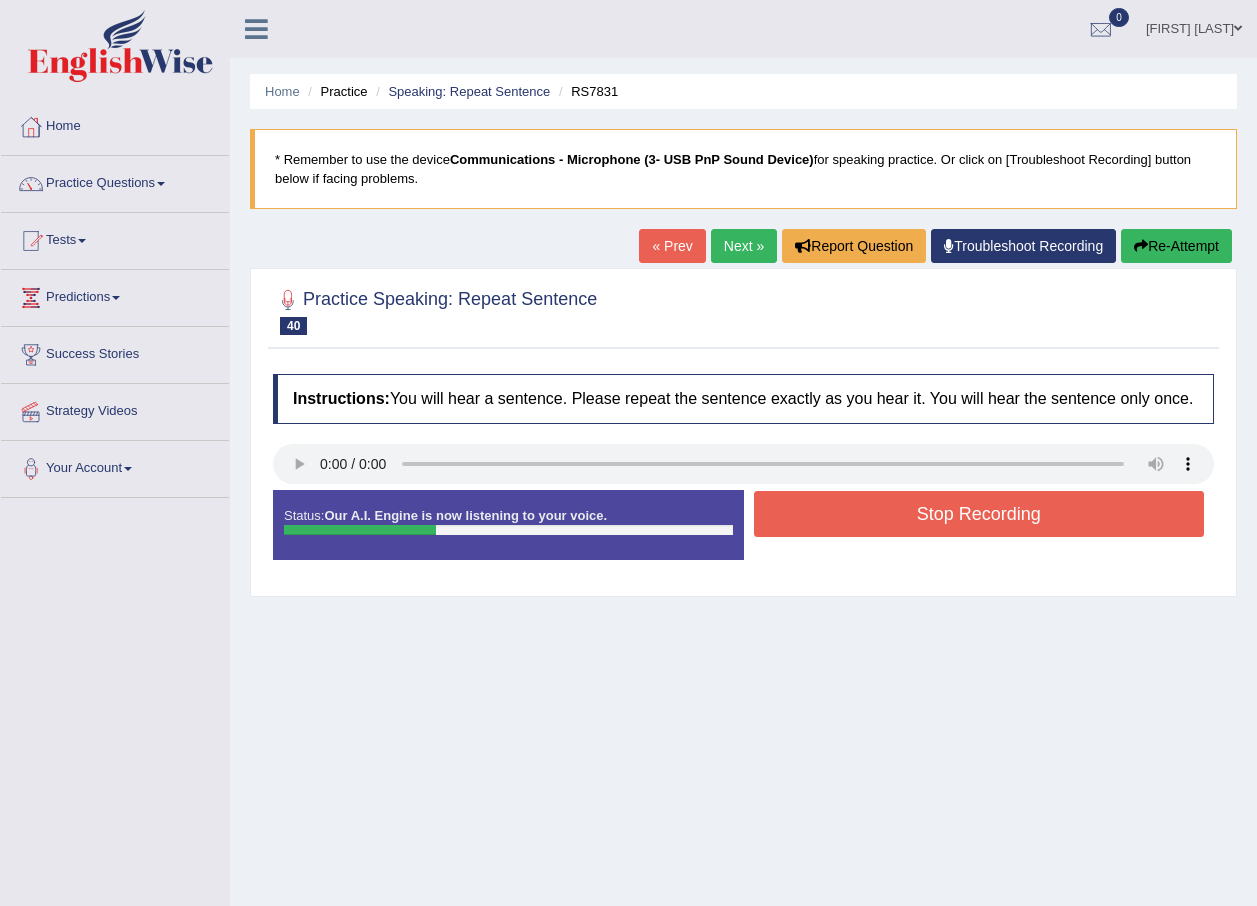 click on "Stop Recording" at bounding box center (979, 514) 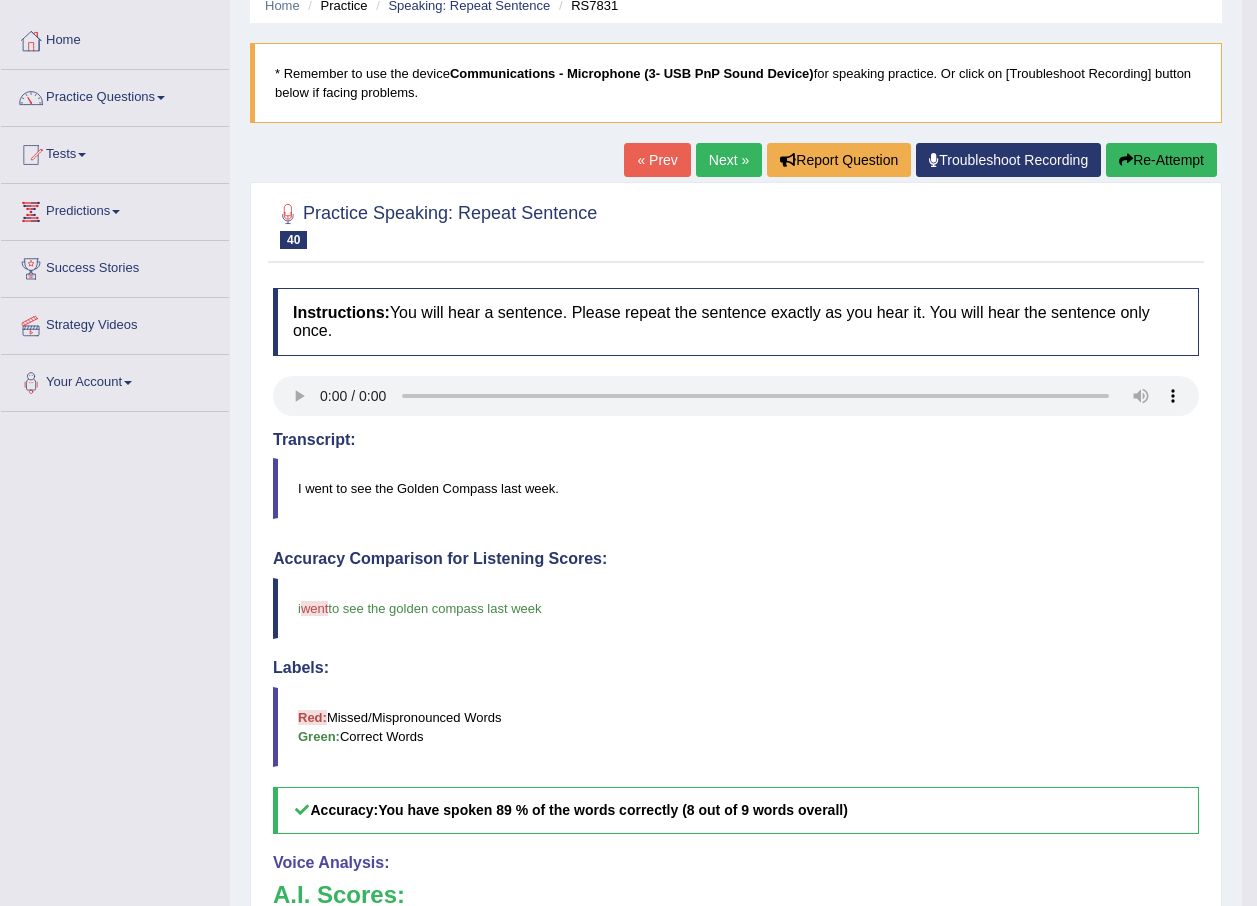 scroll, scrollTop: 0, scrollLeft: 0, axis: both 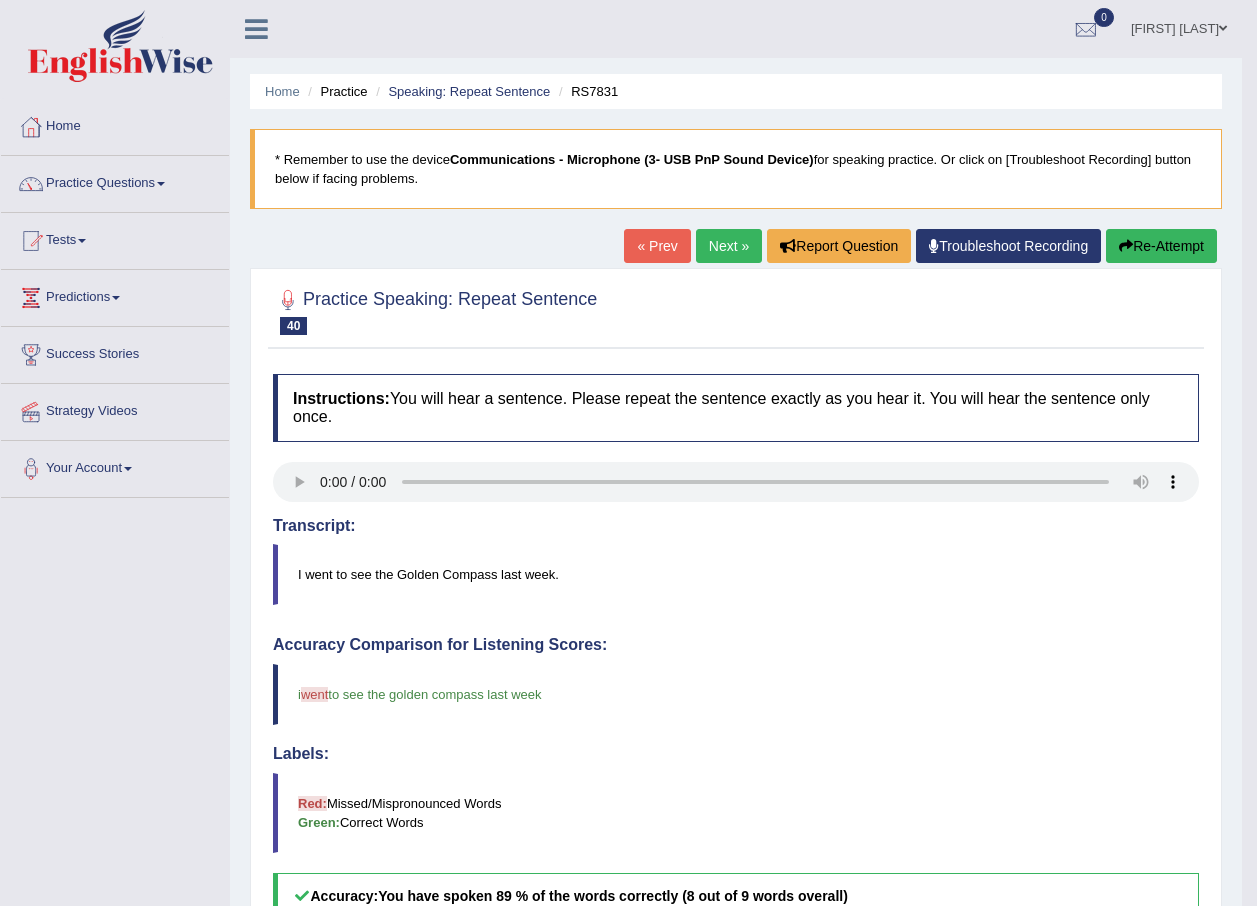 click on "Next »" at bounding box center (729, 246) 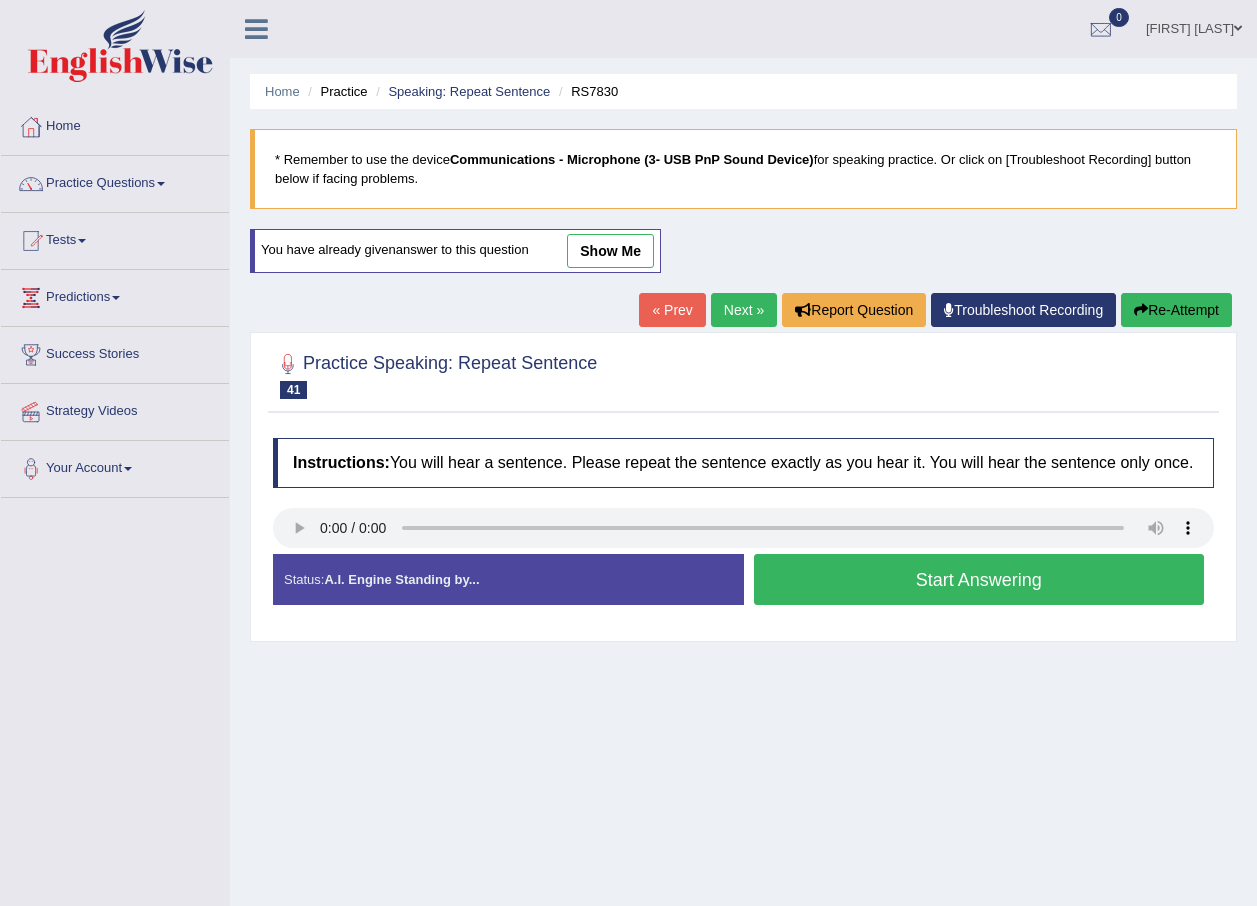 scroll, scrollTop: 0, scrollLeft: 0, axis: both 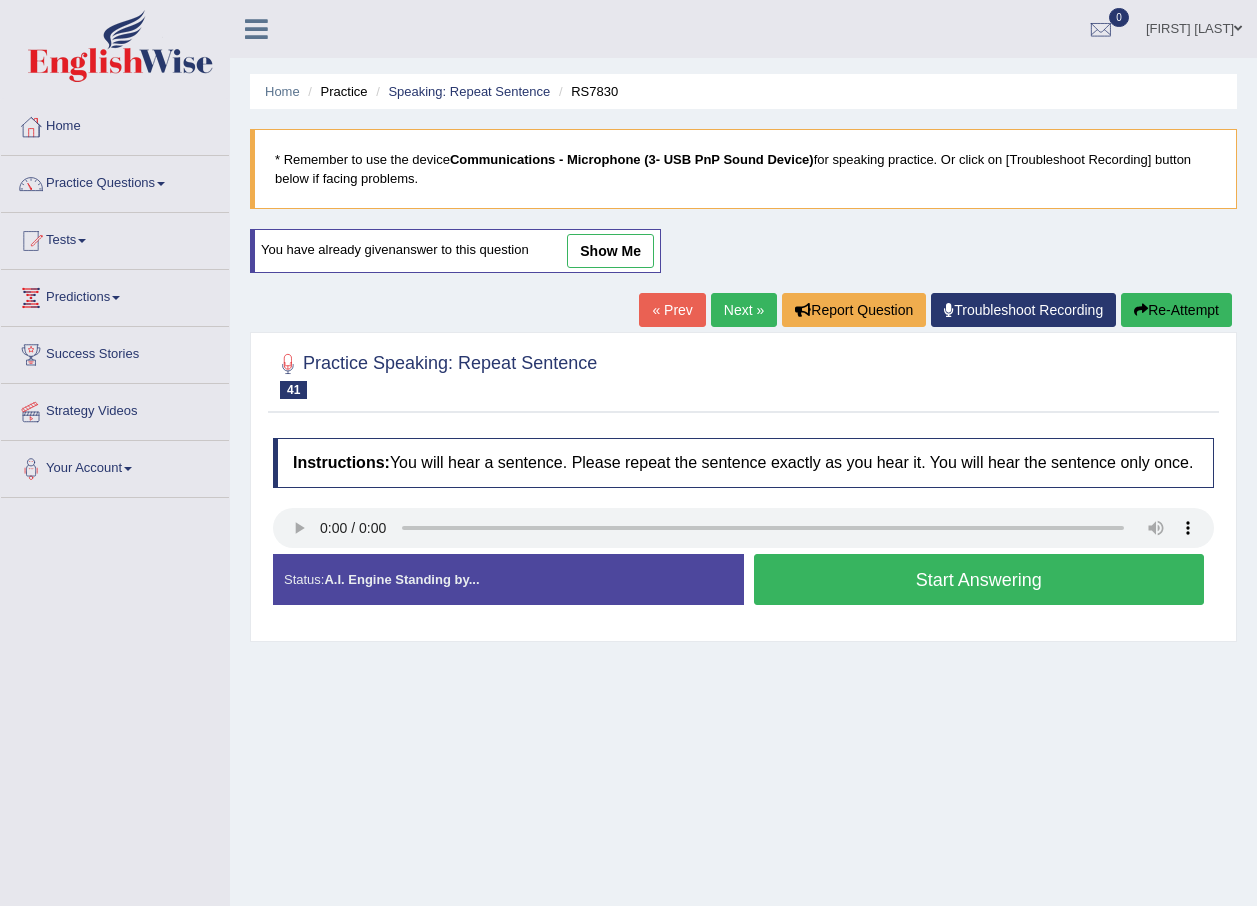 click on "Start Answering" at bounding box center (979, 579) 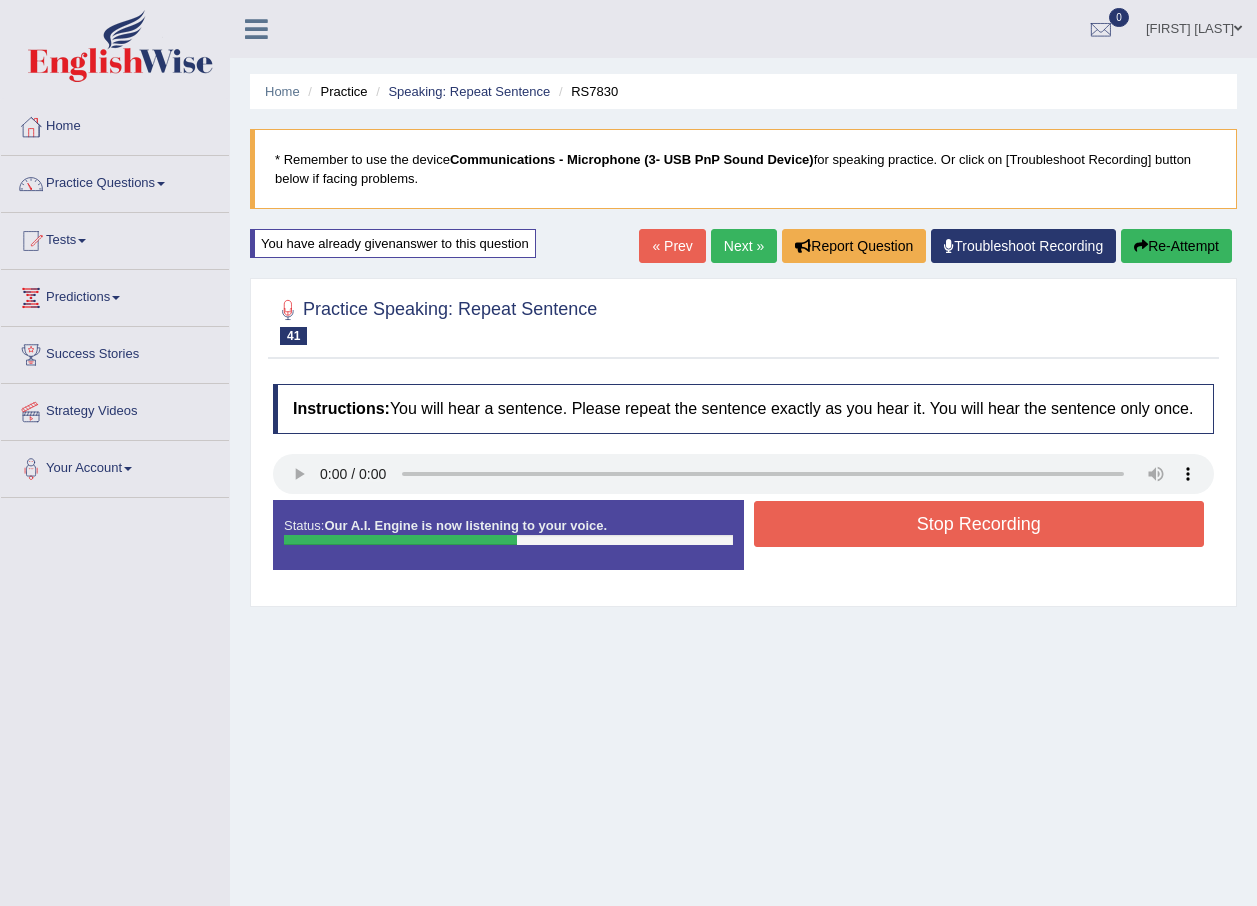 click on "Stop Recording" at bounding box center (979, 524) 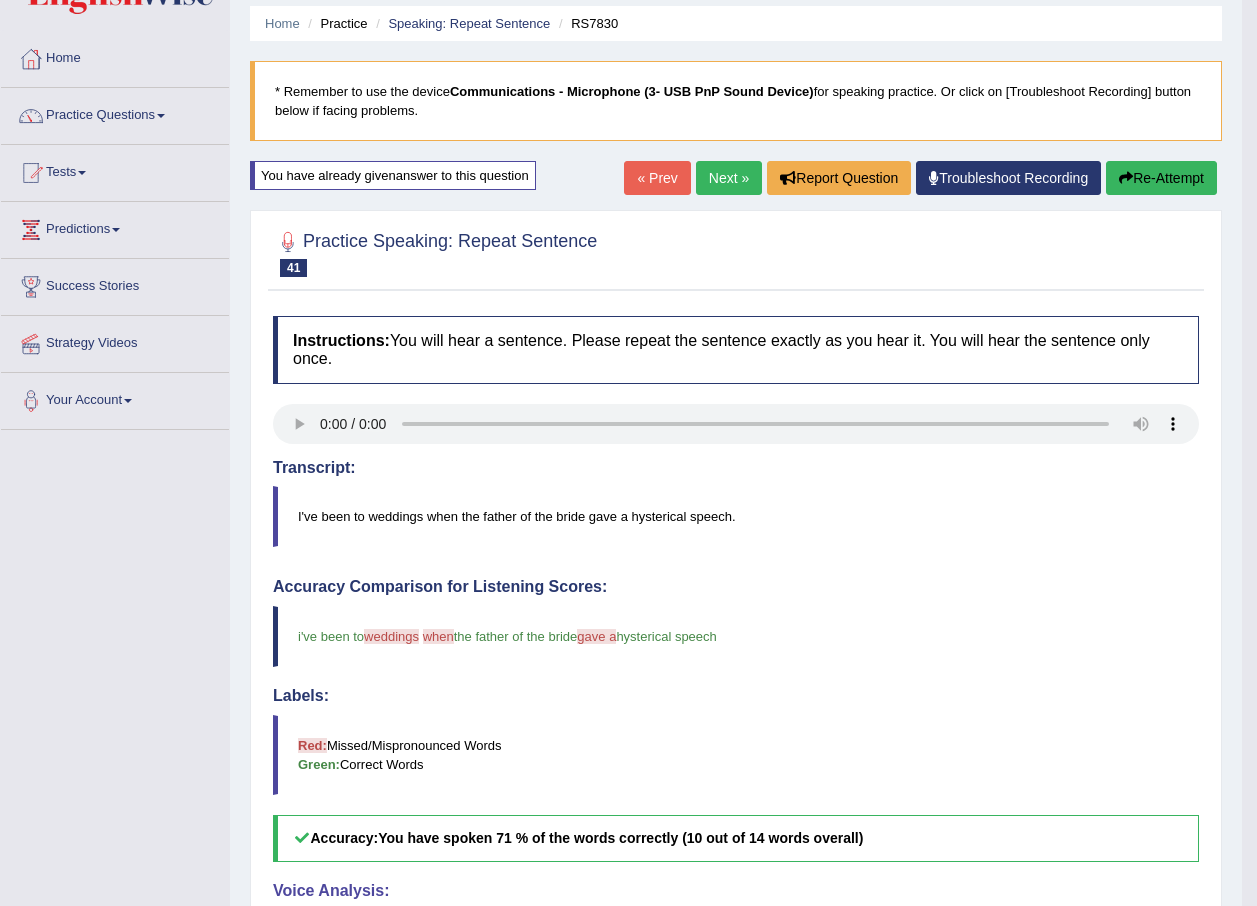 scroll, scrollTop: 0, scrollLeft: 0, axis: both 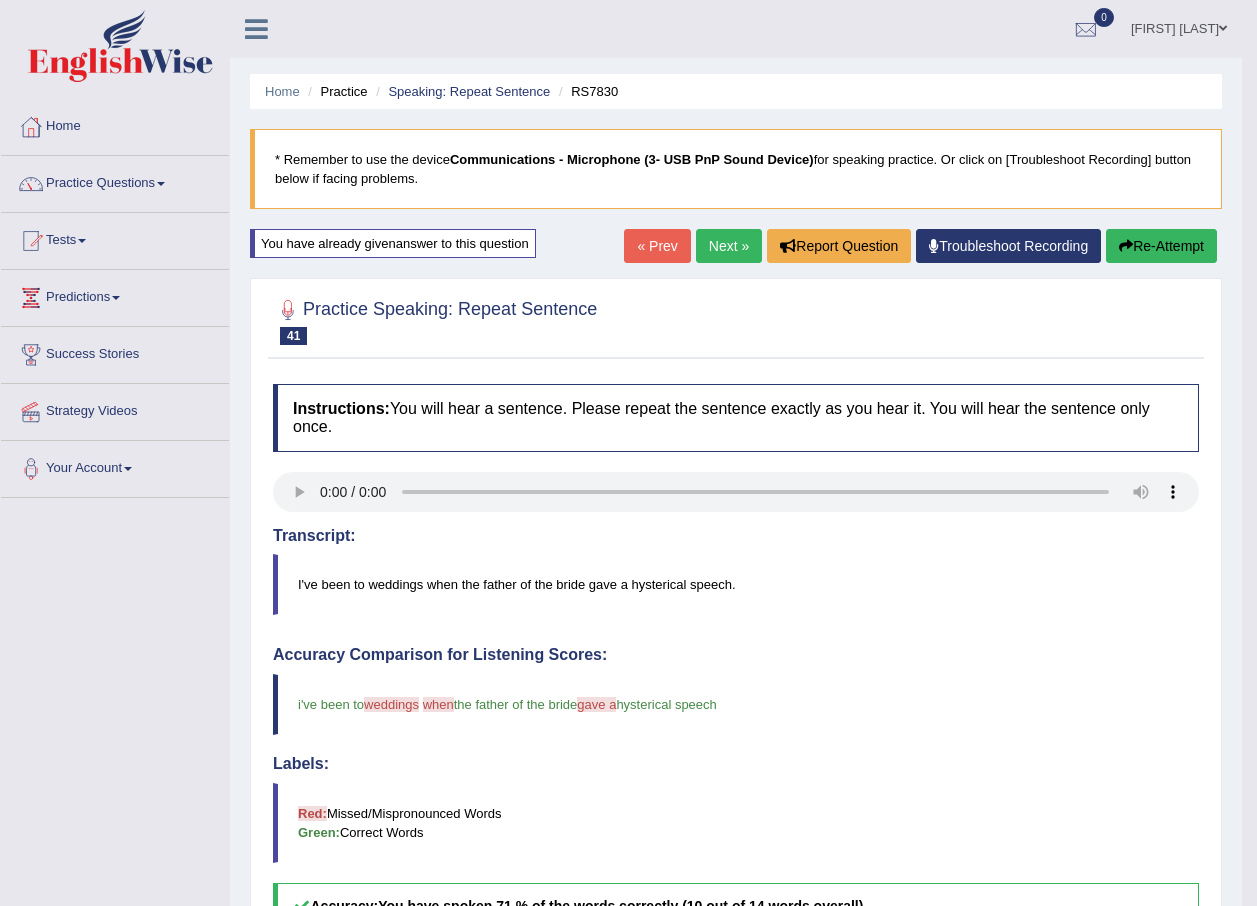 click on "Next »" at bounding box center [729, 246] 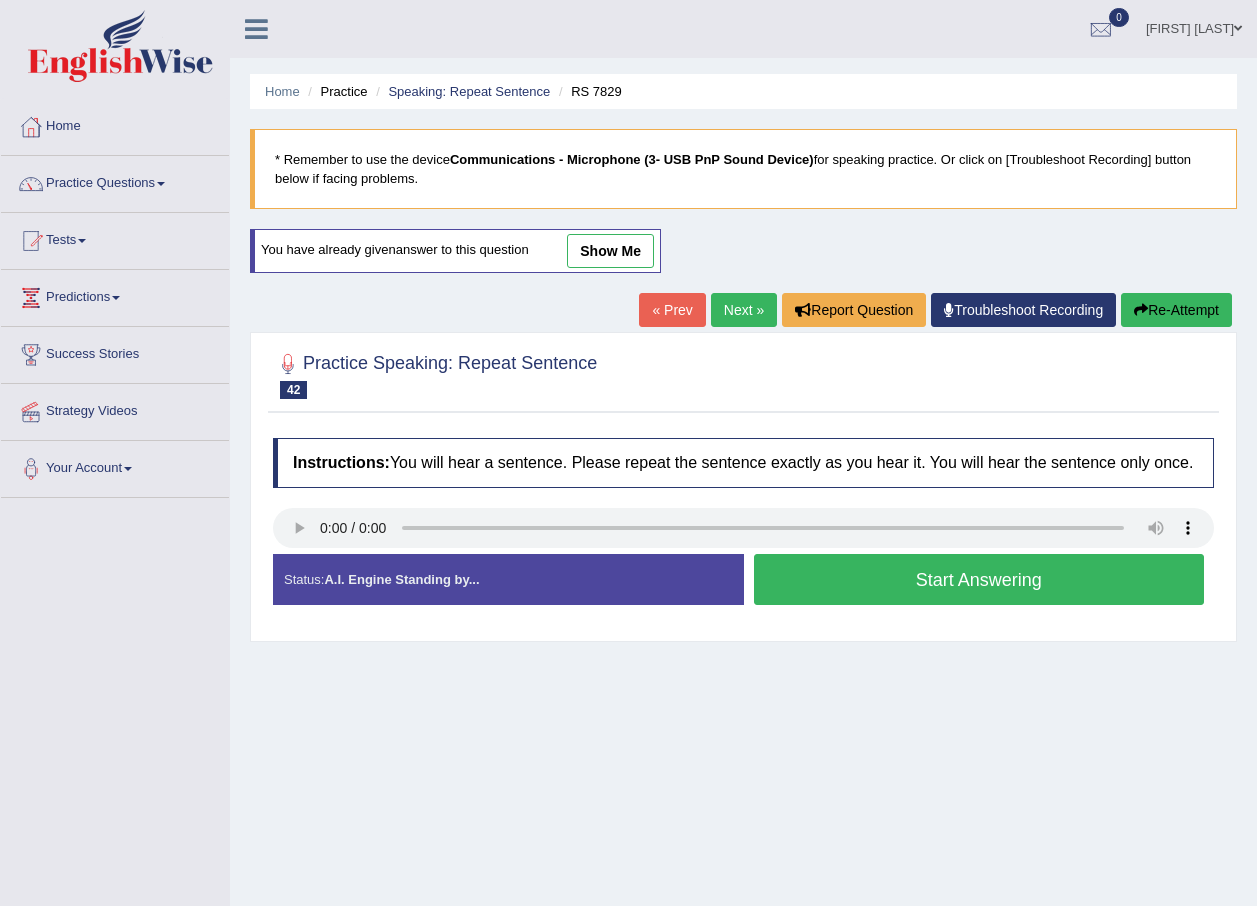 scroll, scrollTop: 0, scrollLeft: 0, axis: both 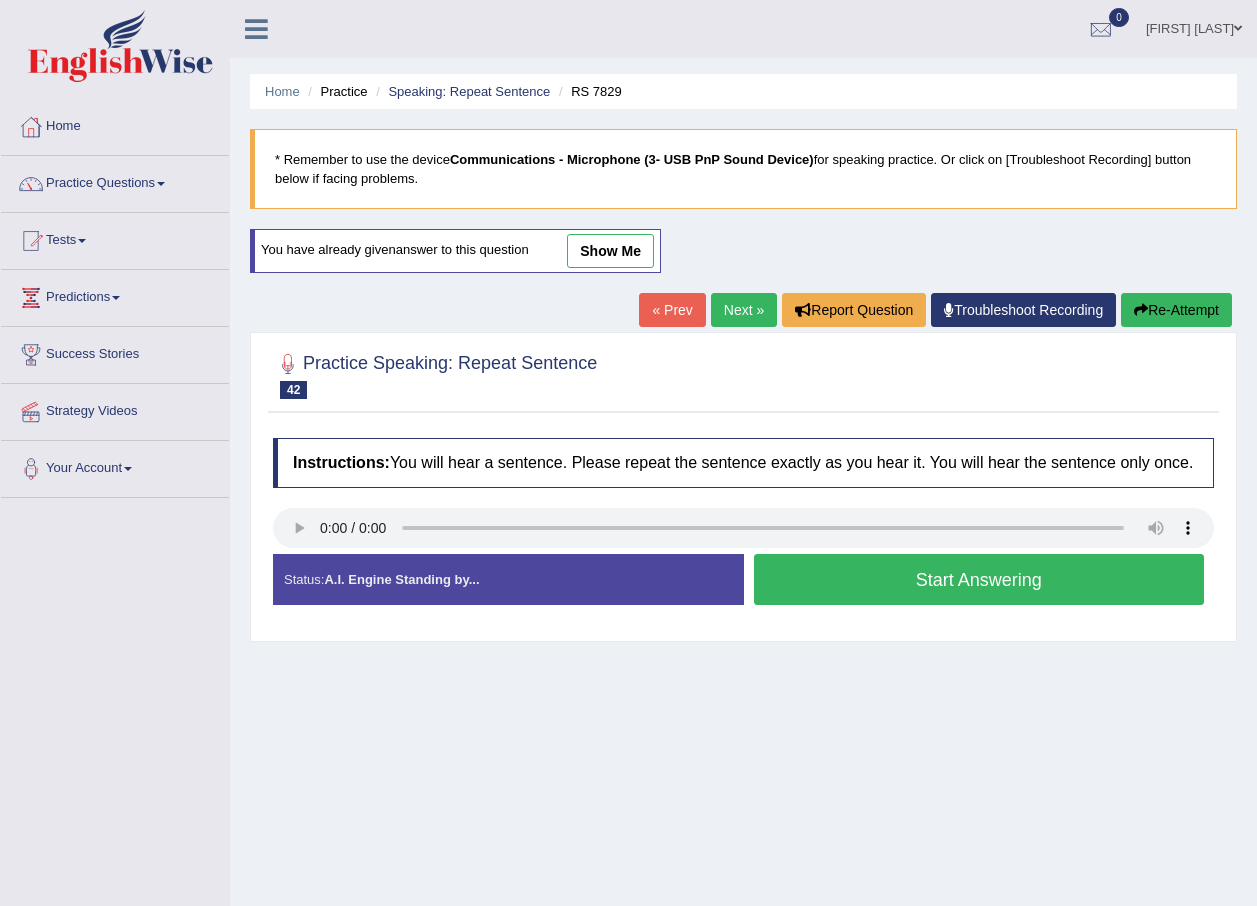 click on "Start Answering" at bounding box center [979, 579] 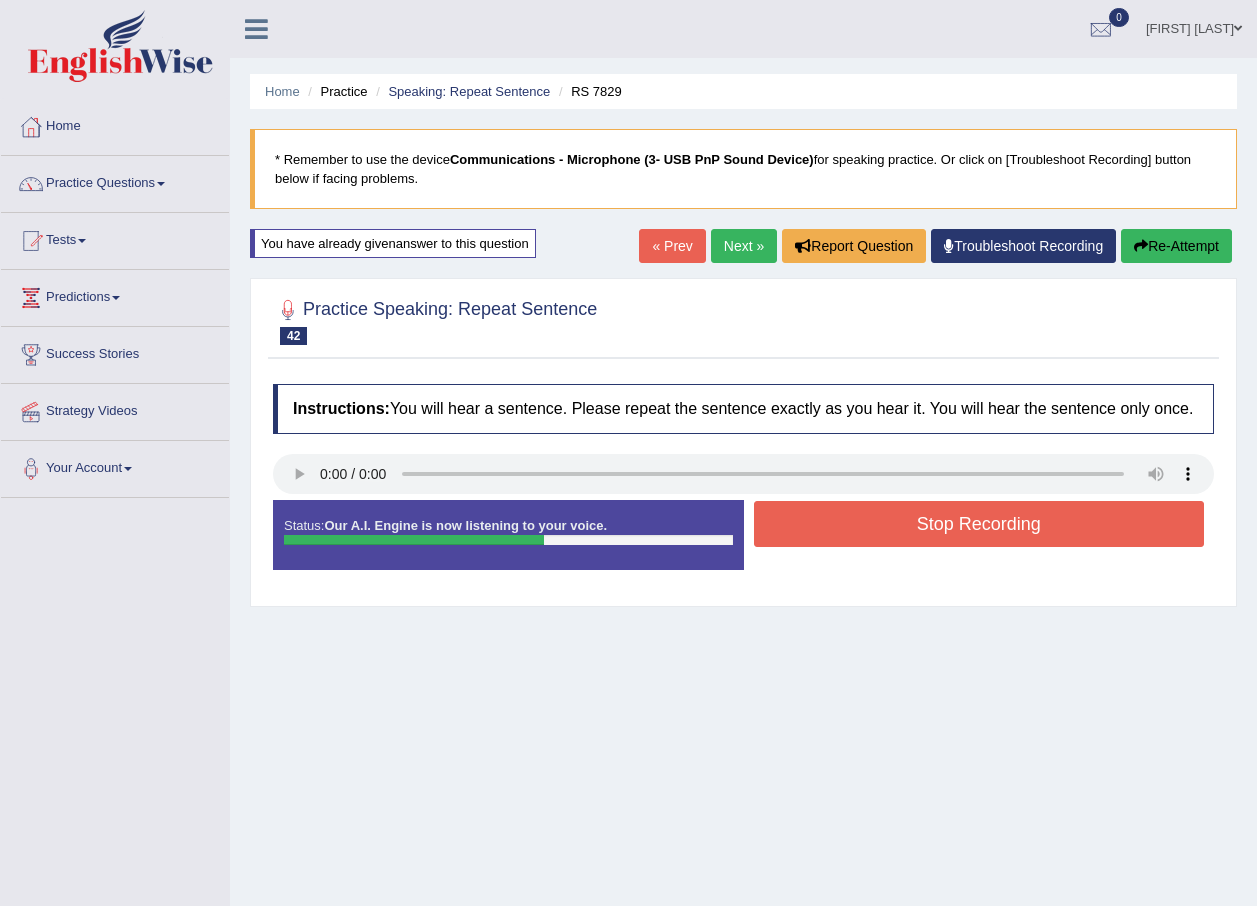 click on "Stop Recording" at bounding box center (979, 524) 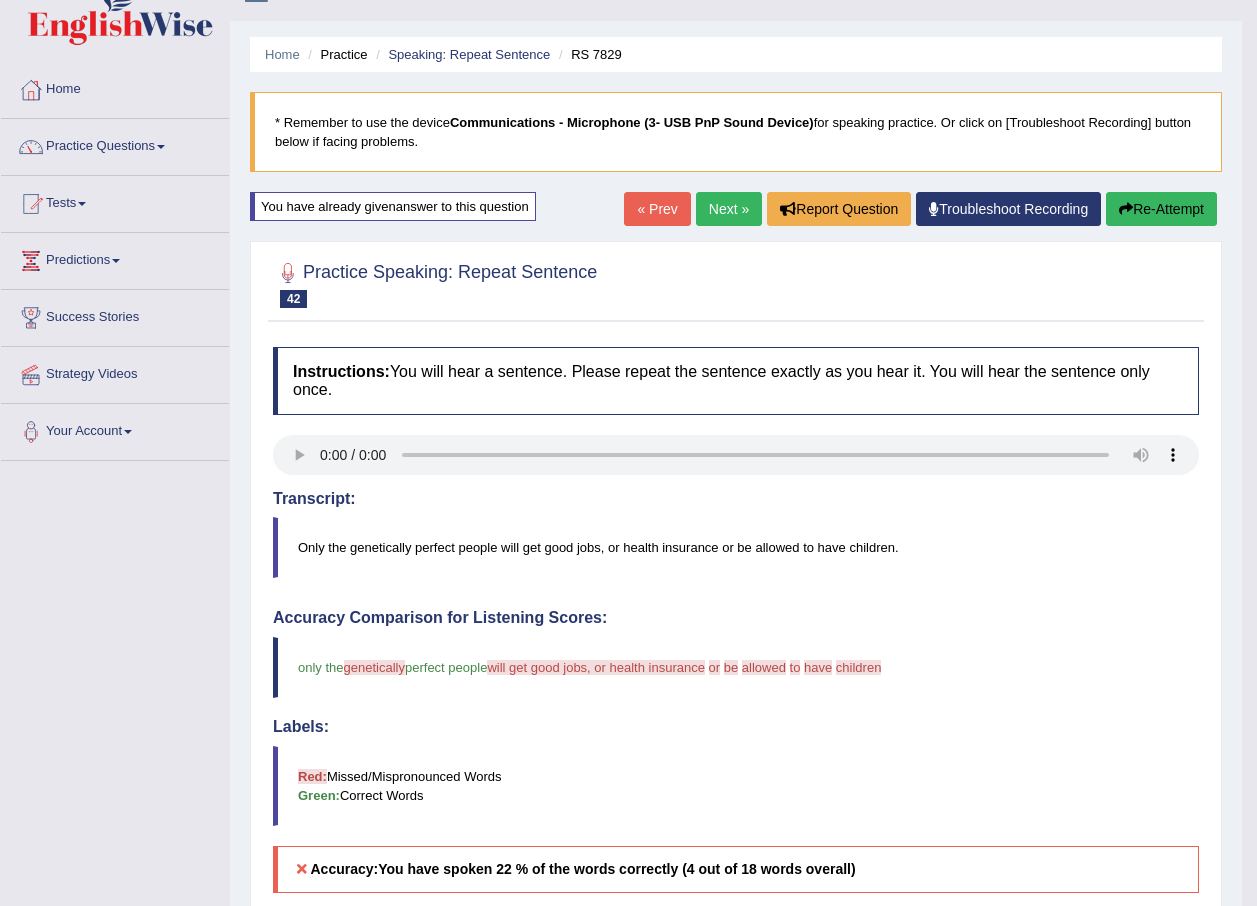 scroll, scrollTop: 0, scrollLeft: 0, axis: both 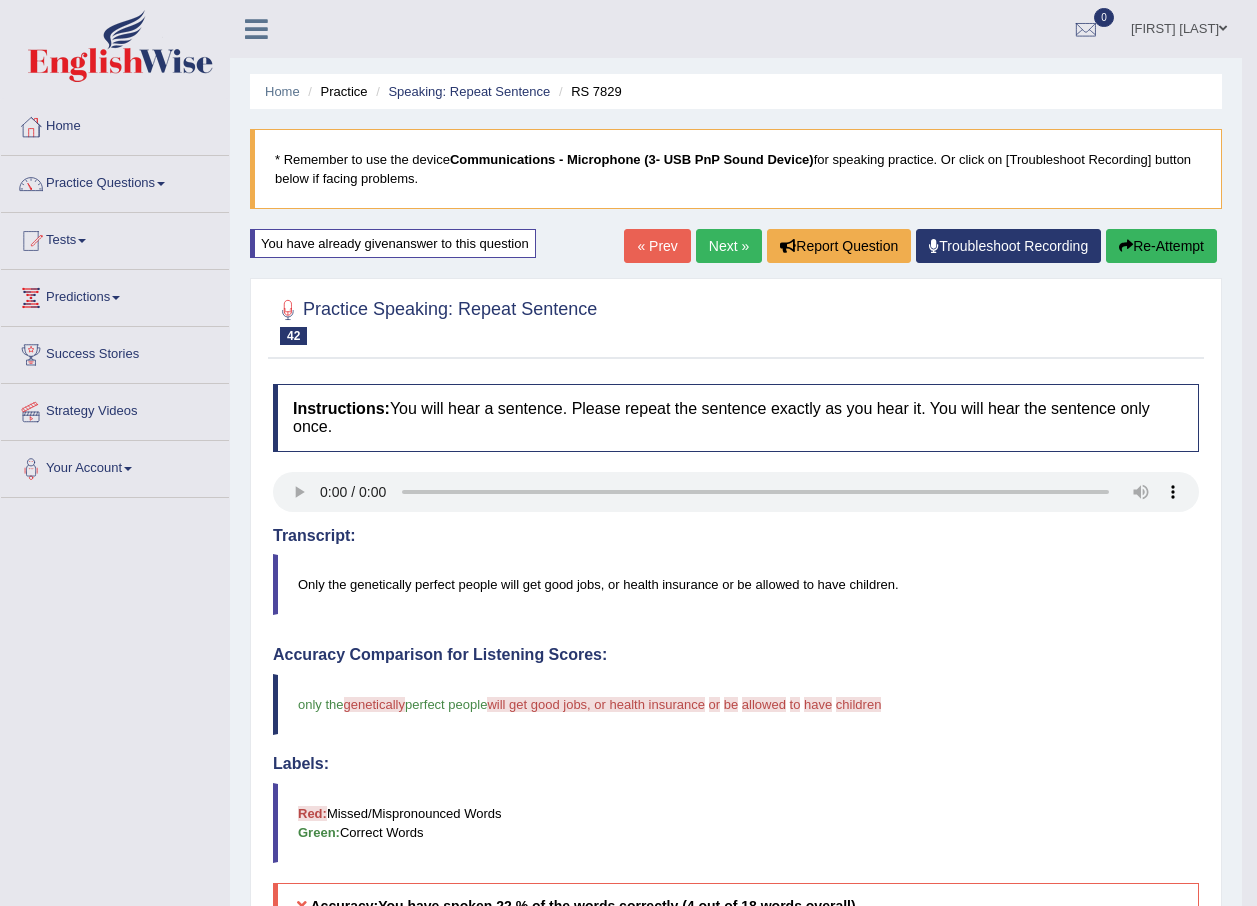 click on "Next »" at bounding box center [729, 246] 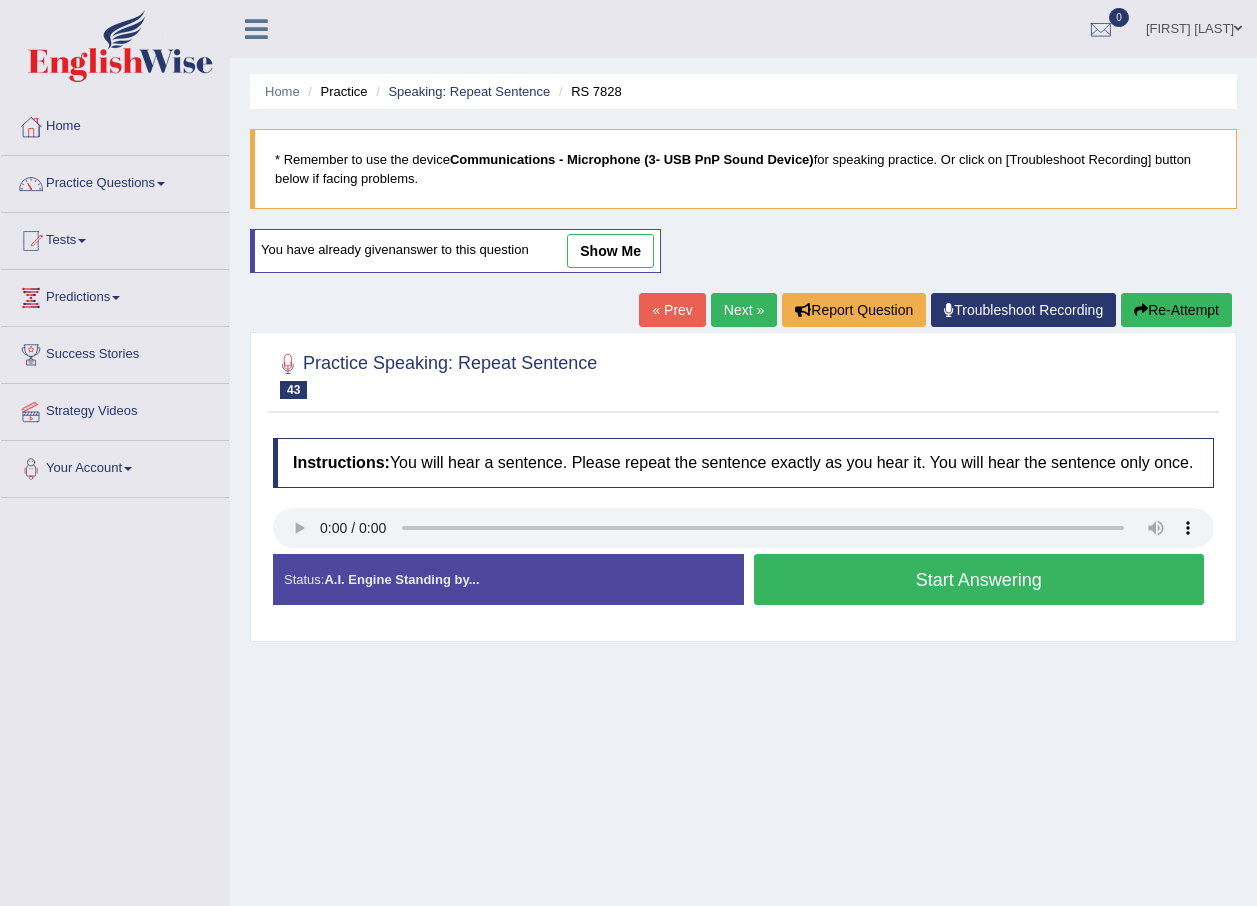 scroll, scrollTop: 0, scrollLeft: 0, axis: both 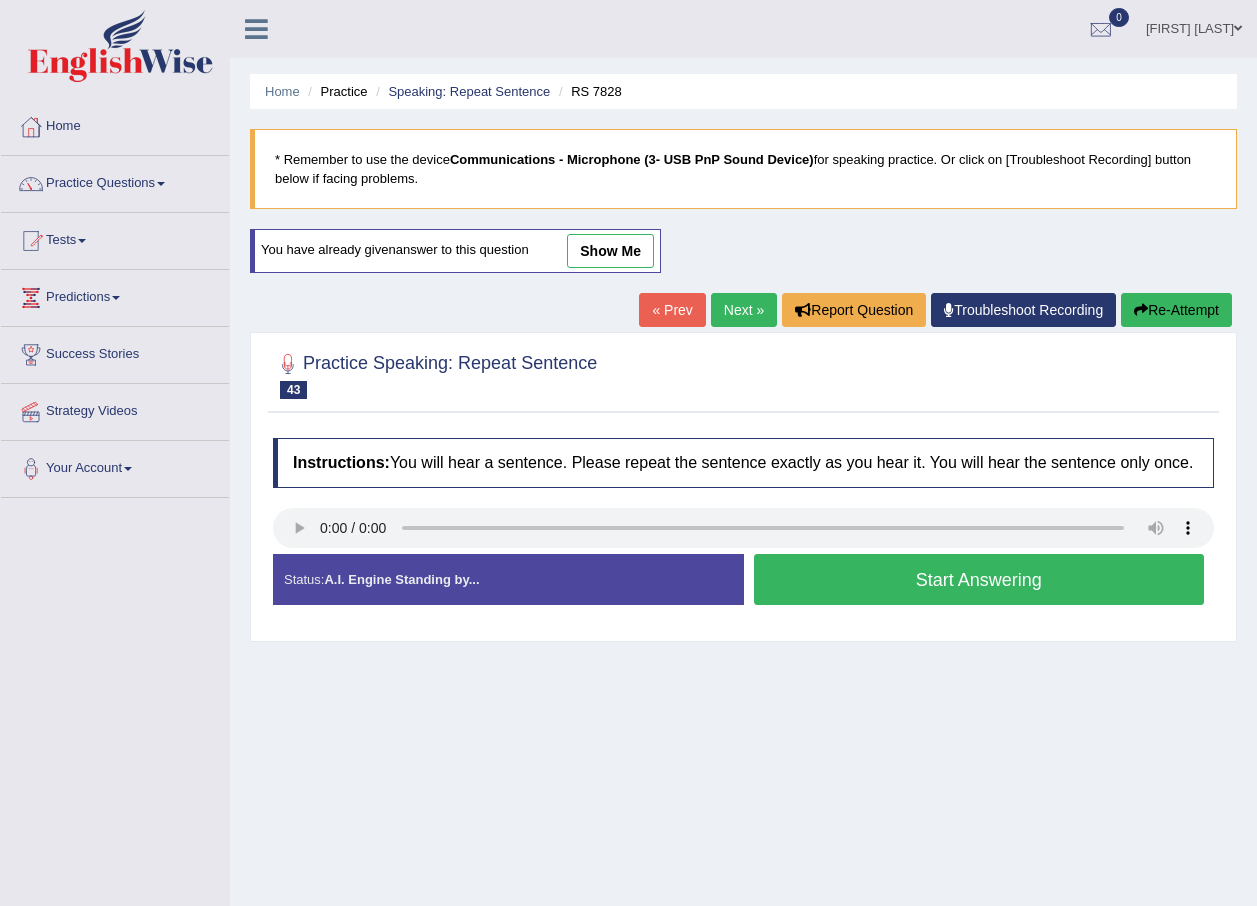 type 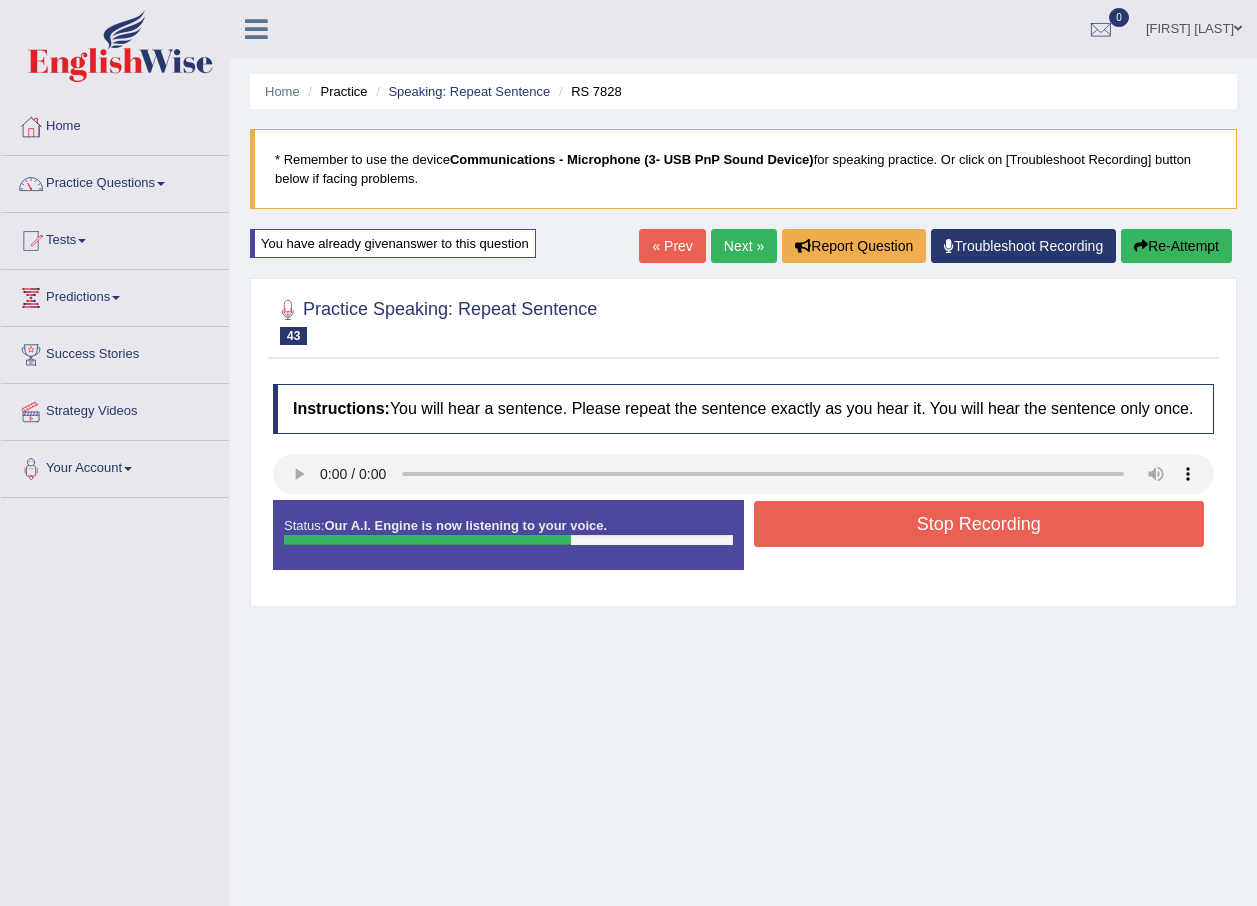 click on "Stop Recording" at bounding box center (979, 524) 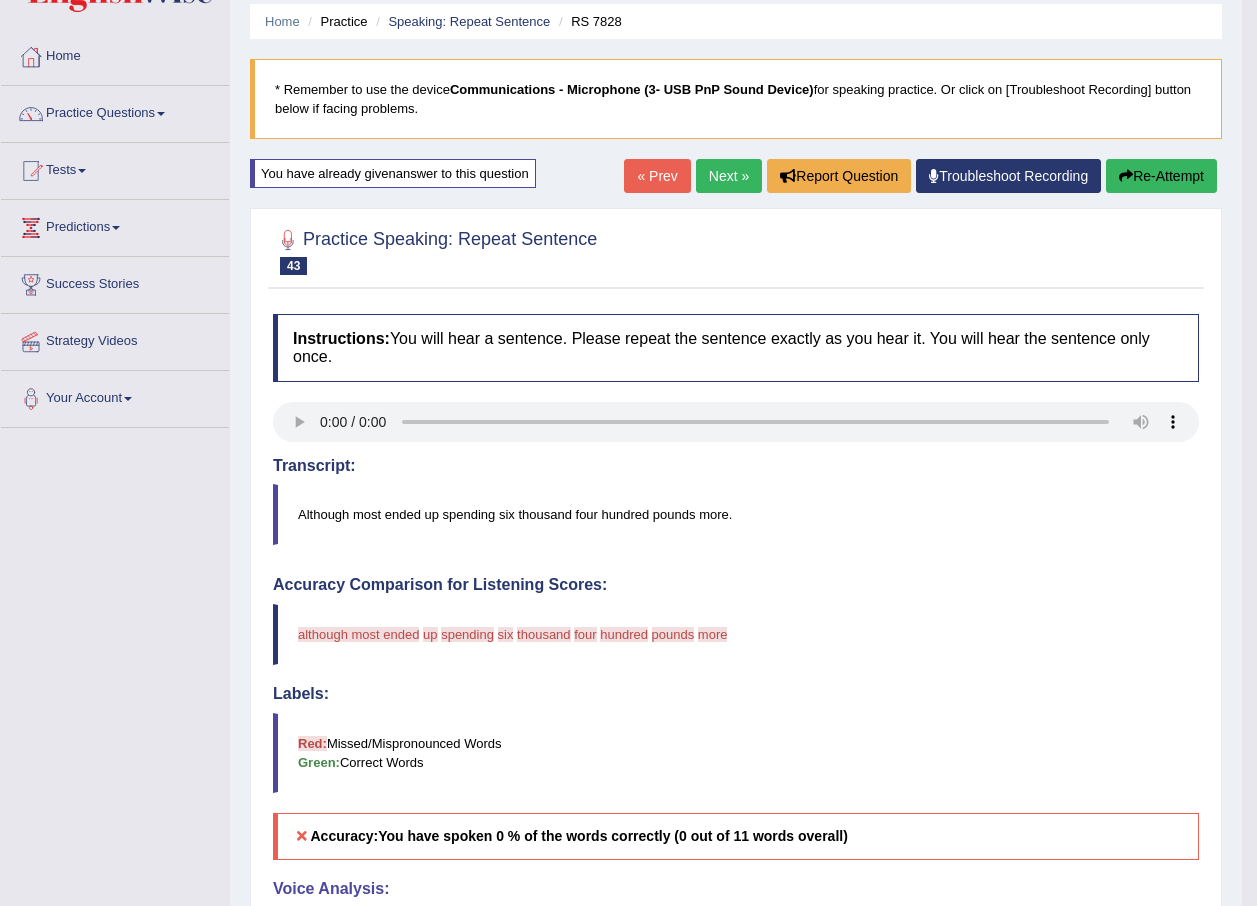 scroll, scrollTop: 0, scrollLeft: 0, axis: both 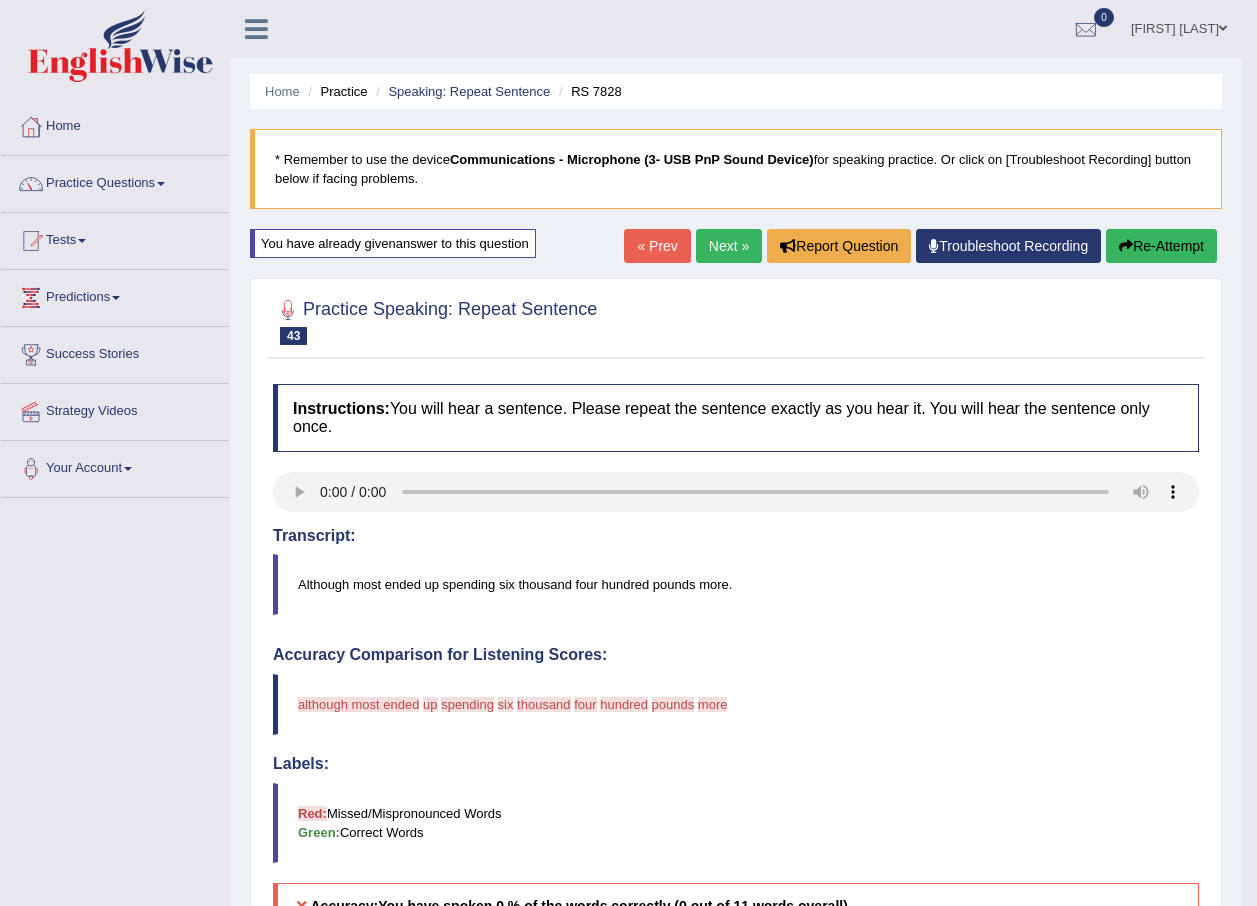 click on "Next »" at bounding box center (729, 246) 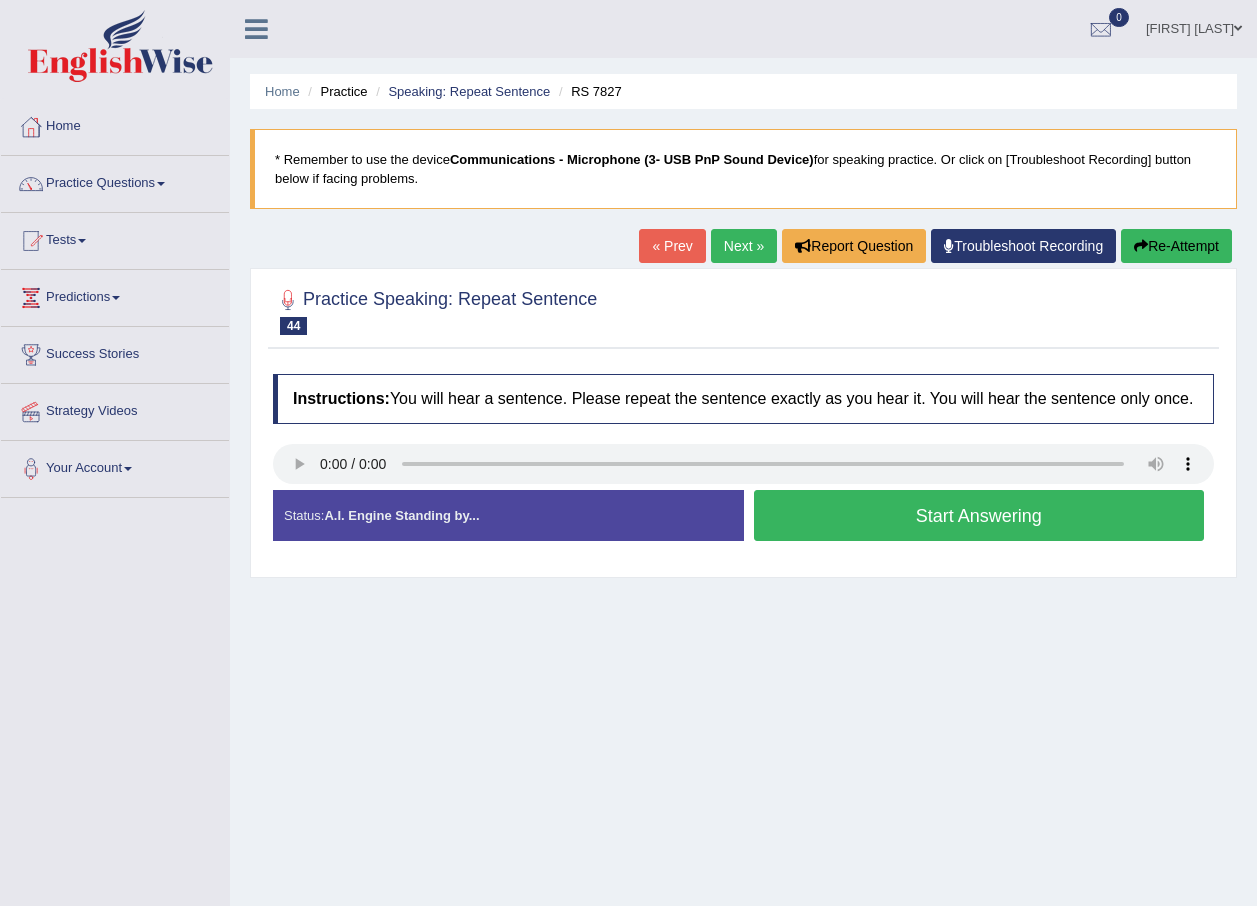 scroll, scrollTop: 0, scrollLeft: 0, axis: both 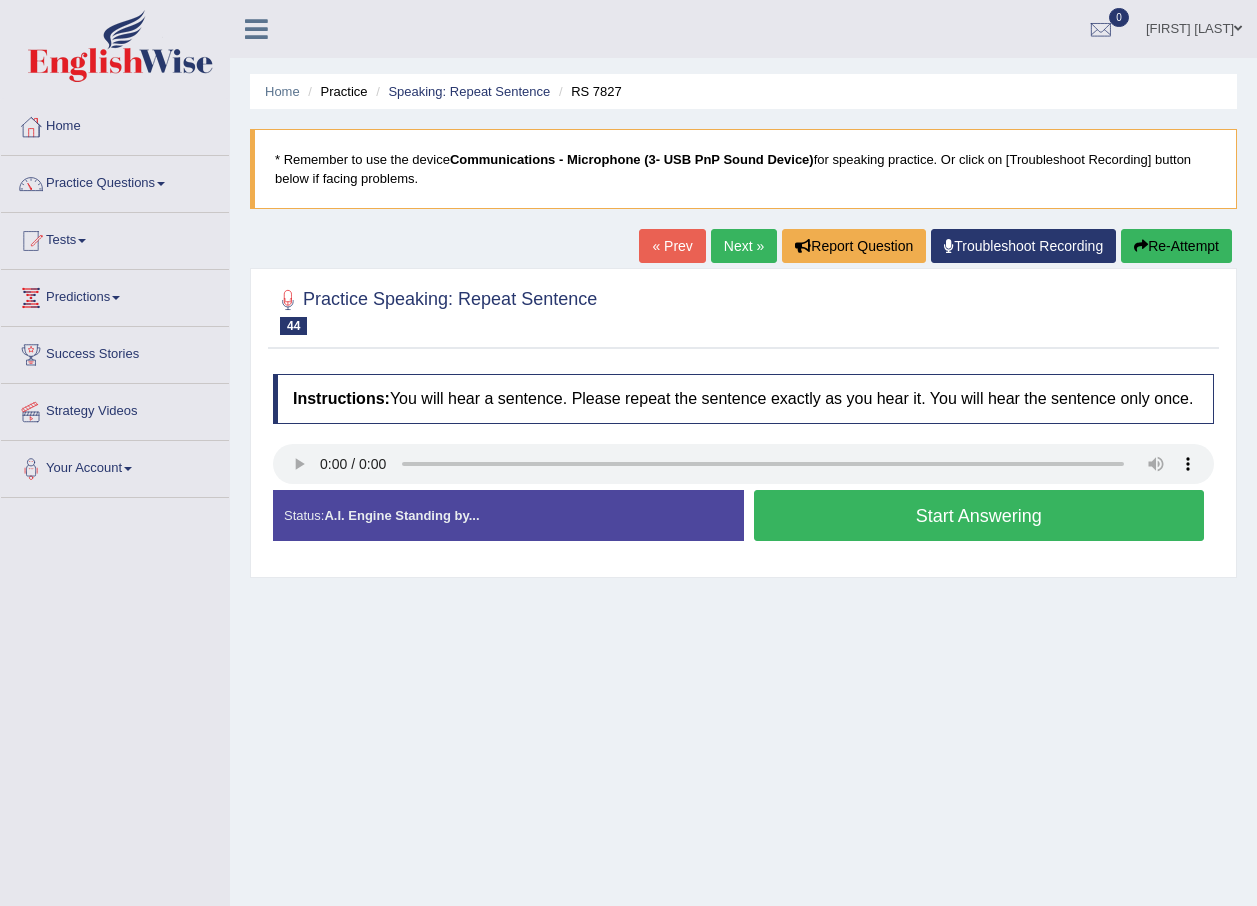 type 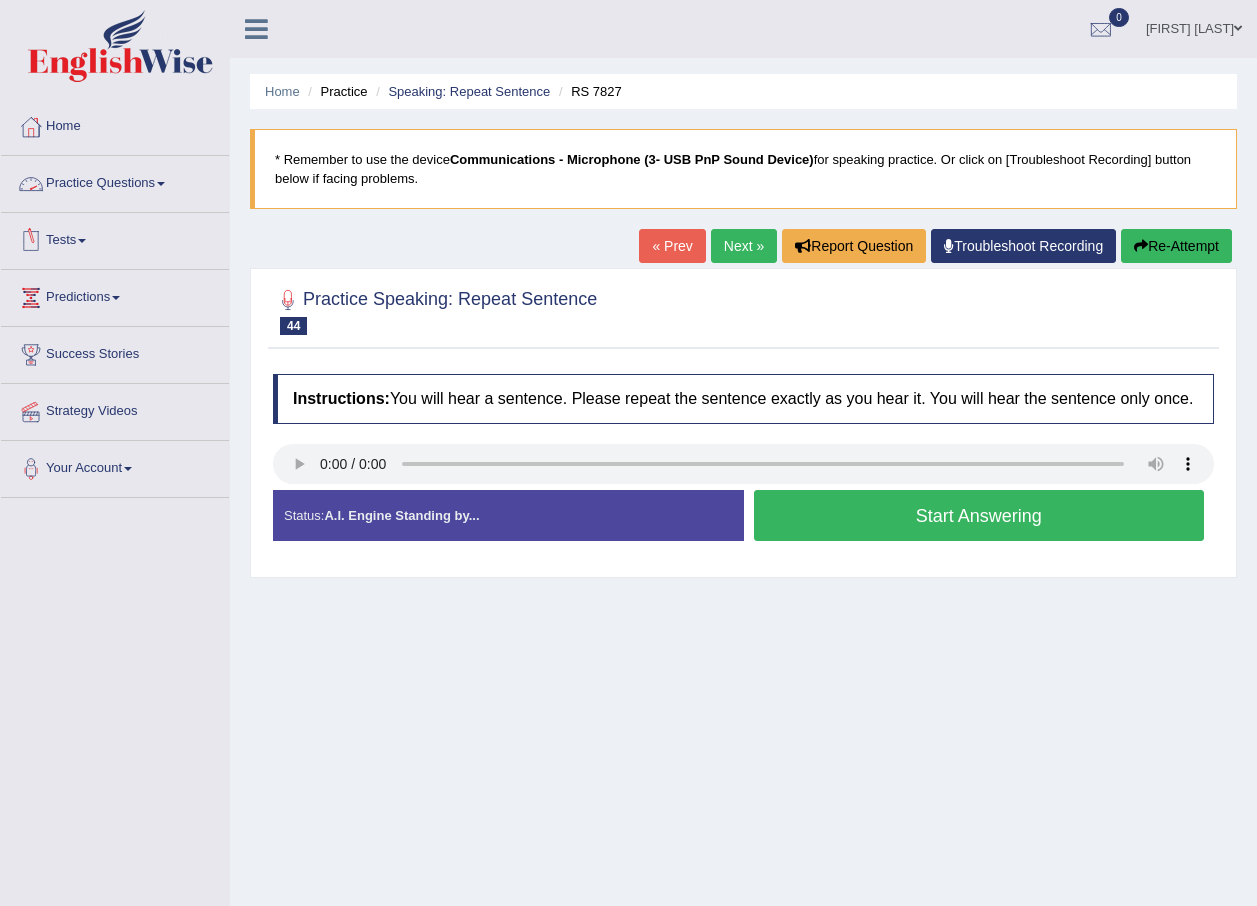 click on "Practice Questions" at bounding box center [115, 181] 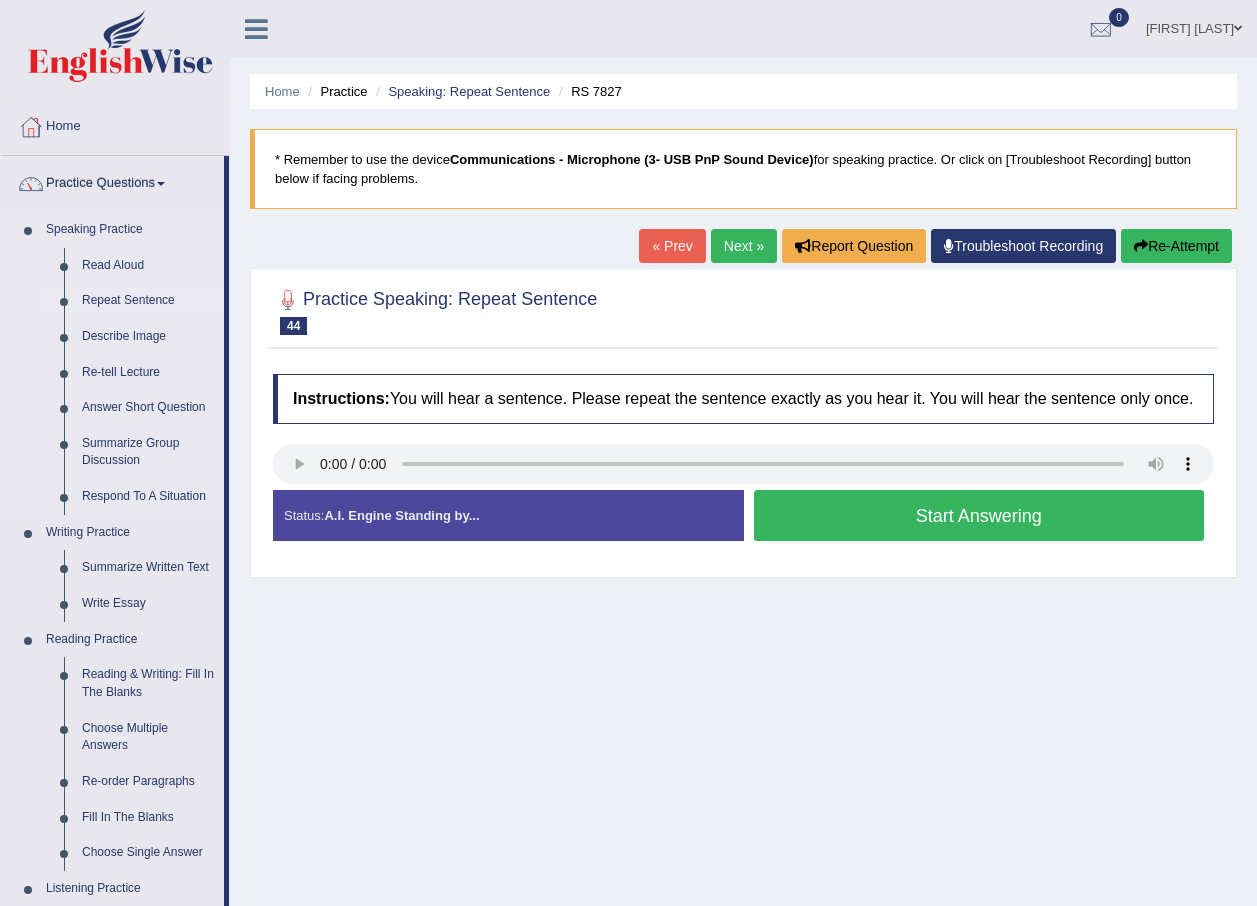 click on "Repeat Sentence" at bounding box center (148, 301) 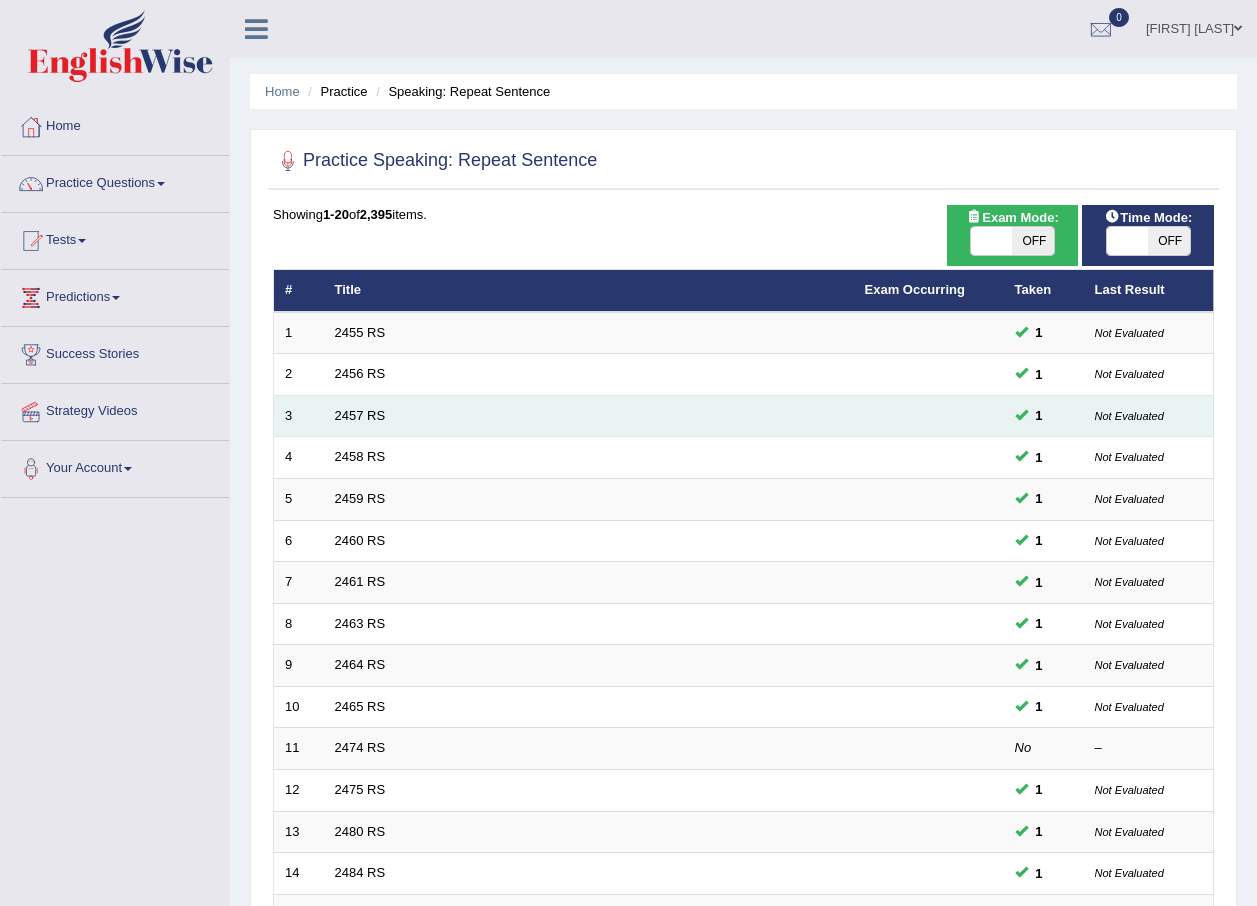 scroll, scrollTop: 0, scrollLeft: 0, axis: both 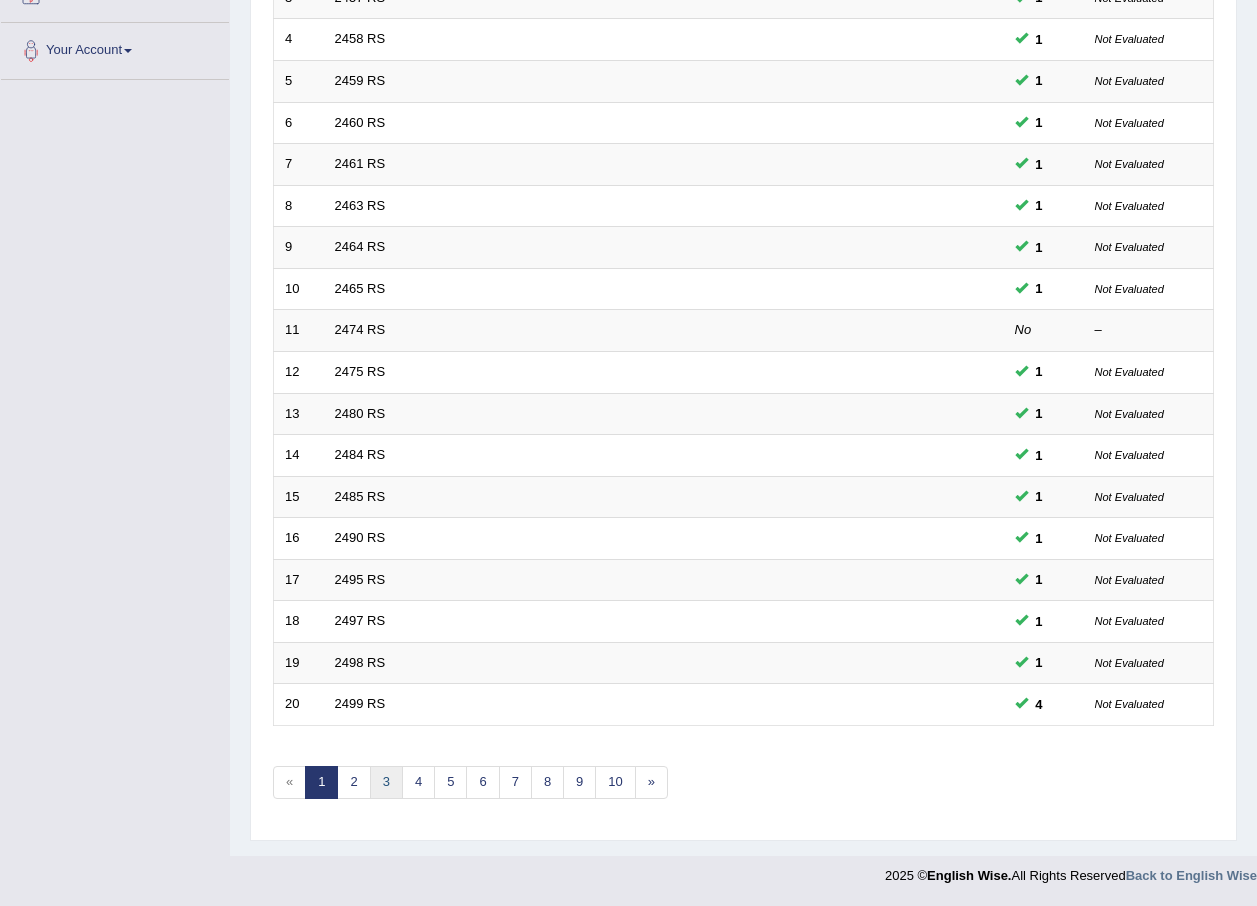 click on "3" at bounding box center [386, 782] 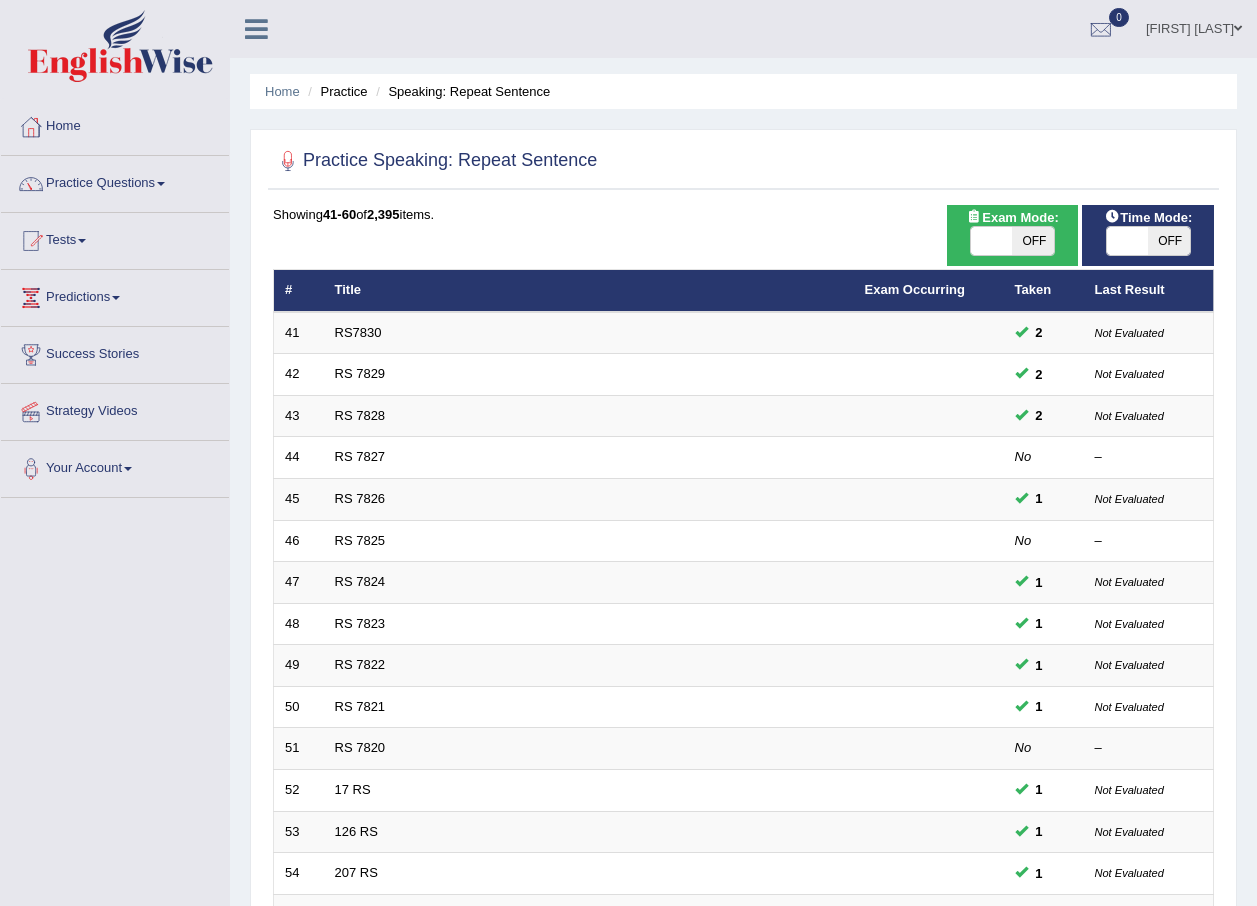 scroll, scrollTop: 0, scrollLeft: 0, axis: both 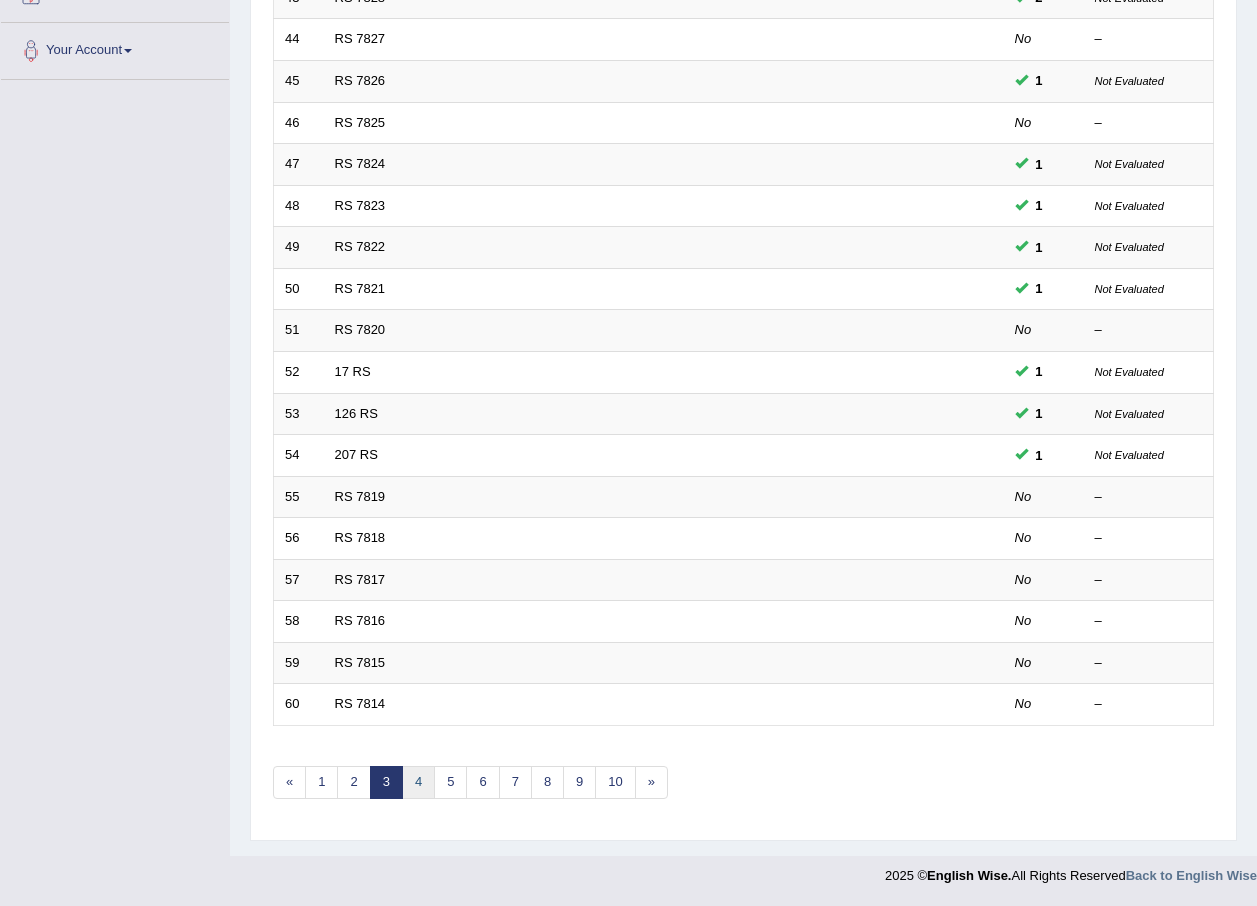 click on "4" at bounding box center (418, 782) 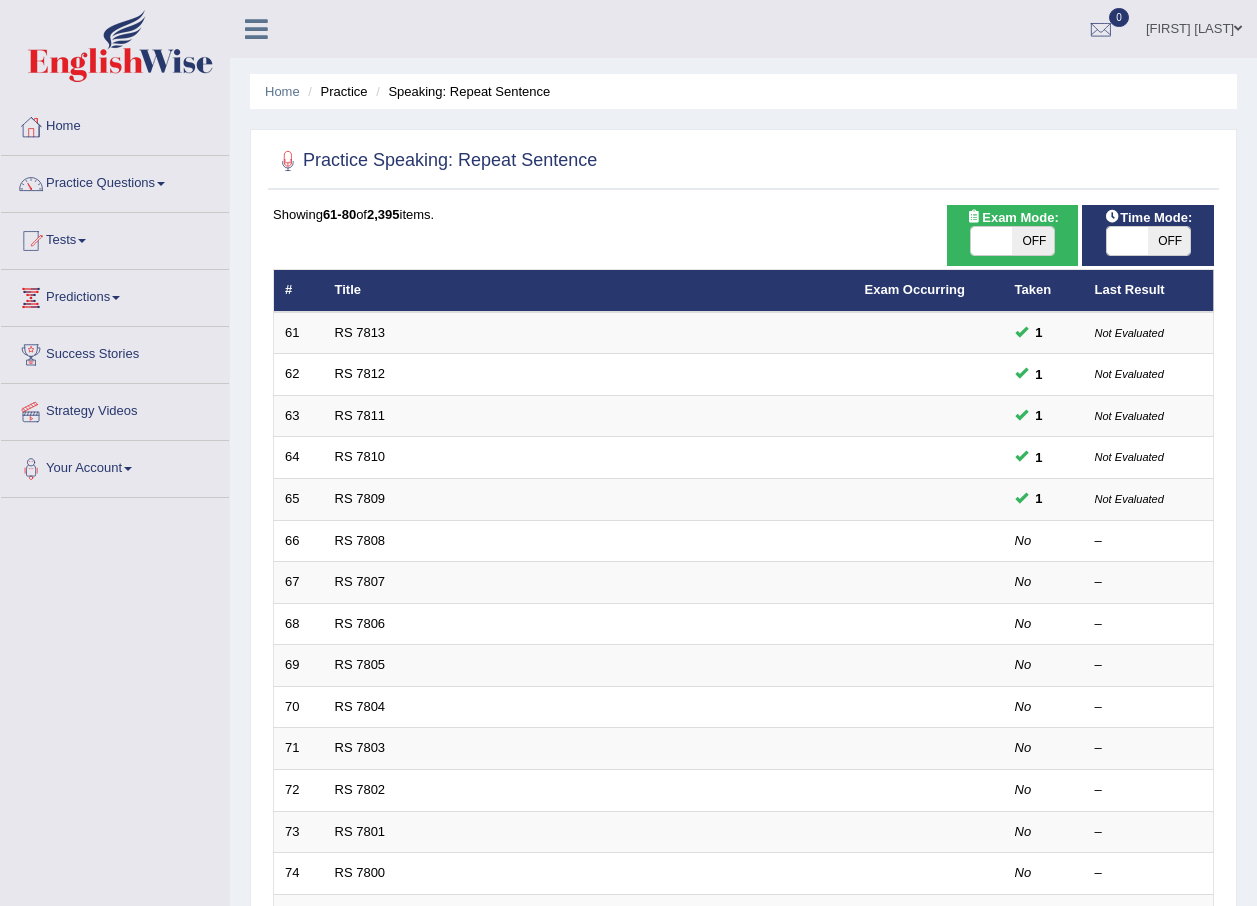scroll, scrollTop: 62, scrollLeft: 0, axis: vertical 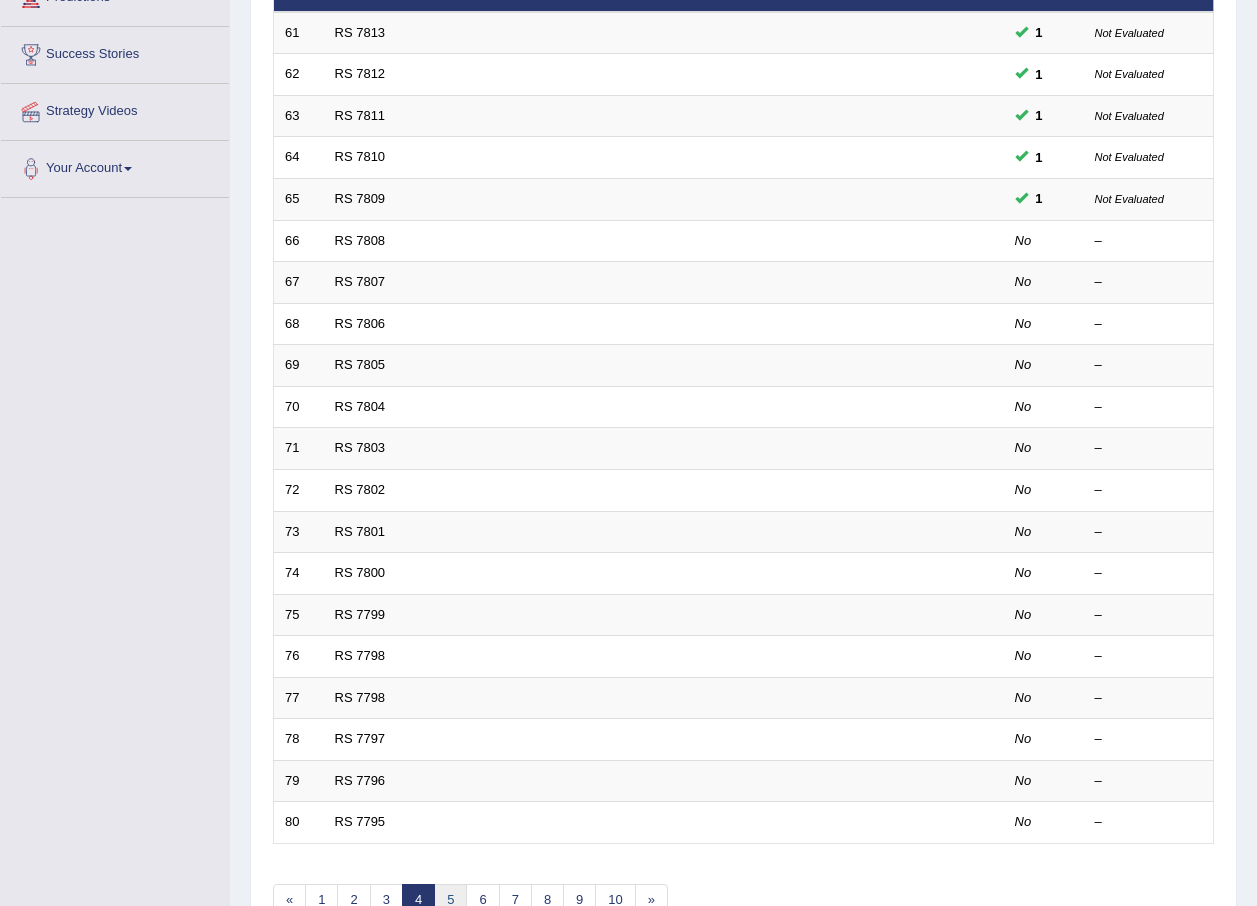 click on "5" at bounding box center (450, 900) 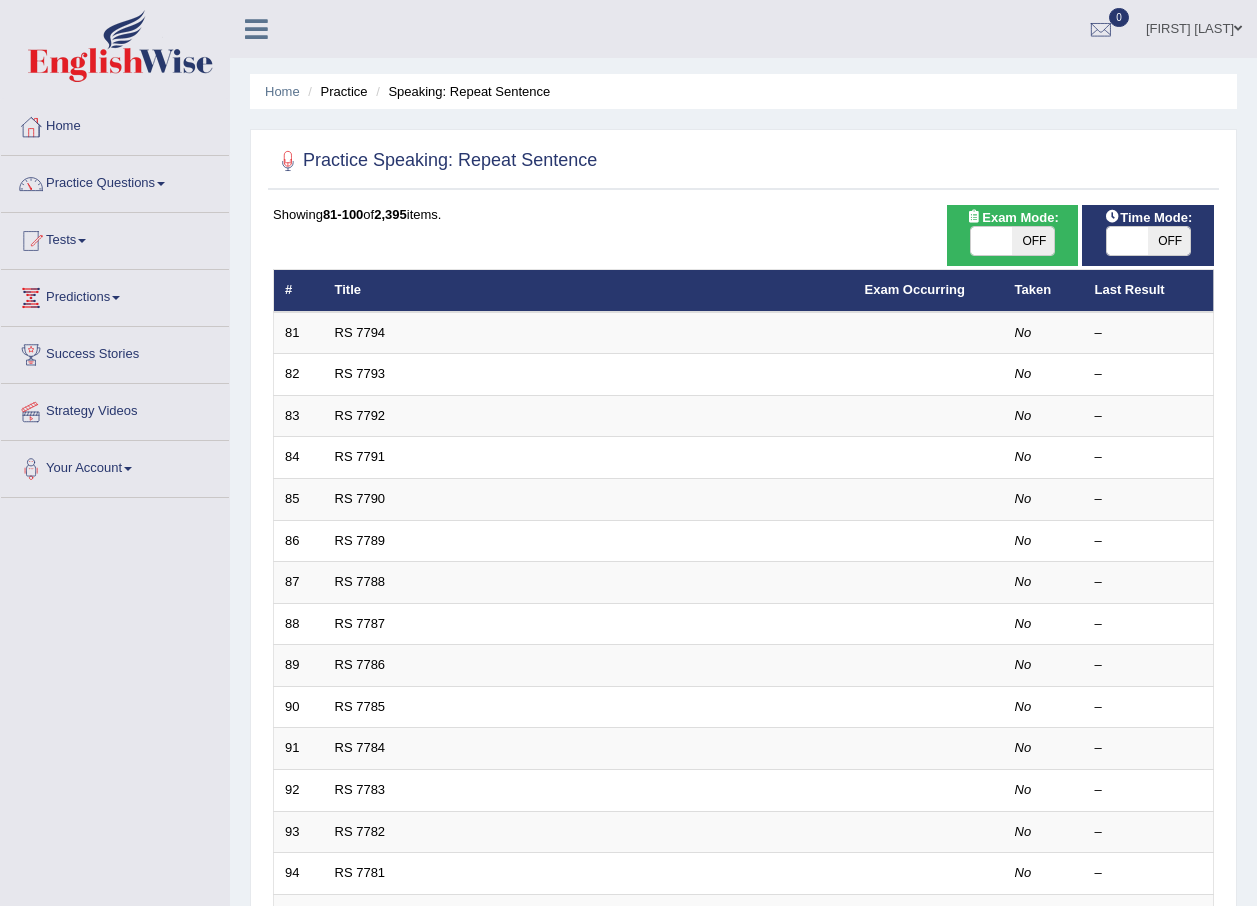scroll, scrollTop: 162, scrollLeft: 0, axis: vertical 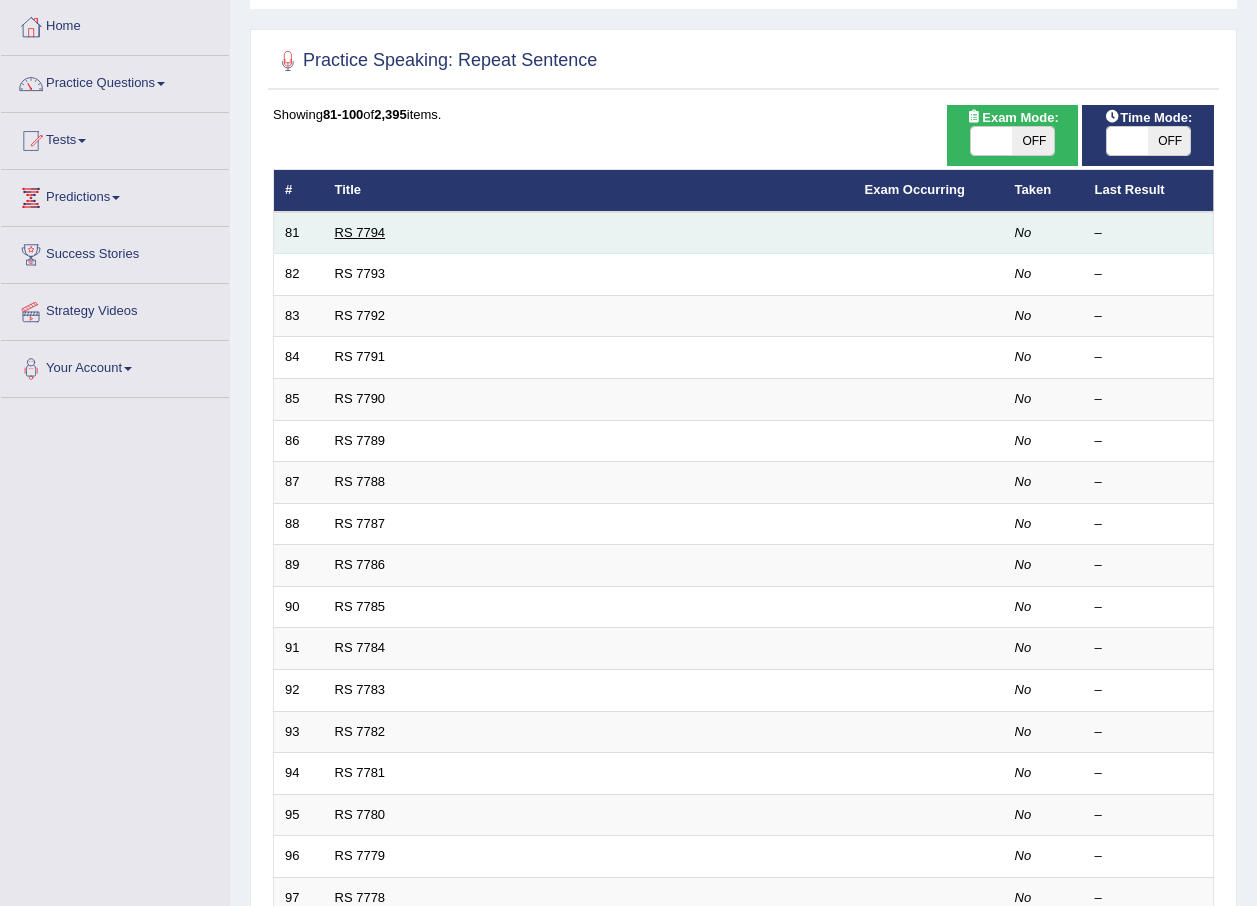 click on "RS 7794" at bounding box center (360, 232) 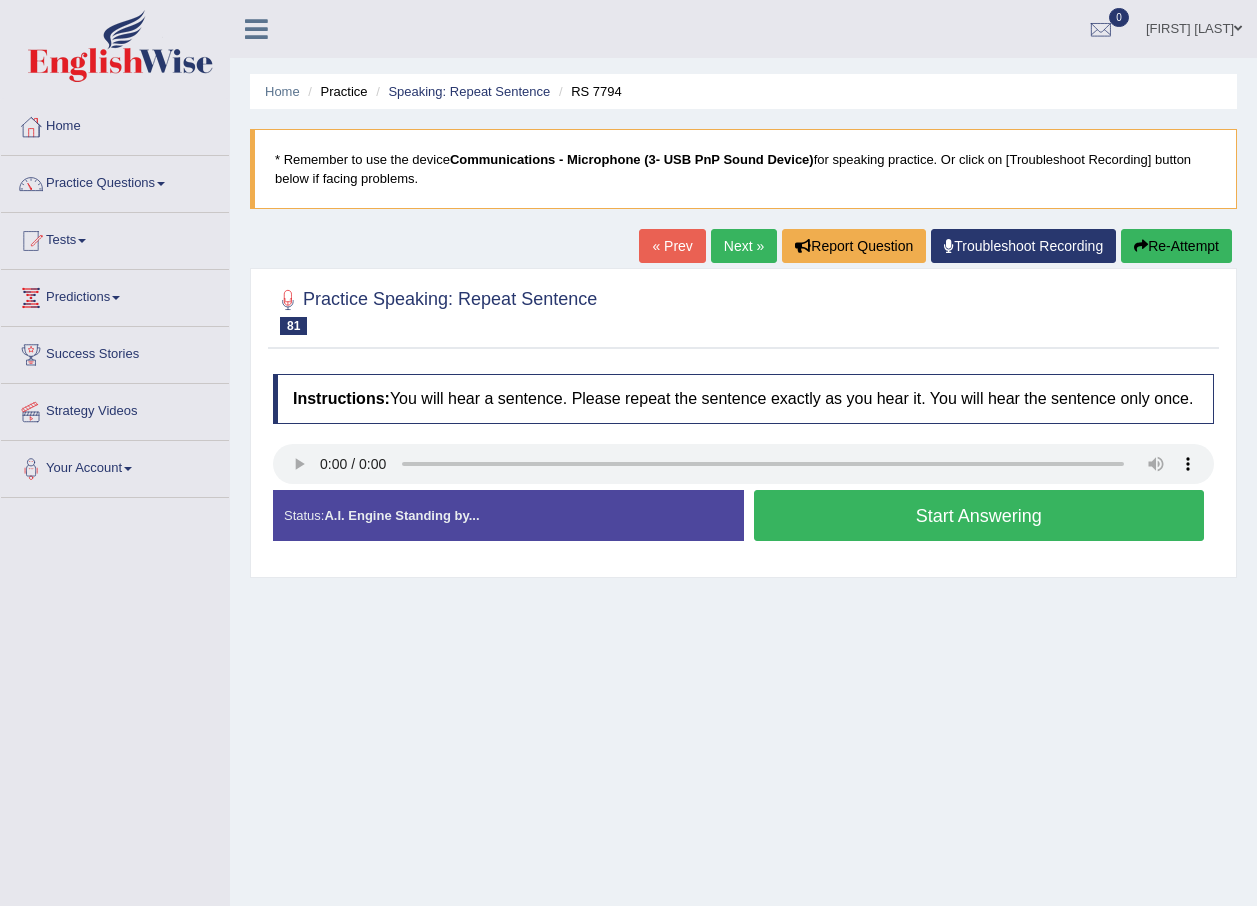 scroll, scrollTop: 0, scrollLeft: 0, axis: both 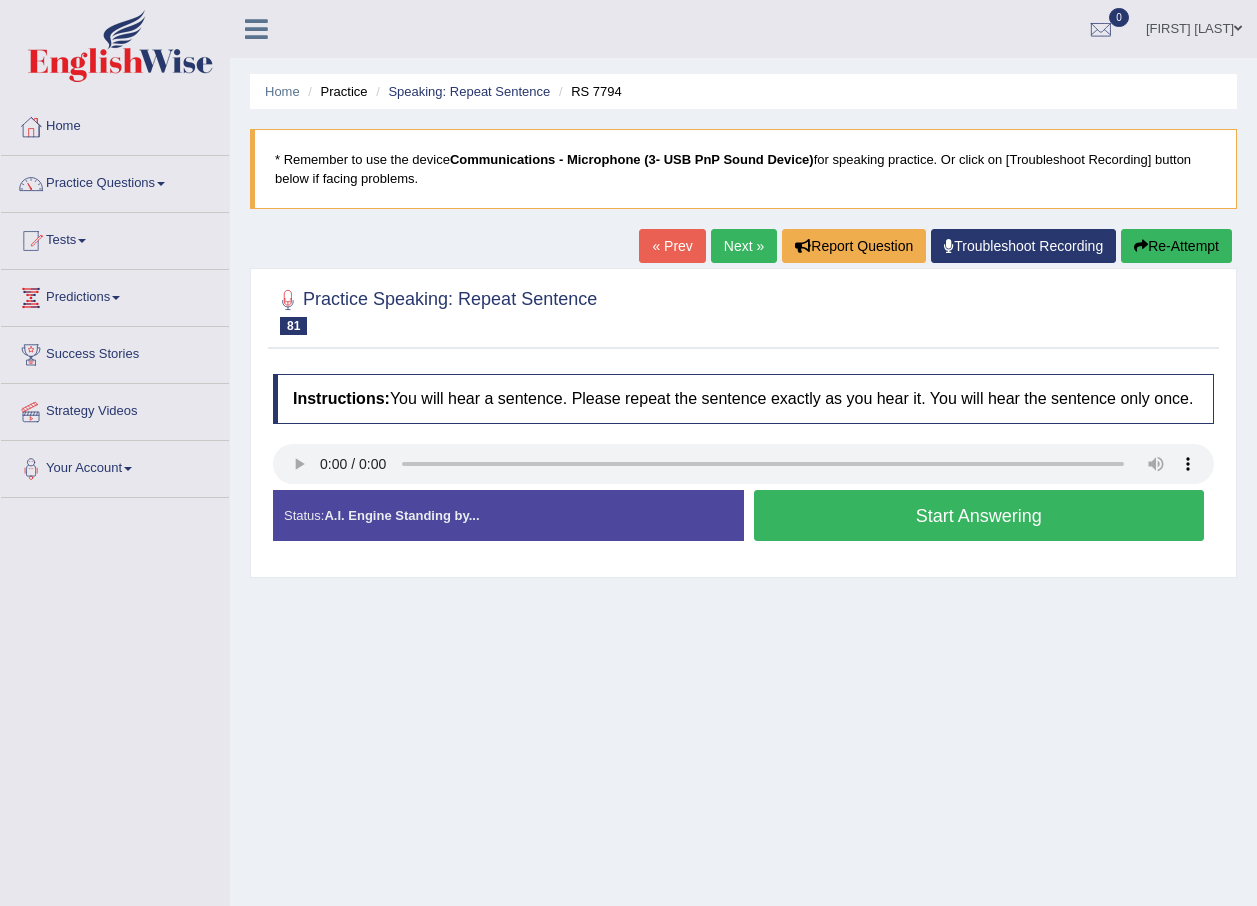 click on "Start Answering" at bounding box center [979, 515] 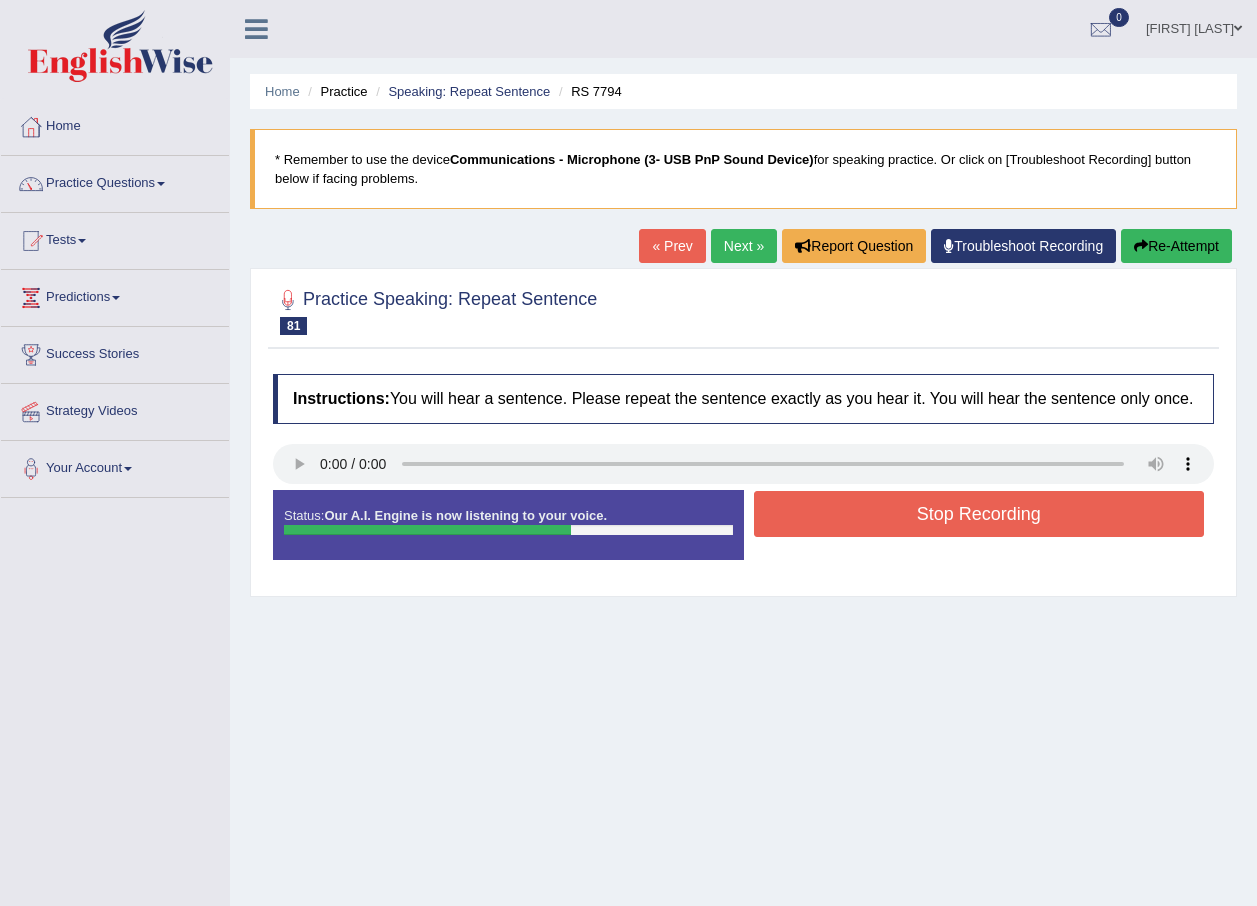 click on "Stop Recording" at bounding box center (979, 514) 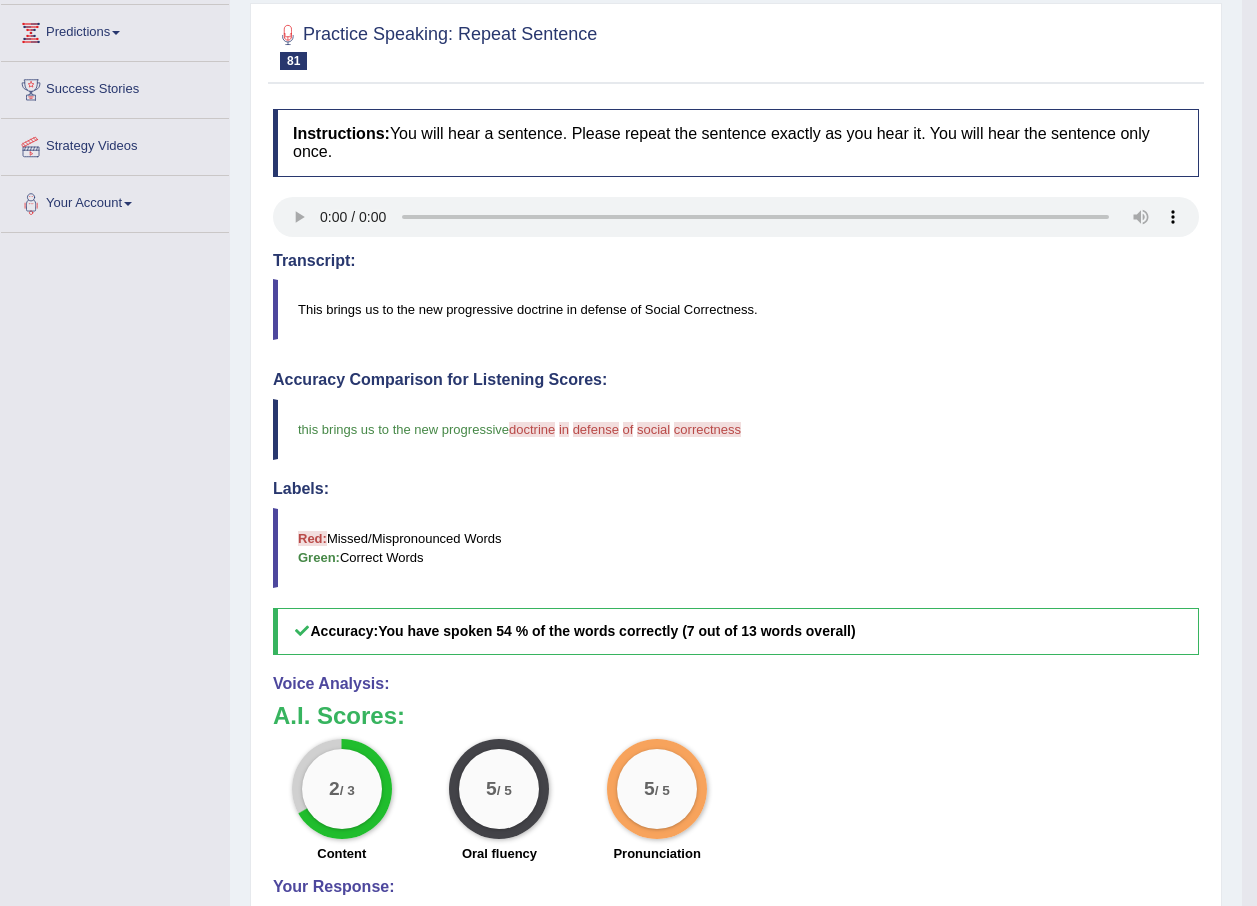 scroll, scrollTop: 0, scrollLeft: 0, axis: both 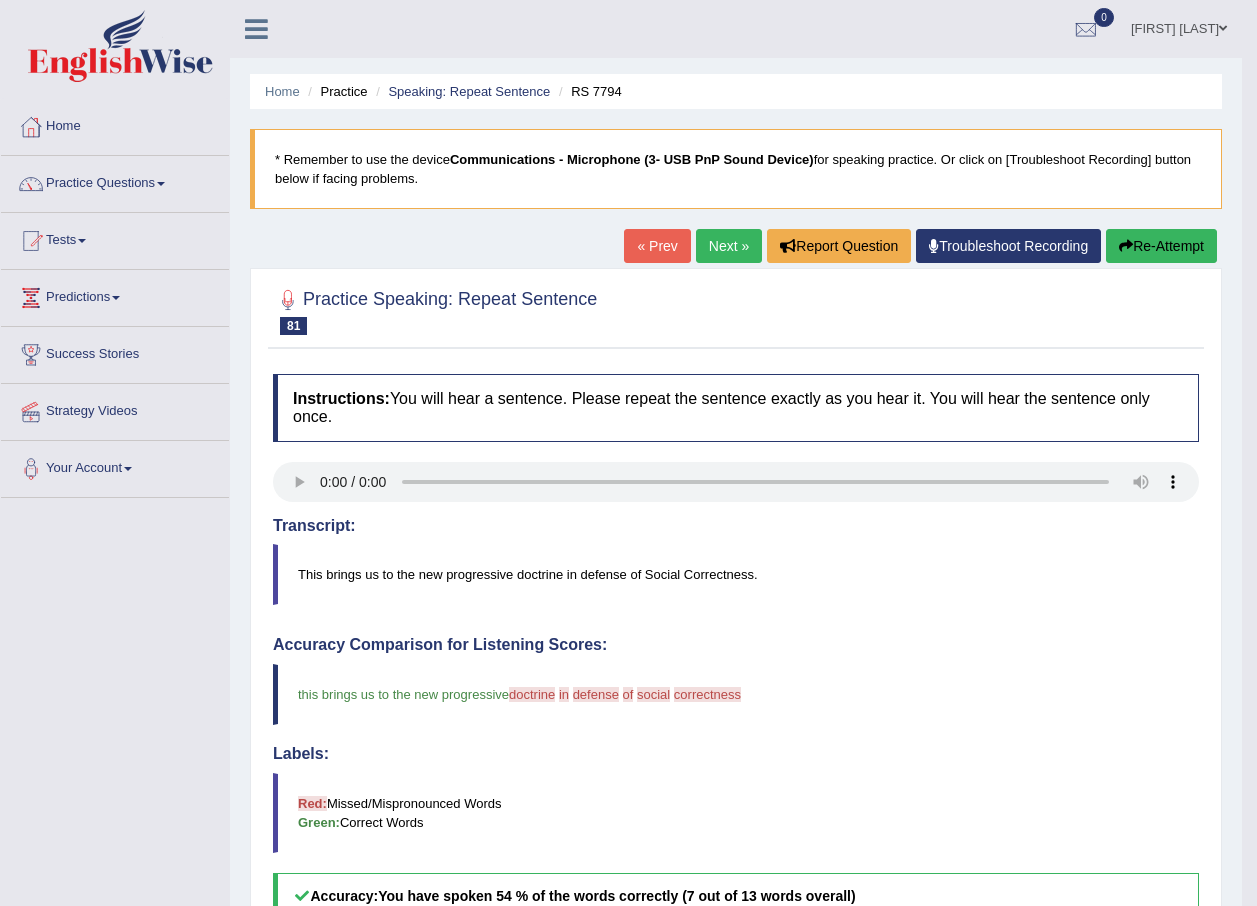 click on "Next »" at bounding box center [729, 246] 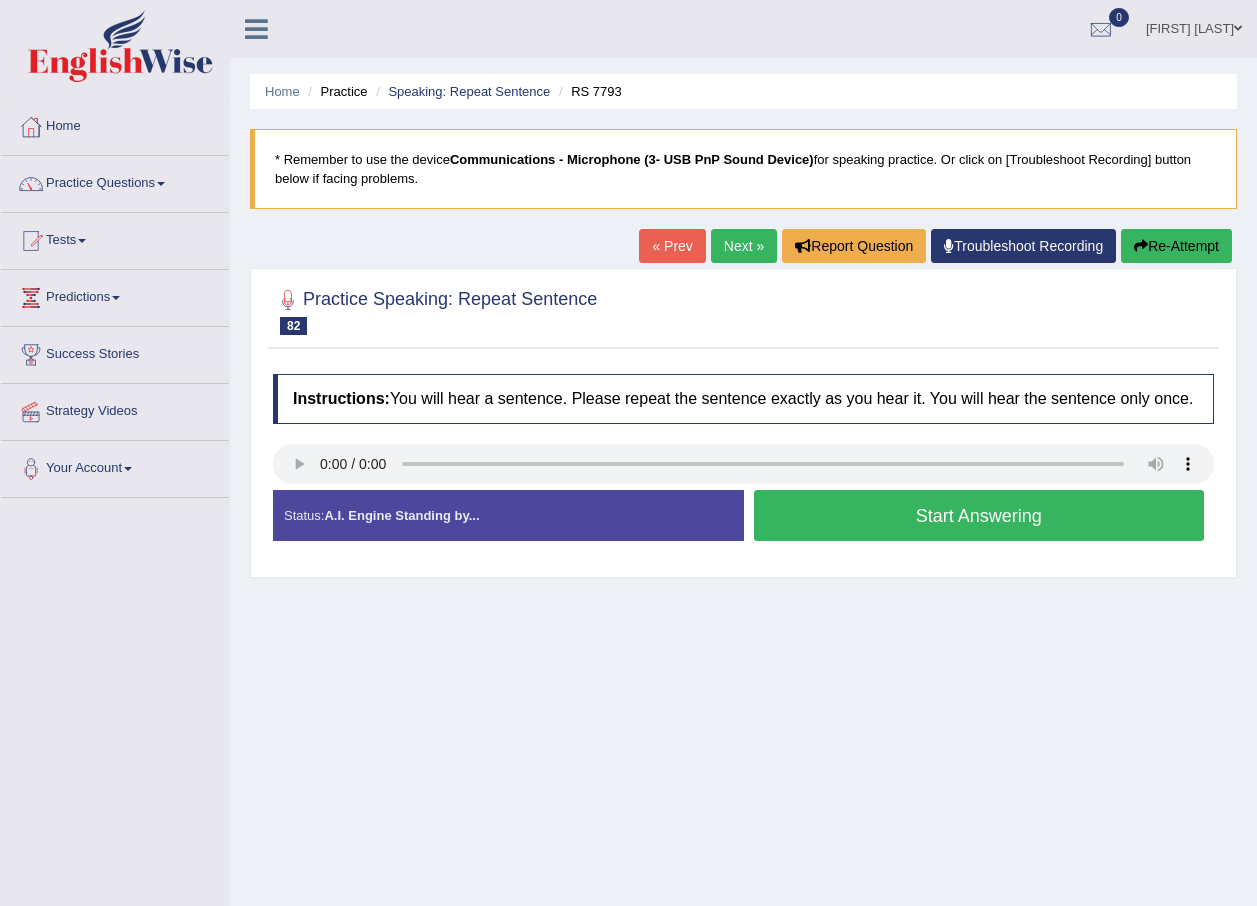 scroll, scrollTop: 0, scrollLeft: 0, axis: both 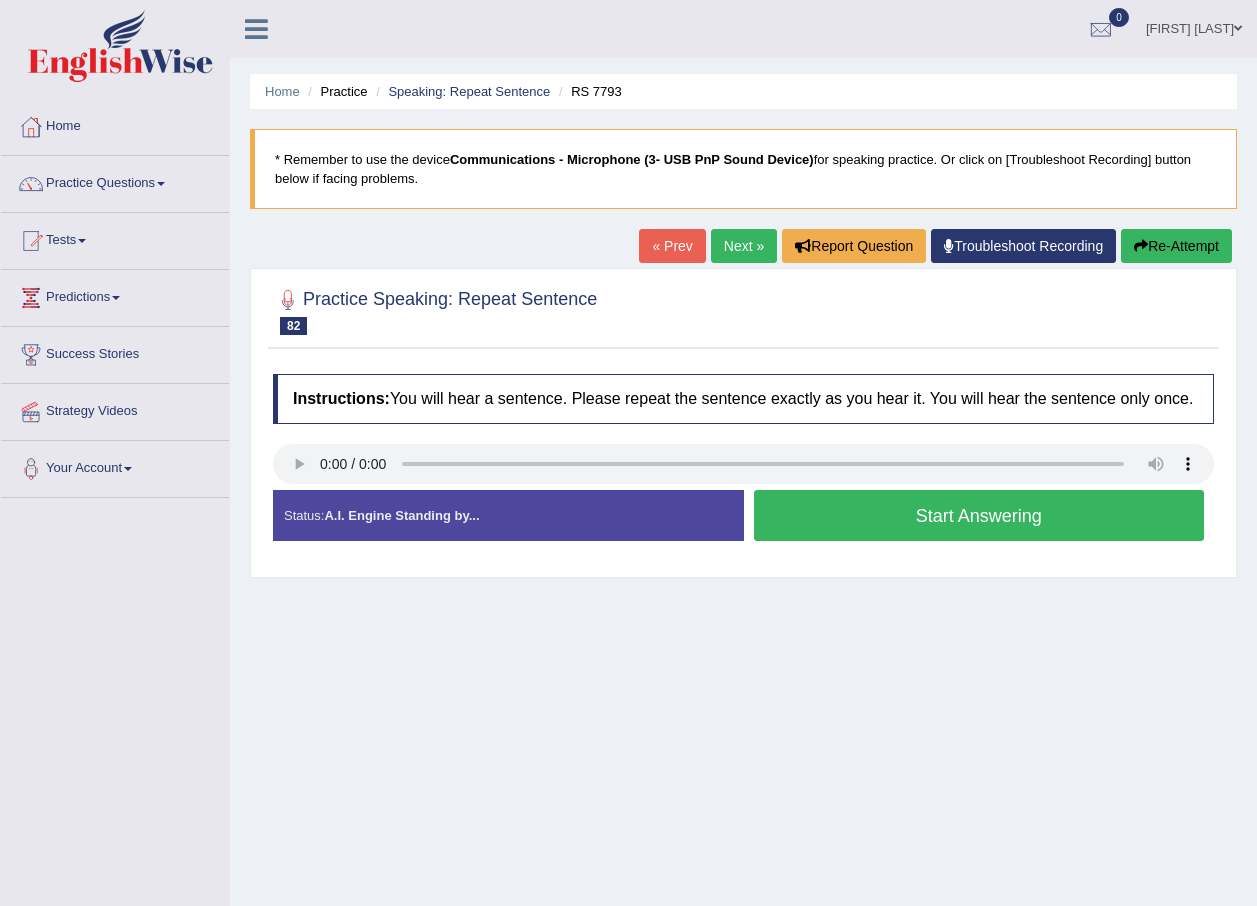type 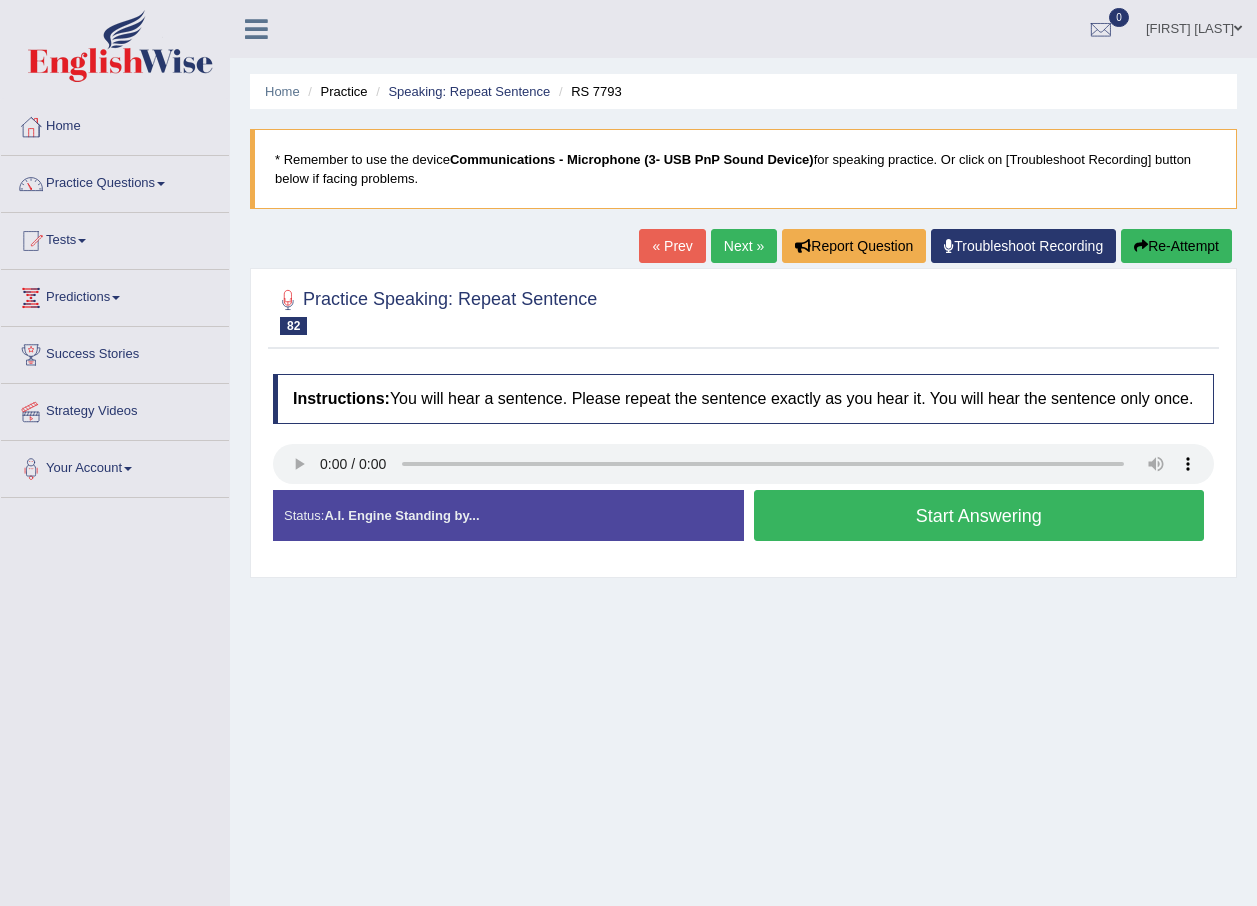 click on "Start Answering" at bounding box center (979, 515) 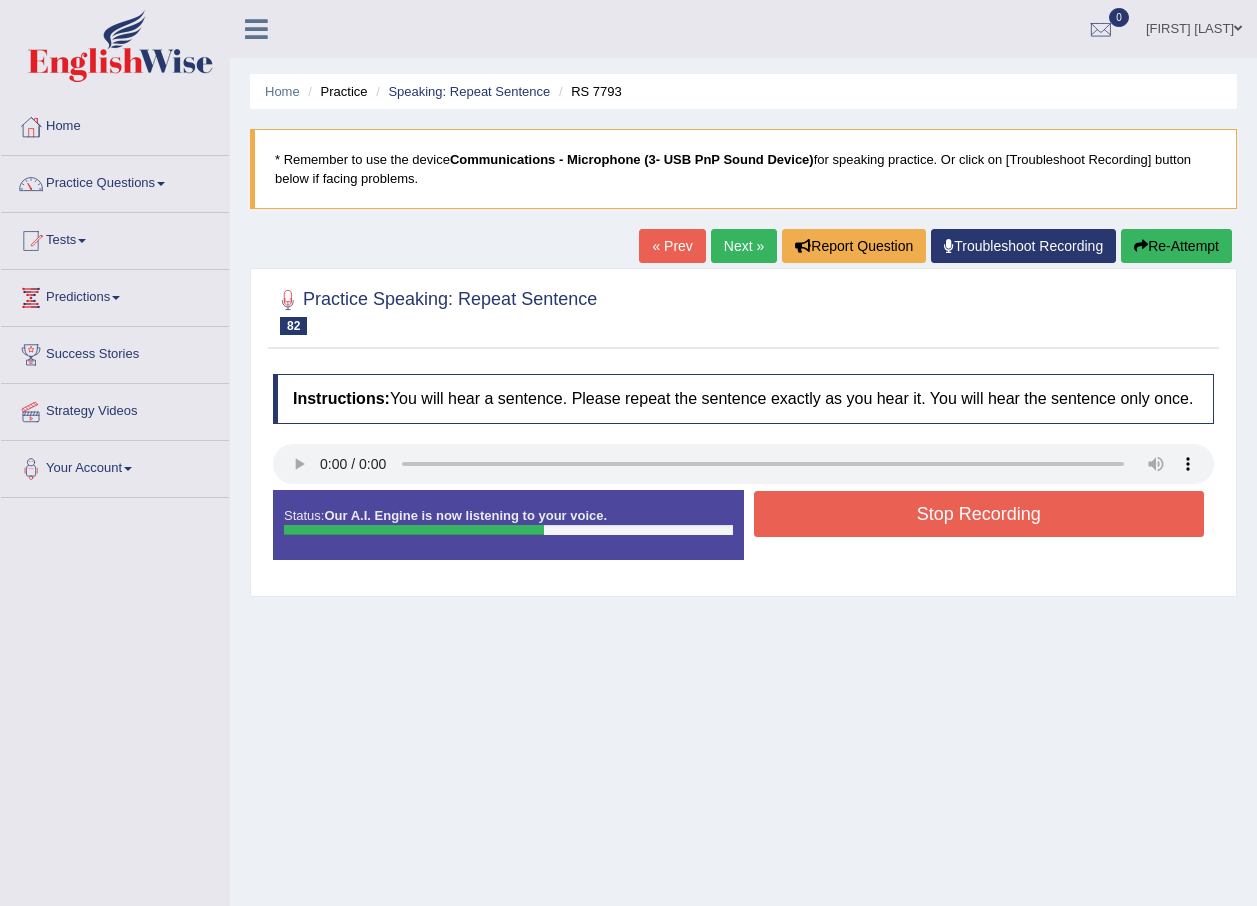 click on "Stop Recording" at bounding box center [979, 514] 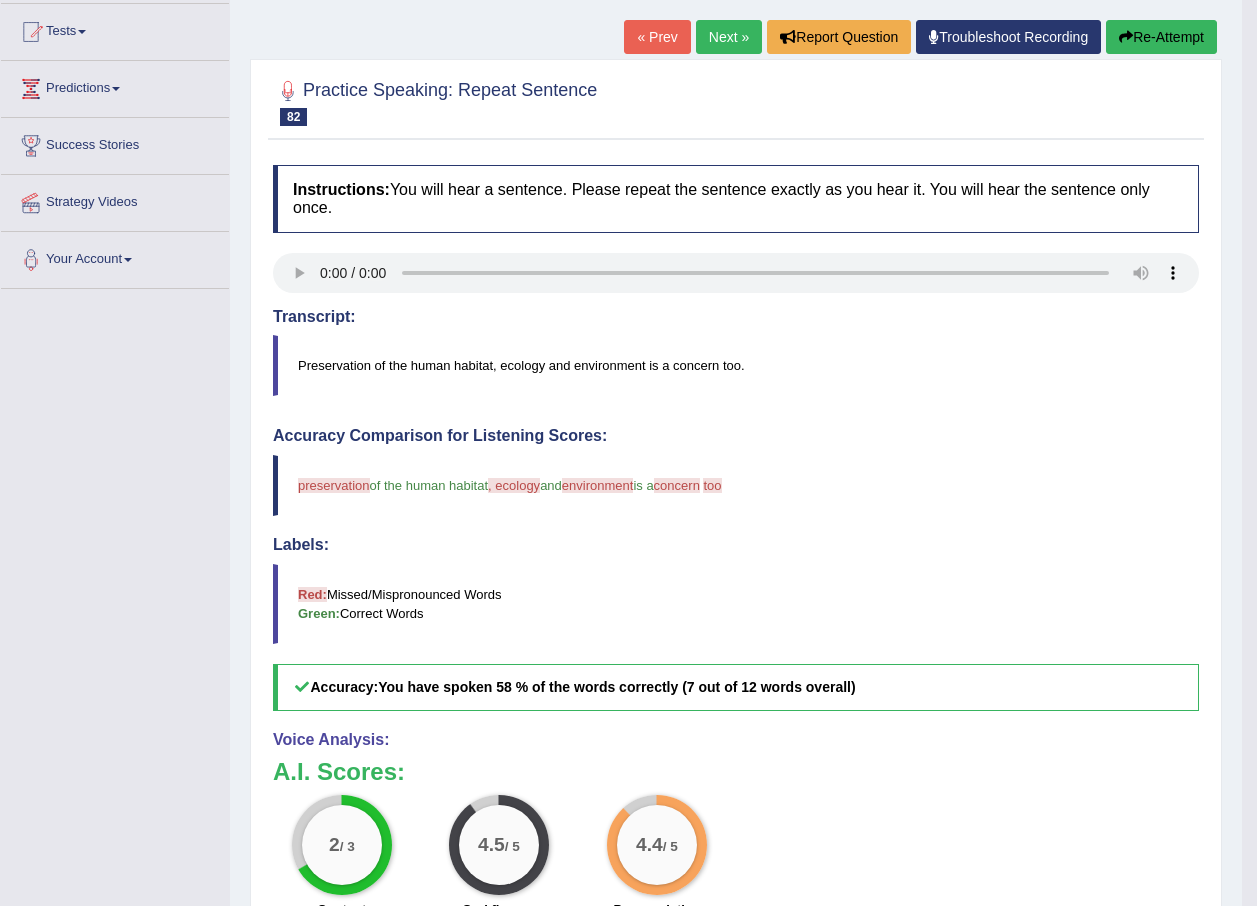 scroll, scrollTop: 165, scrollLeft: 0, axis: vertical 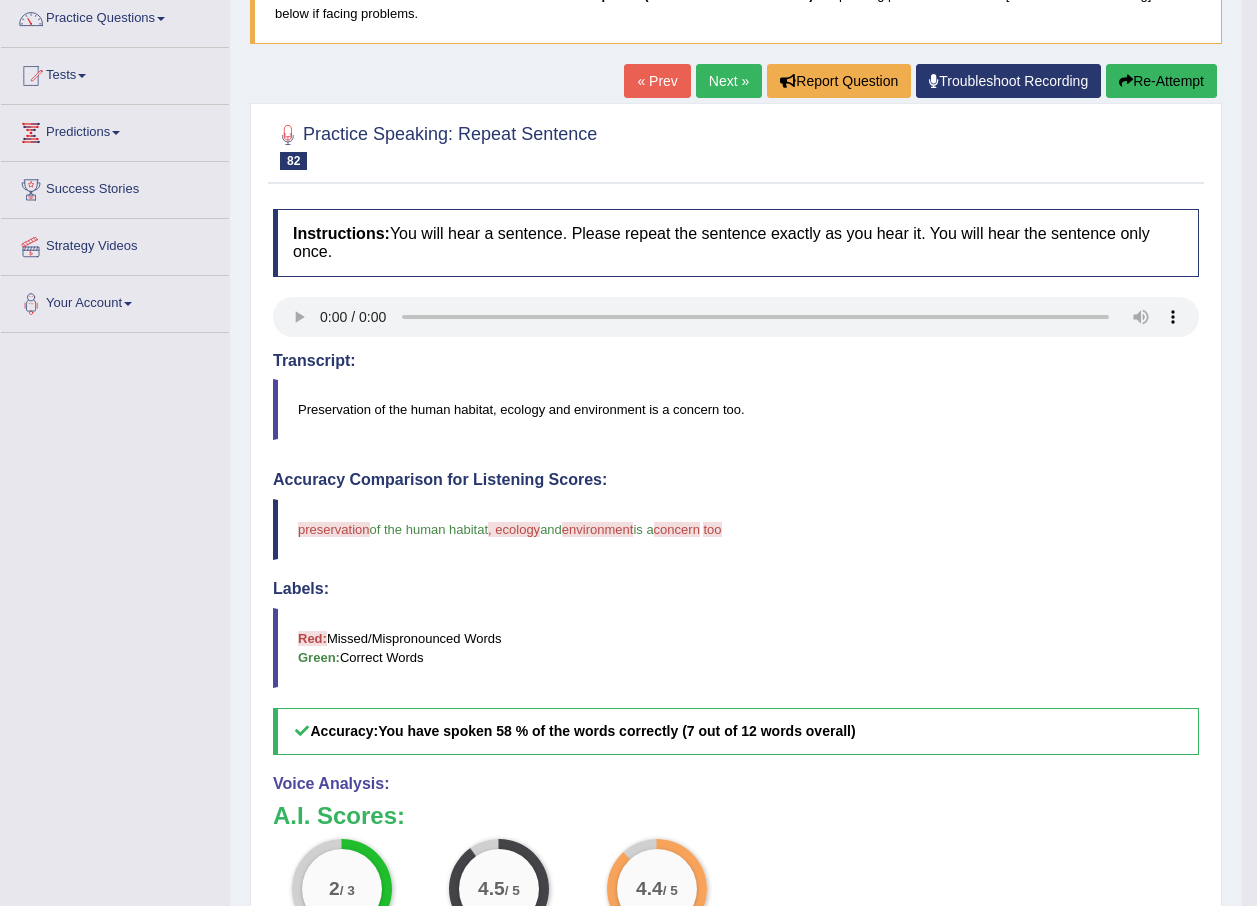 click on "Next »" at bounding box center (729, 81) 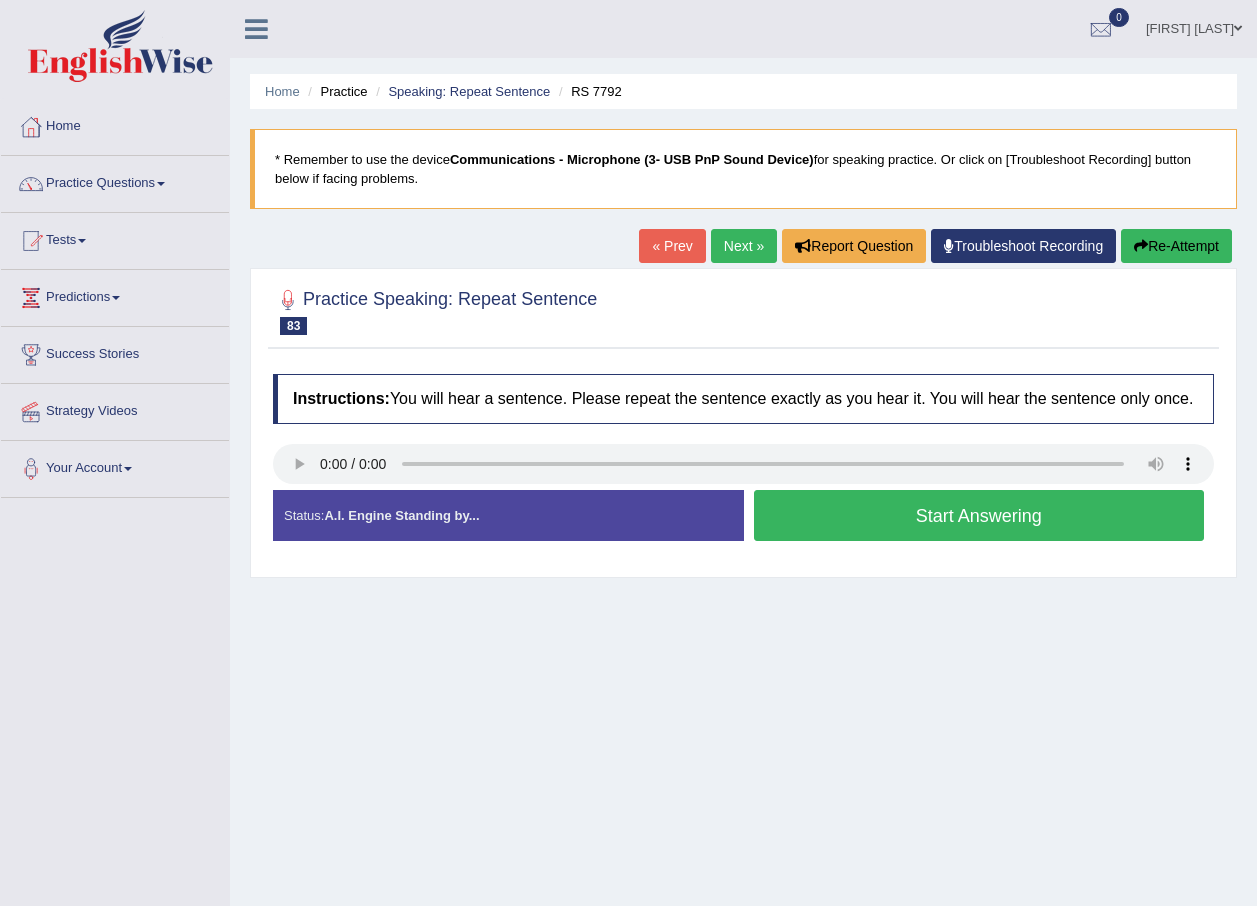 scroll, scrollTop: 0, scrollLeft: 0, axis: both 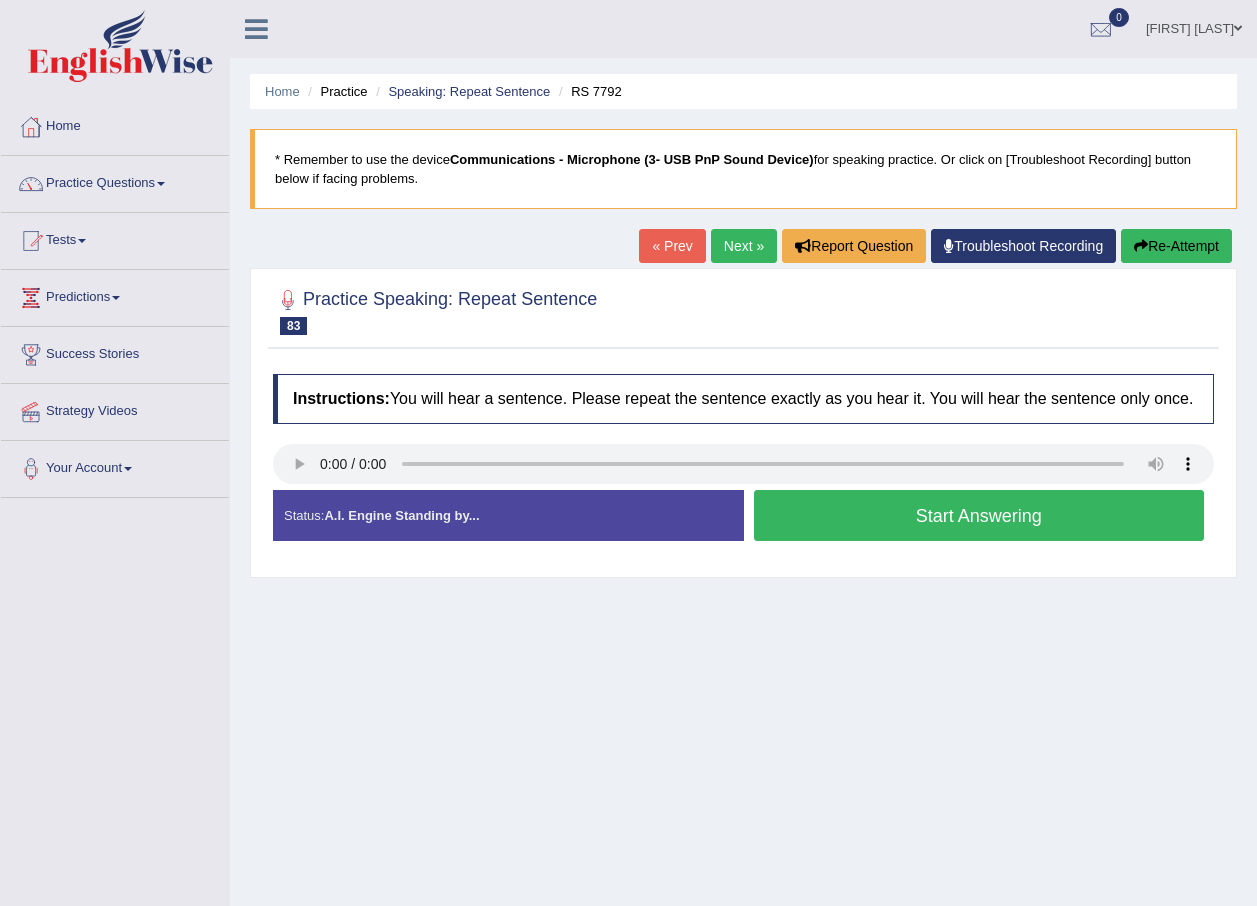 click on "Start Answering" at bounding box center [979, 515] 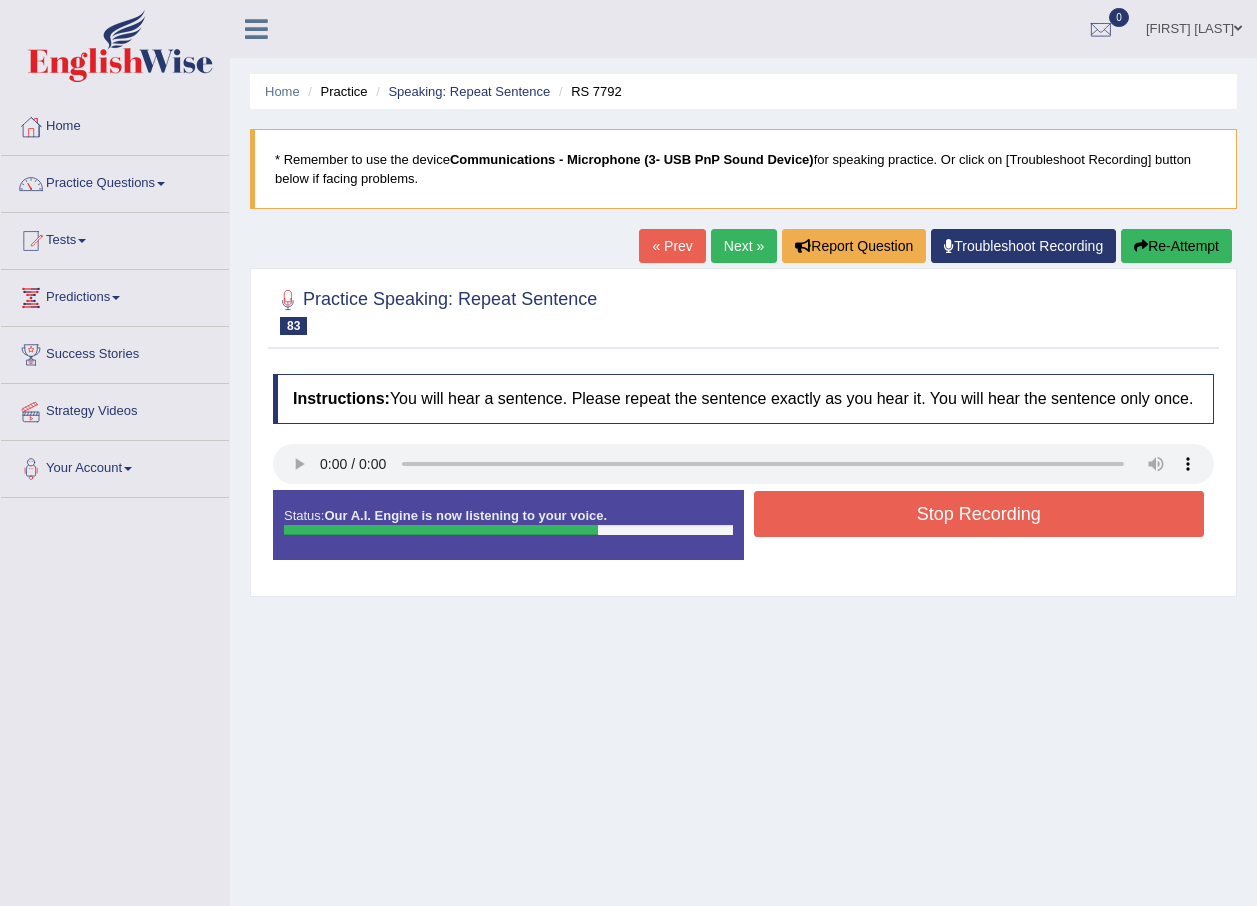 click on "Stop Recording" at bounding box center [979, 514] 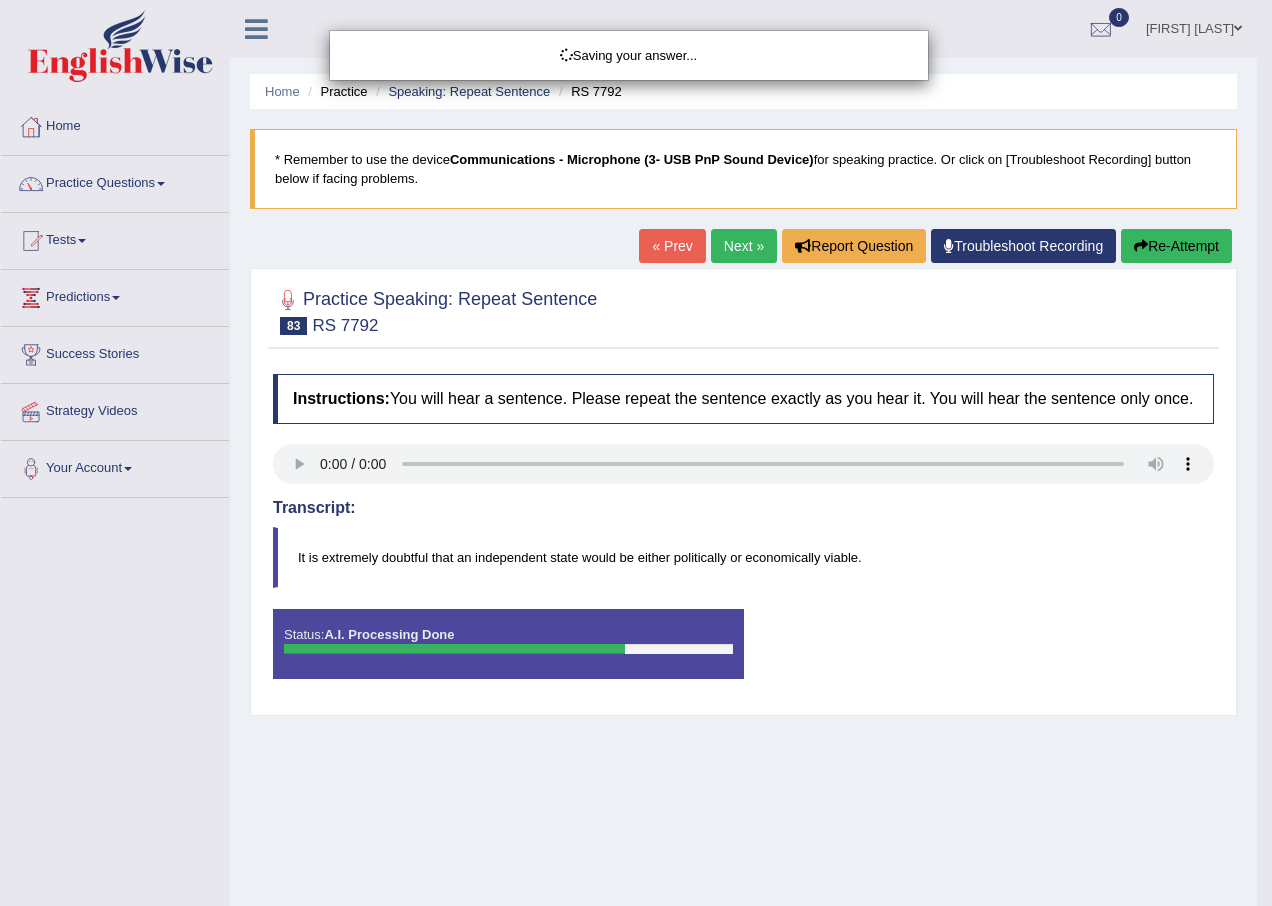 click on "Saving your answer..." at bounding box center (636, 453) 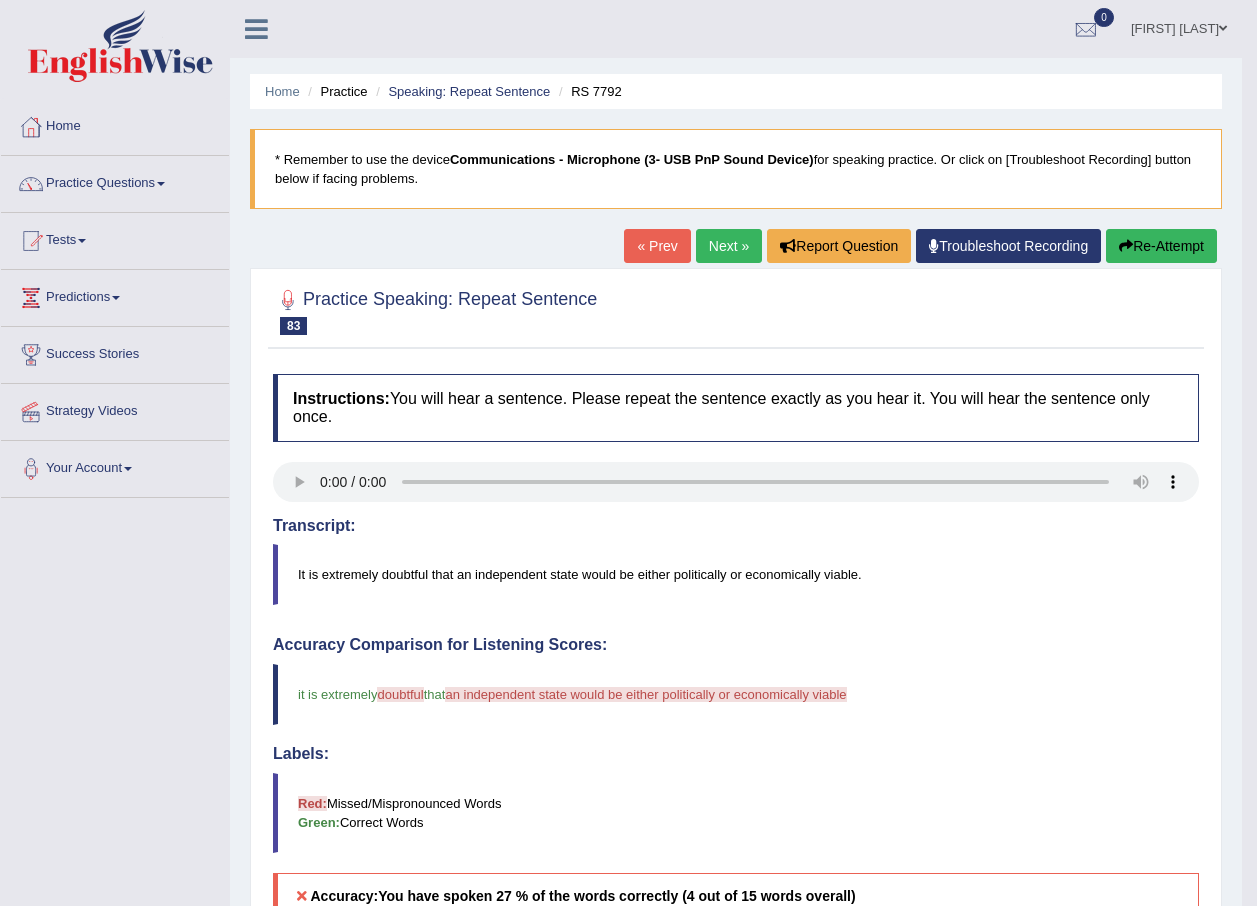 click on "Re-Attempt" at bounding box center [1161, 246] 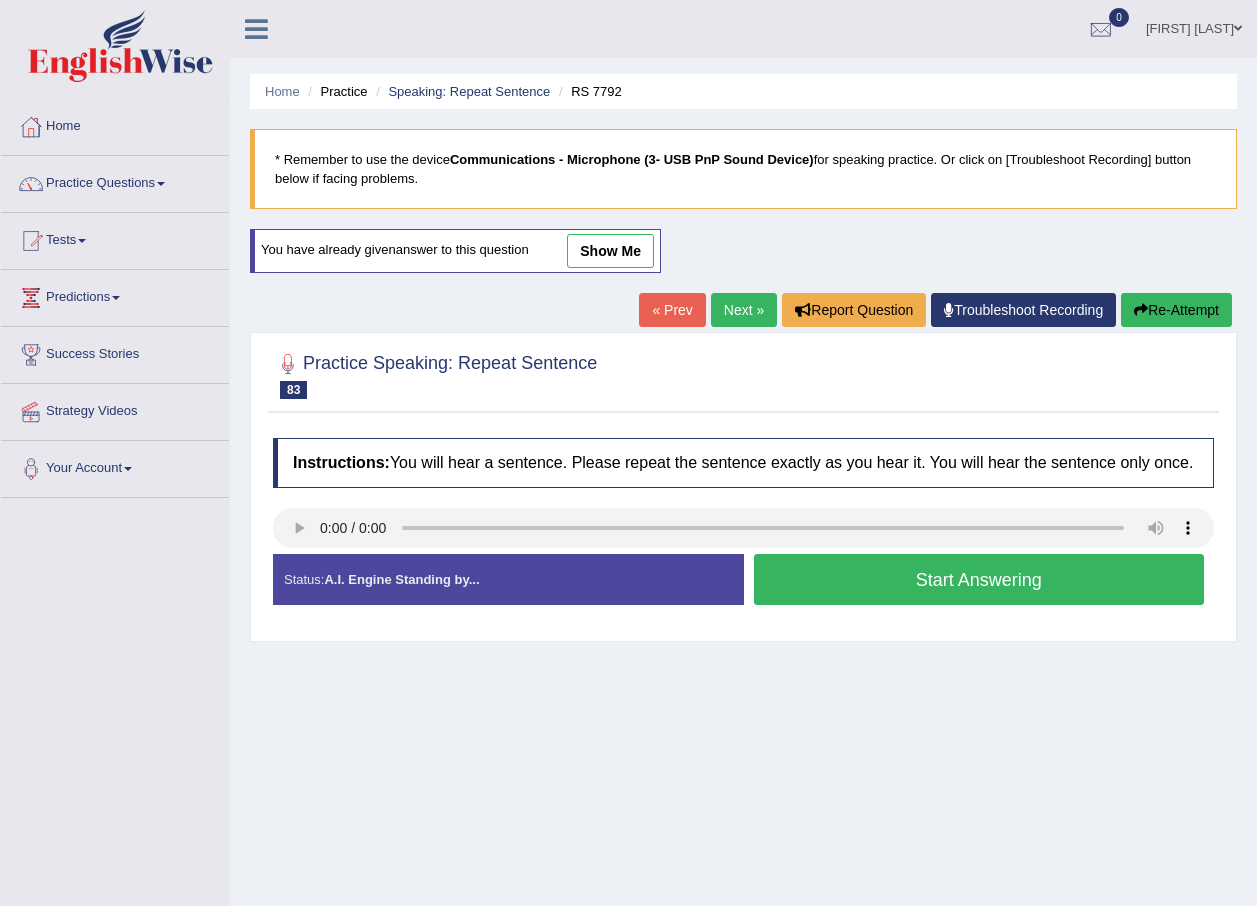 scroll, scrollTop: 0, scrollLeft: 0, axis: both 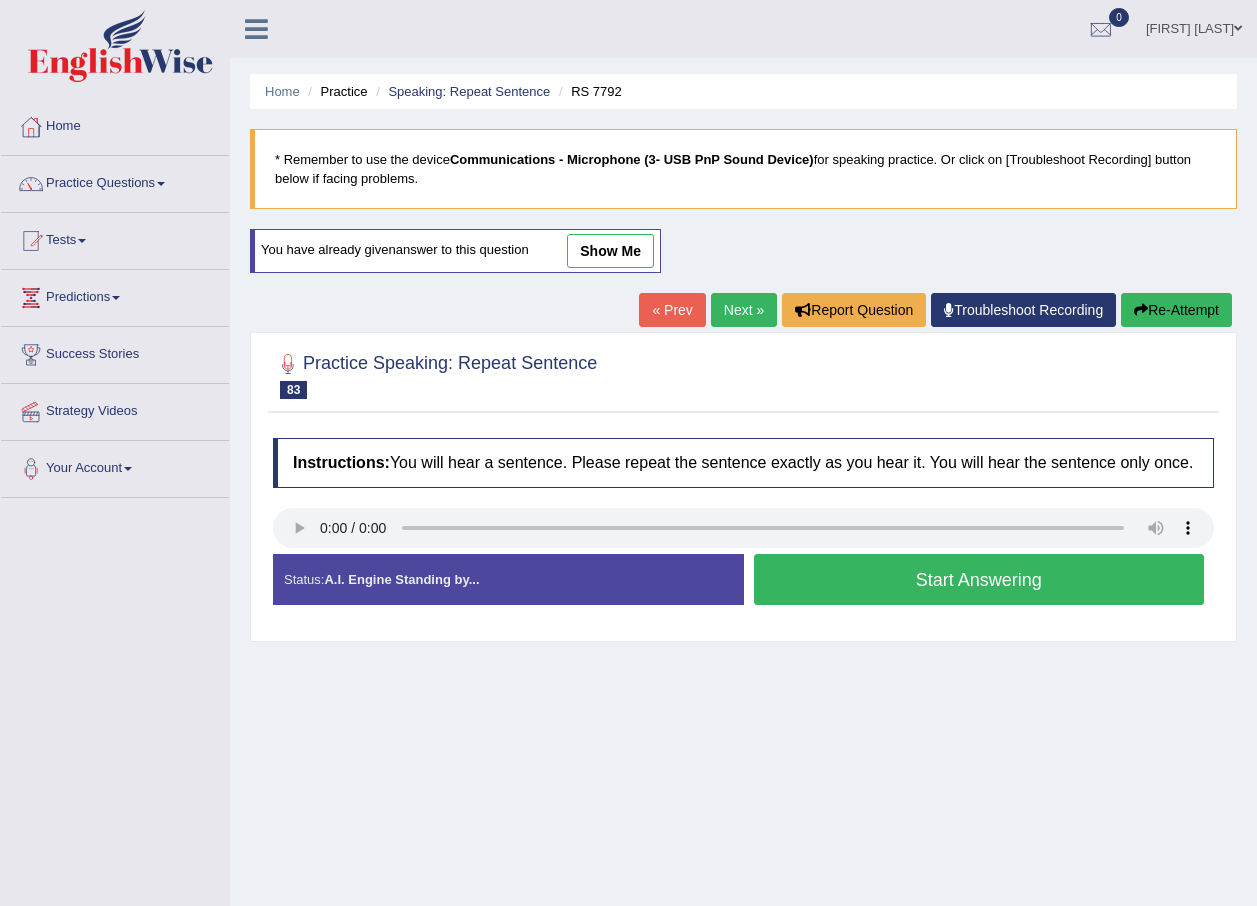 click on "Start Answering" at bounding box center (979, 579) 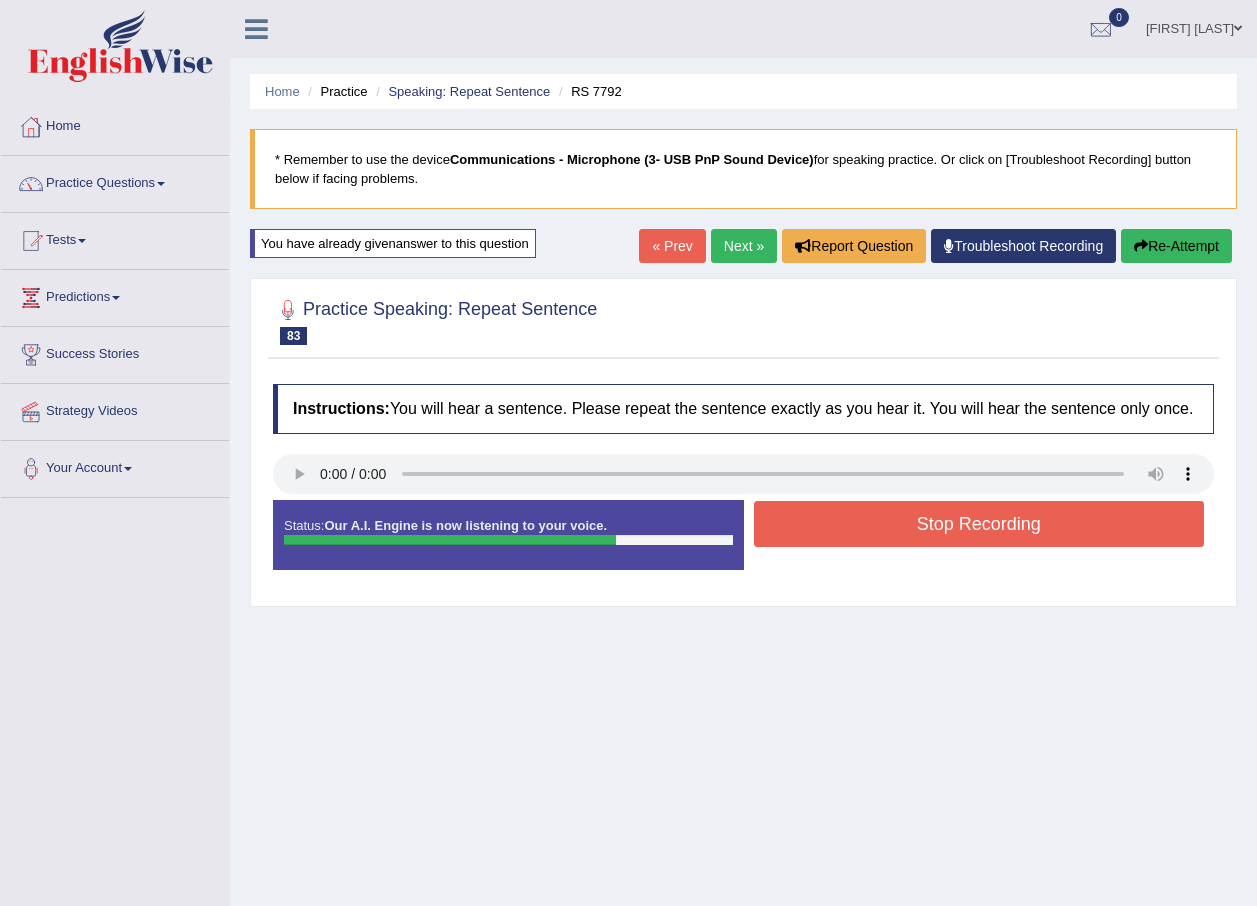 click on "Stop Recording" at bounding box center [979, 524] 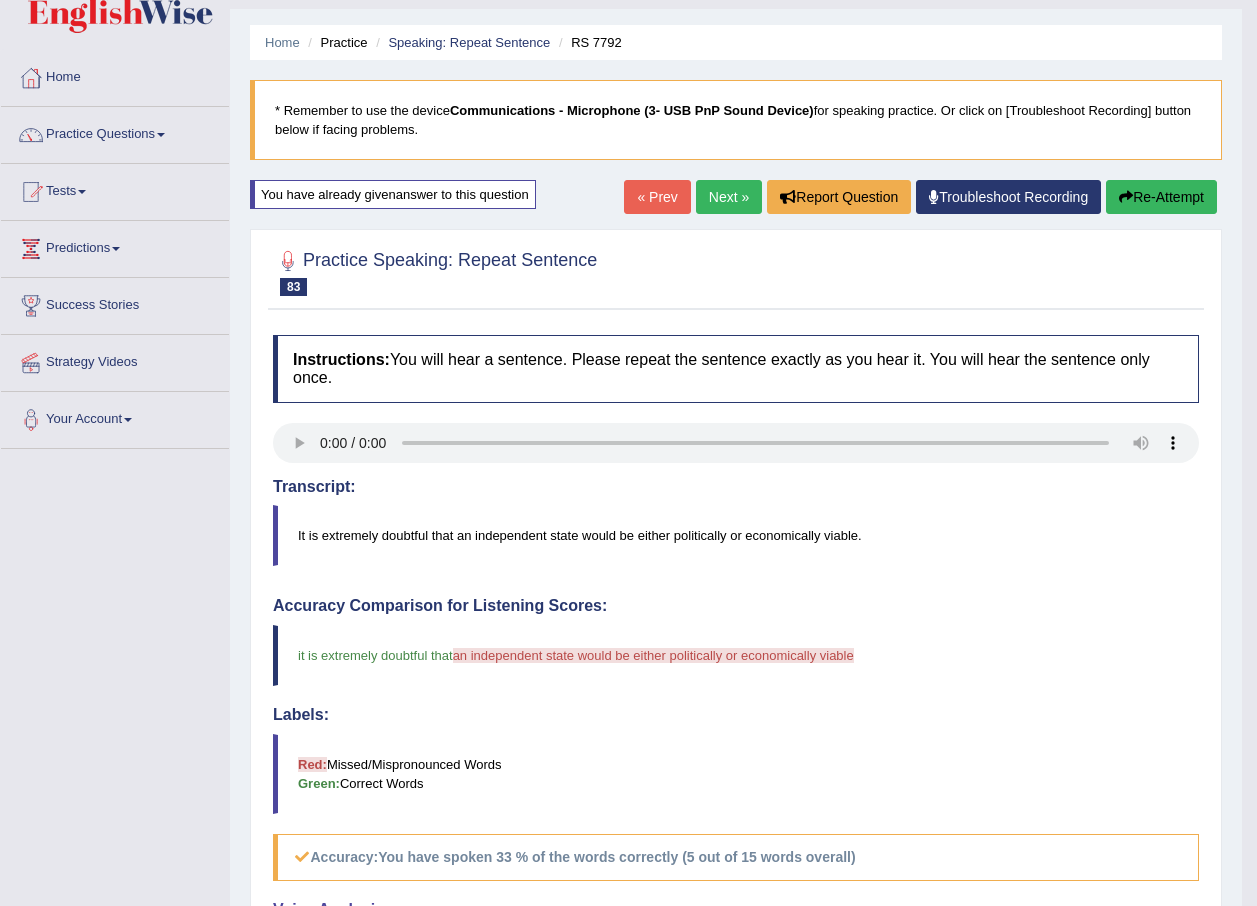 scroll, scrollTop: 0, scrollLeft: 0, axis: both 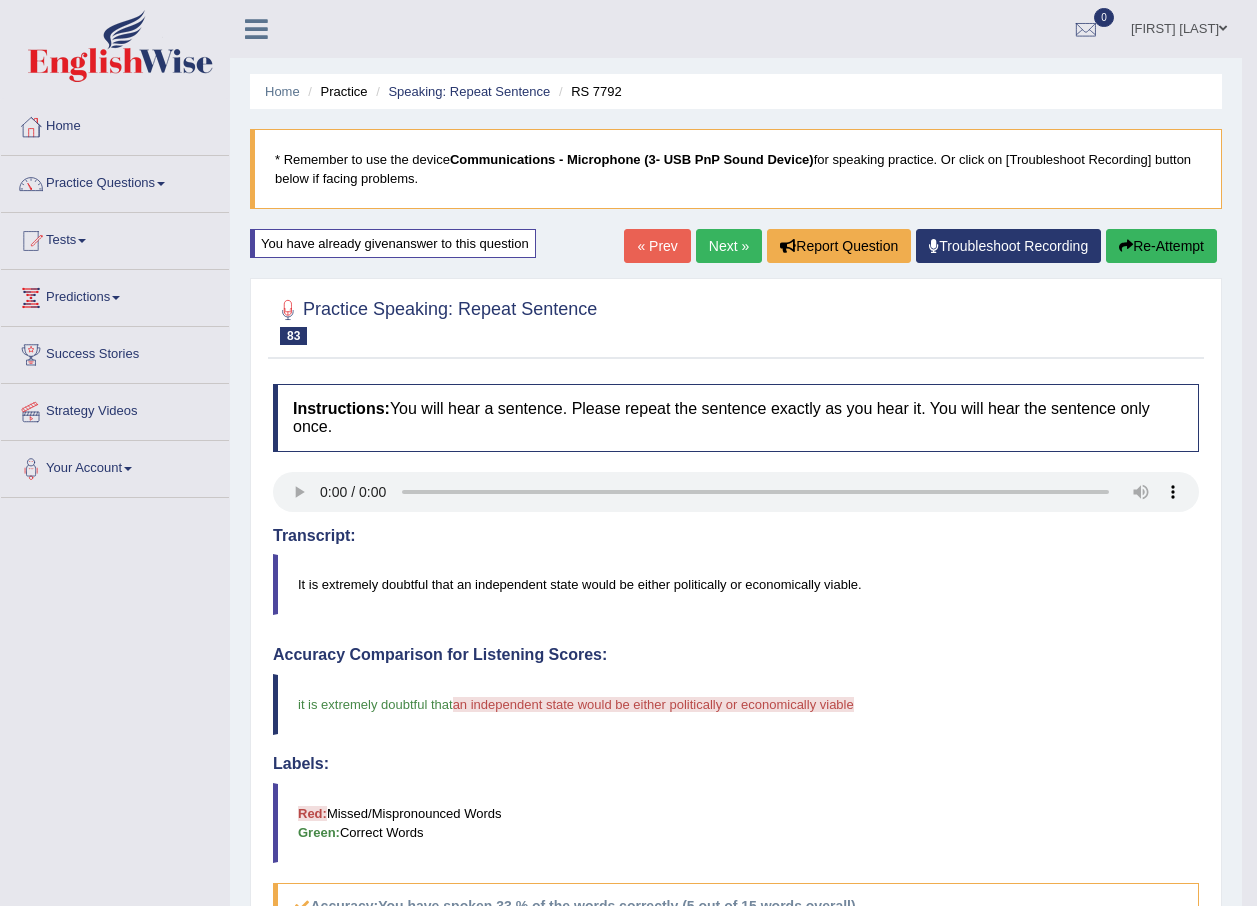 click on "Re-Attempt" at bounding box center (1161, 246) 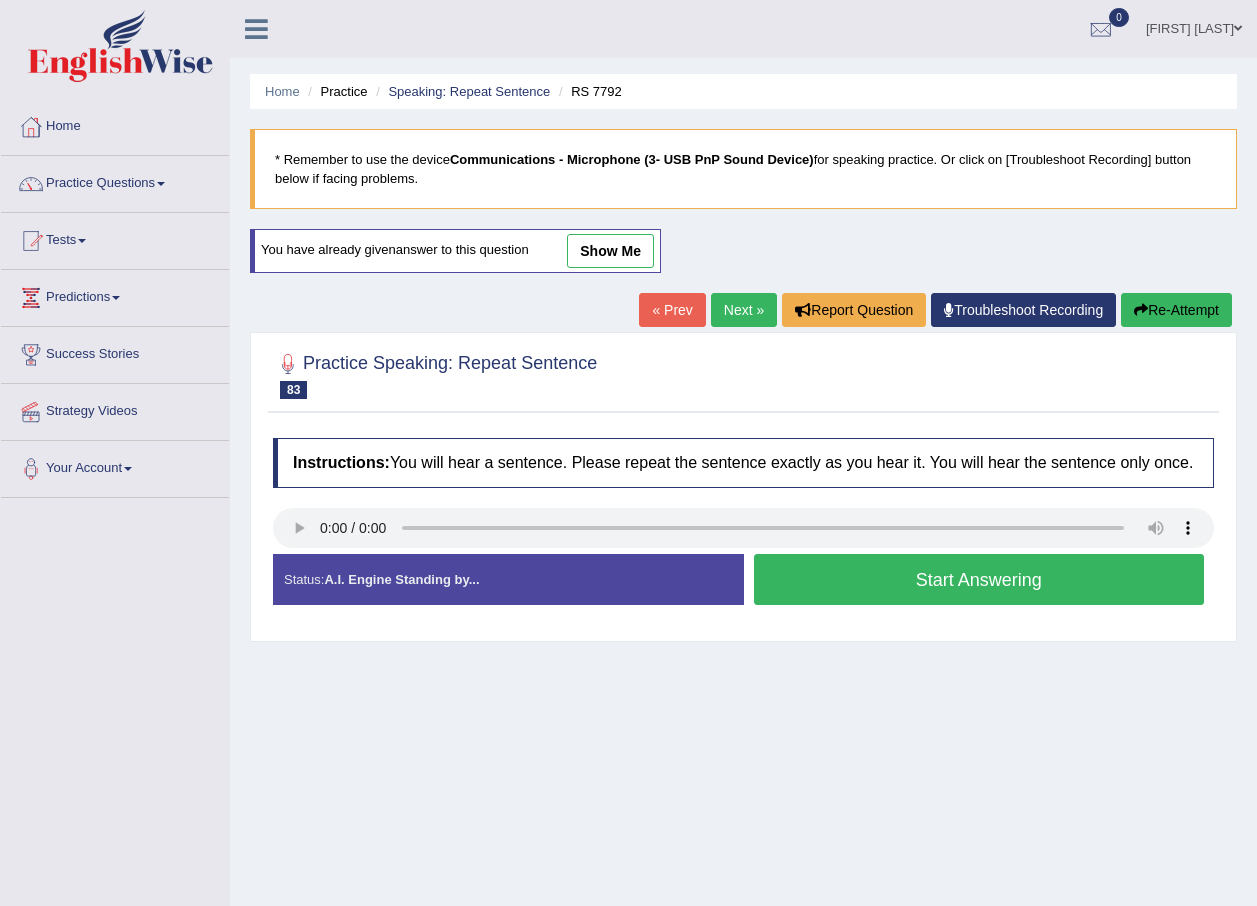 scroll, scrollTop: 0, scrollLeft: 0, axis: both 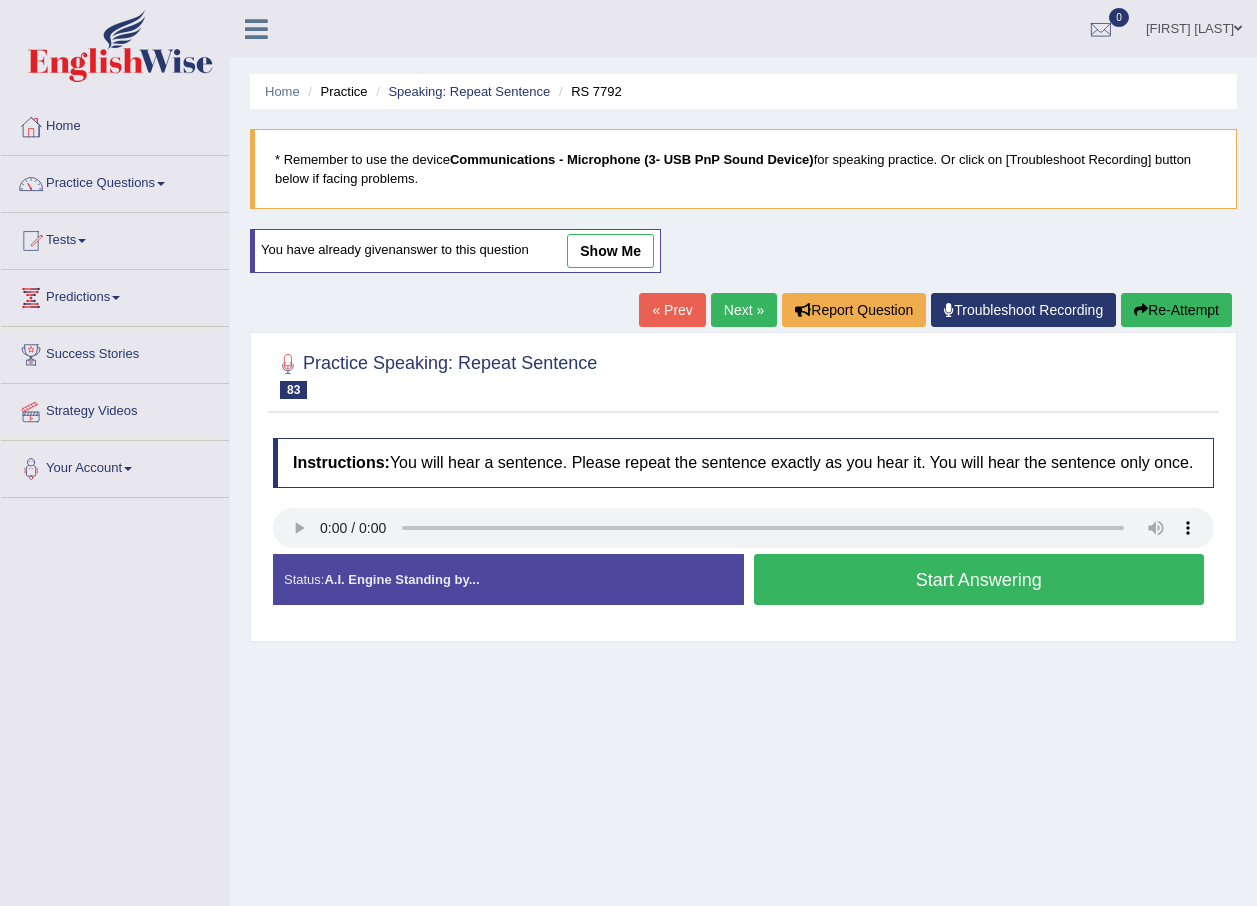 click on "Start Answering" at bounding box center (979, 579) 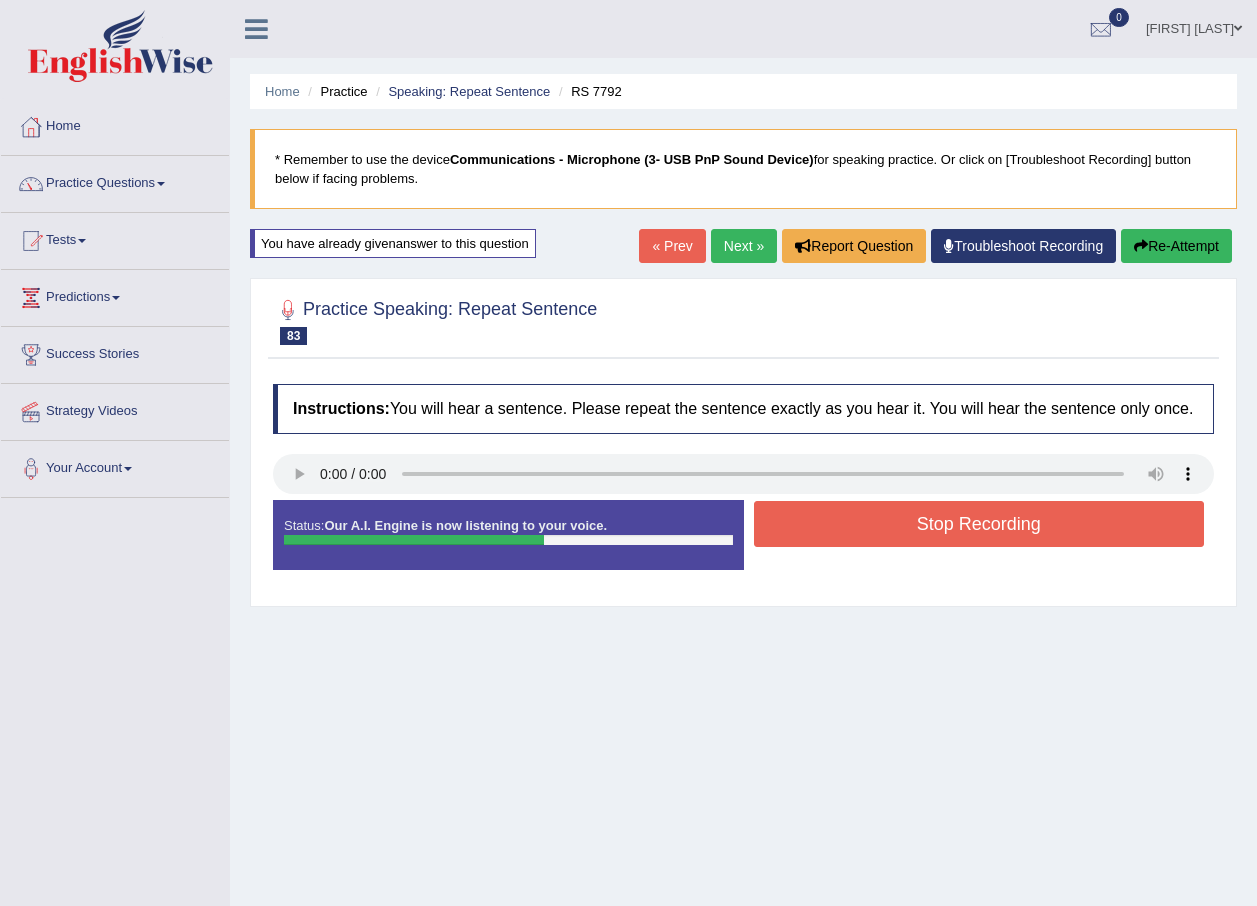 click on "Stop Recording" at bounding box center [979, 524] 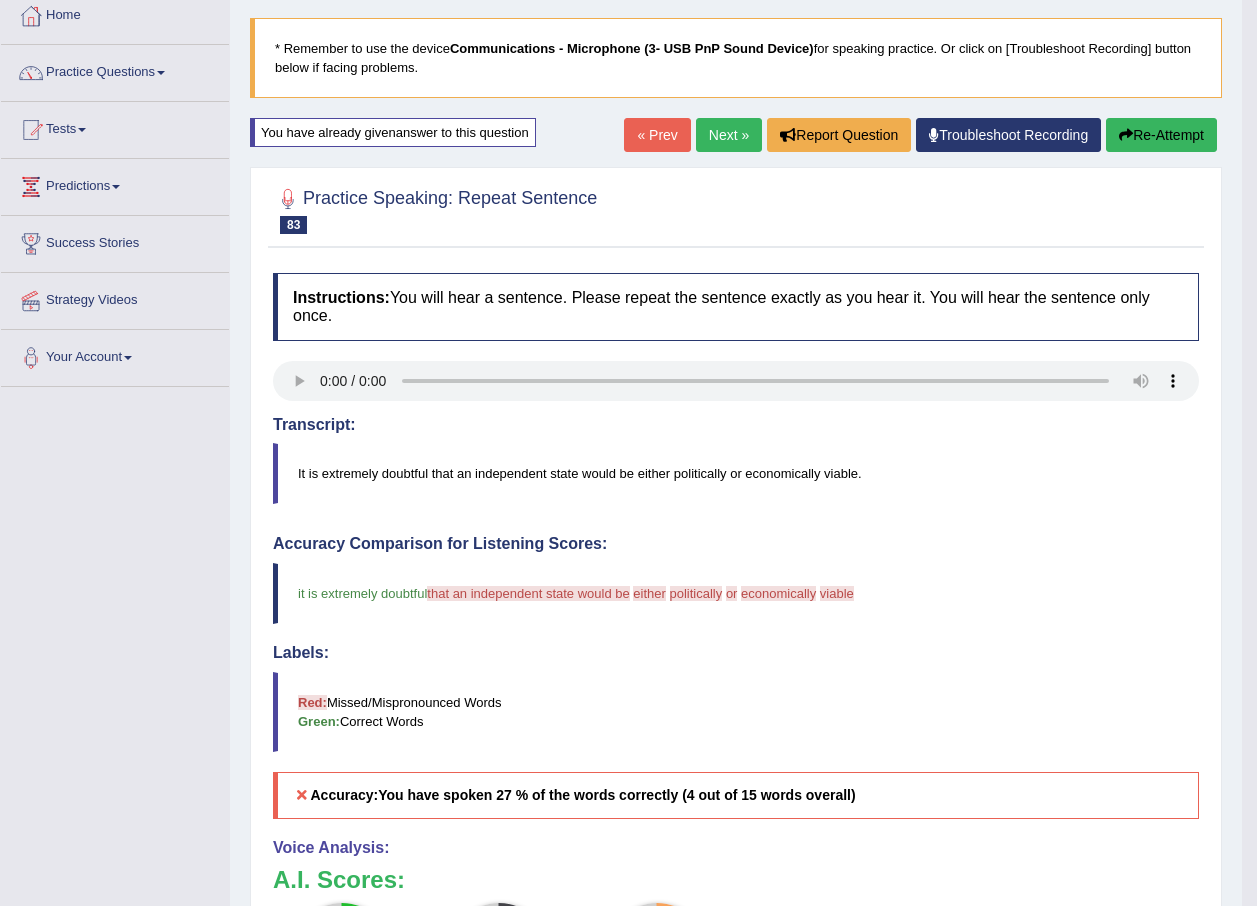 scroll, scrollTop: 75, scrollLeft: 0, axis: vertical 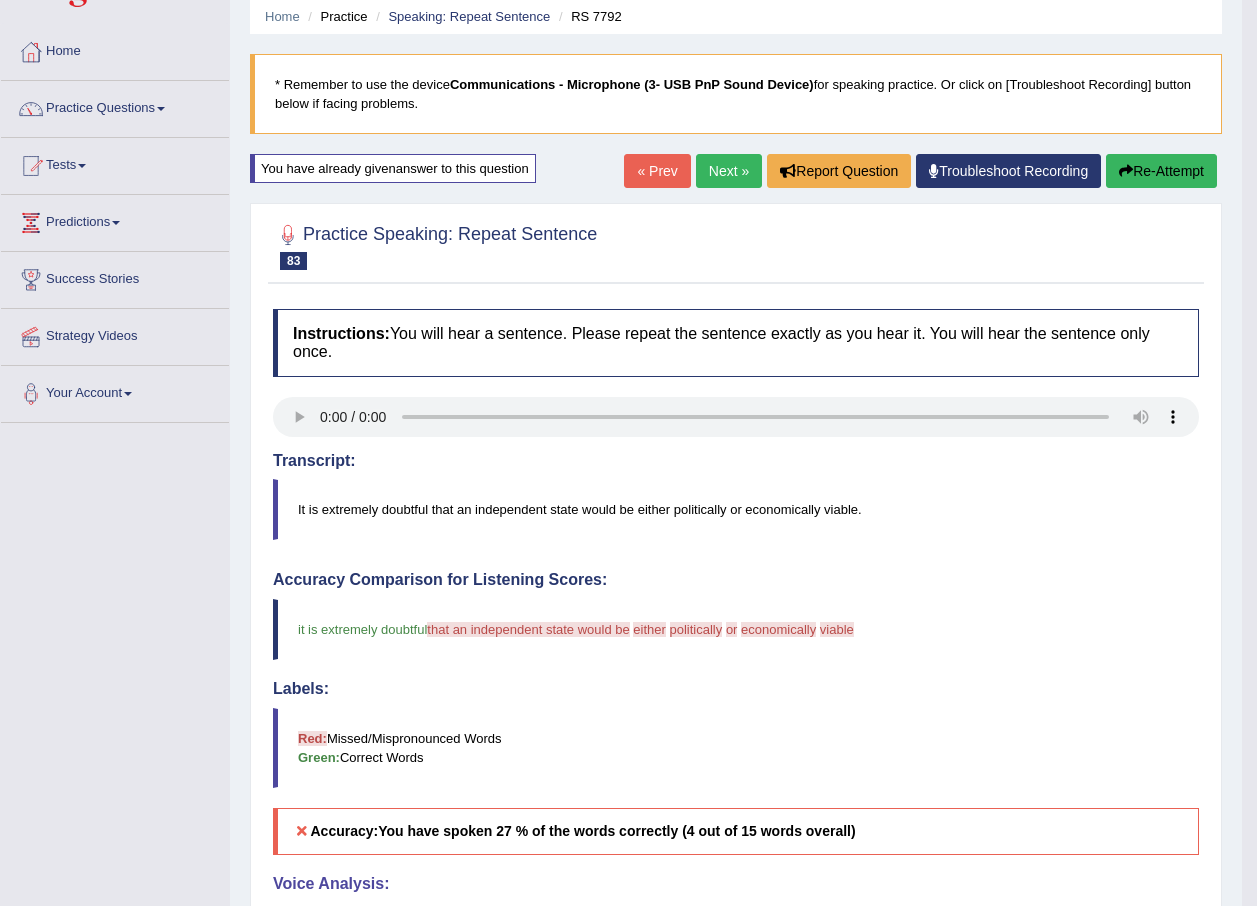 click on "Next »" at bounding box center (729, 171) 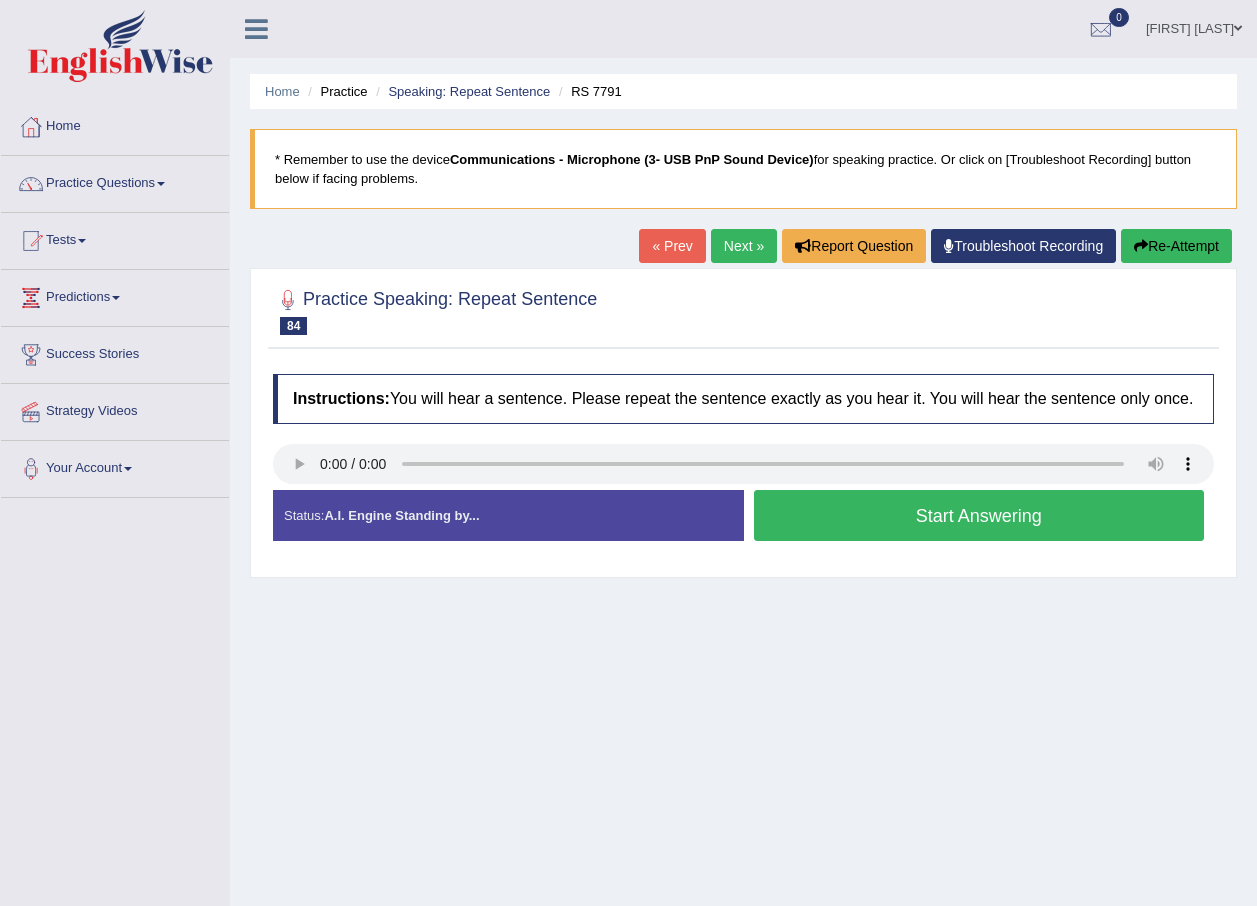 scroll, scrollTop: 0, scrollLeft: 0, axis: both 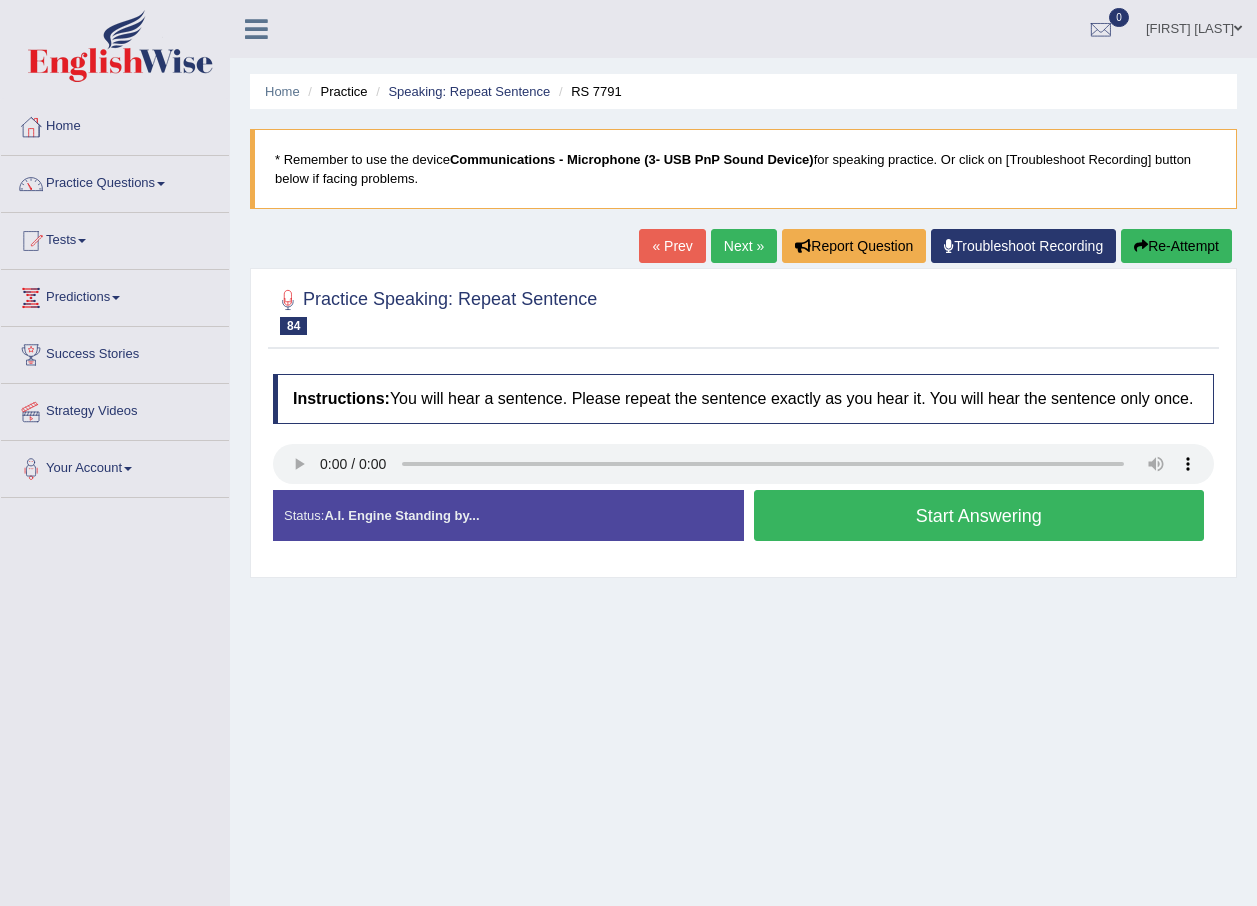 click on "Start Answering" at bounding box center (979, 515) 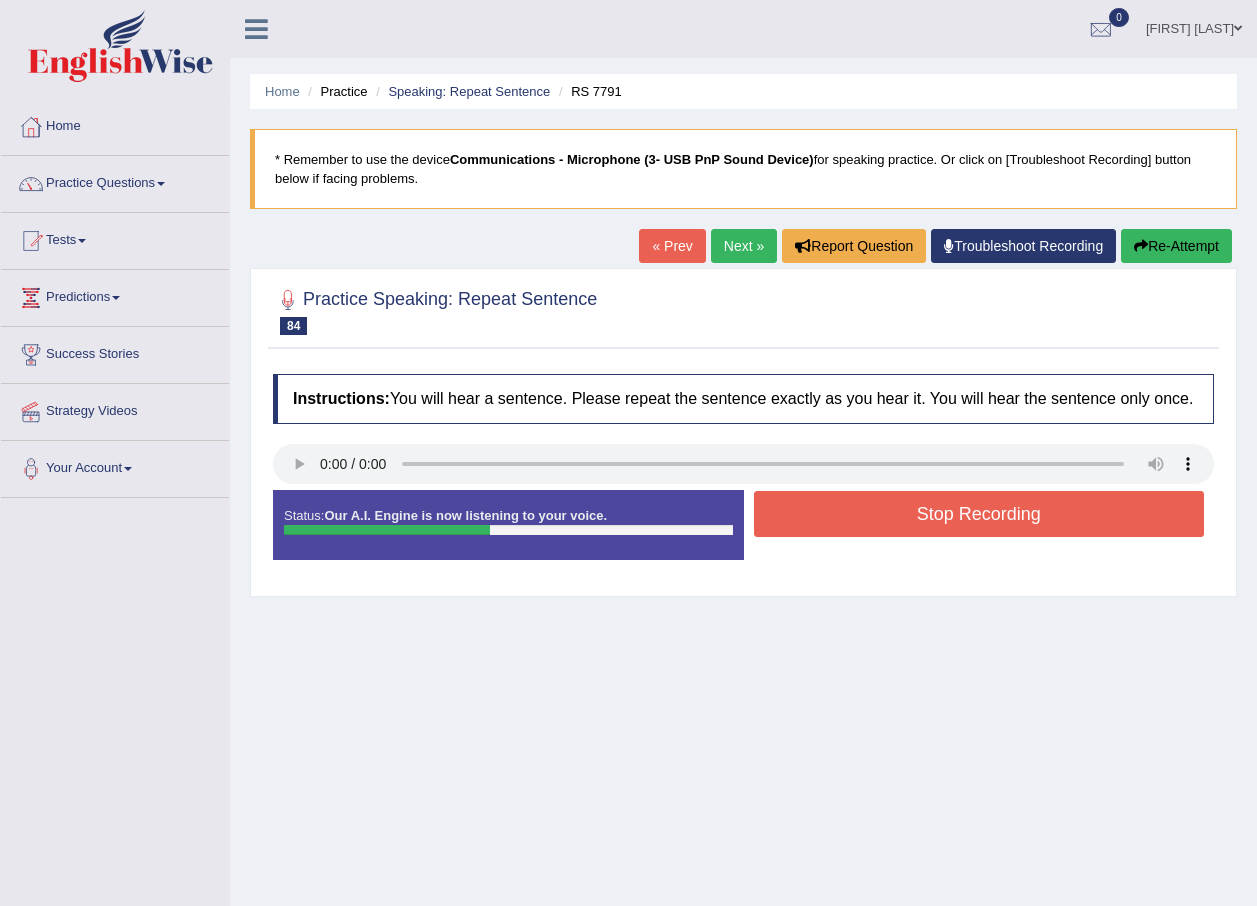 click on "Stop Recording" at bounding box center (979, 514) 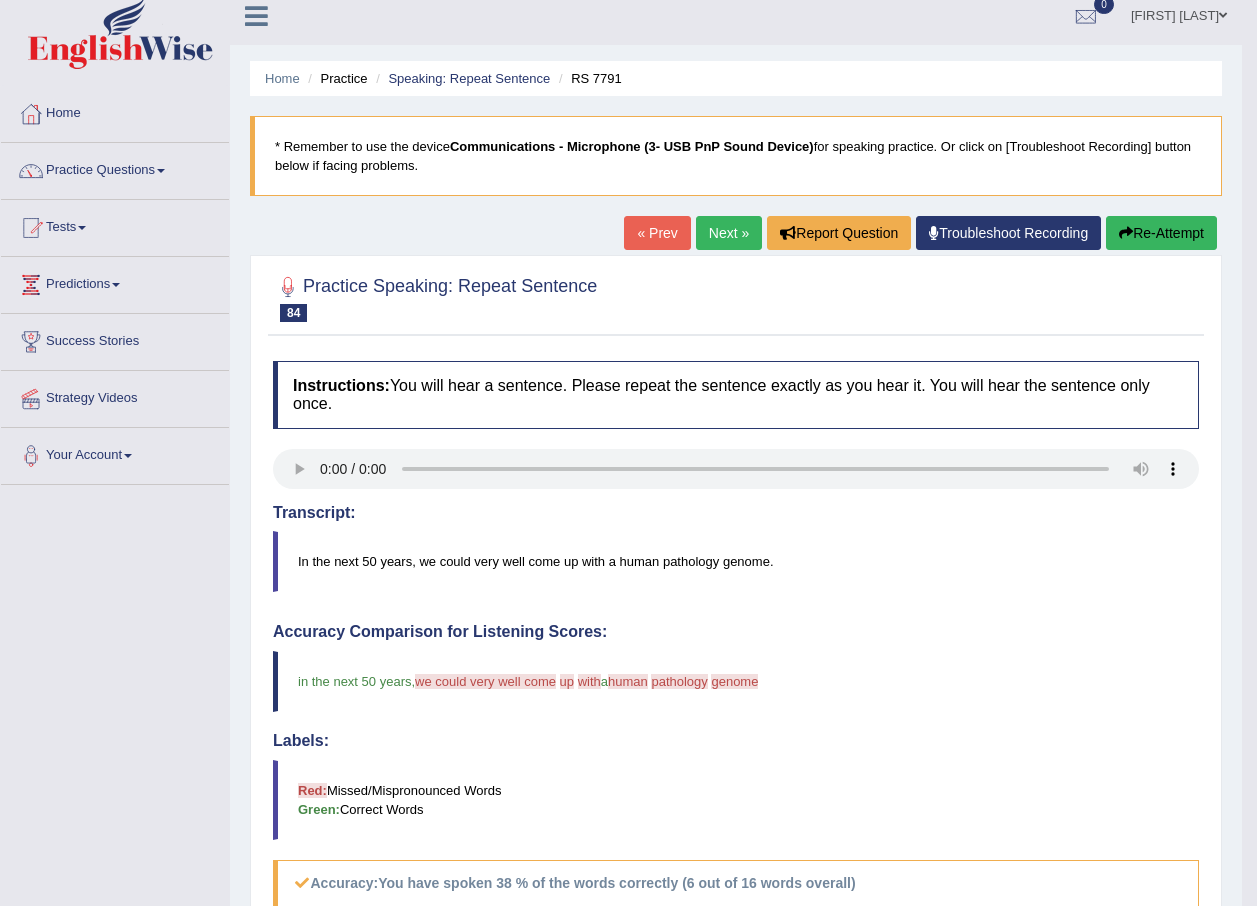 scroll, scrollTop: 0, scrollLeft: 0, axis: both 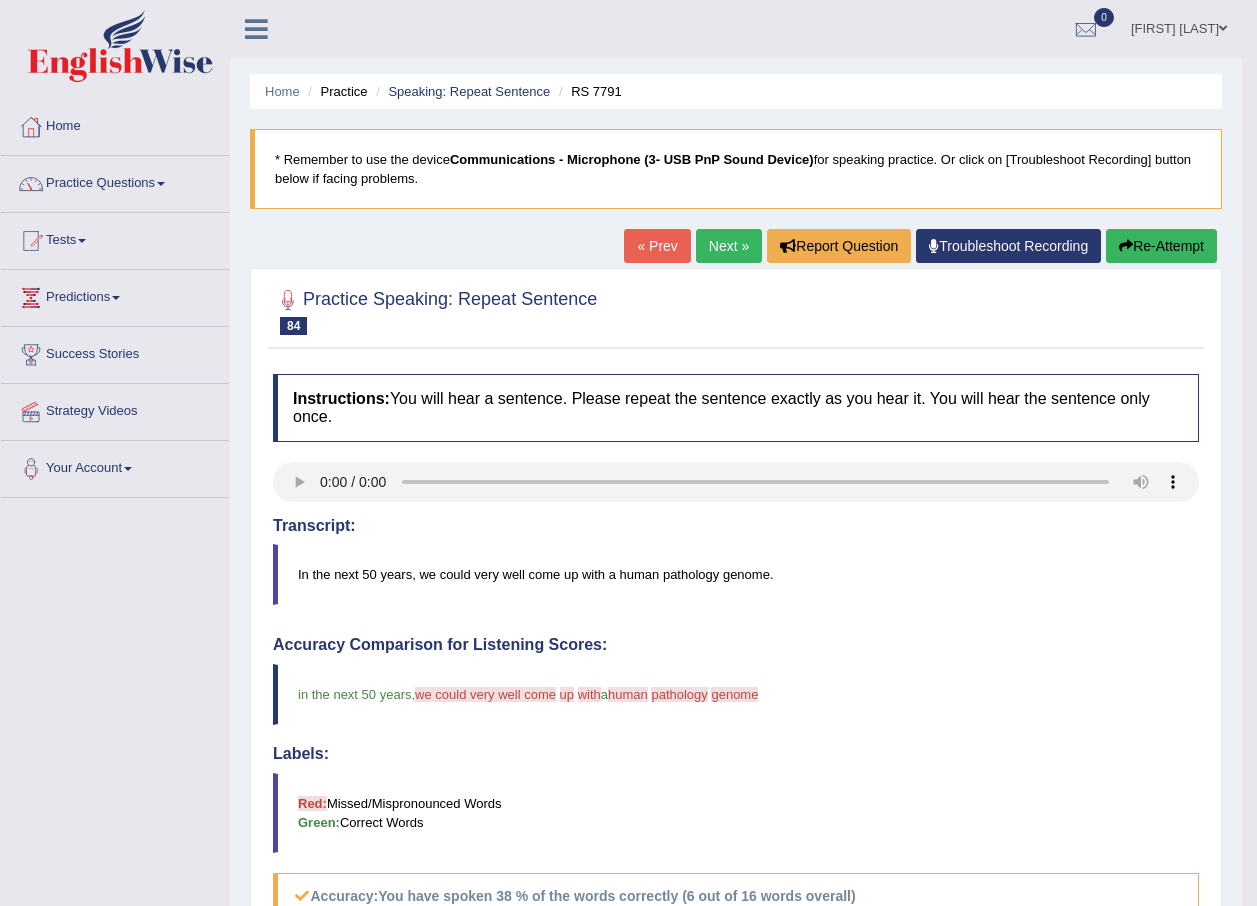 click on "Next »" at bounding box center (729, 246) 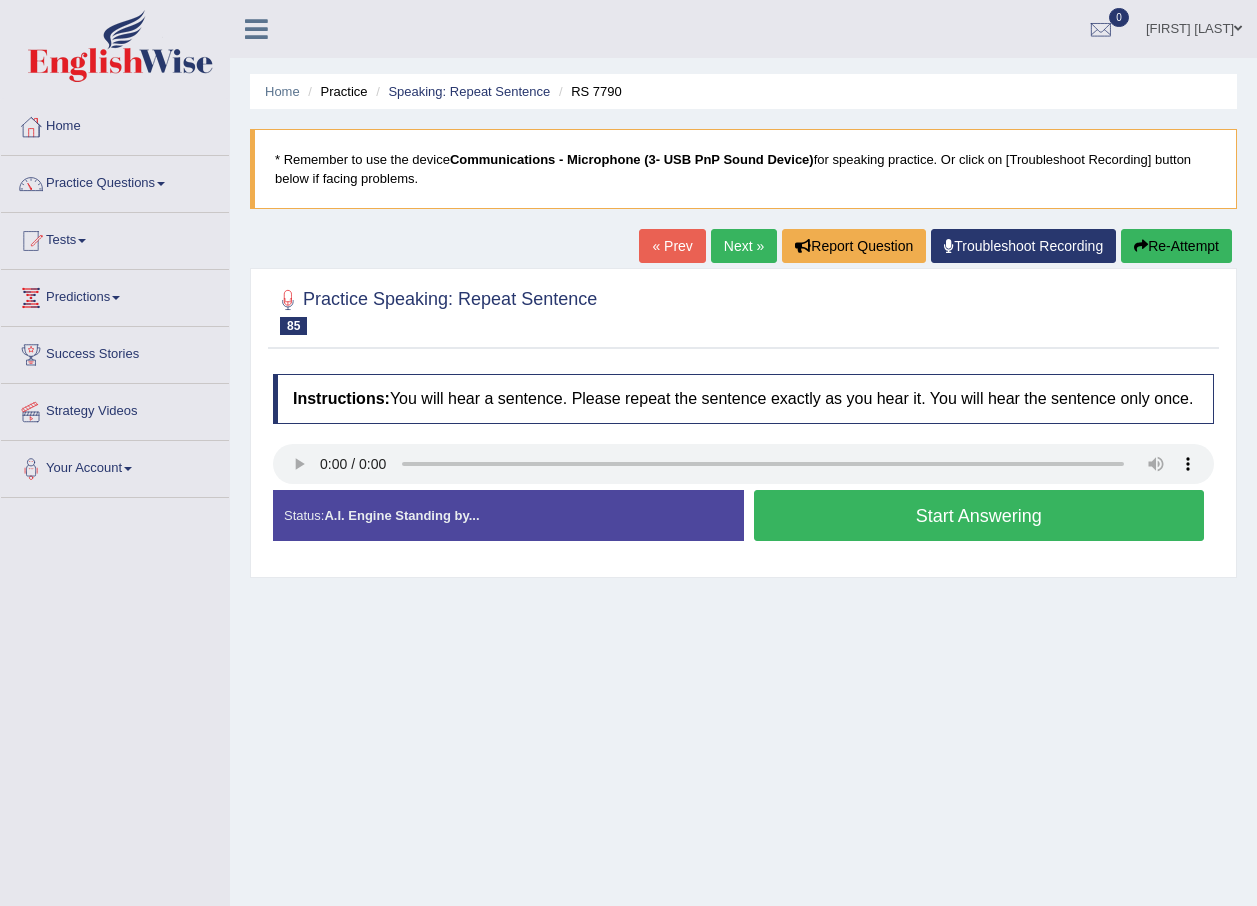 scroll, scrollTop: 0, scrollLeft: 0, axis: both 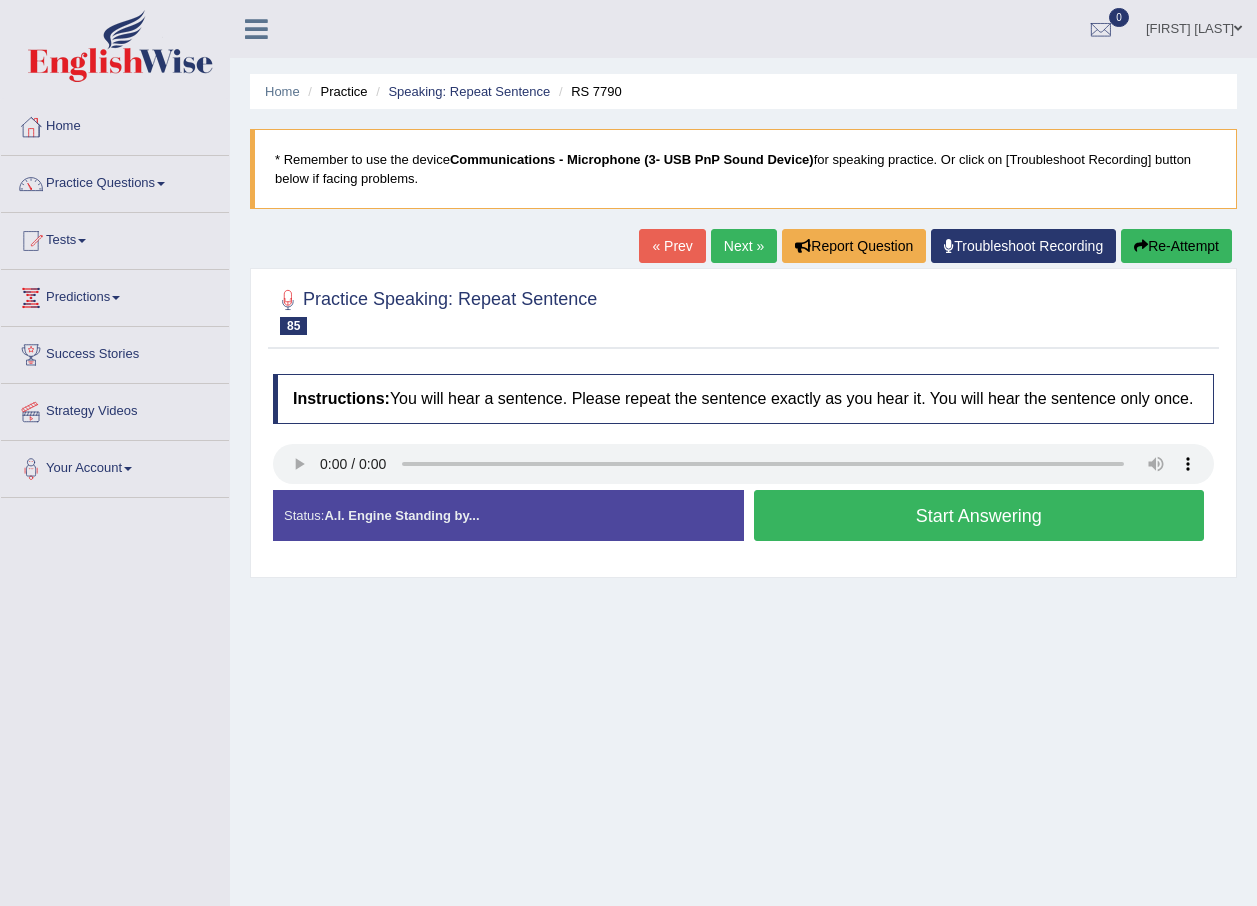 type 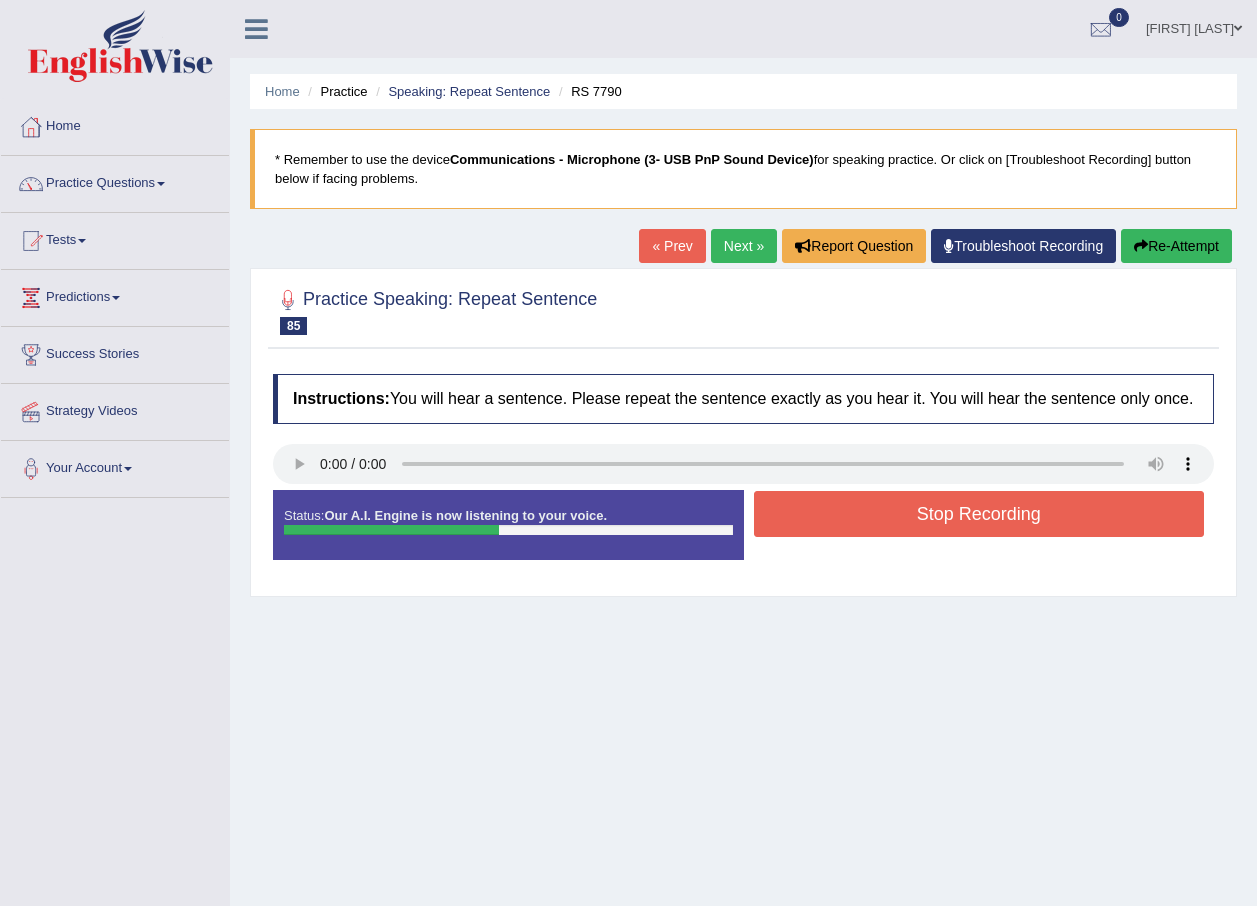 click on "Stop Recording" at bounding box center [979, 514] 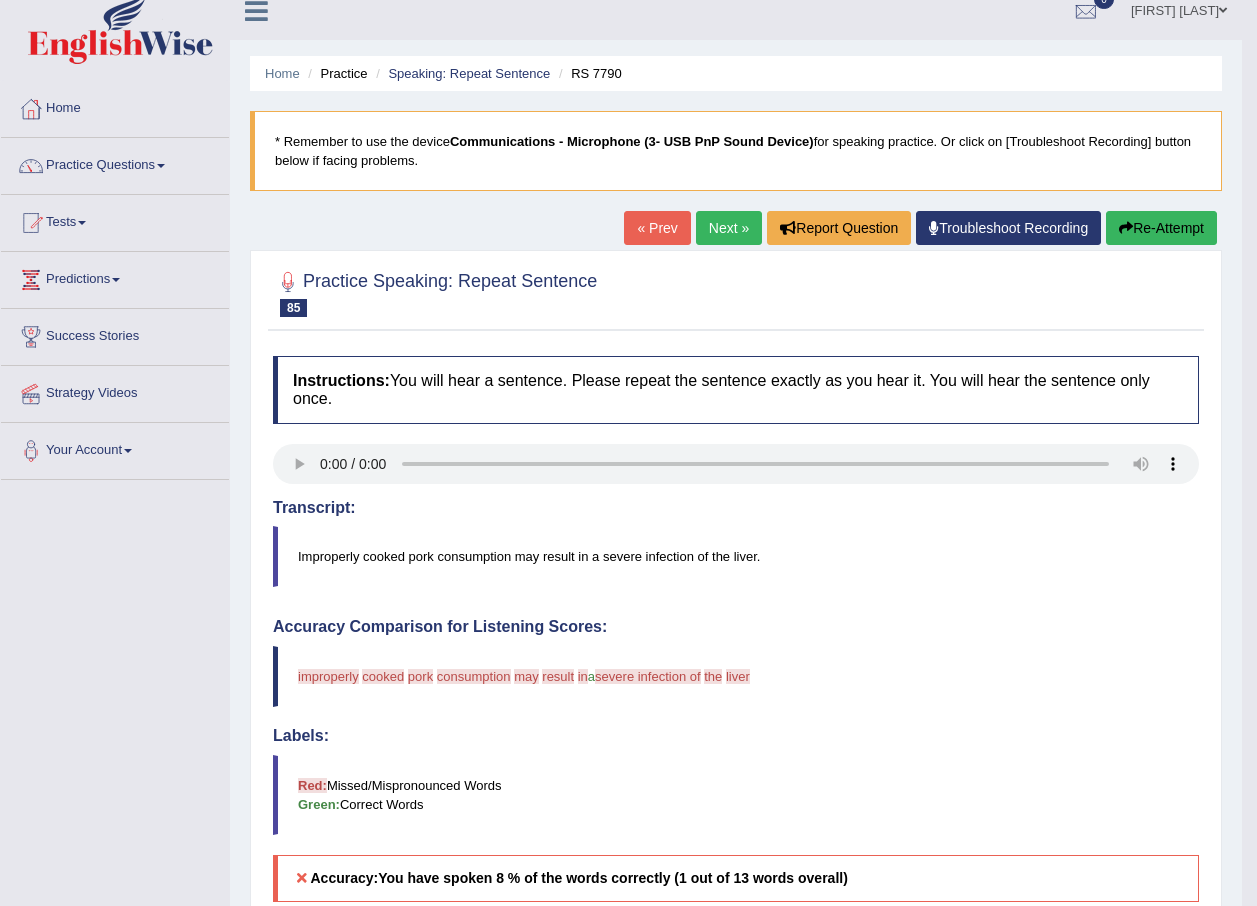 scroll, scrollTop: 0, scrollLeft: 0, axis: both 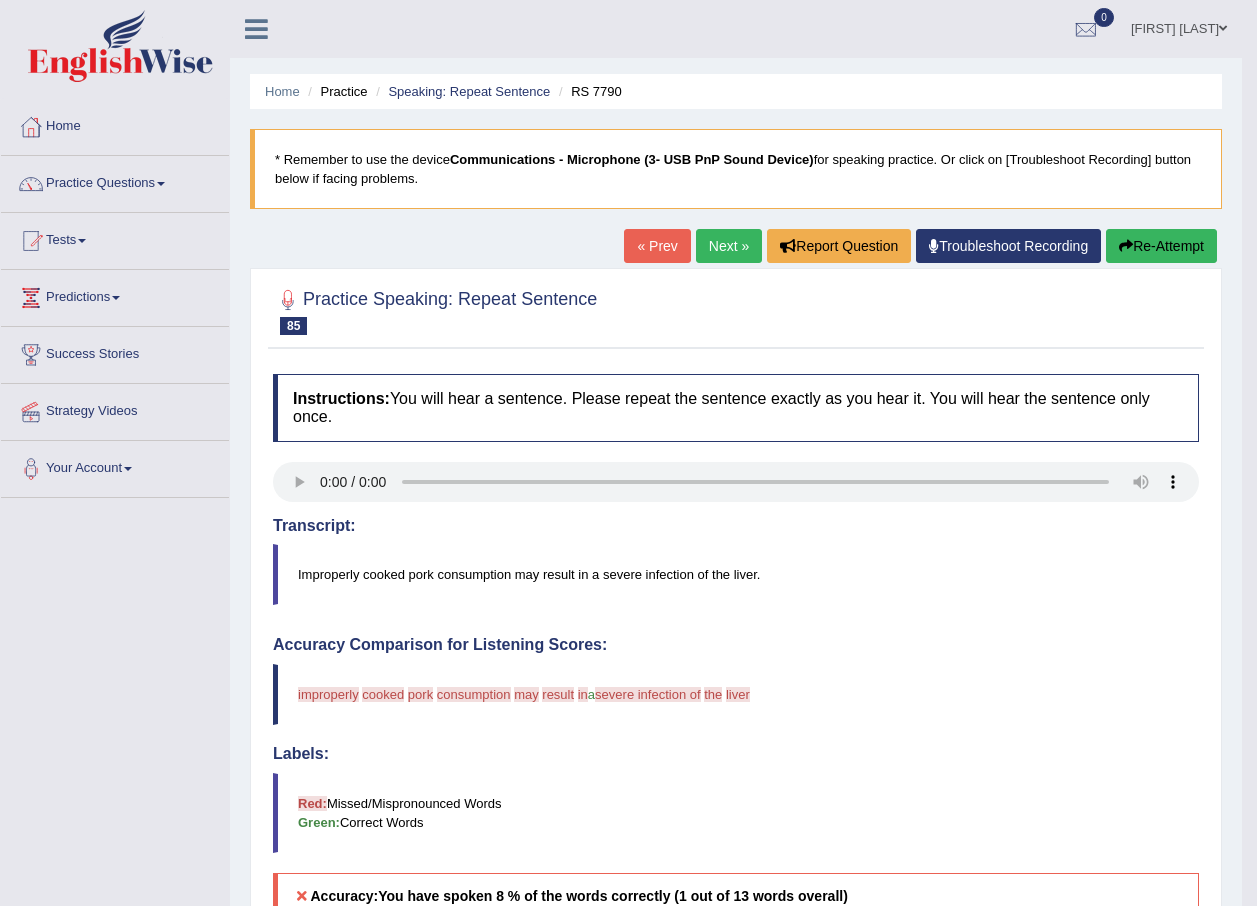 click on "Next »" at bounding box center [729, 246] 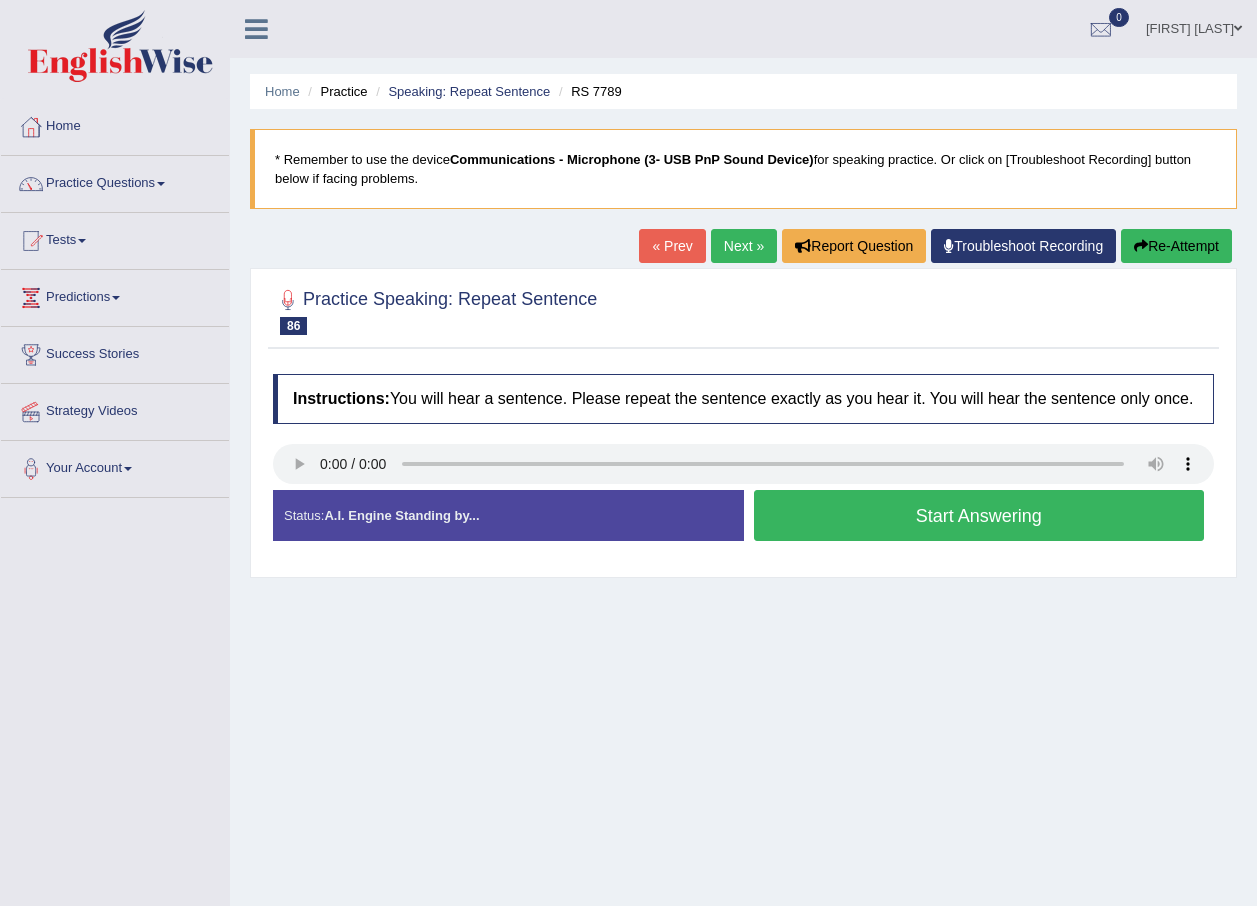 scroll, scrollTop: 0, scrollLeft: 0, axis: both 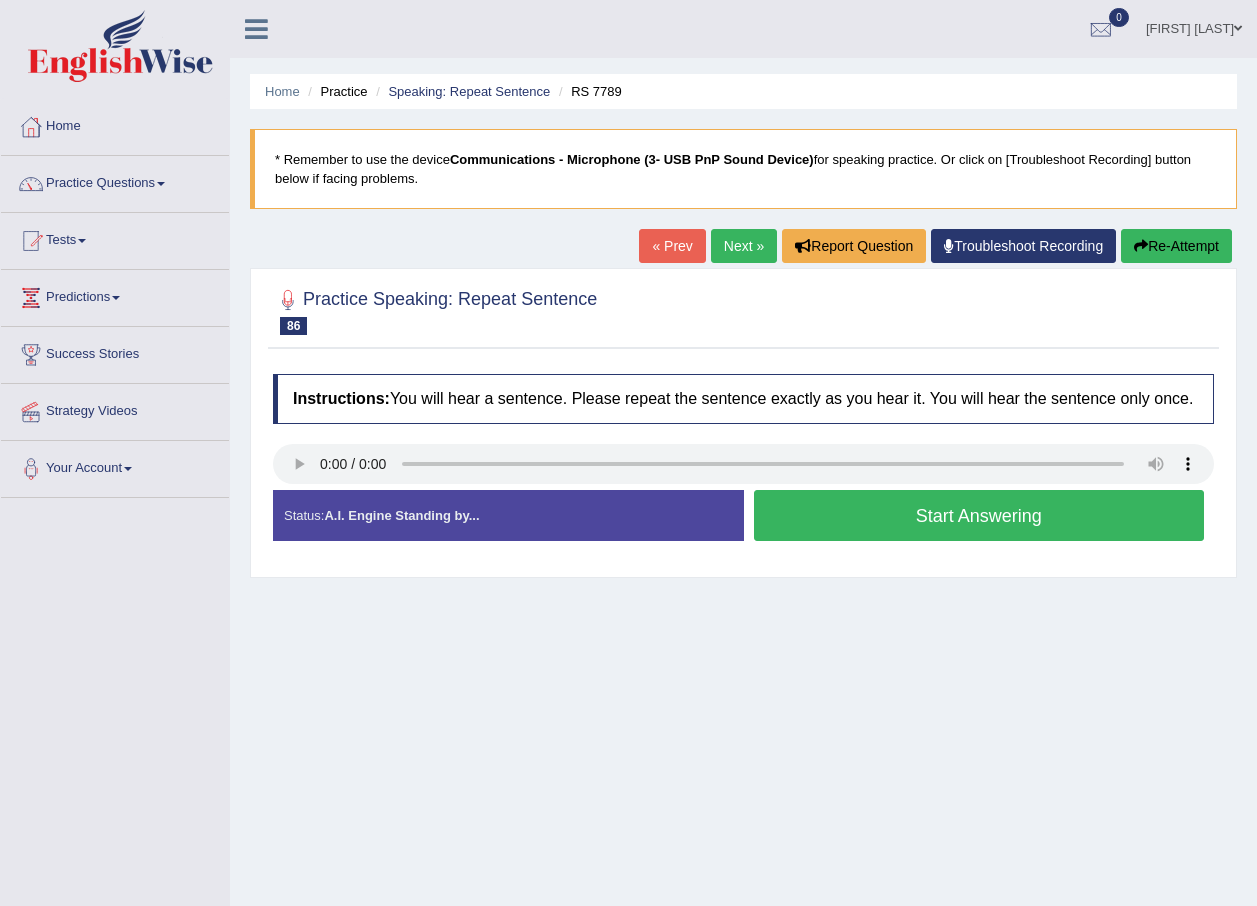 click on "Start Answering" at bounding box center [979, 515] 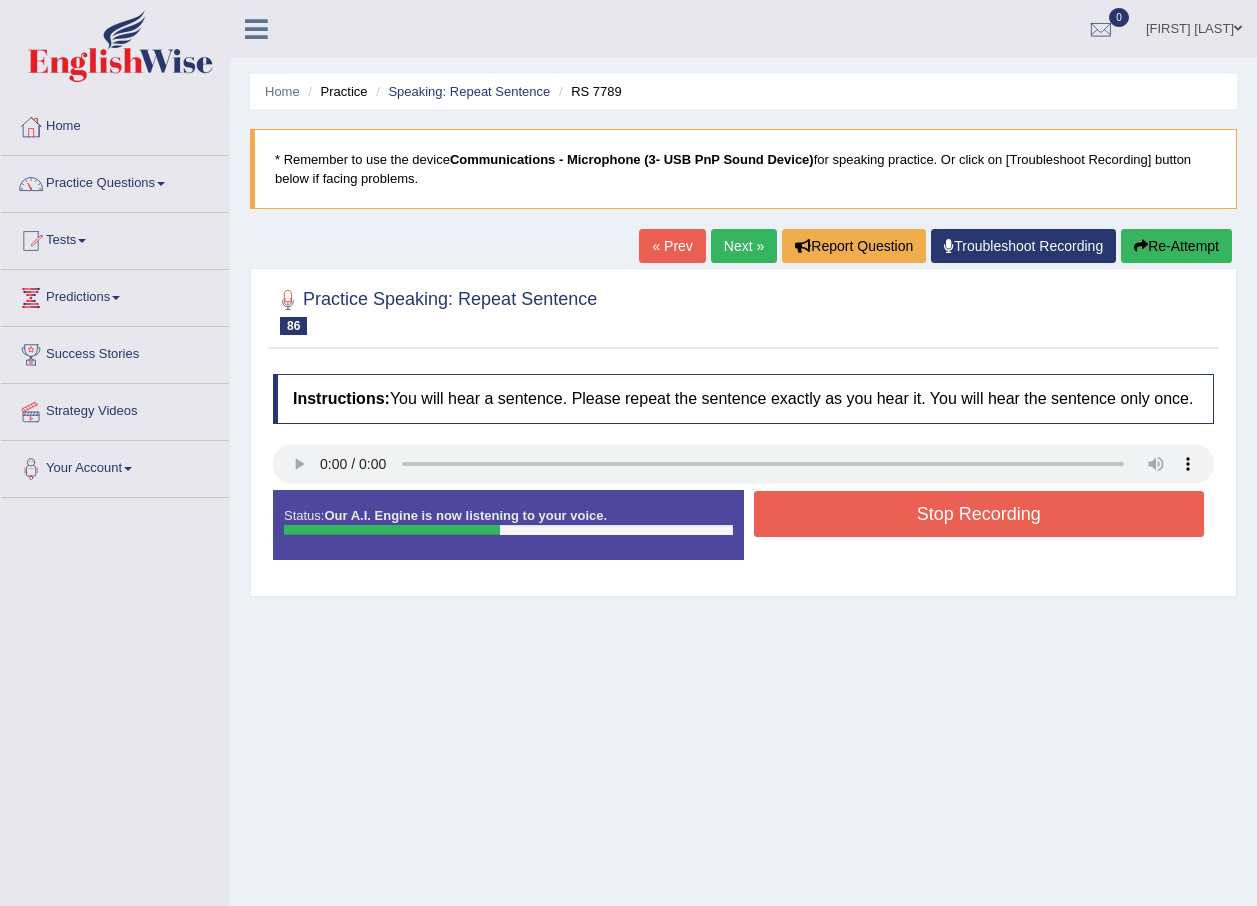 click on "Stop Recording" at bounding box center [979, 514] 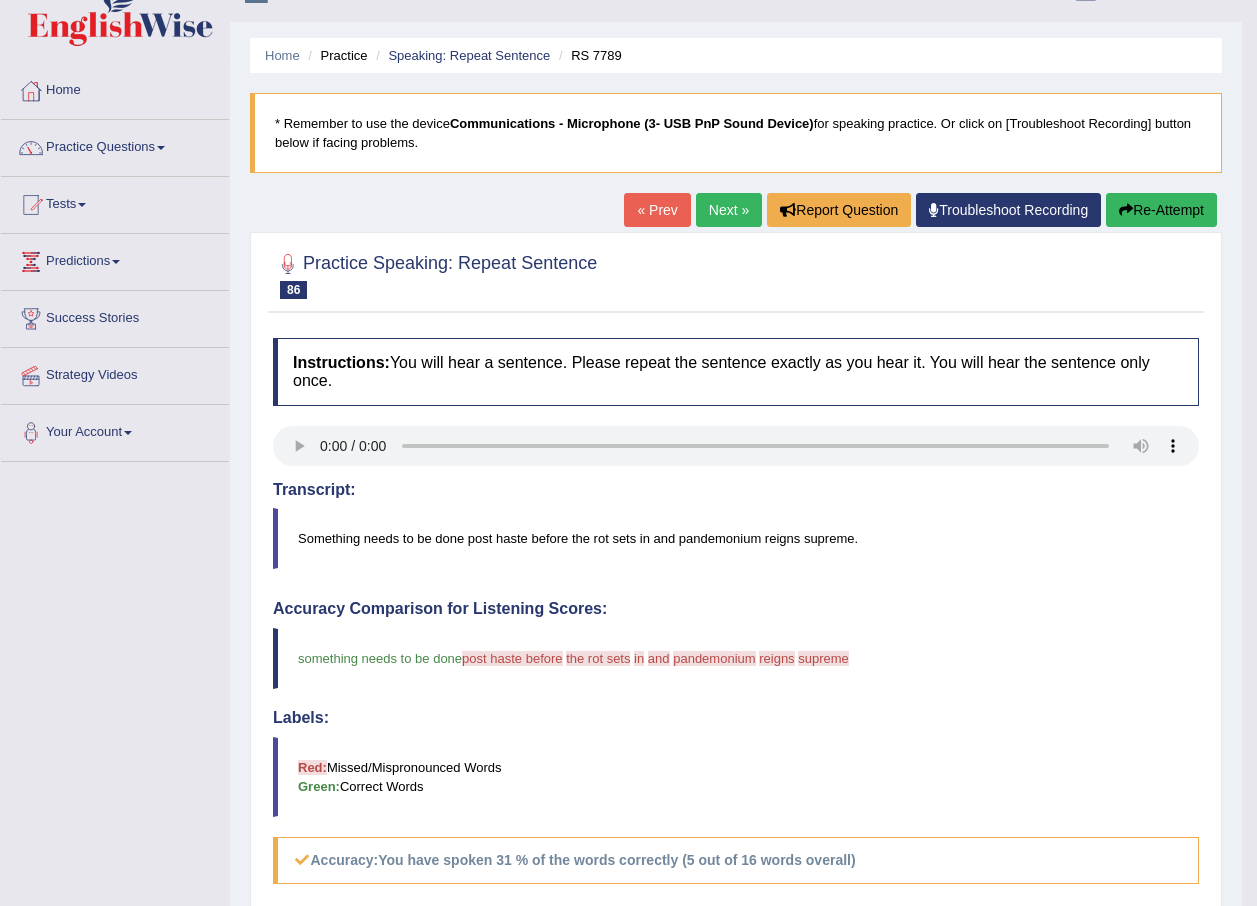 scroll, scrollTop: 0, scrollLeft: 0, axis: both 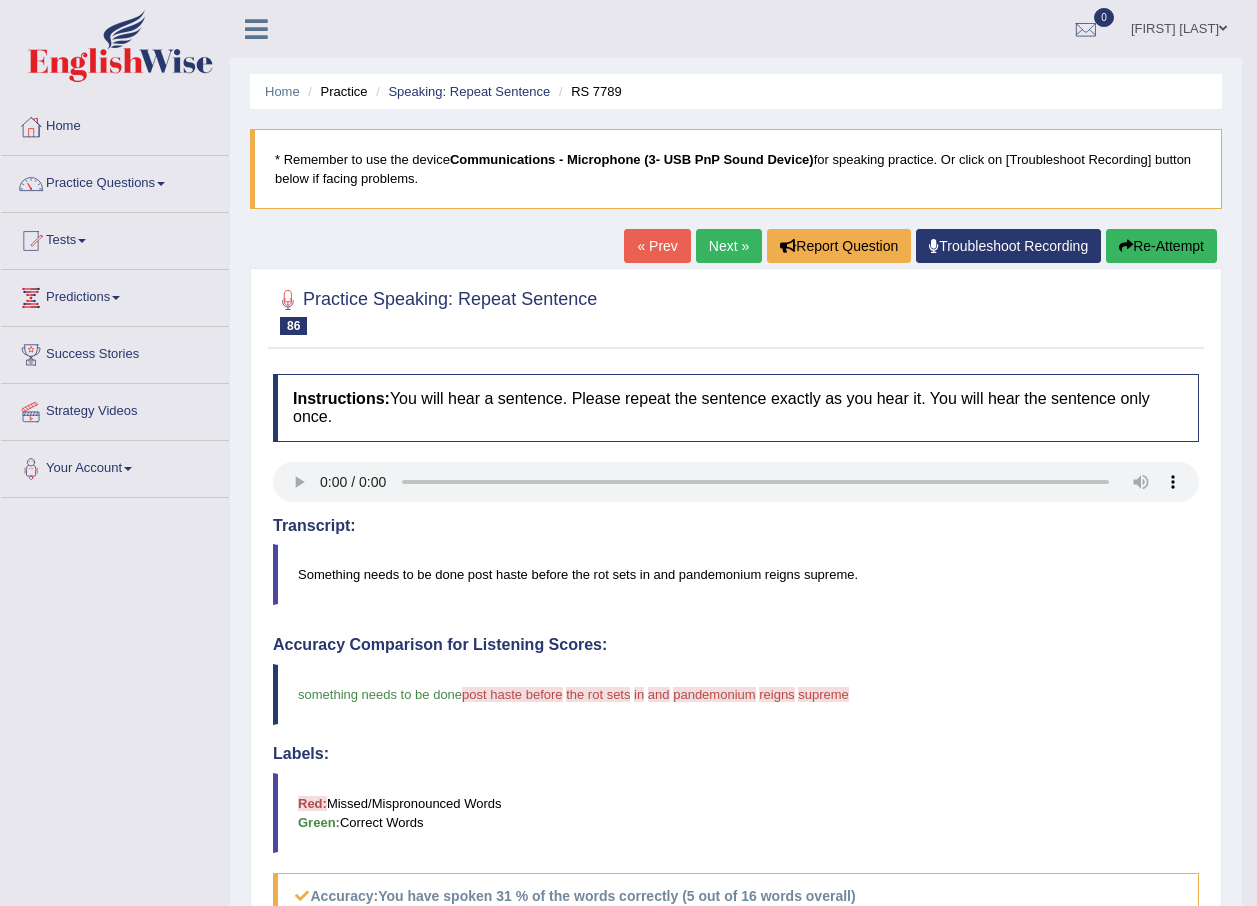 click on "Next »" at bounding box center (729, 246) 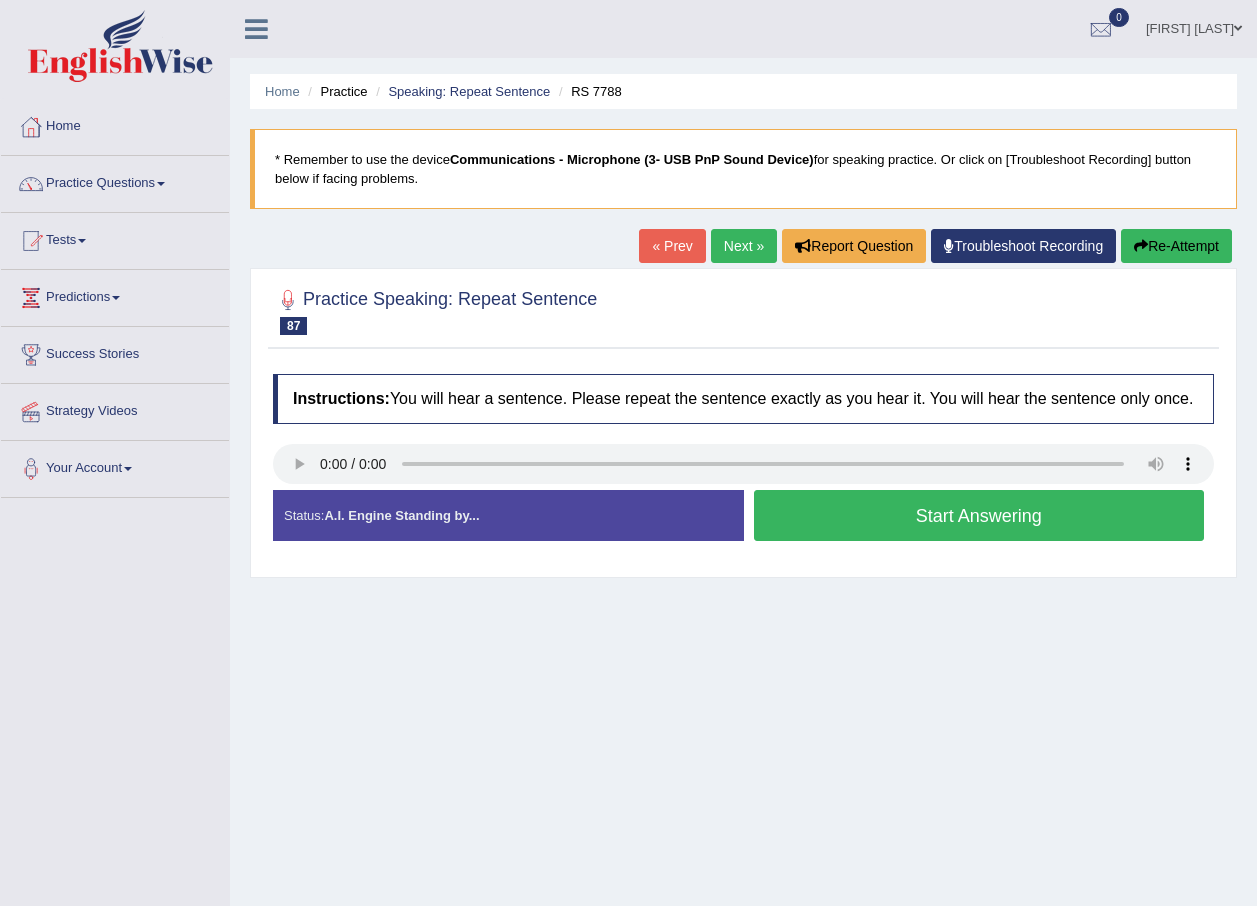 scroll, scrollTop: 0, scrollLeft: 0, axis: both 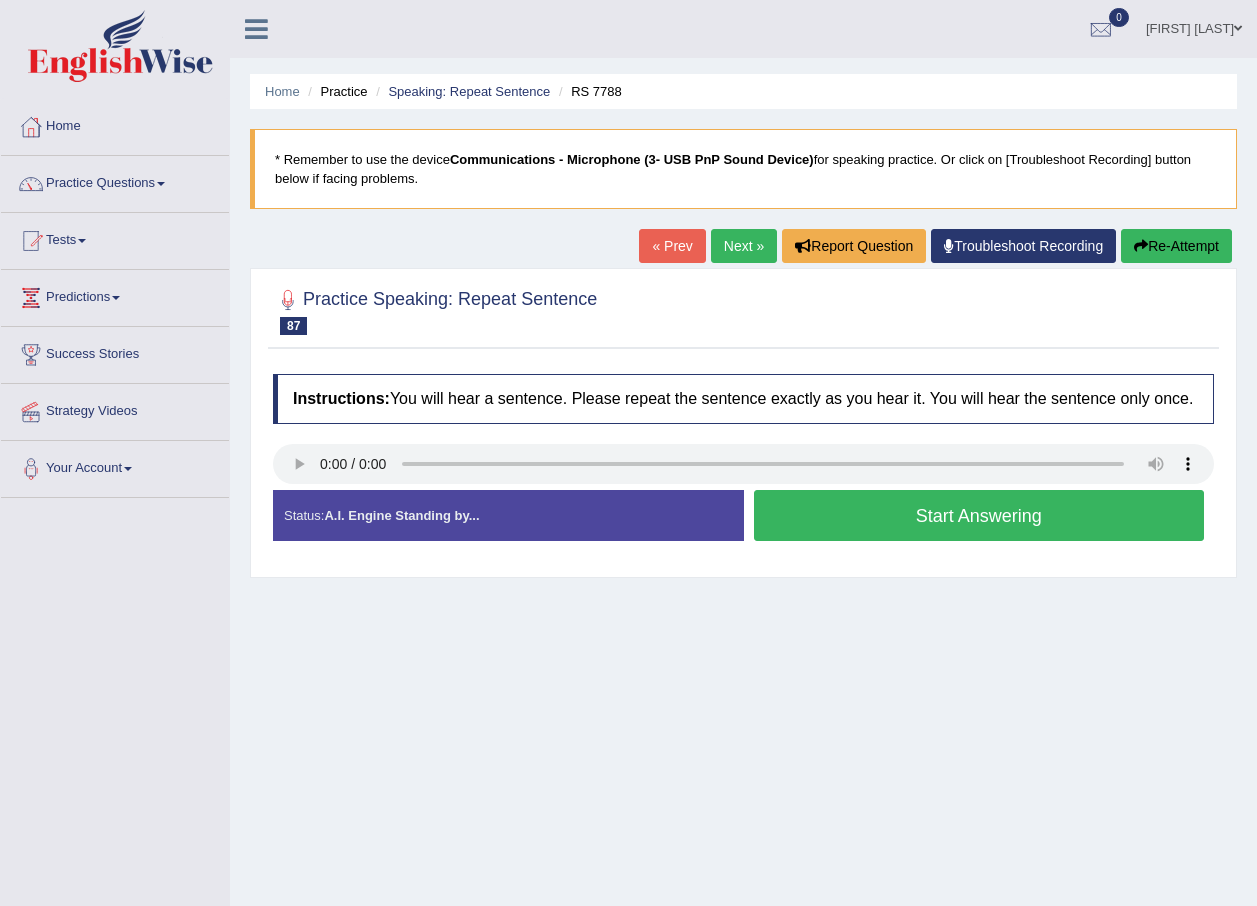 type 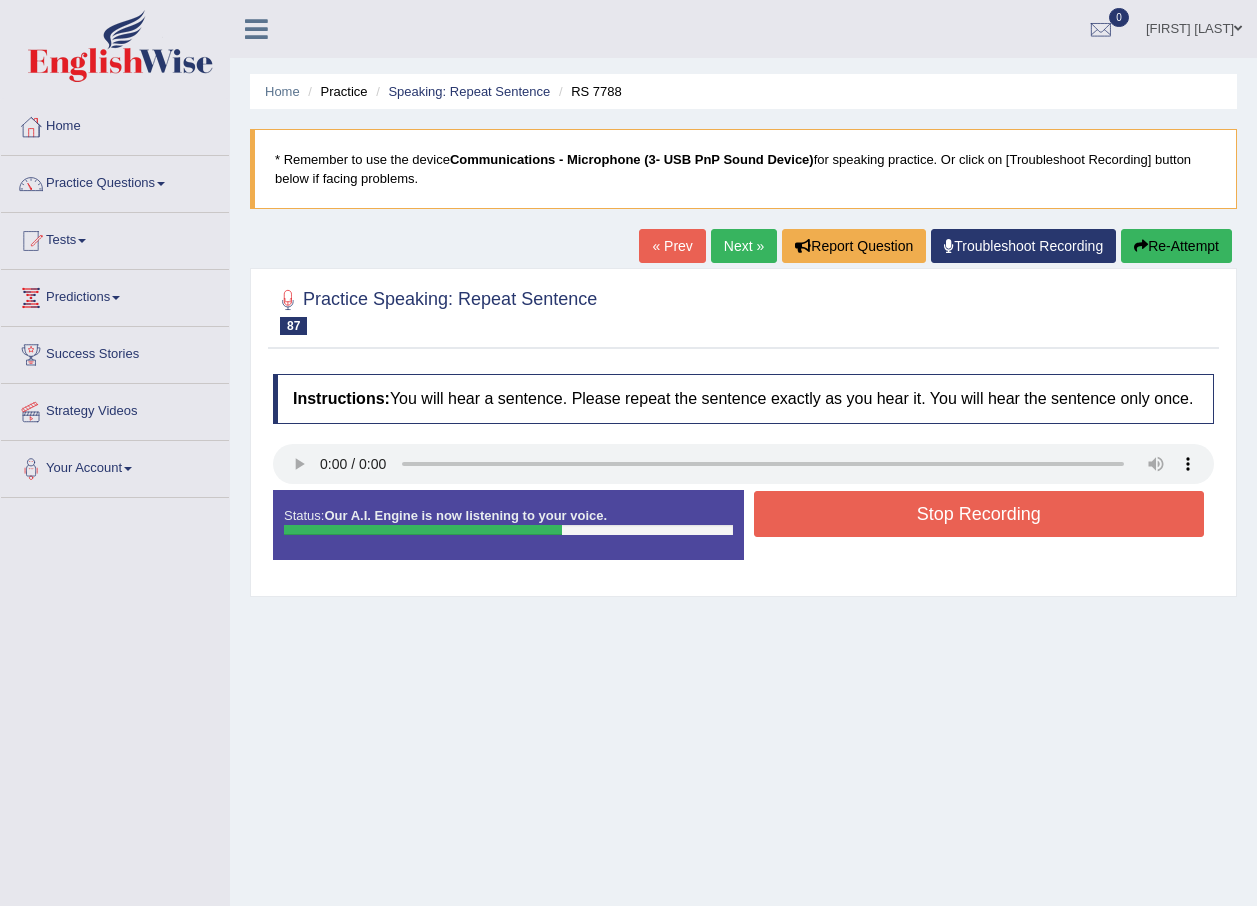 click on "Stop Recording" at bounding box center (979, 514) 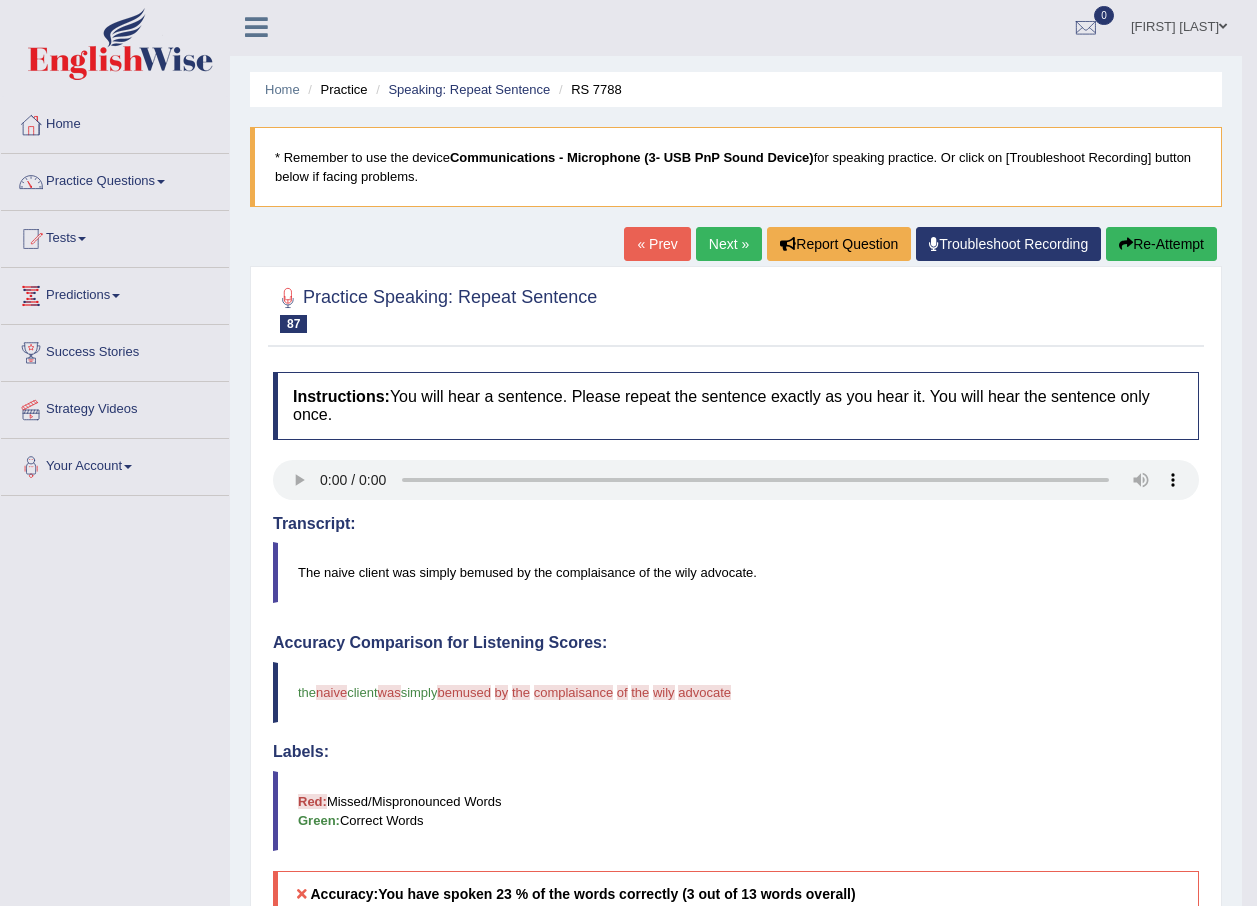 scroll, scrollTop: 0, scrollLeft: 0, axis: both 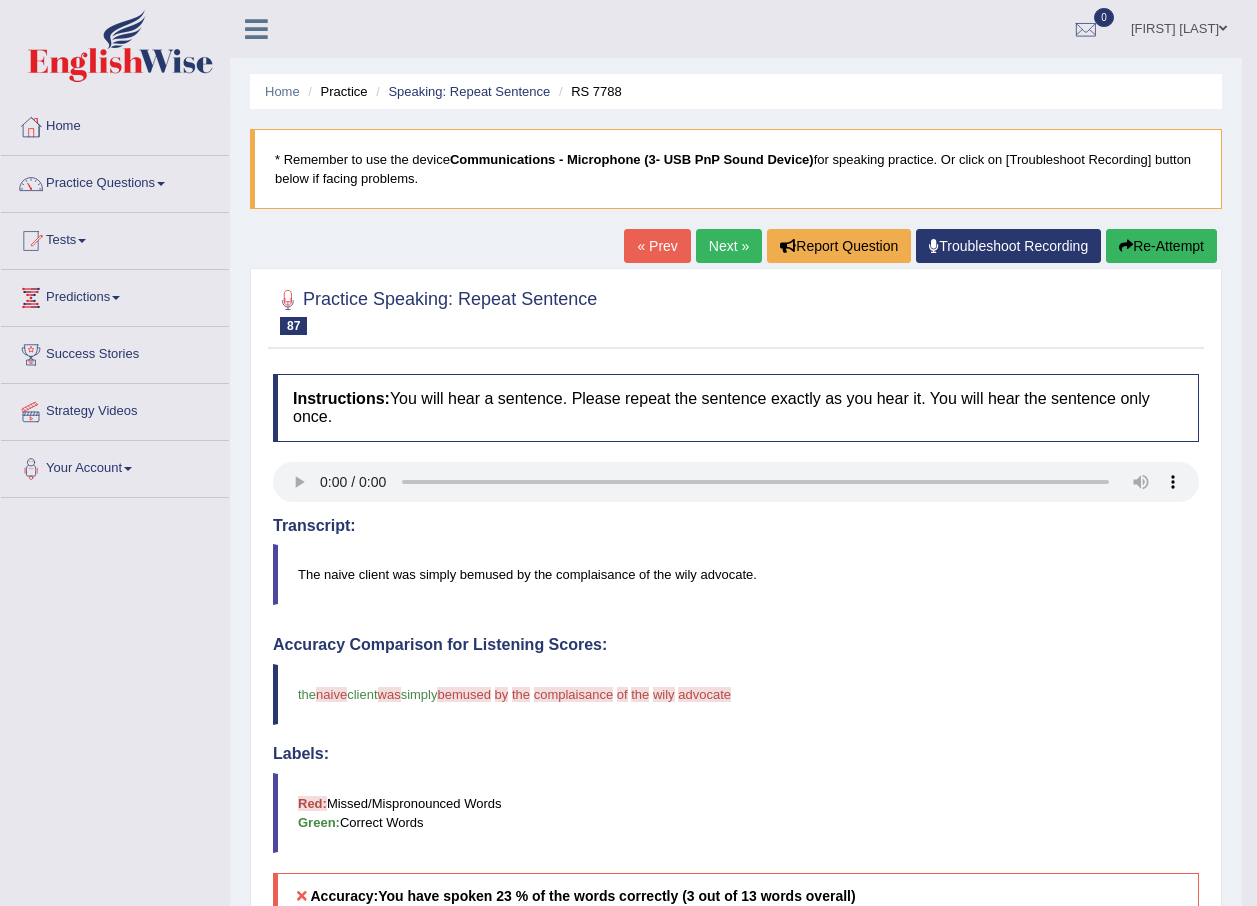 click on "Next »" at bounding box center (729, 246) 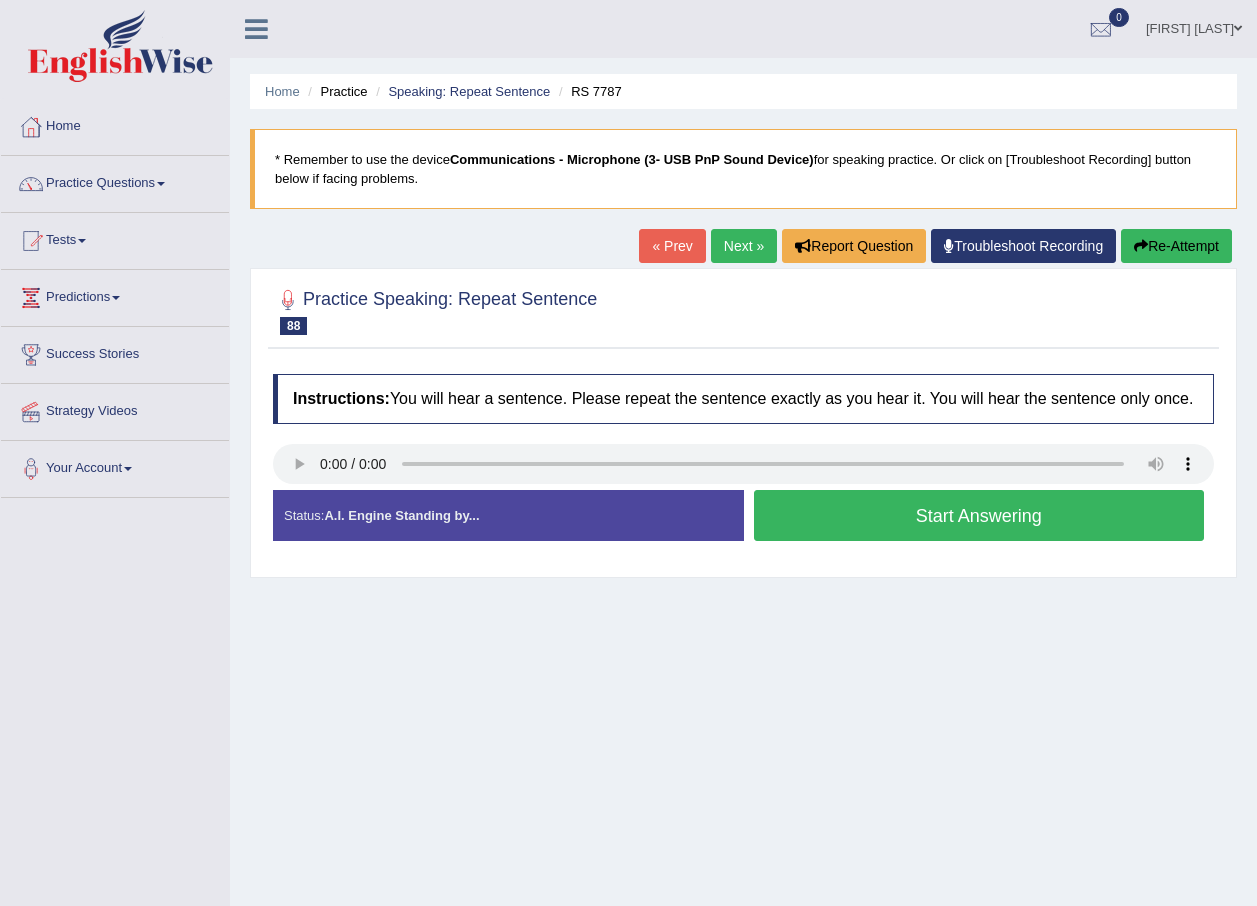 scroll, scrollTop: 0, scrollLeft: 0, axis: both 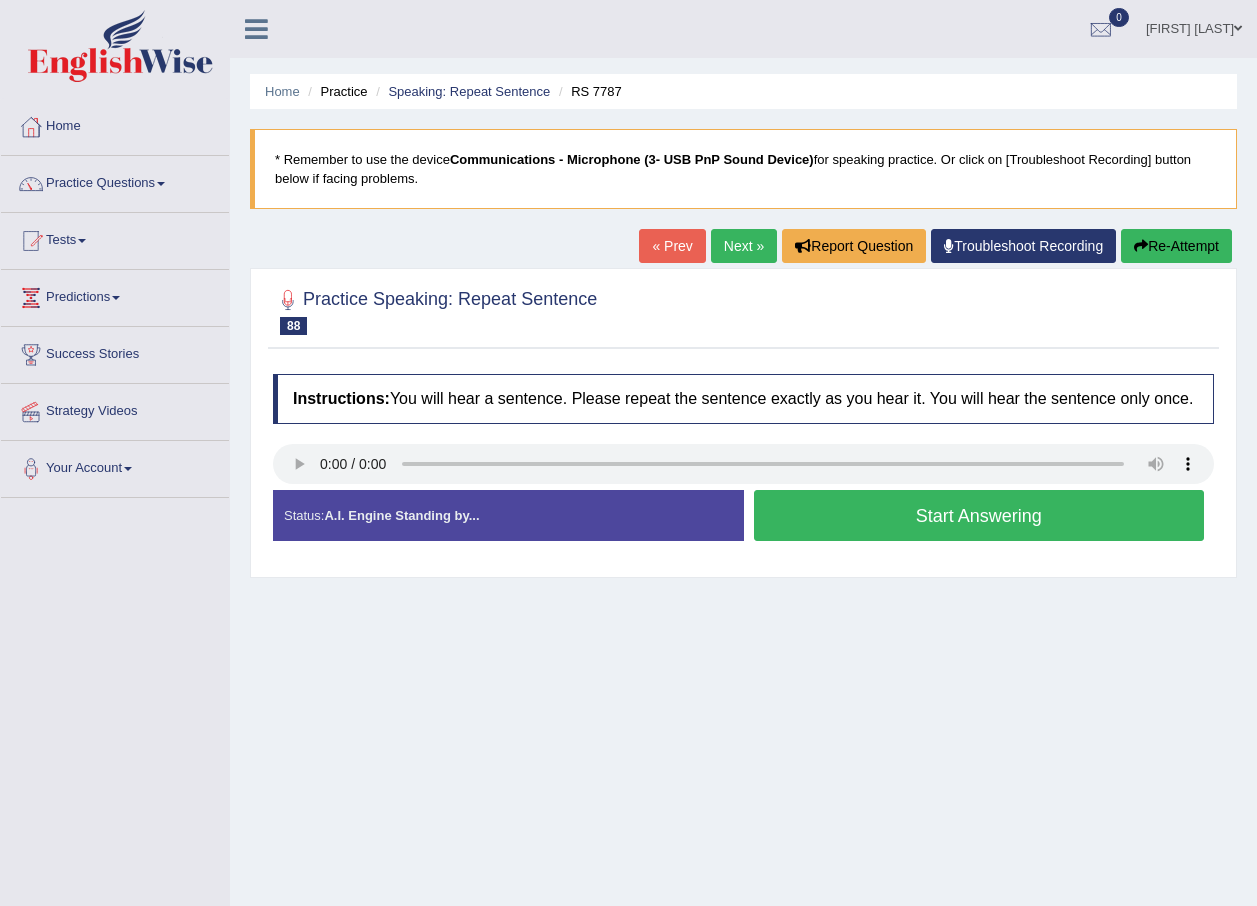 type 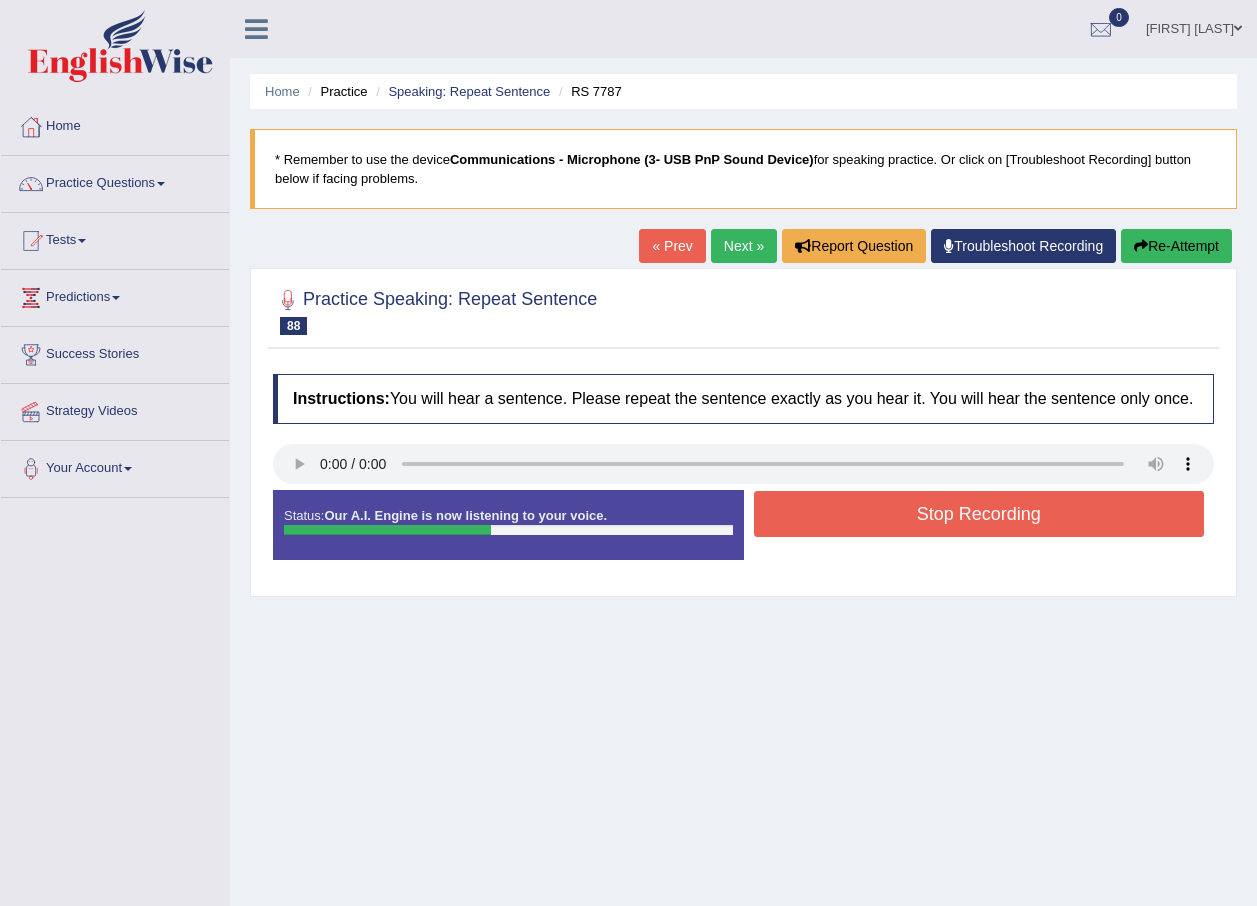 click on "Stop Recording" at bounding box center (979, 514) 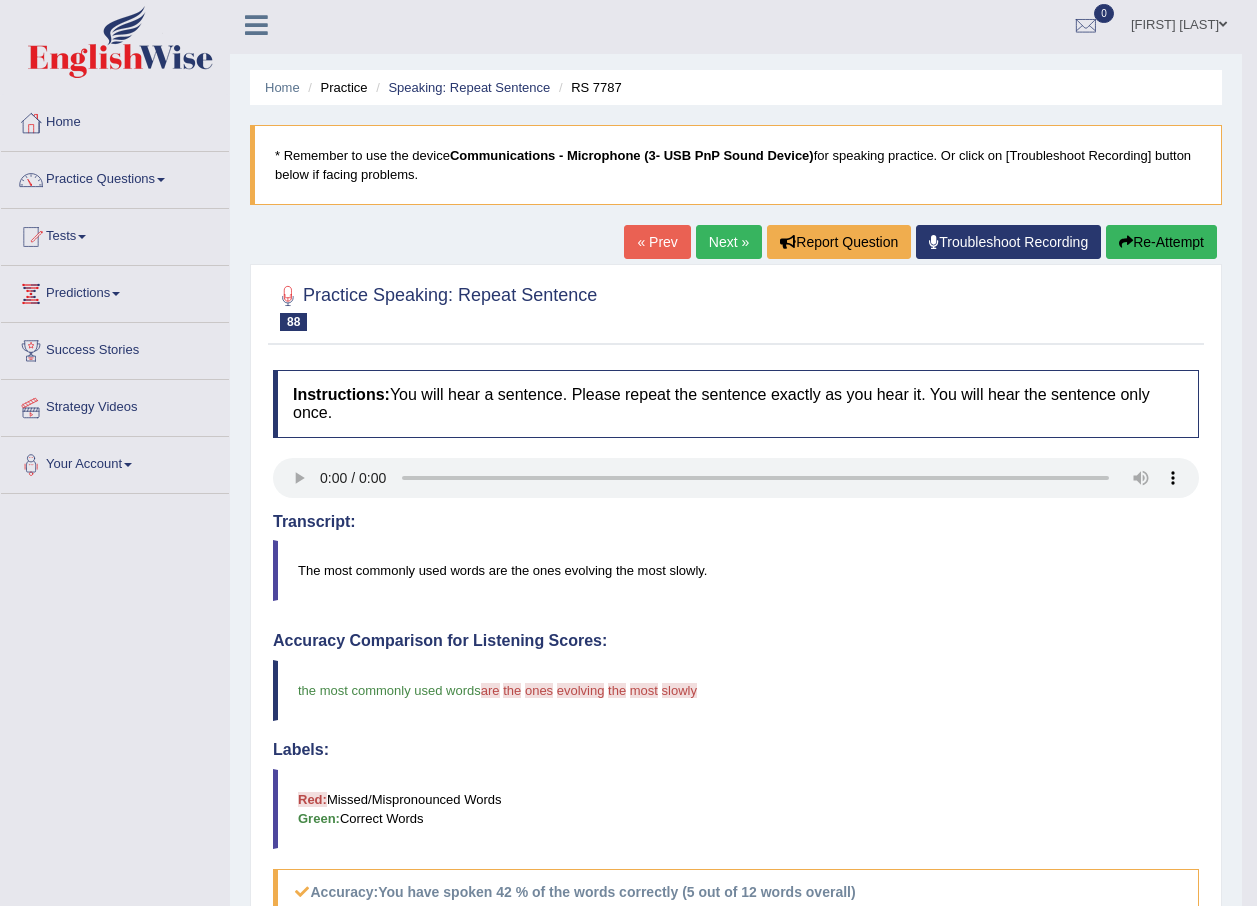 scroll, scrollTop: 0, scrollLeft: 0, axis: both 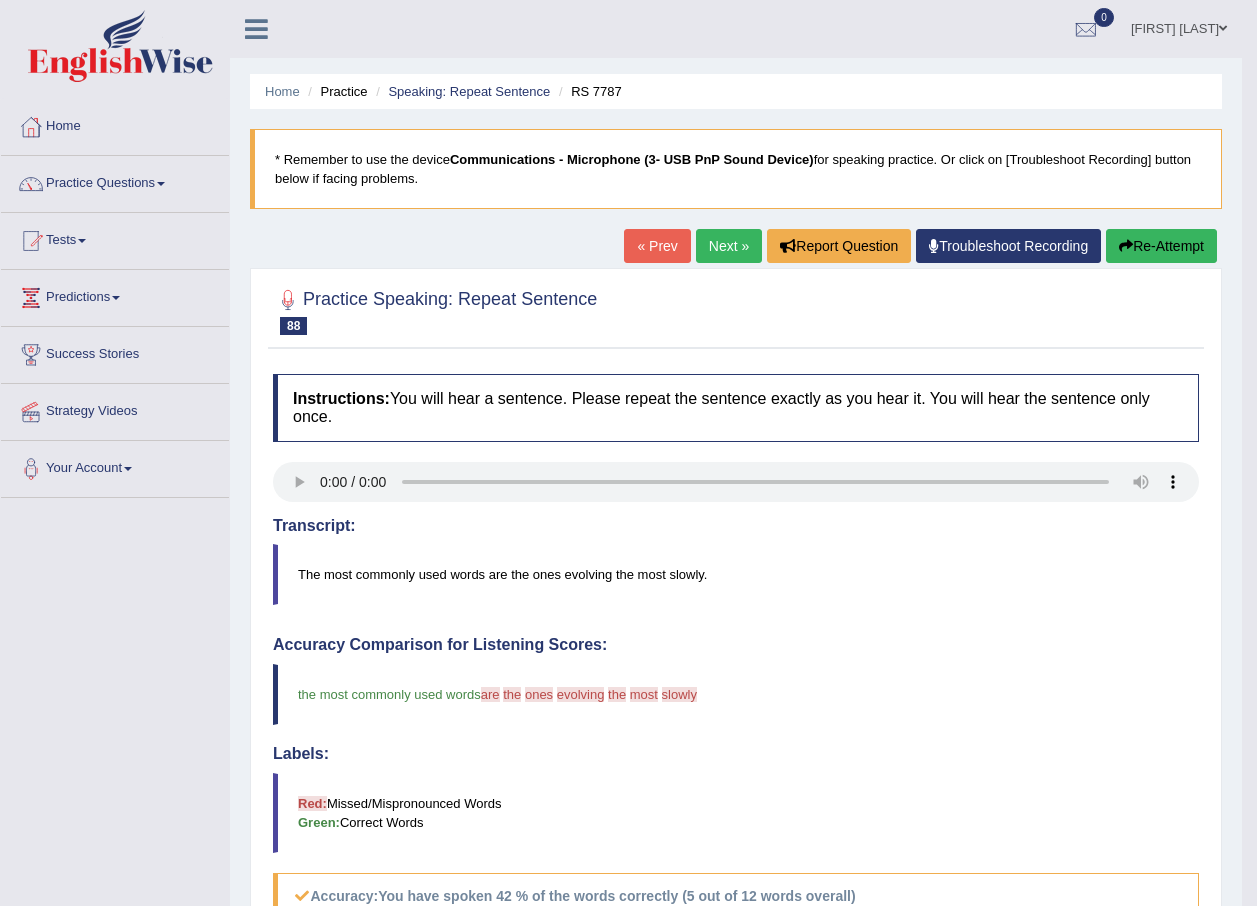 click on "Next »" at bounding box center [729, 246] 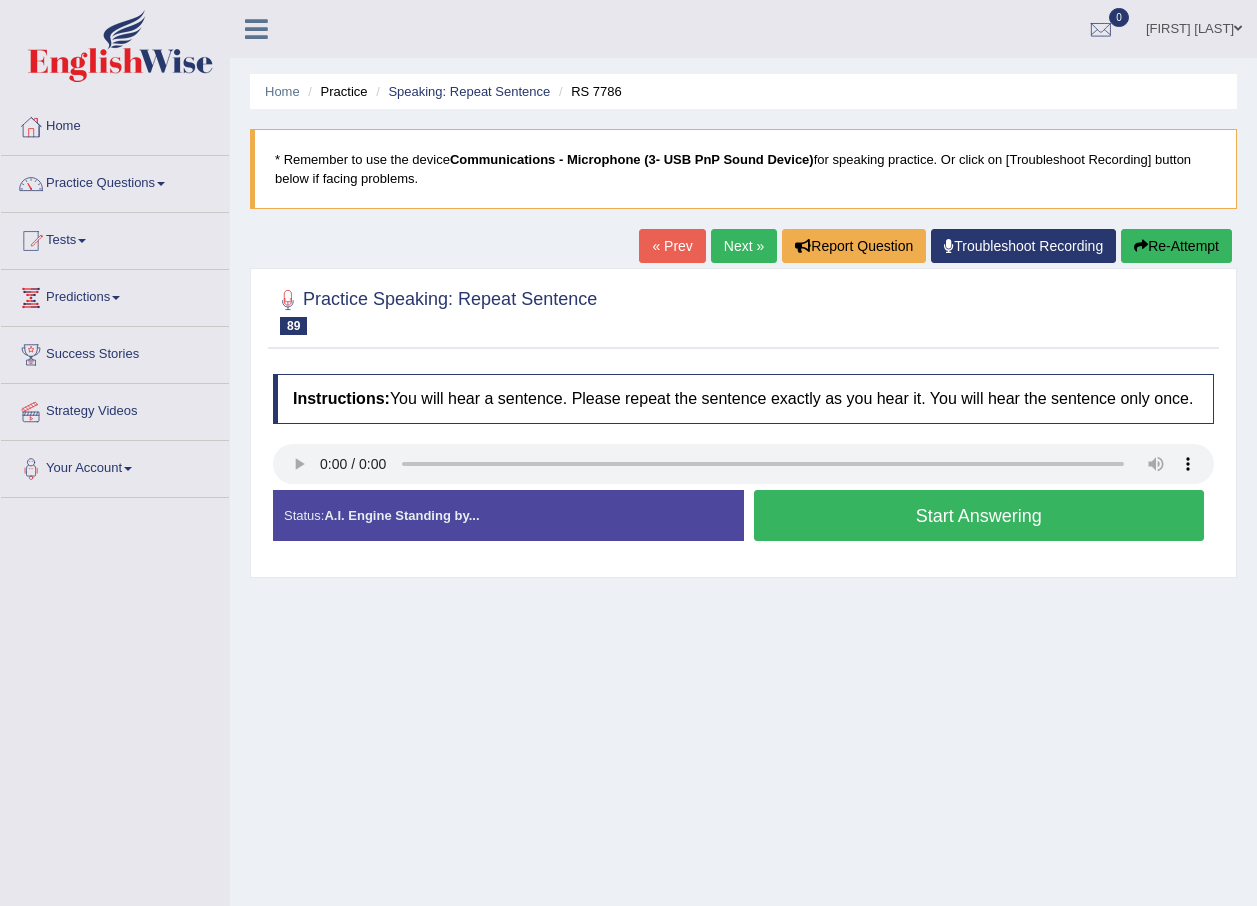 scroll, scrollTop: 0, scrollLeft: 0, axis: both 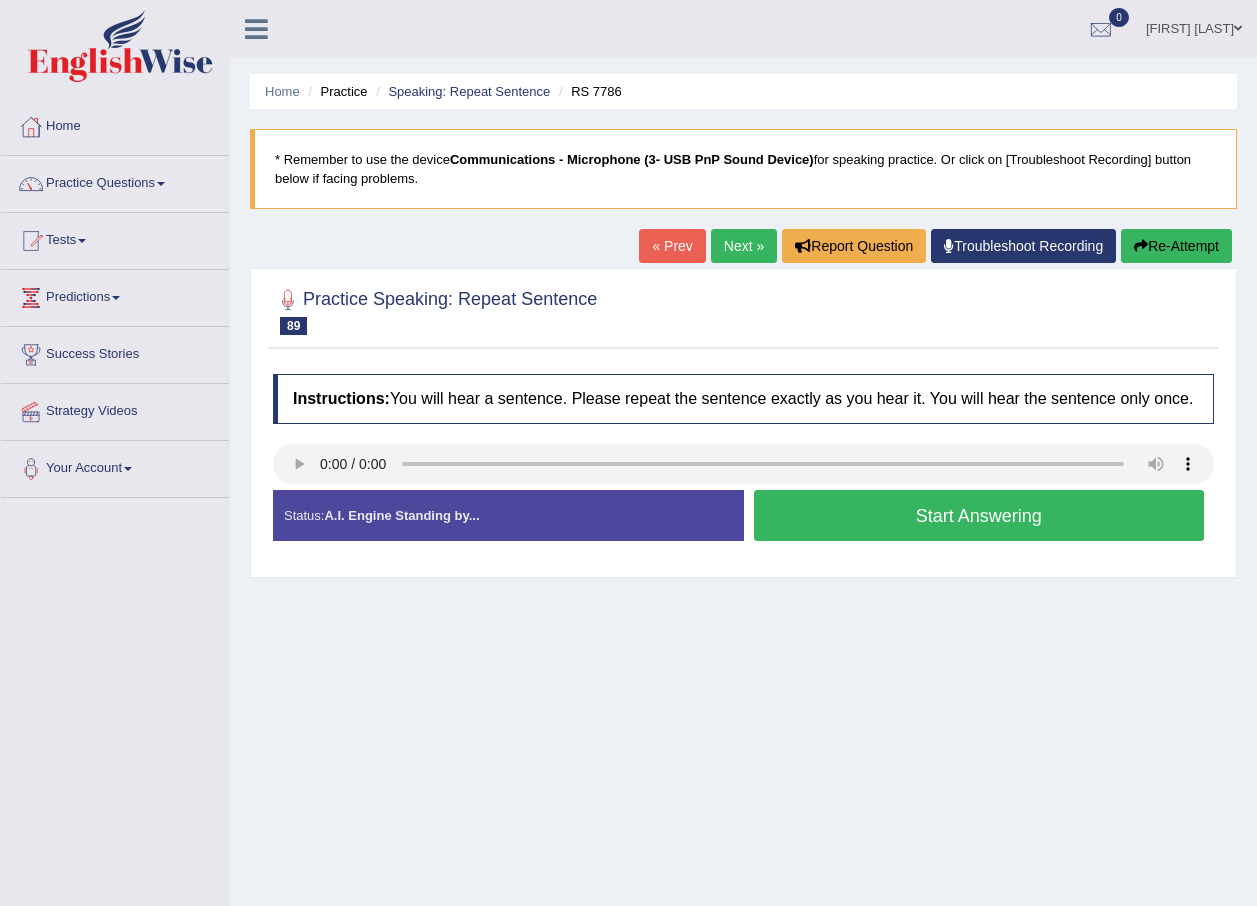 type 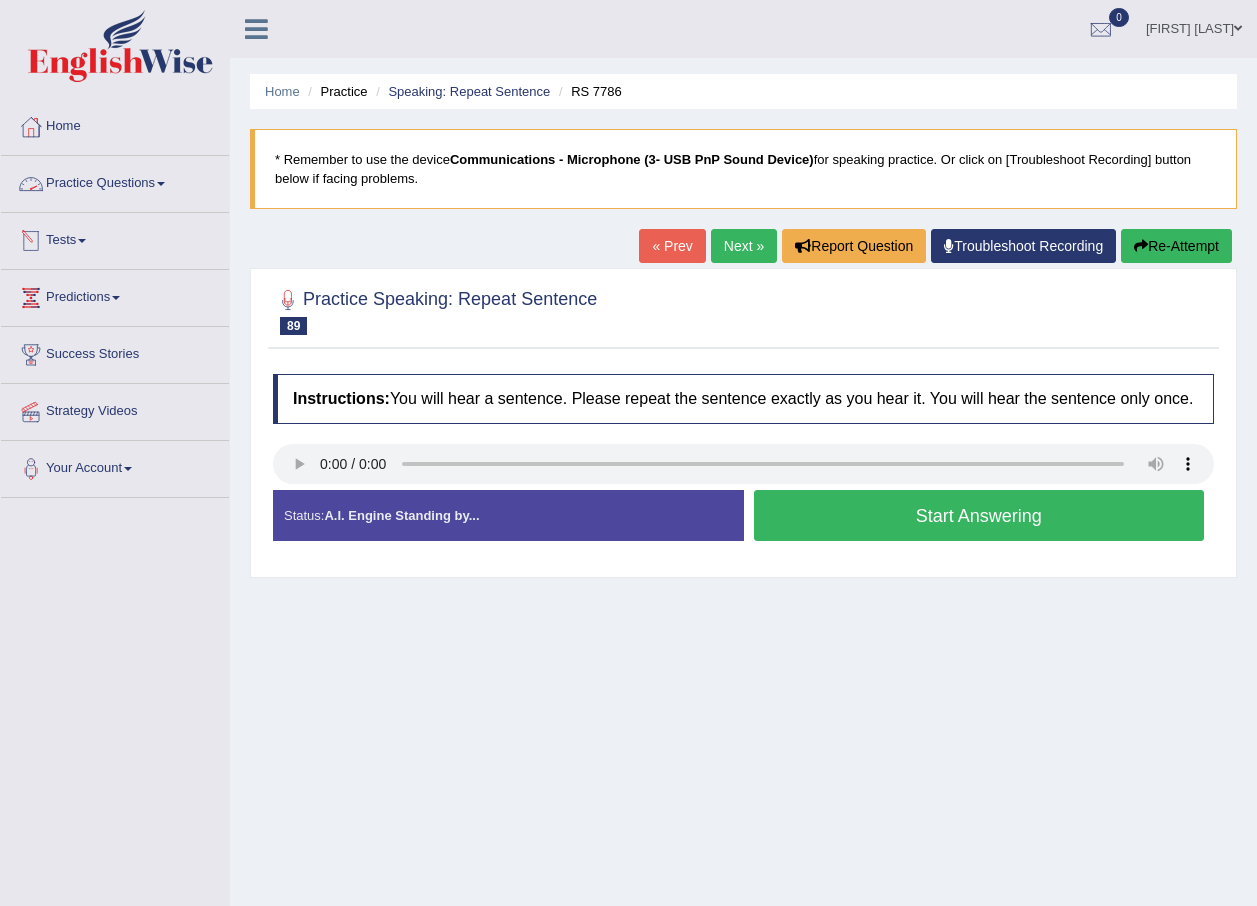 click on "Practice Questions" at bounding box center (115, 181) 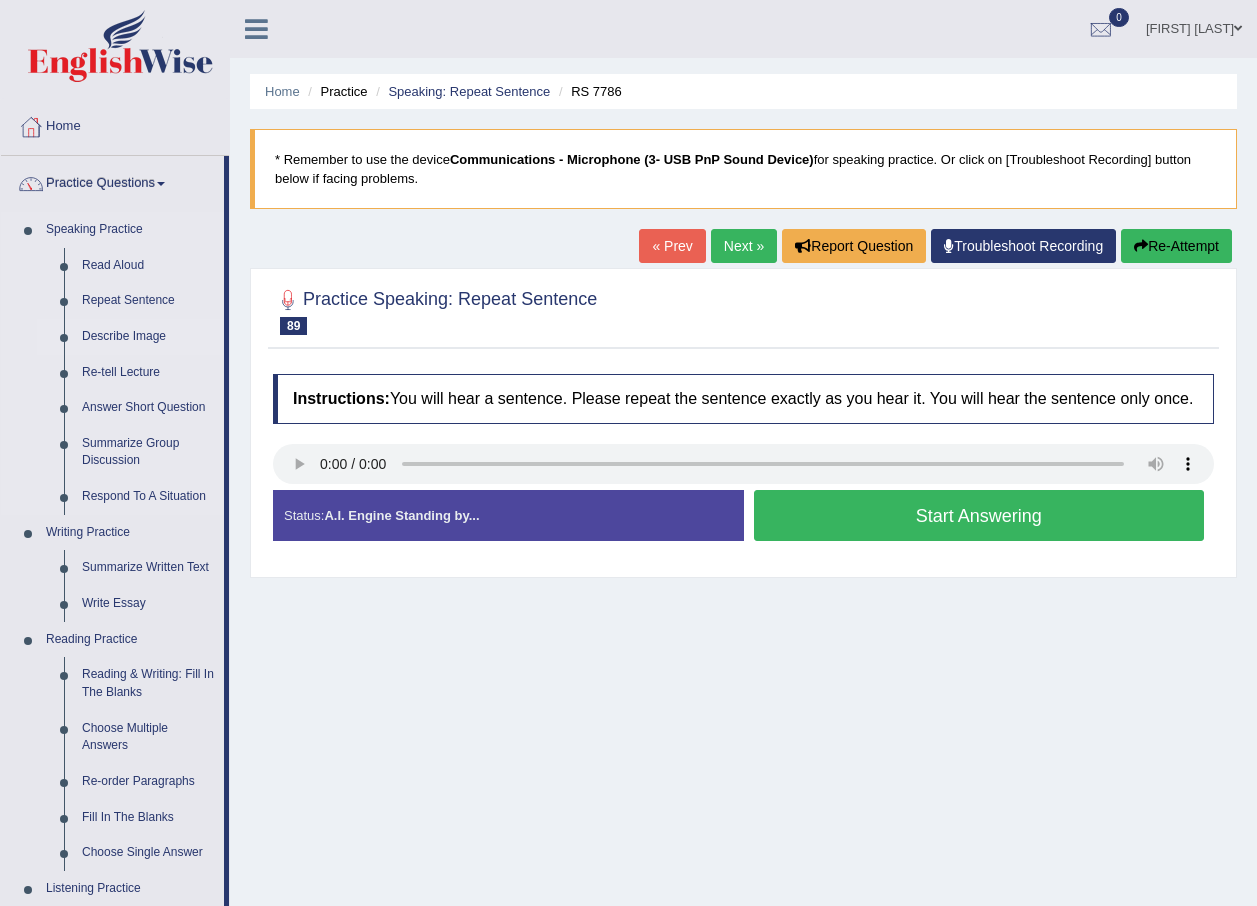 click on "Describe Image" at bounding box center (148, 337) 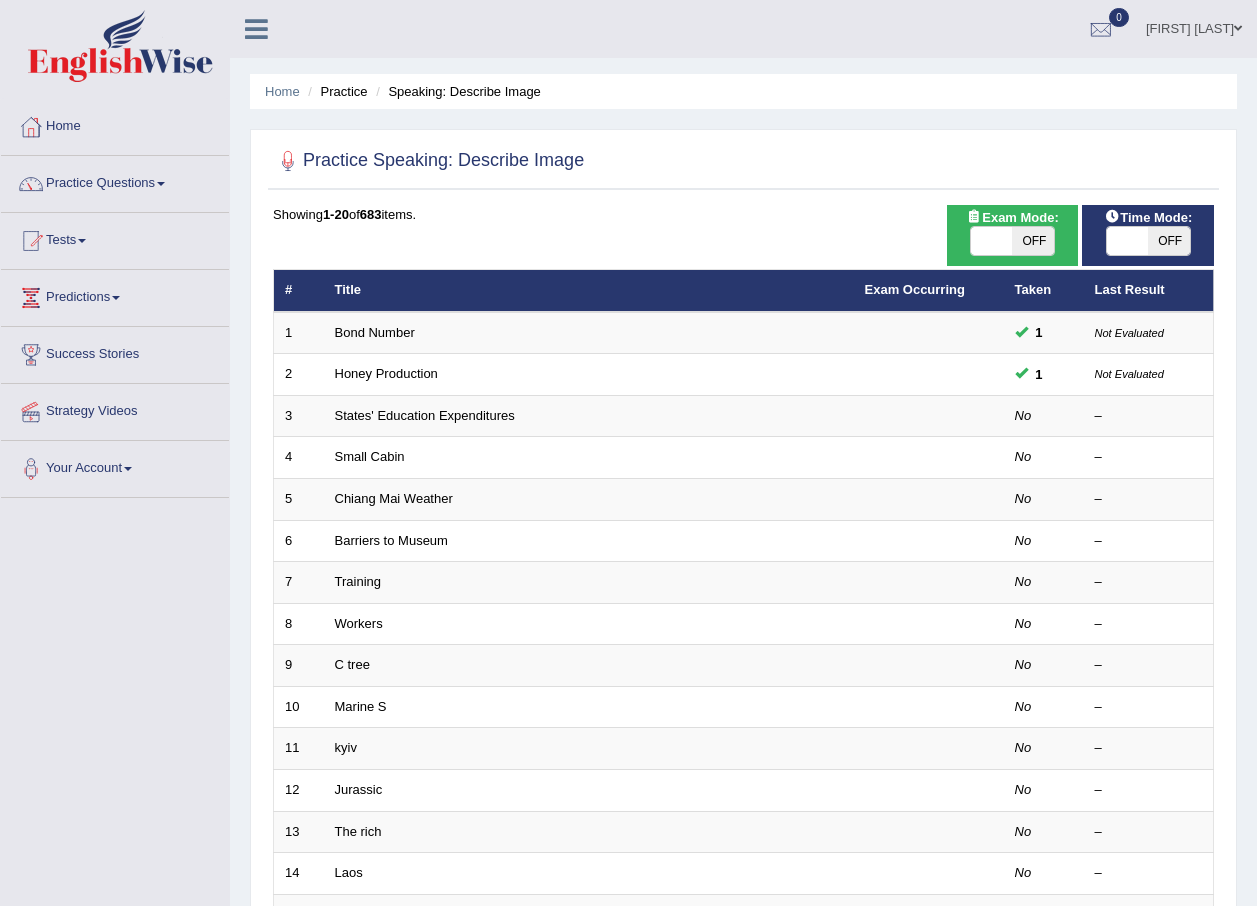 scroll, scrollTop: 0, scrollLeft: 0, axis: both 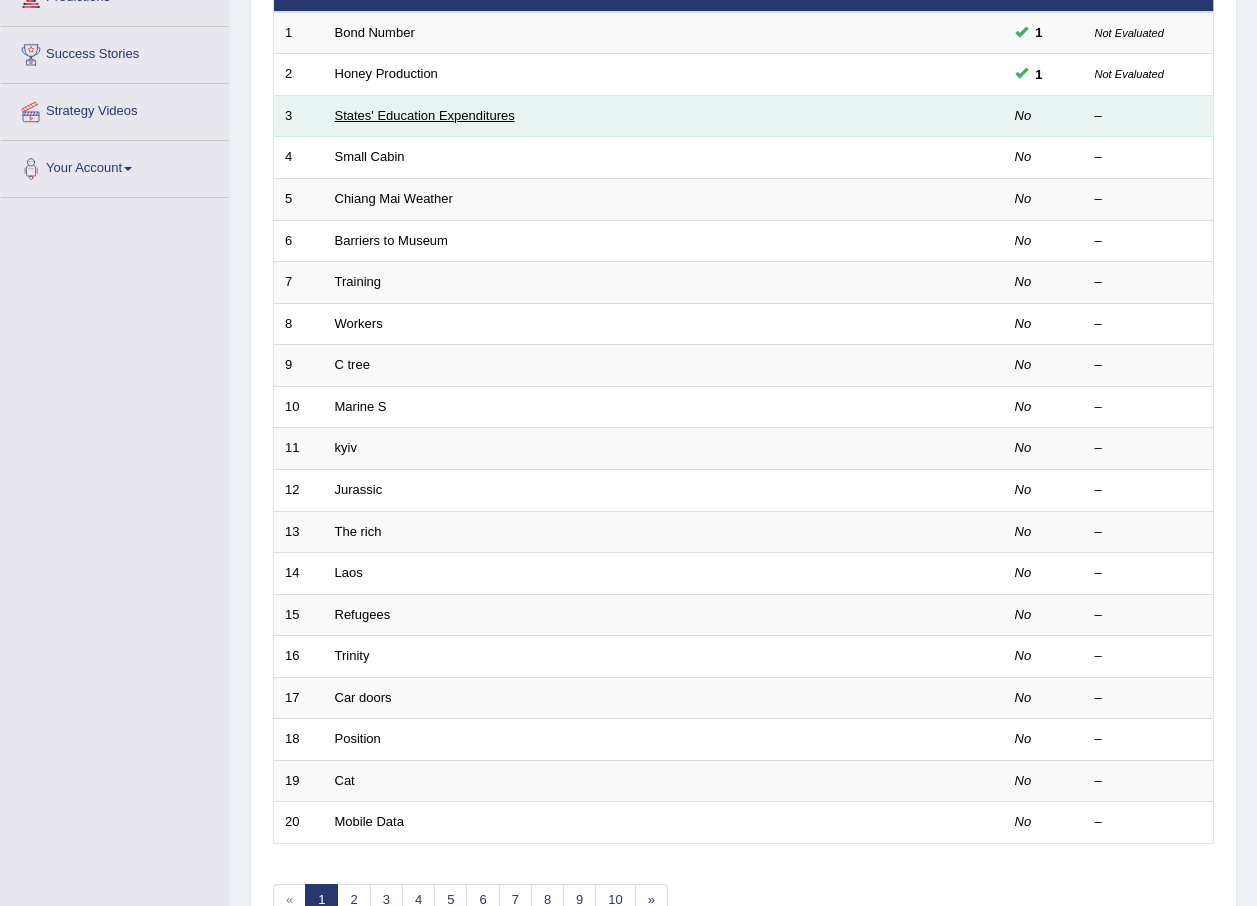 click on "States' Education Expenditures" at bounding box center [425, 115] 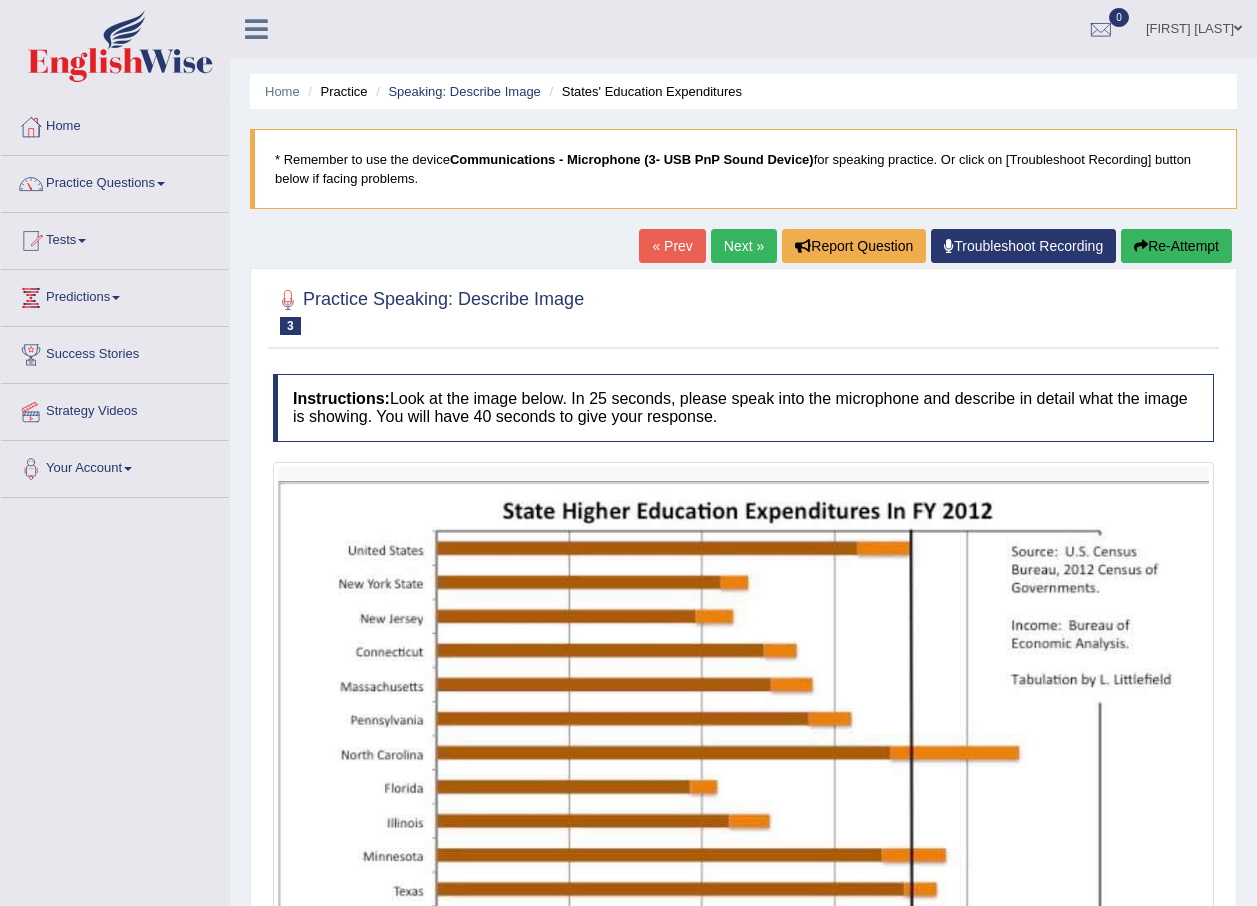 scroll, scrollTop: 0, scrollLeft: 0, axis: both 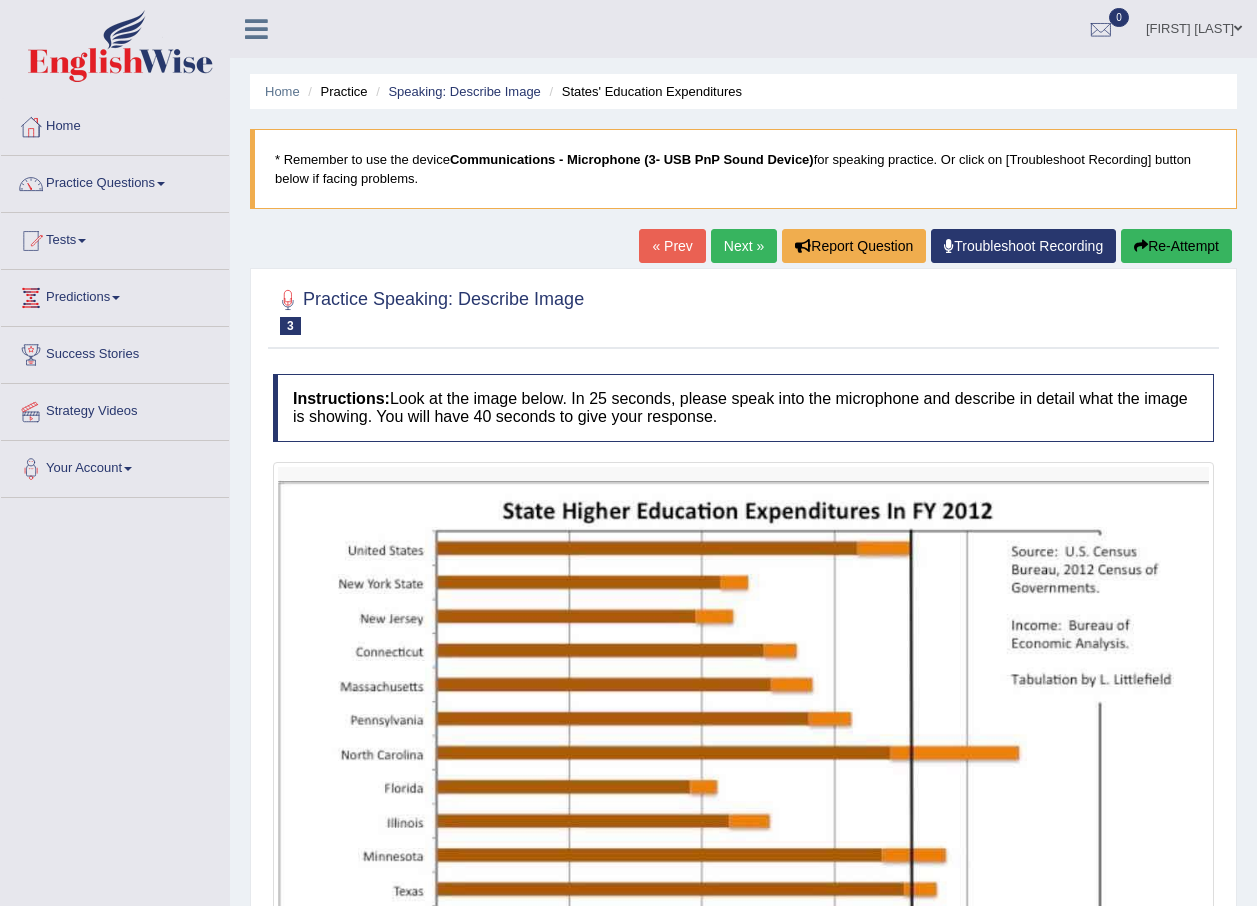 click on "Next »" at bounding box center (744, 246) 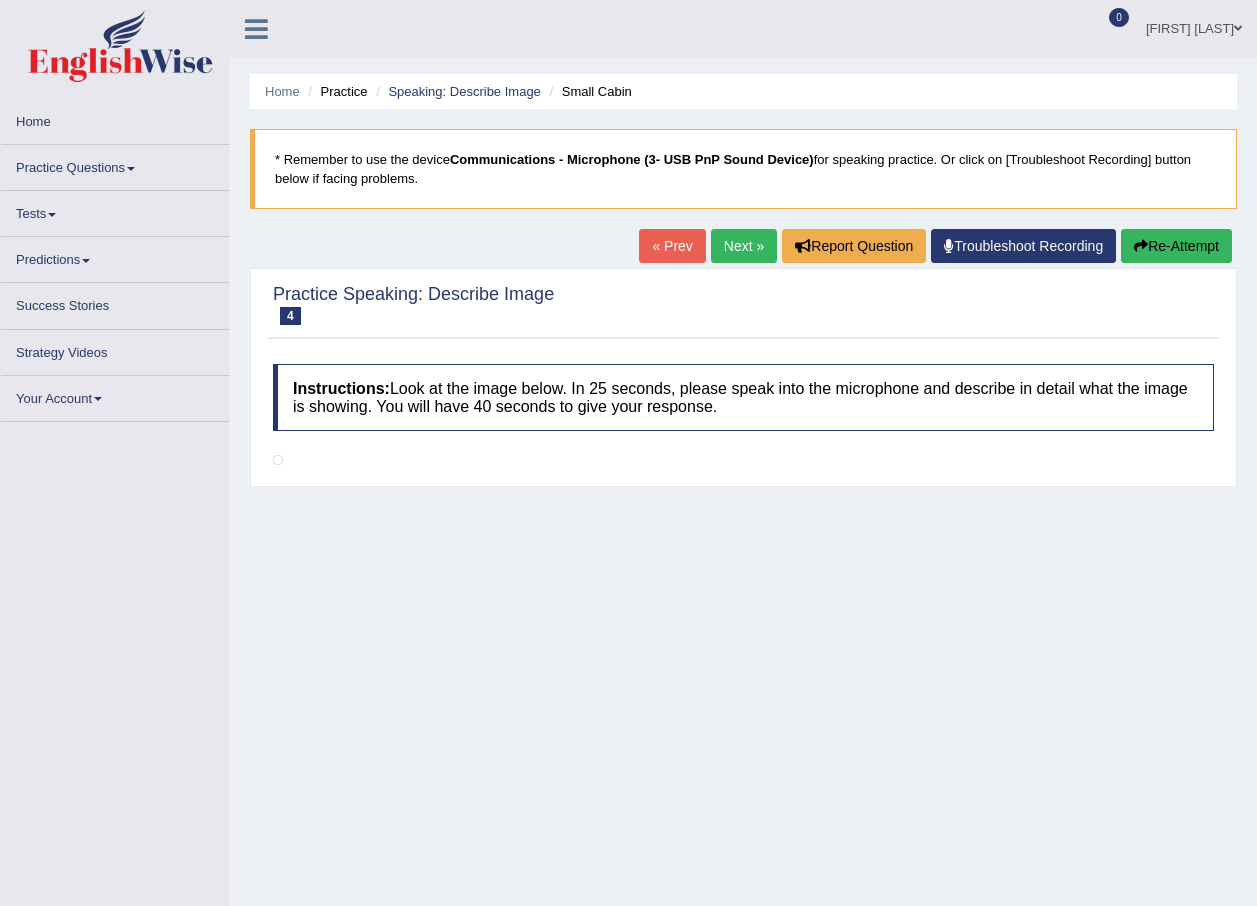scroll, scrollTop: 0, scrollLeft: 0, axis: both 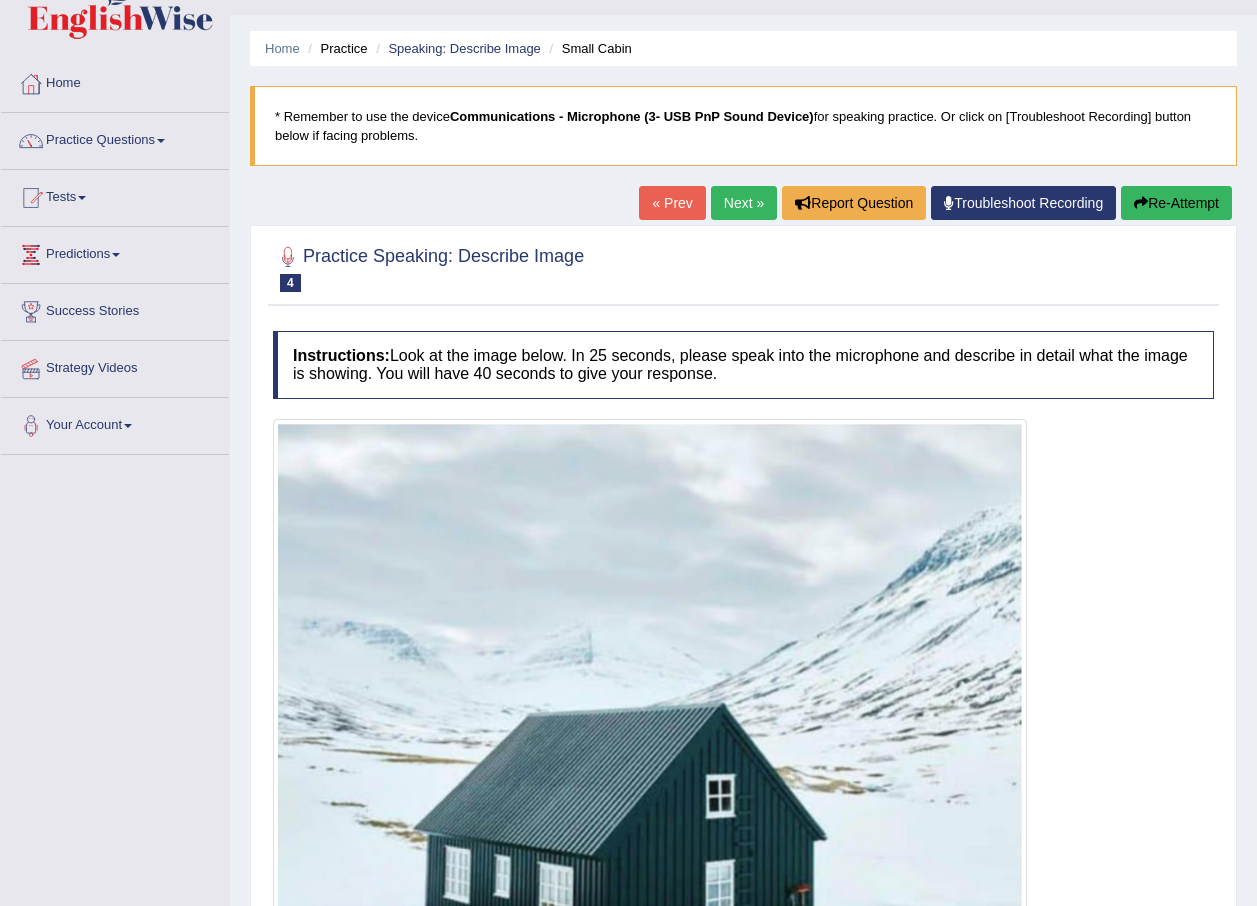 click on "Next »" at bounding box center (744, 203) 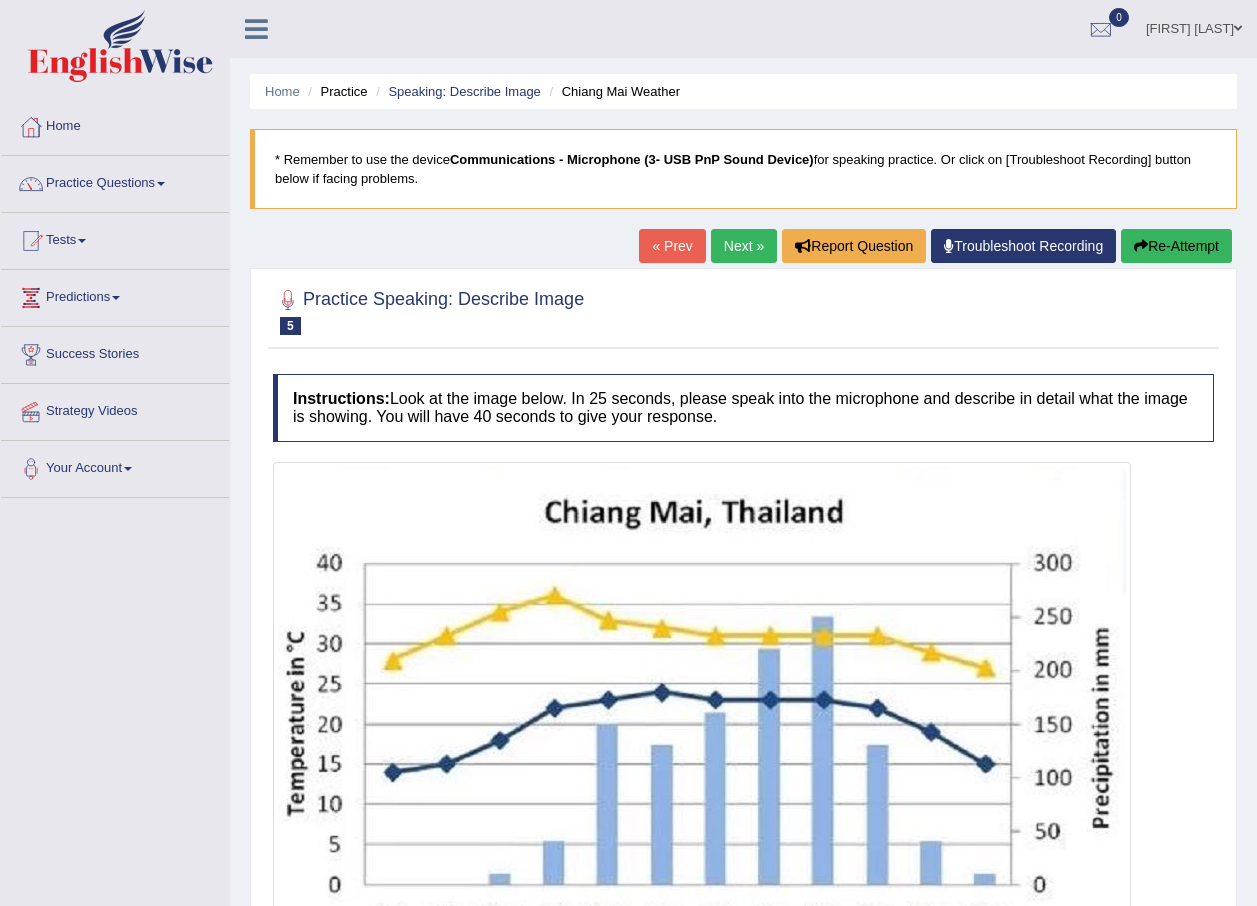 scroll, scrollTop: 0, scrollLeft: 0, axis: both 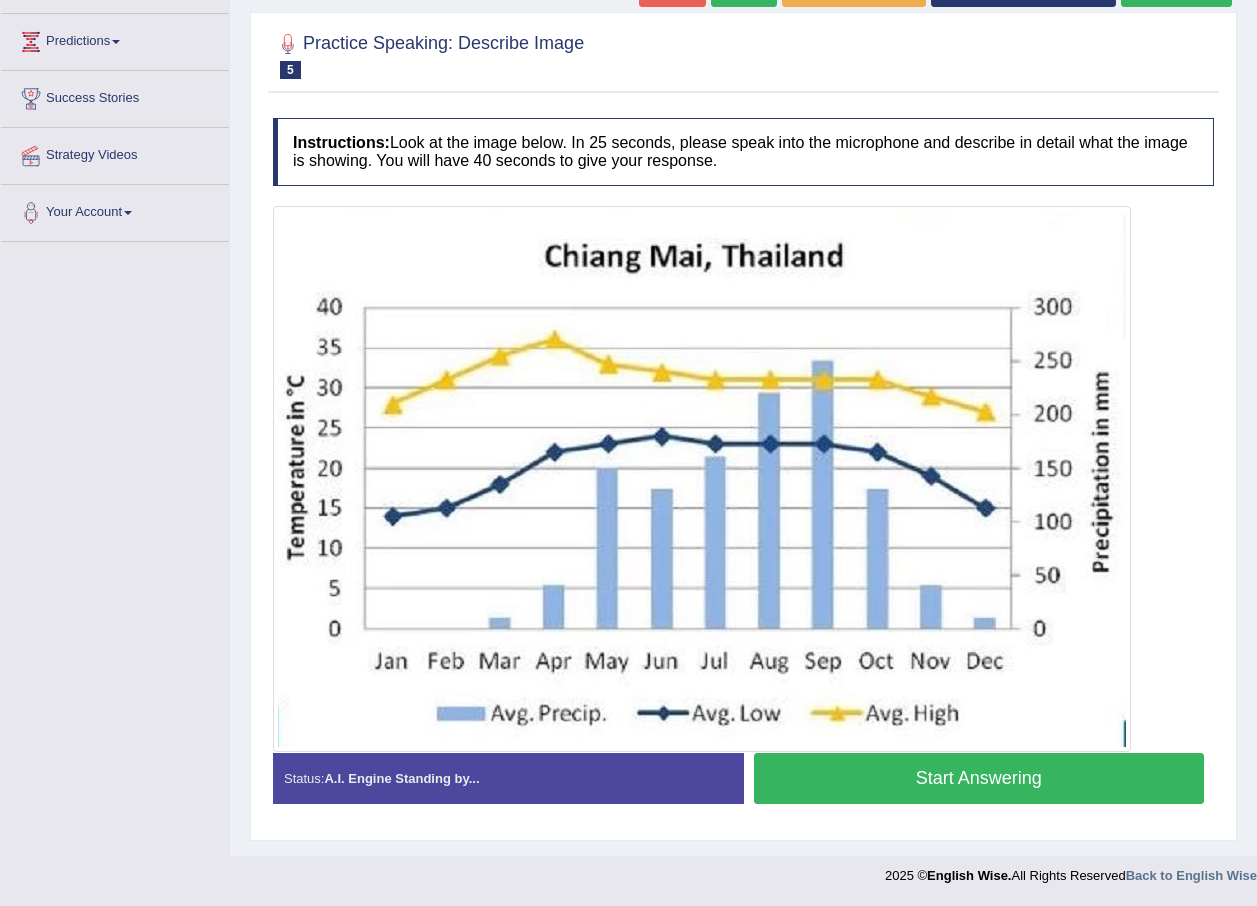 click on "Start Answering" at bounding box center [979, 778] 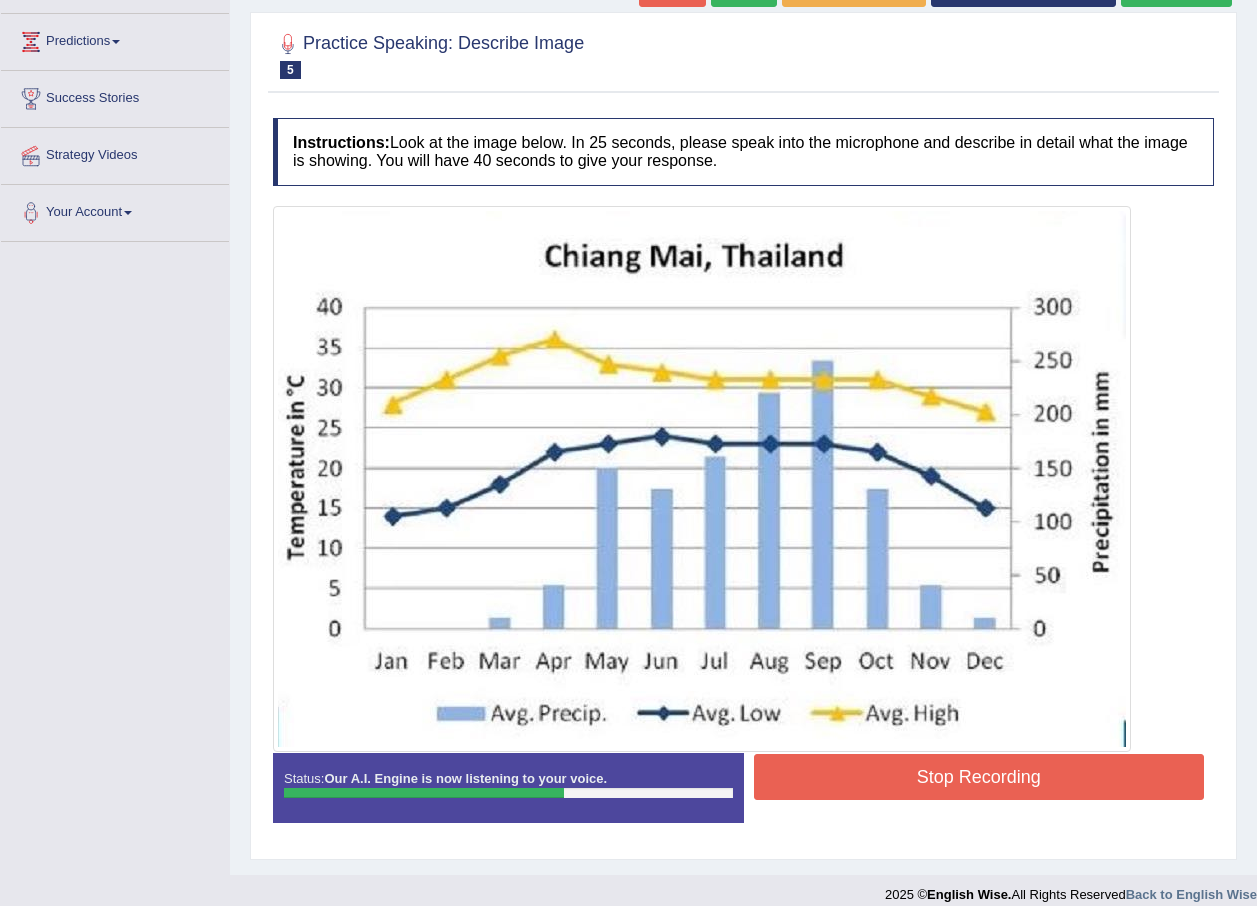 click on "Stop Recording" at bounding box center [979, 777] 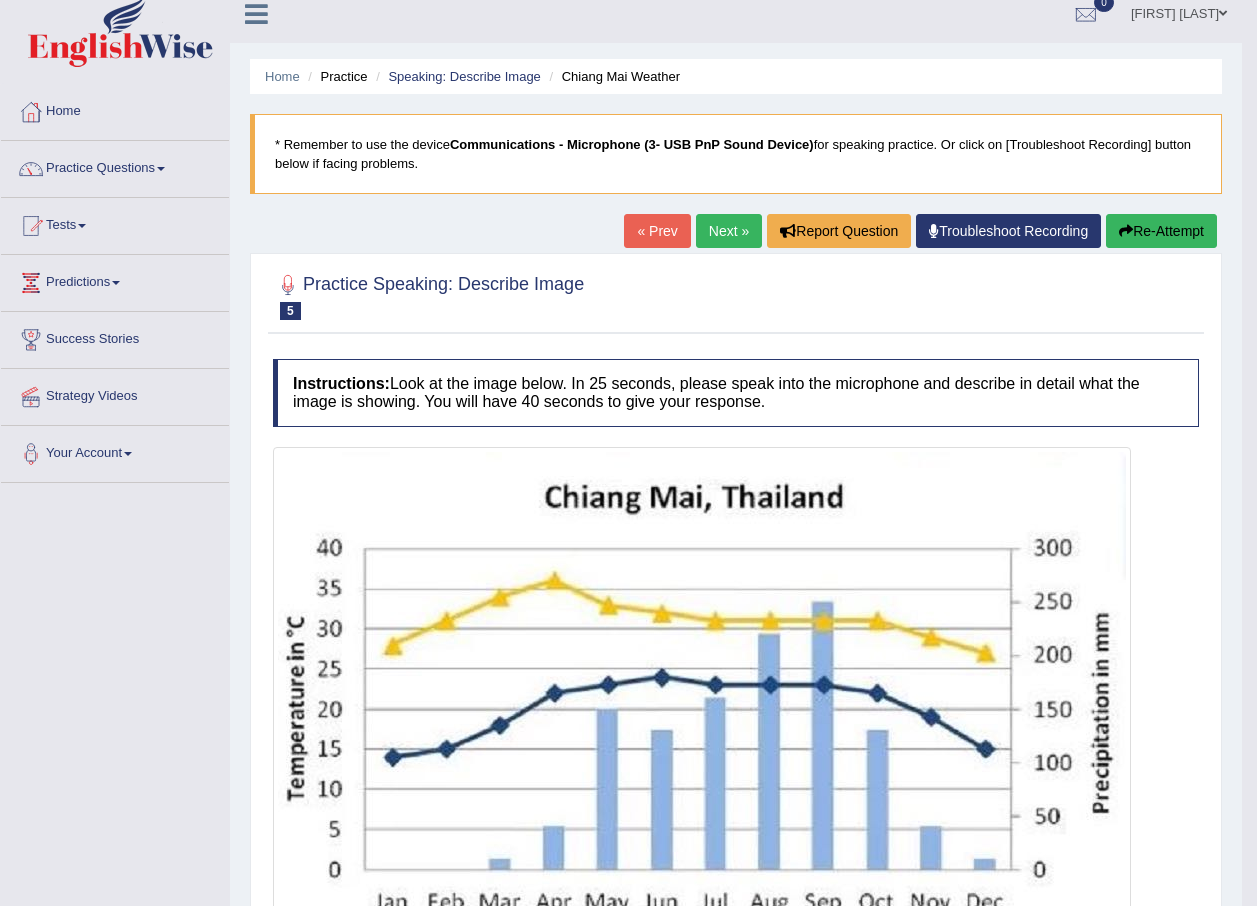scroll, scrollTop: 0, scrollLeft: 0, axis: both 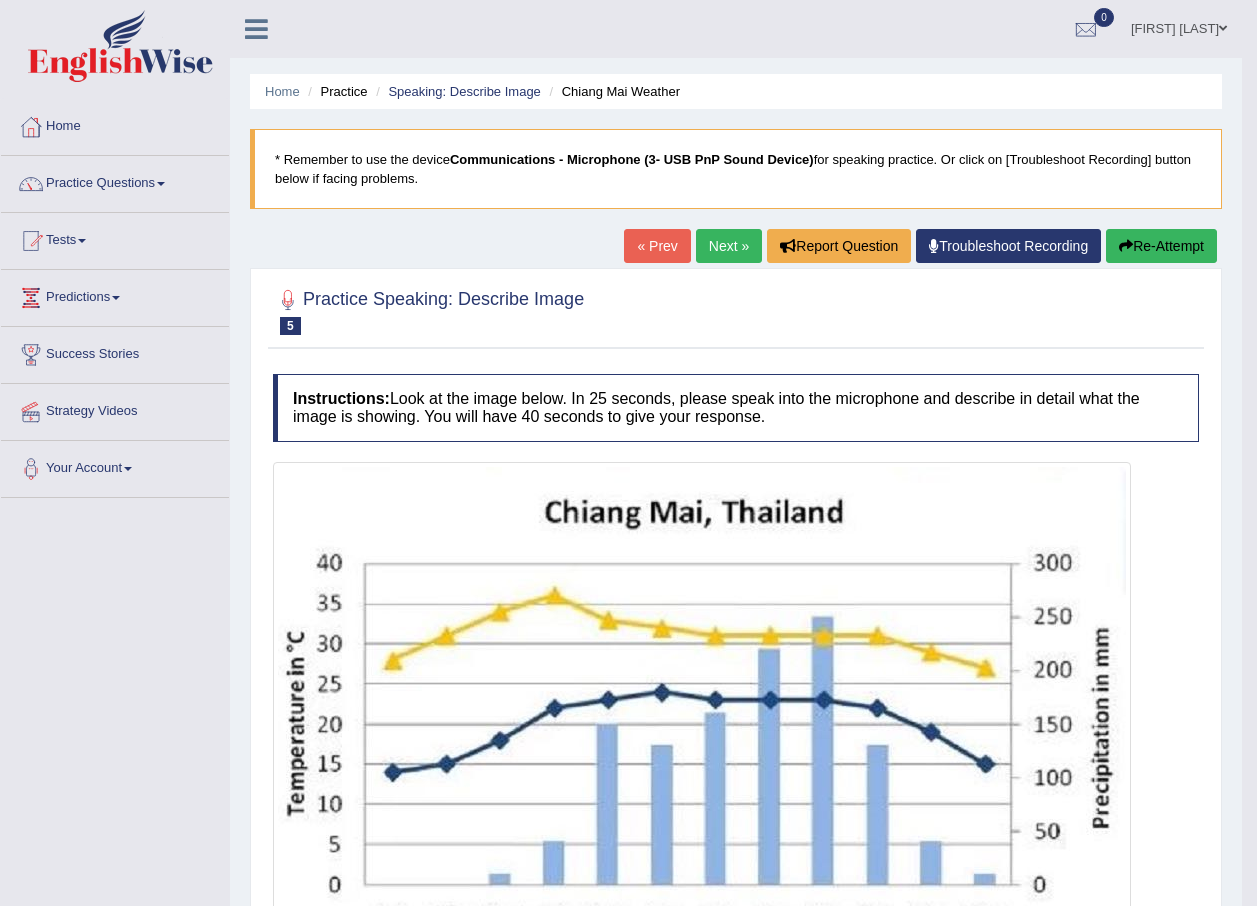 click on "Re-Attempt" at bounding box center [1161, 246] 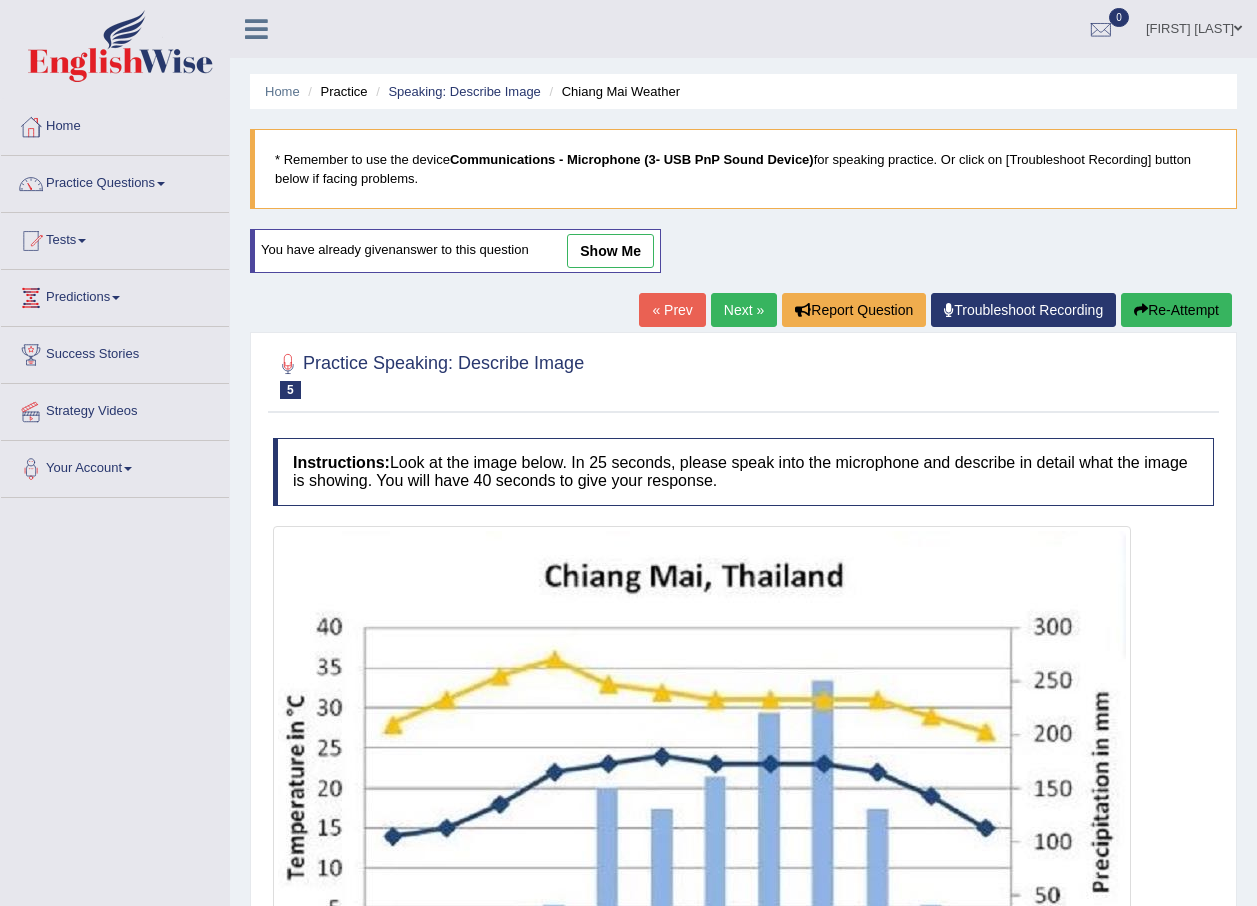 scroll, scrollTop: 0, scrollLeft: 0, axis: both 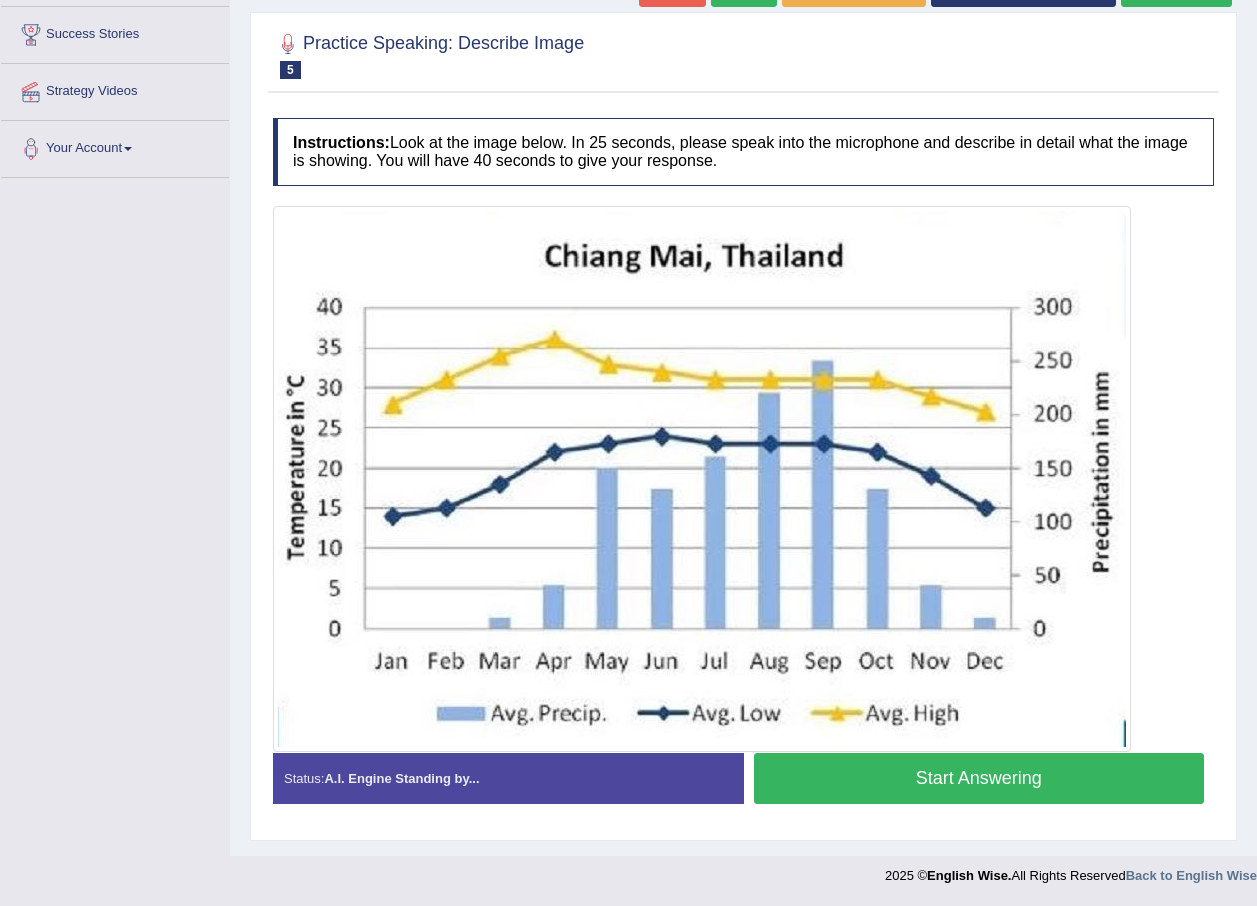 click on "Start Answering" at bounding box center [979, 778] 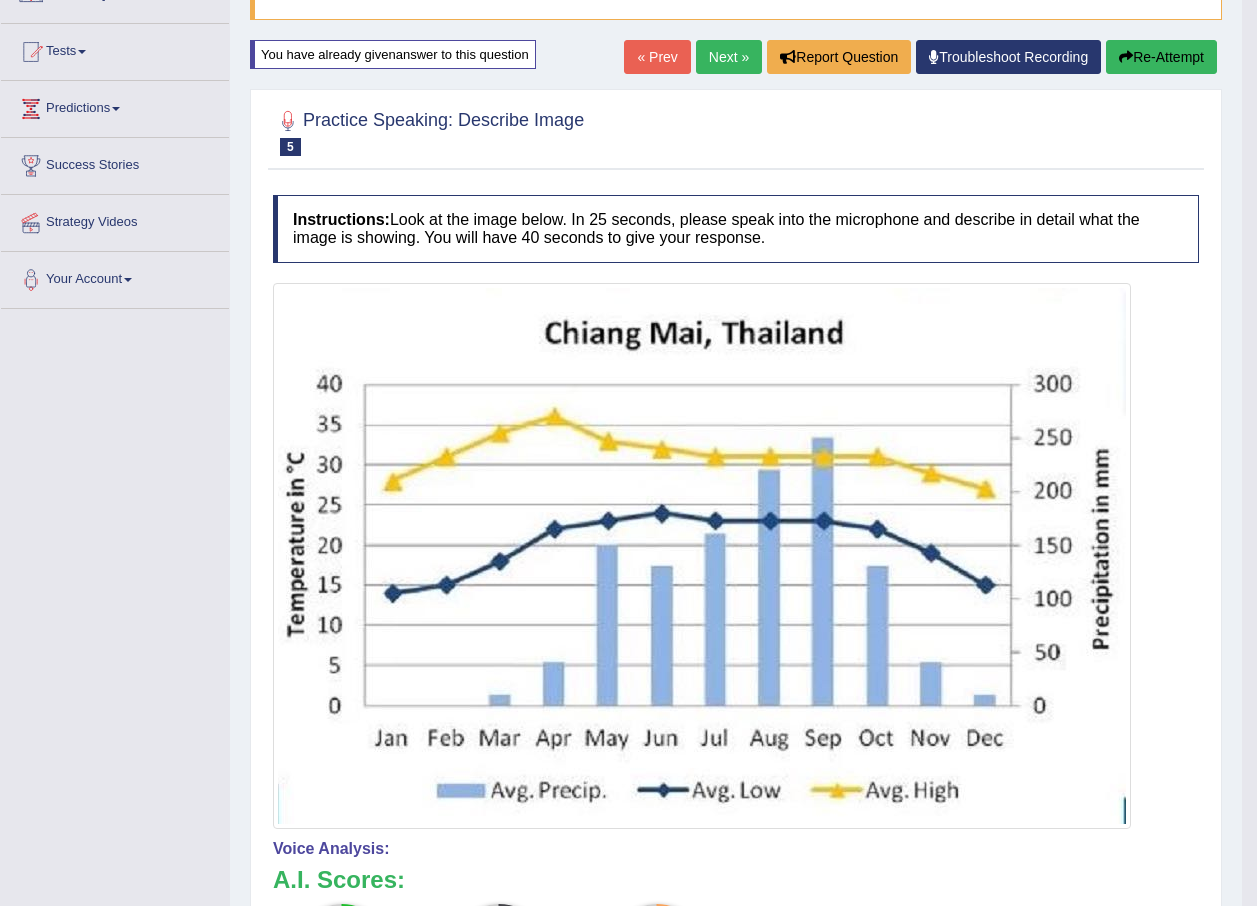 scroll, scrollTop: 89, scrollLeft: 0, axis: vertical 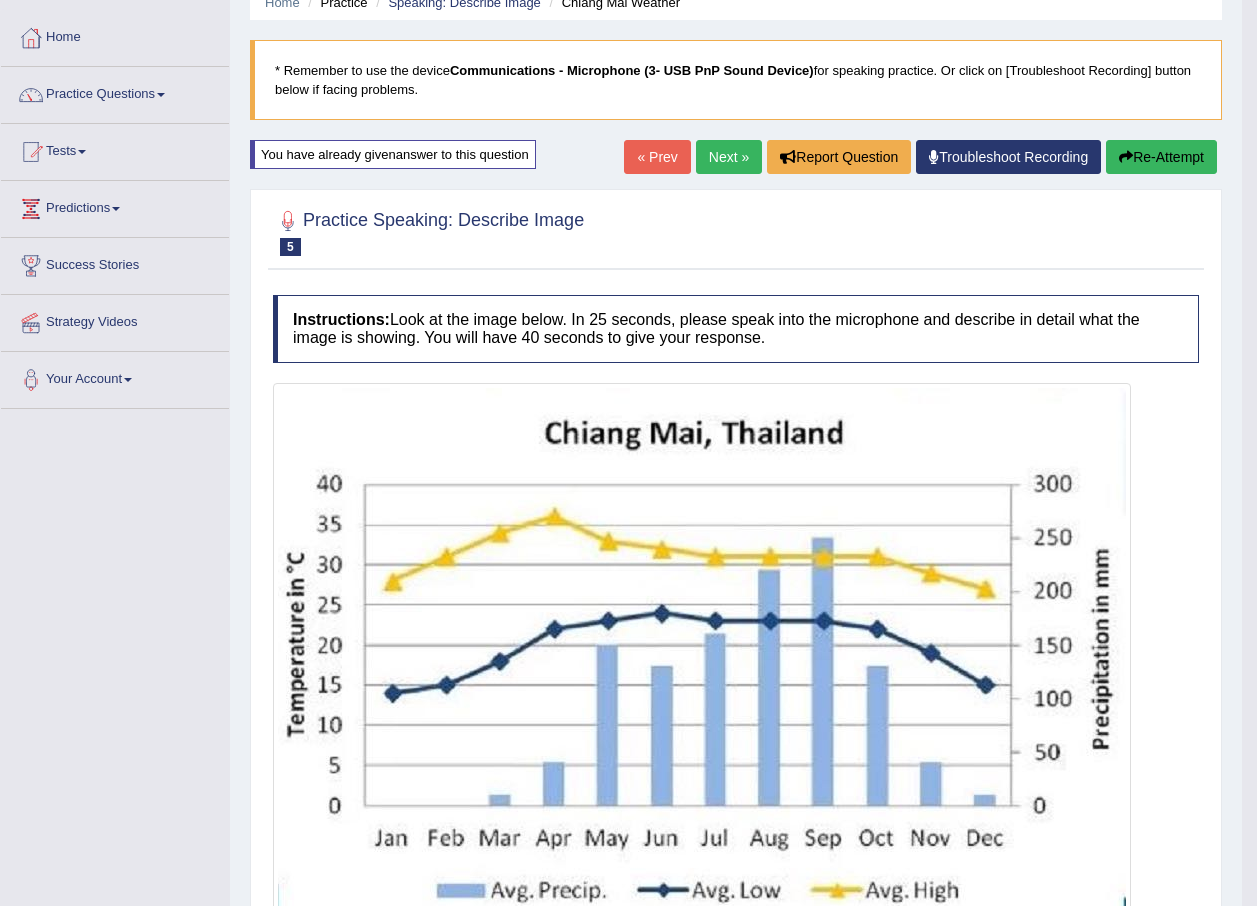 click on "Re-Attempt" at bounding box center (1161, 157) 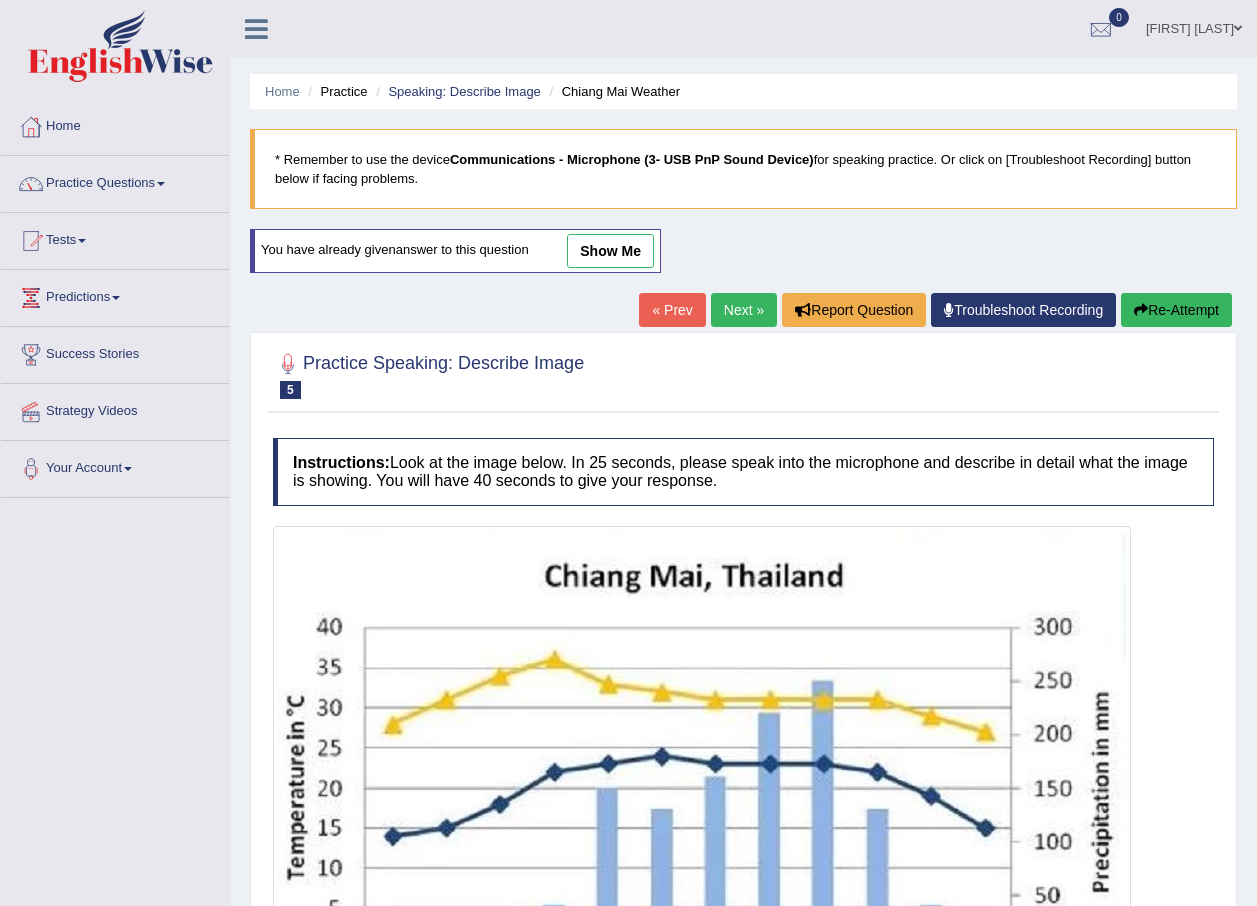 scroll, scrollTop: 89, scrollLeft: 0, axis: vertical 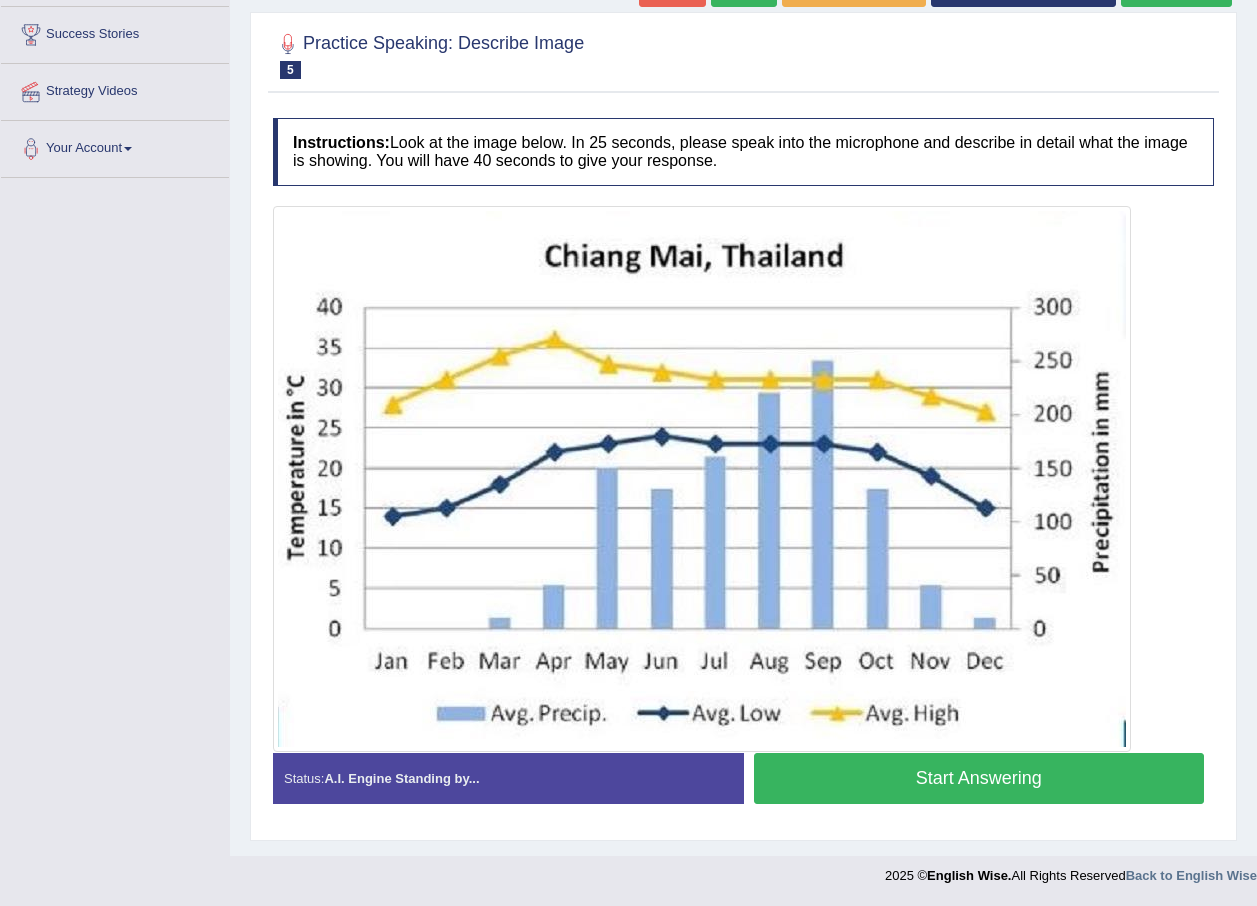 click on "Start Answering" at bounding box center [979, 778] 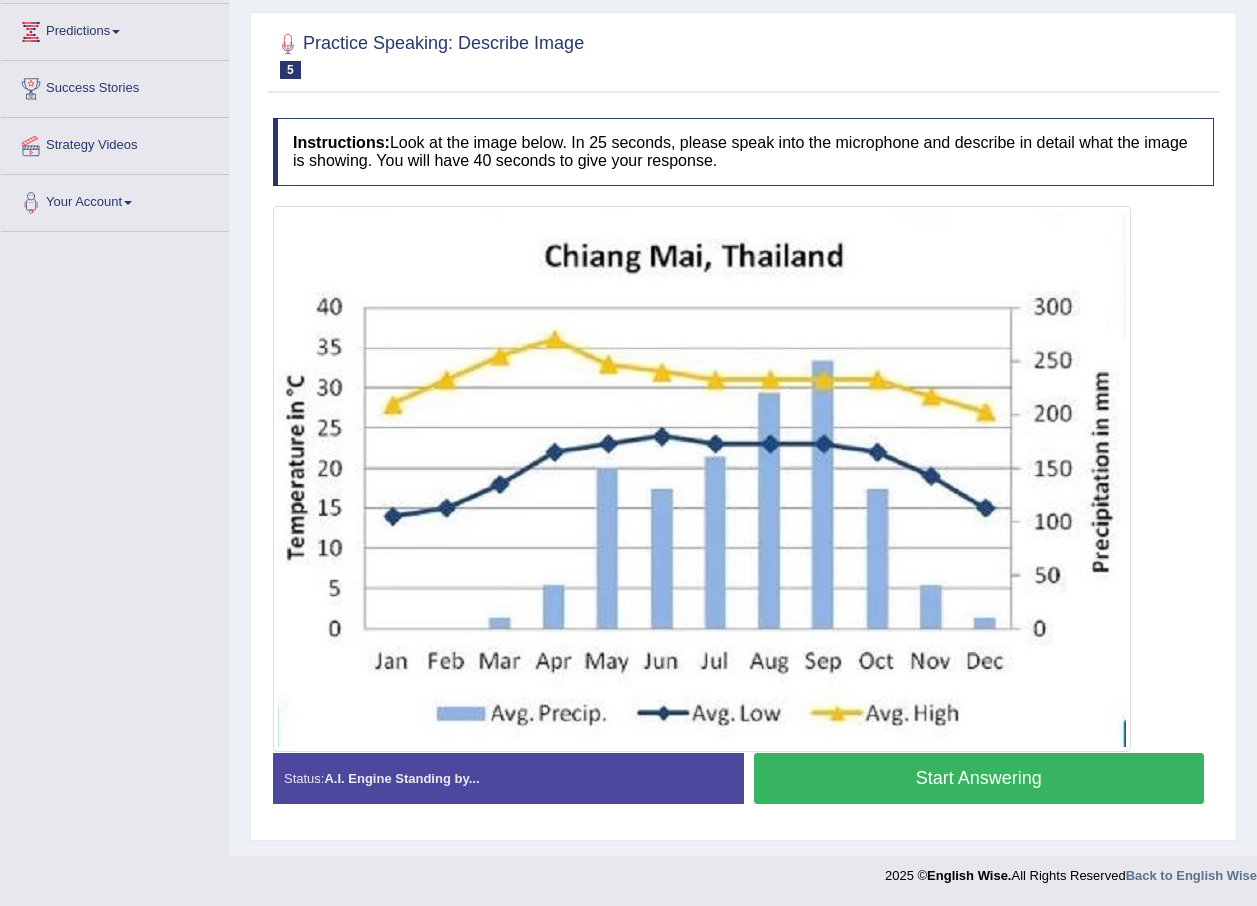 scroll, scrollTop: 266, scrollLeft: 0, axis: vertical 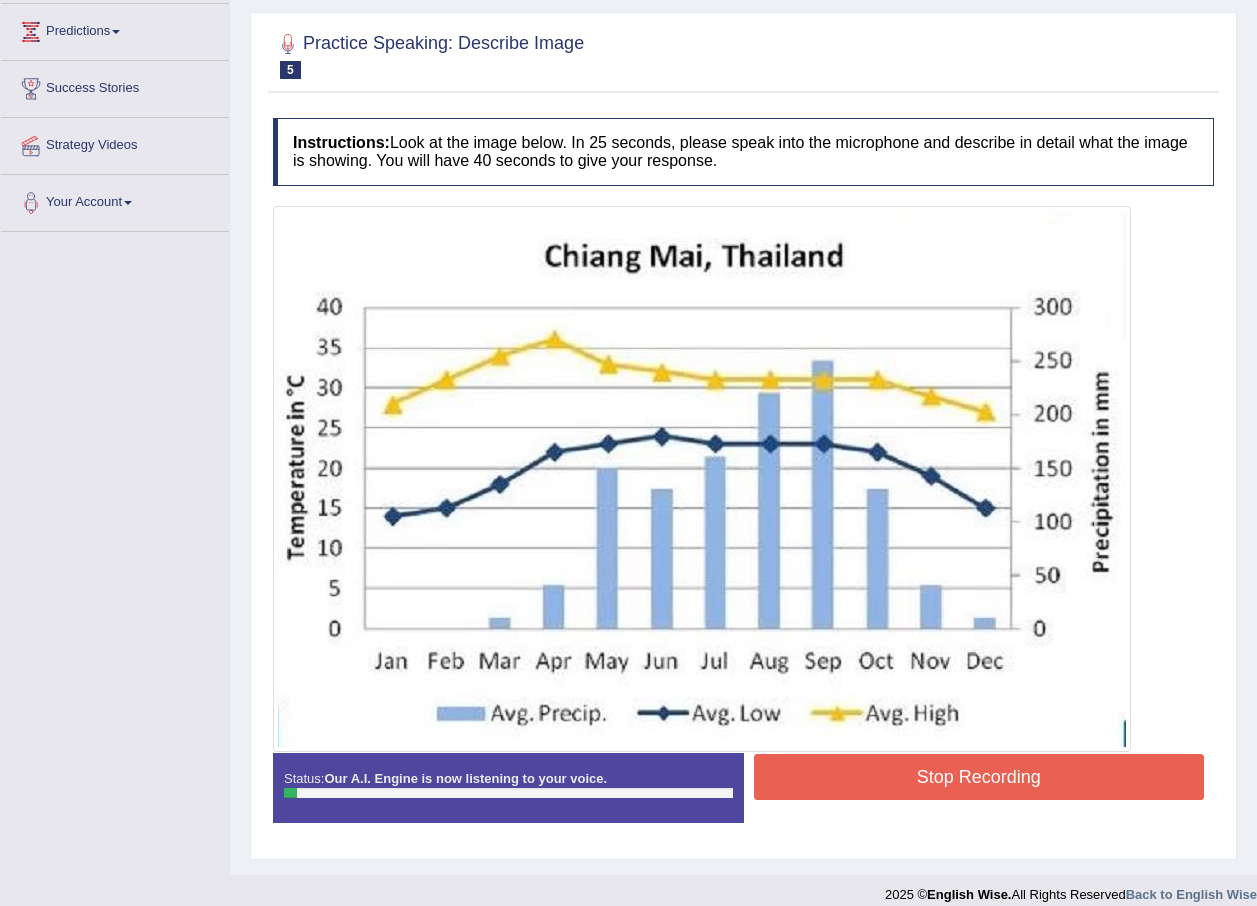 click on "Stop Recording" at bounding box center [979, 777] 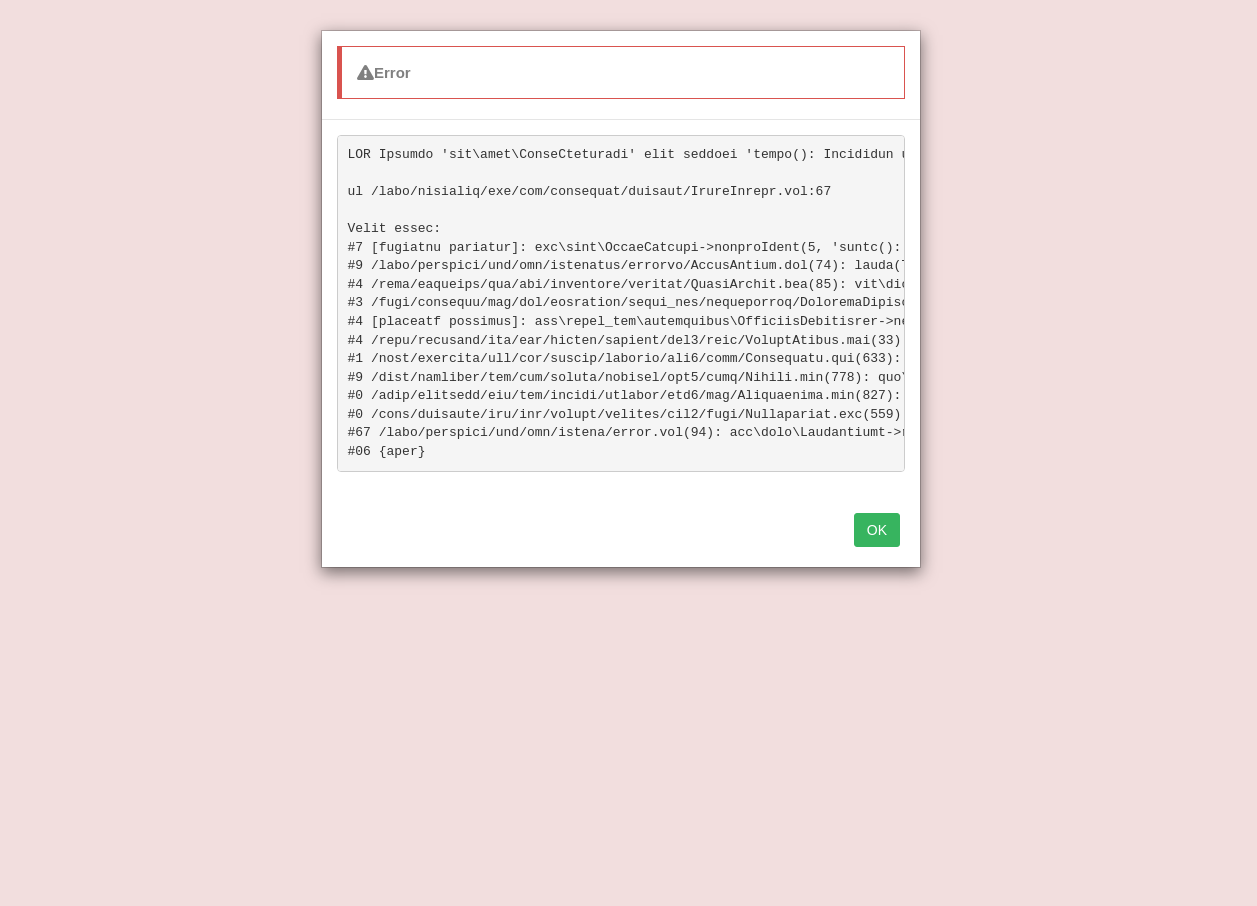 scroll, scrollTop: 66, scrollLeft: 0, axis: vertical 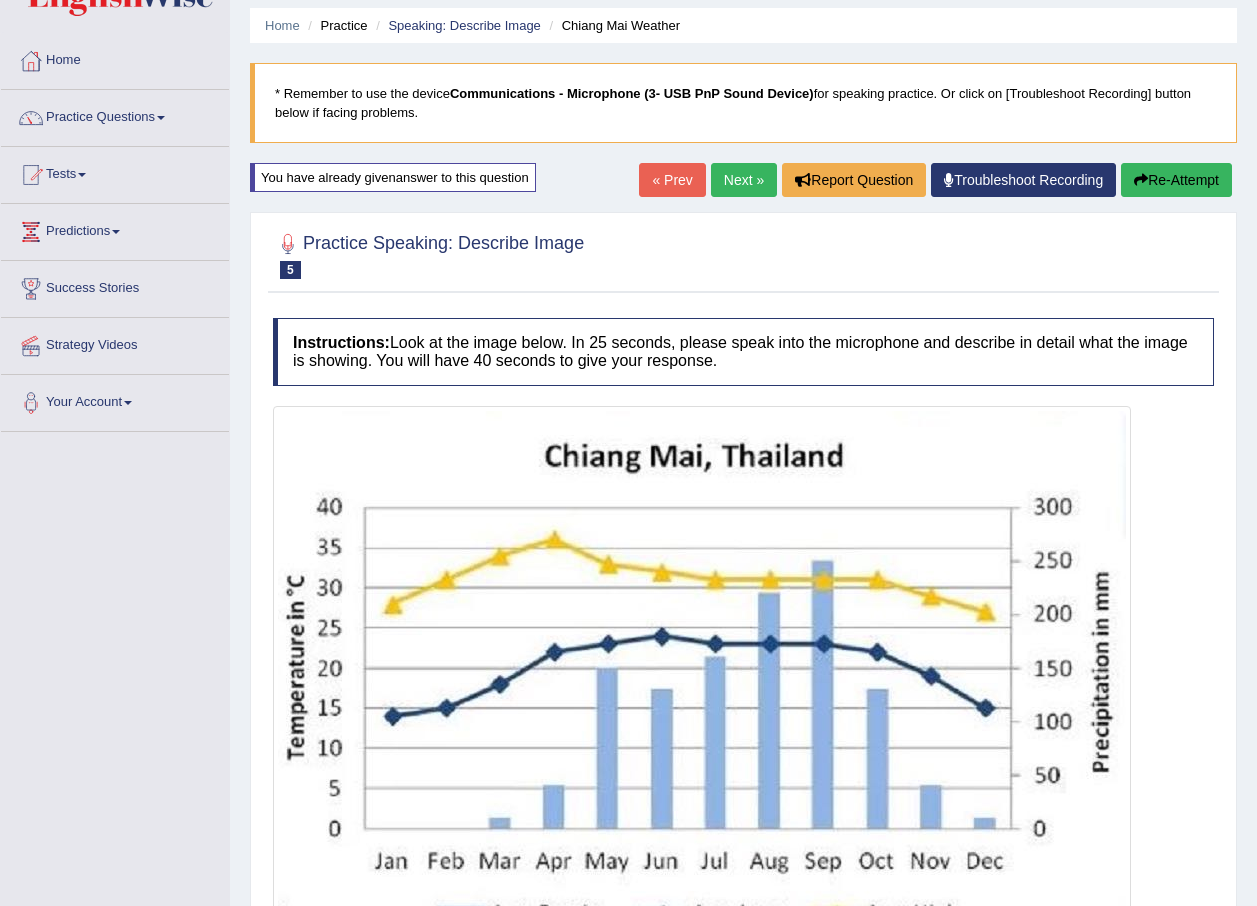 click at bounding box center [1141, 180] 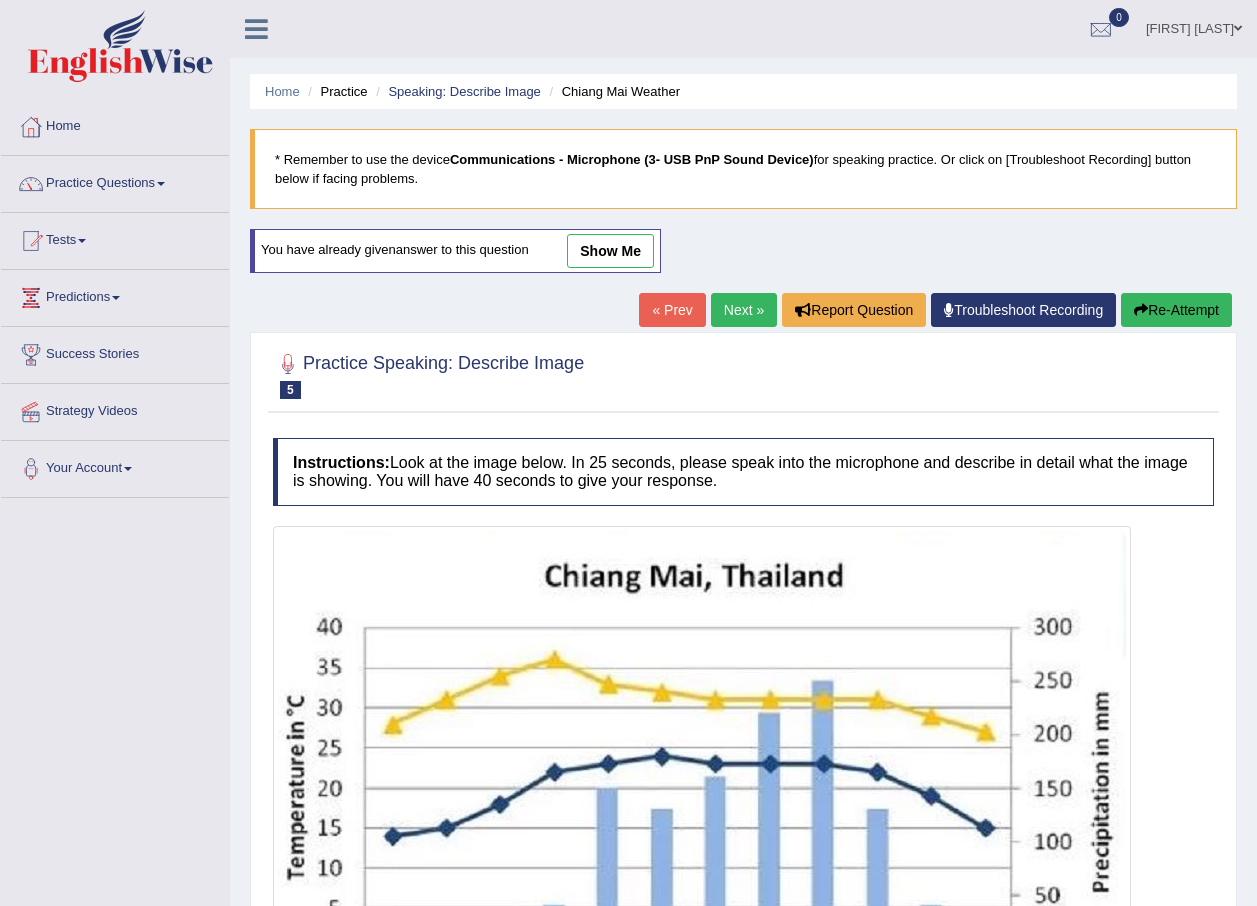 scroll, scrollTop: 66, scrollLeft: 0, axis: vertical 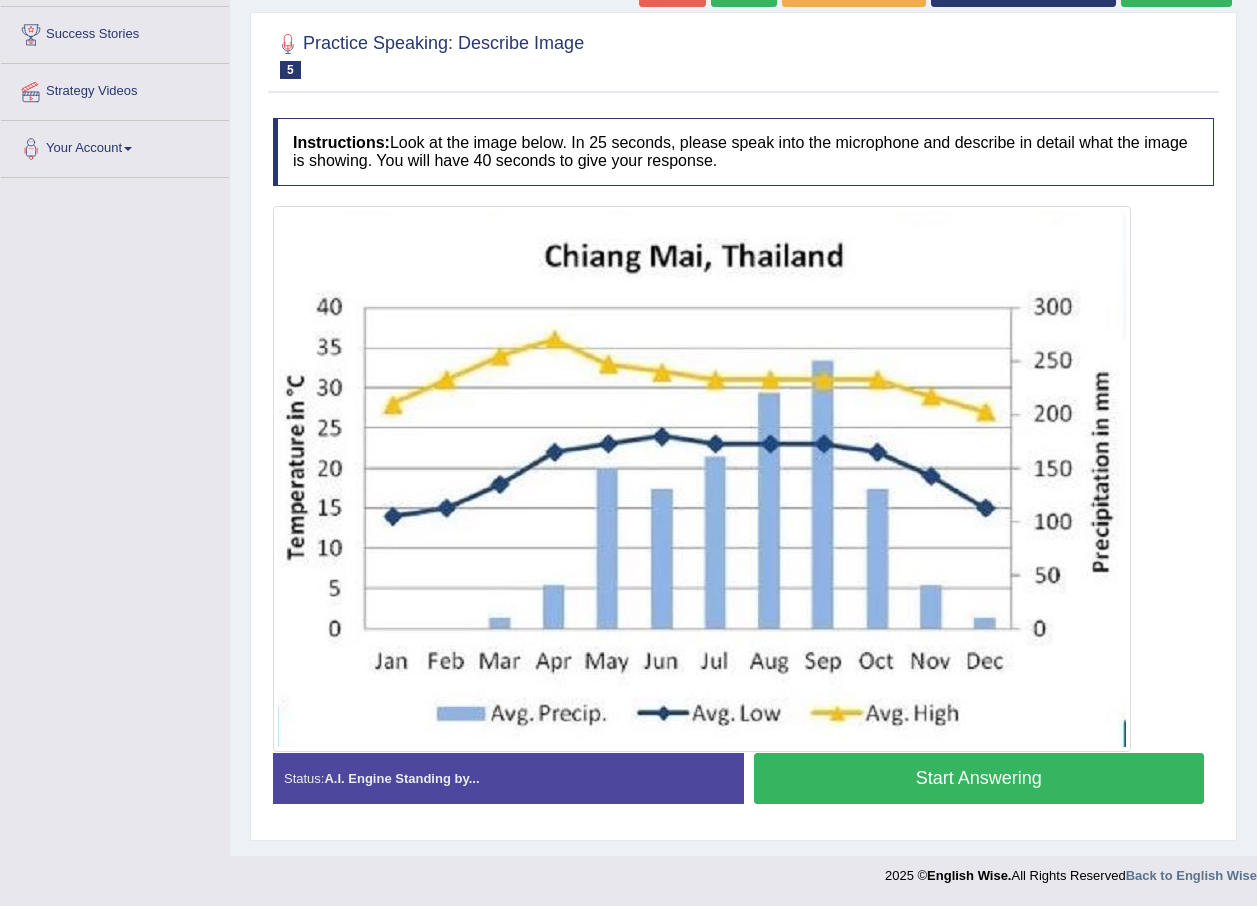 click on "Start Answering" at bounding box center [979, 778] 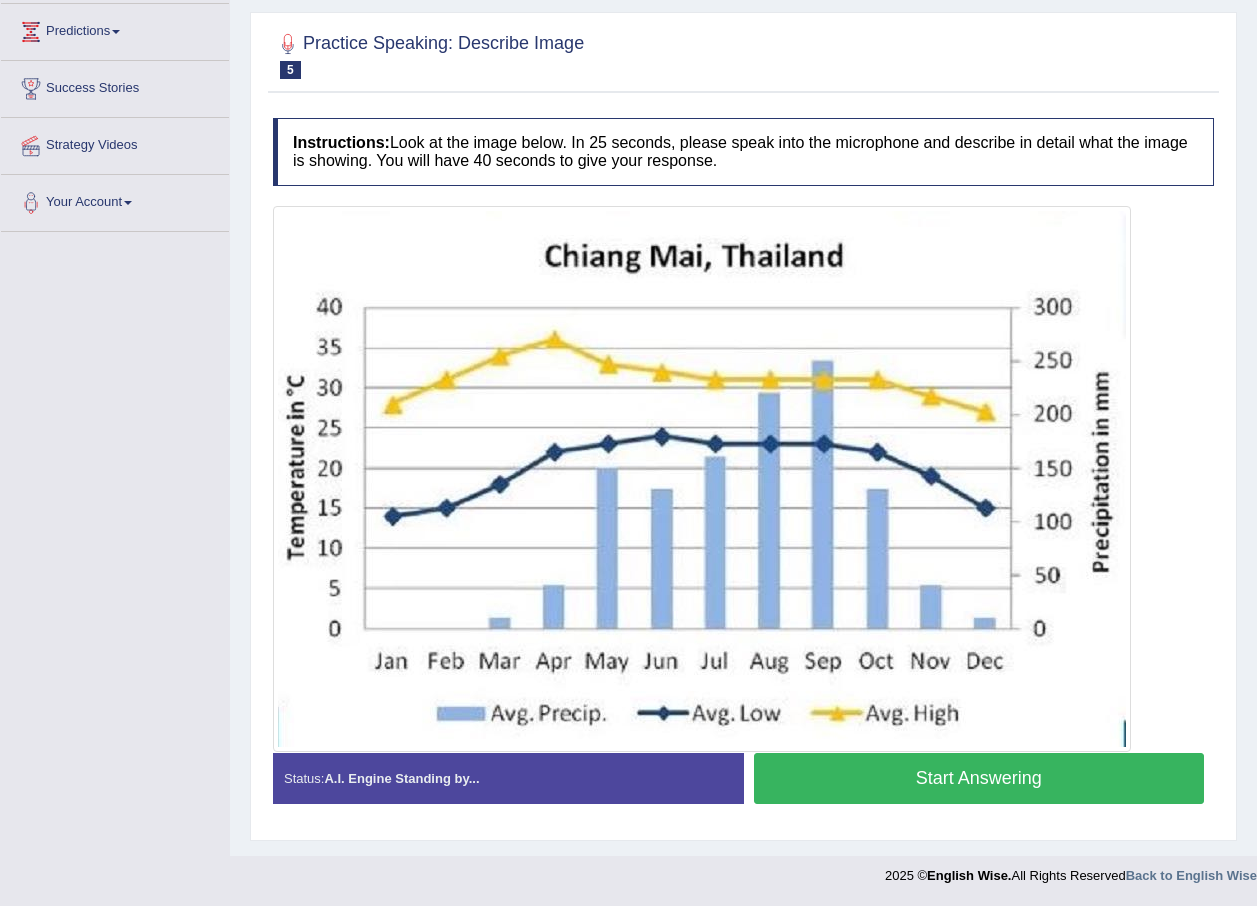 scroll, scrollTop: 285, scrollLeft: 0, axis: vertical 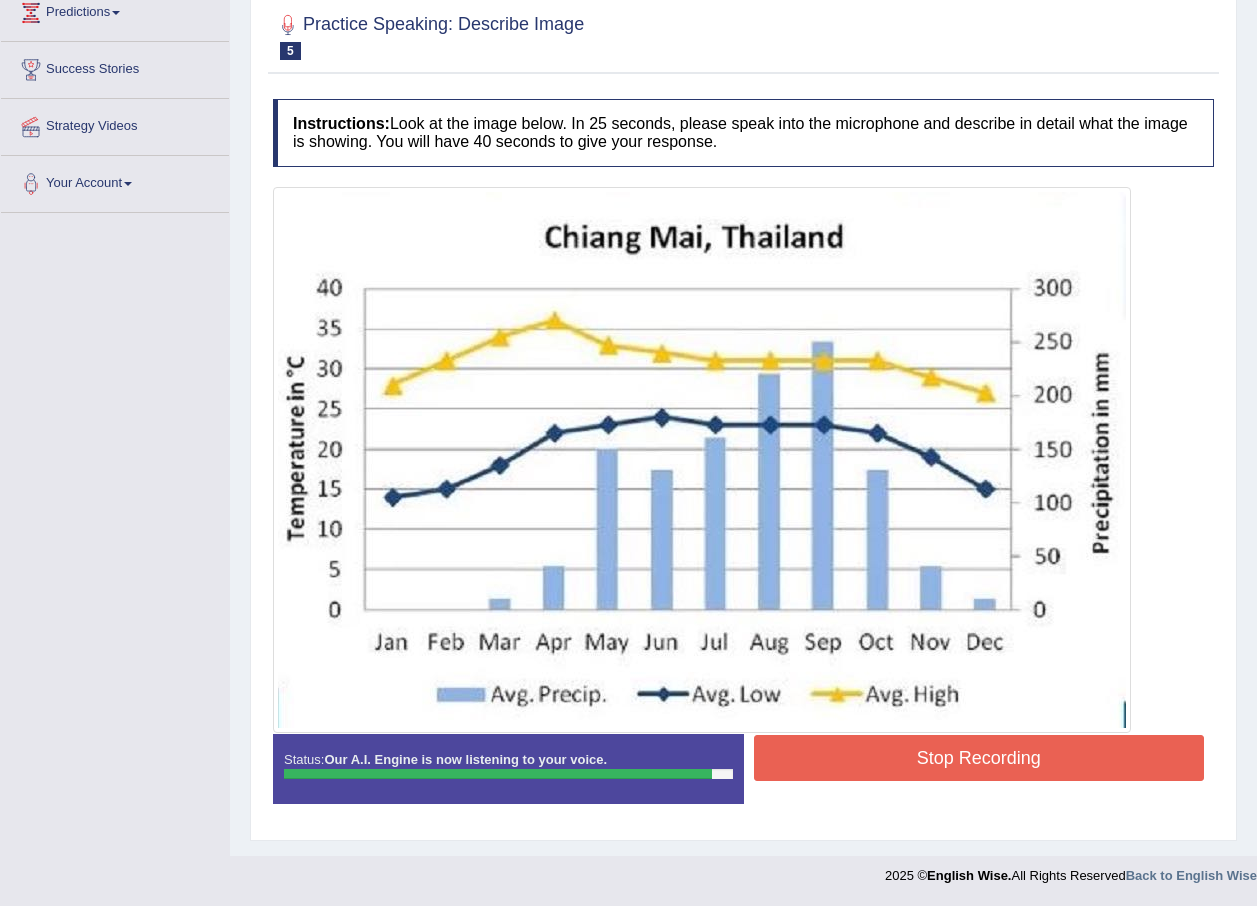 click on "Stop Recording" at bounding box center [979, 758] 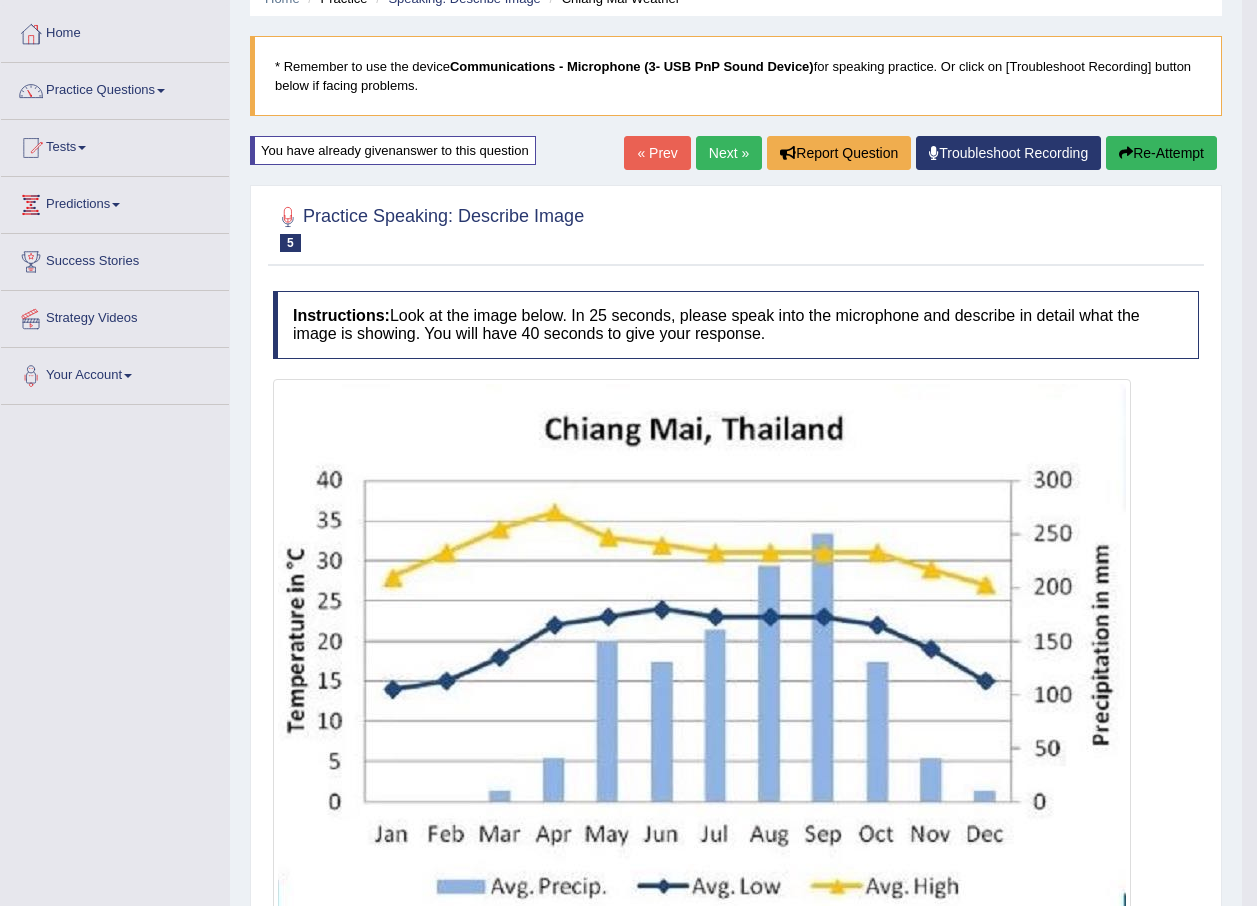 scroll, scrollTop: 89, scrollLeft: 0, axis: vertical 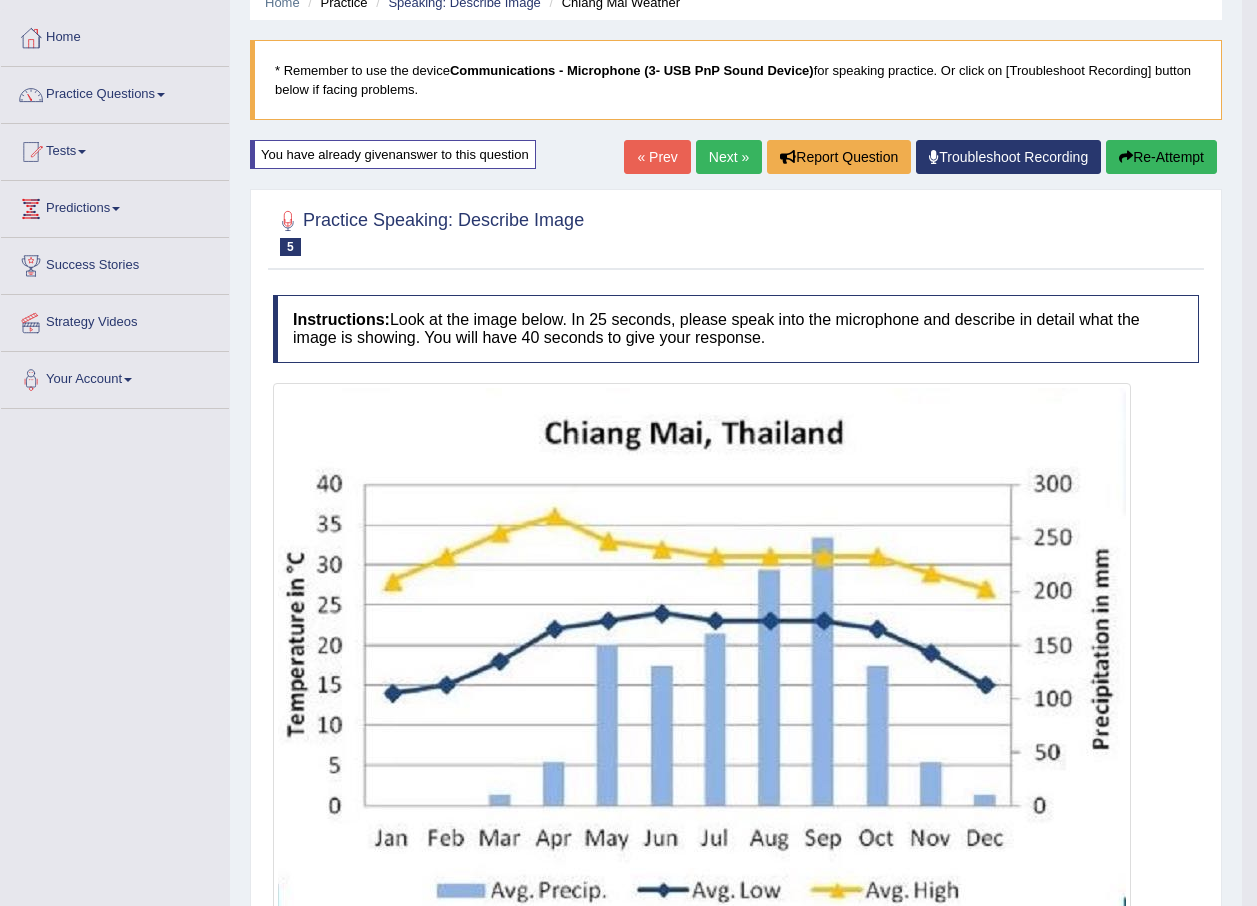 click on "Next »" at bounding box center [729, 157] 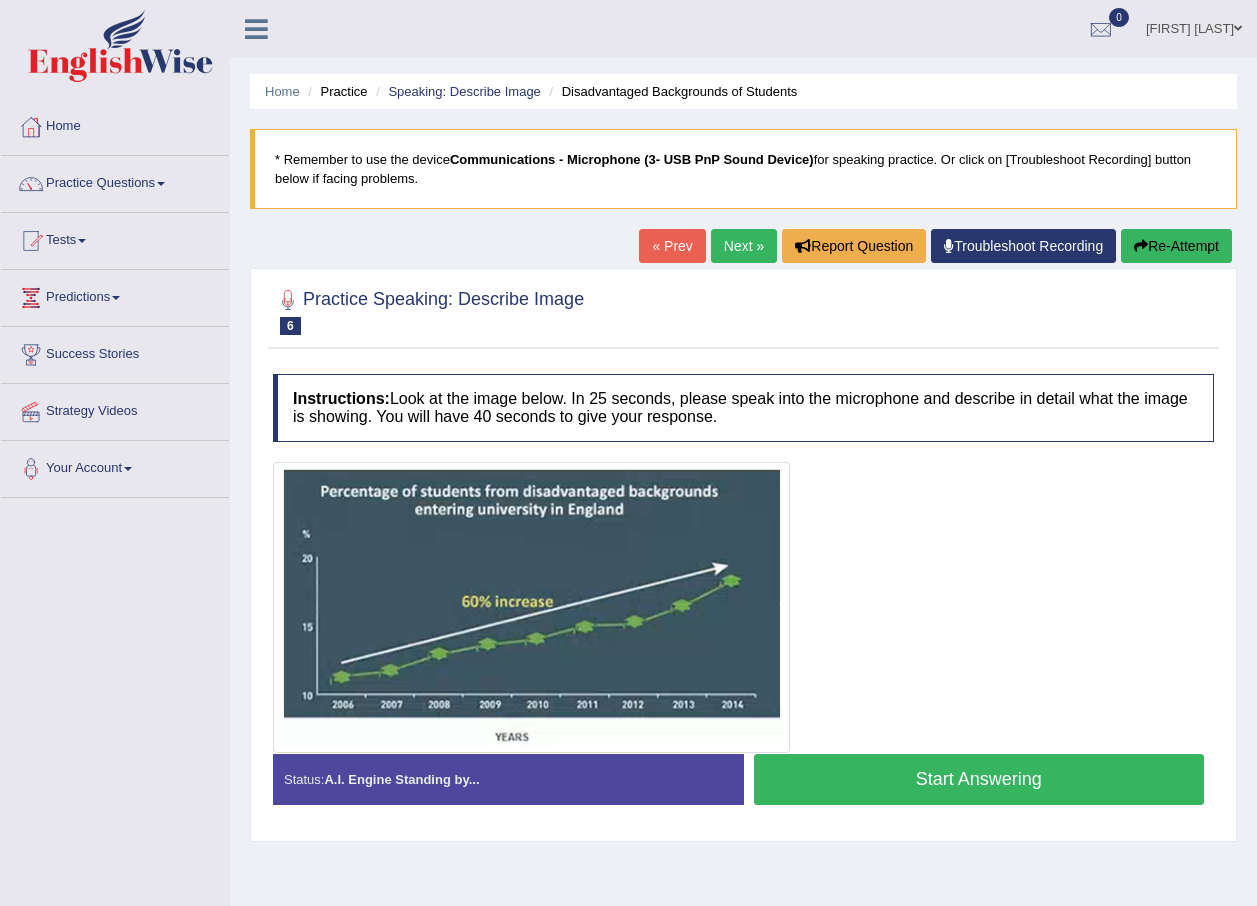 scroll, scrollTop: 0, scrollLeft: 0, axis: both 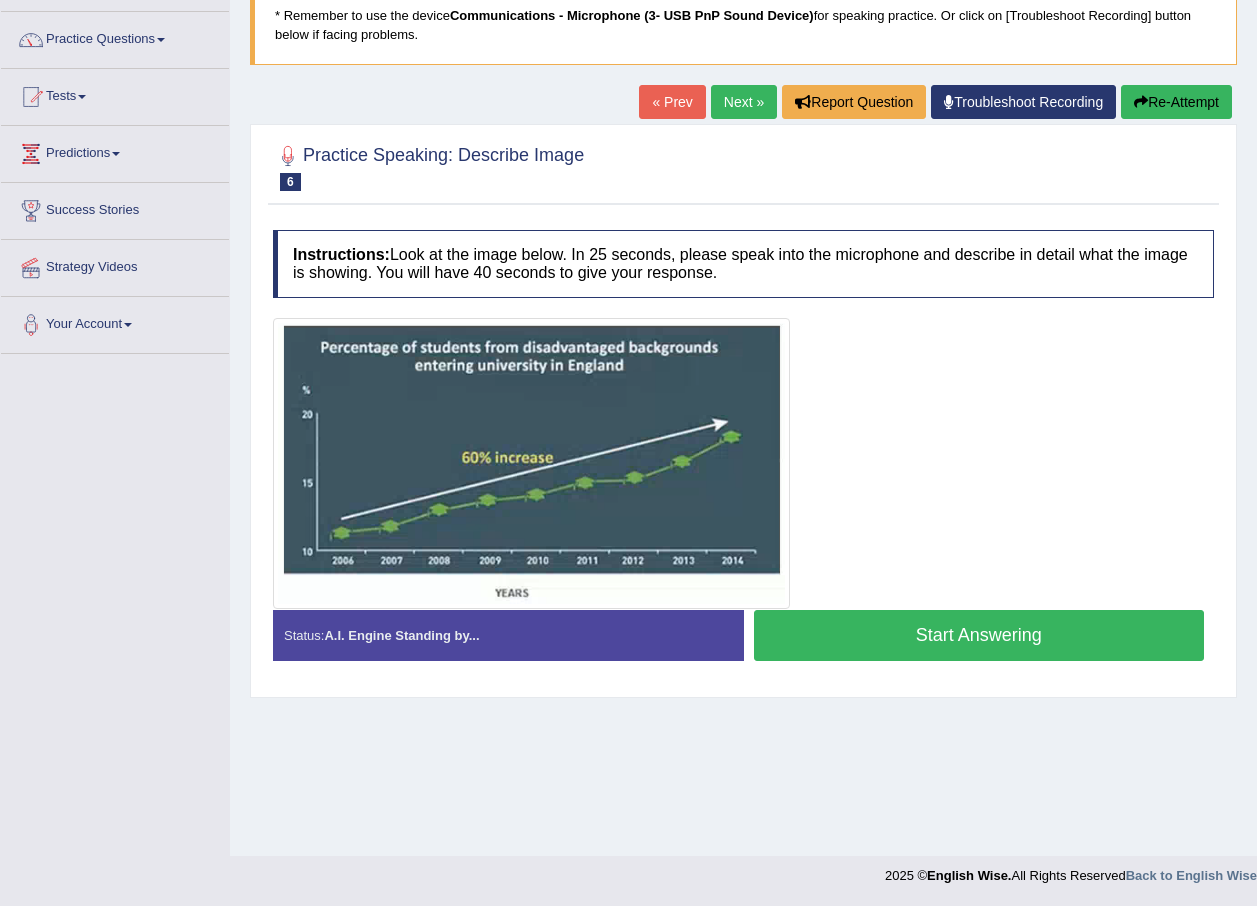 click on "Start Answering" at bounding box center (979, 635) 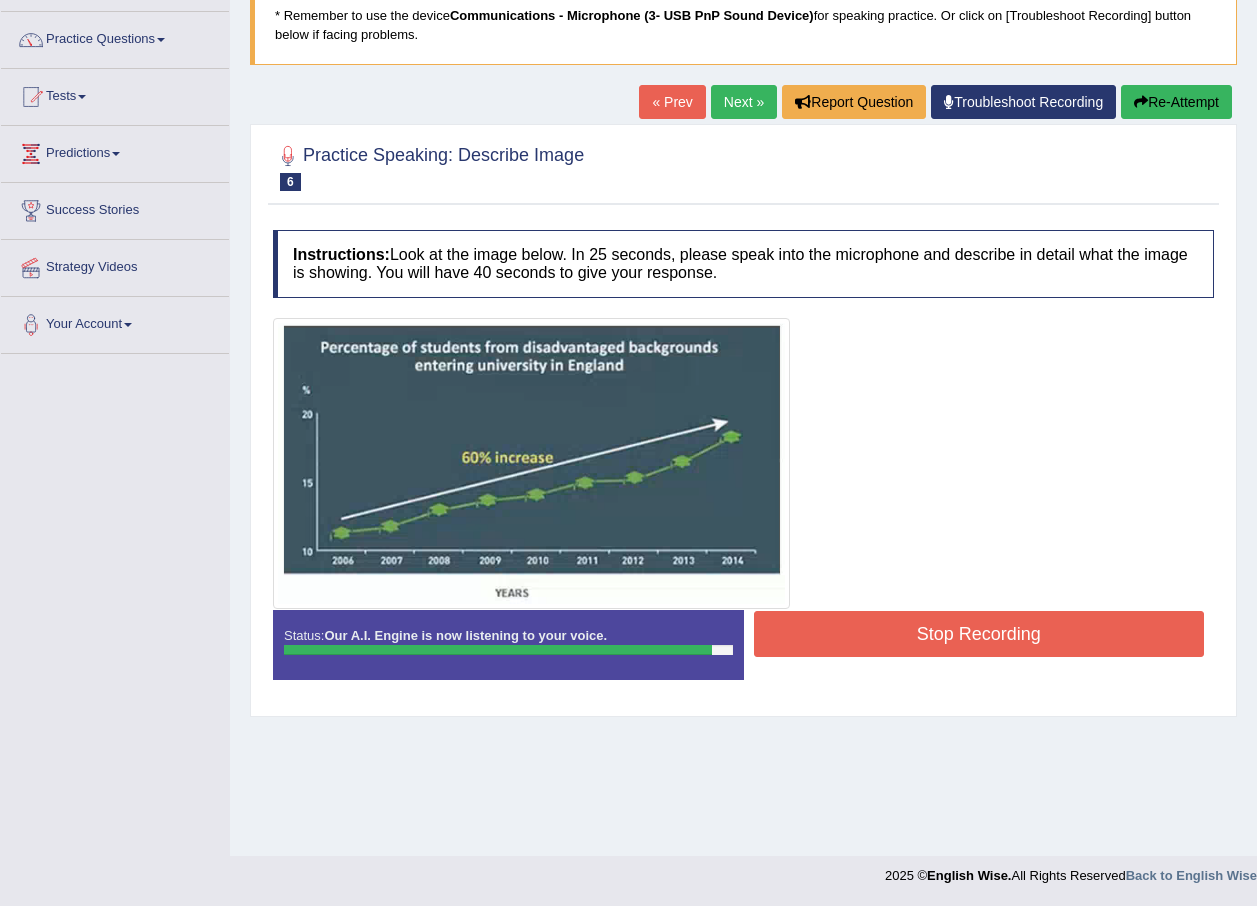 click on "Stop Recording" at bounding box center [979, 634] 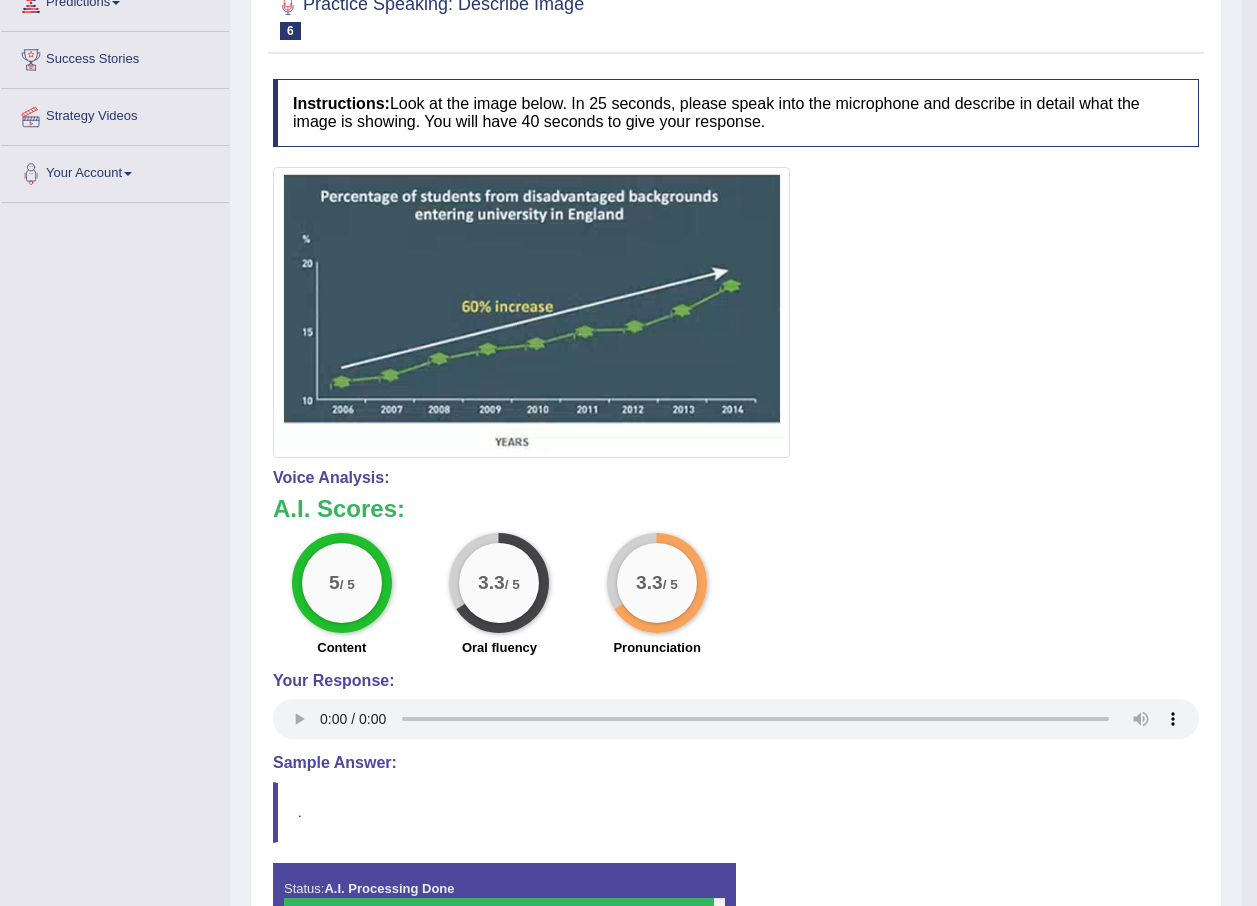 scroll, scrollTop: 24, scrollLeft: 0, axis: vertical 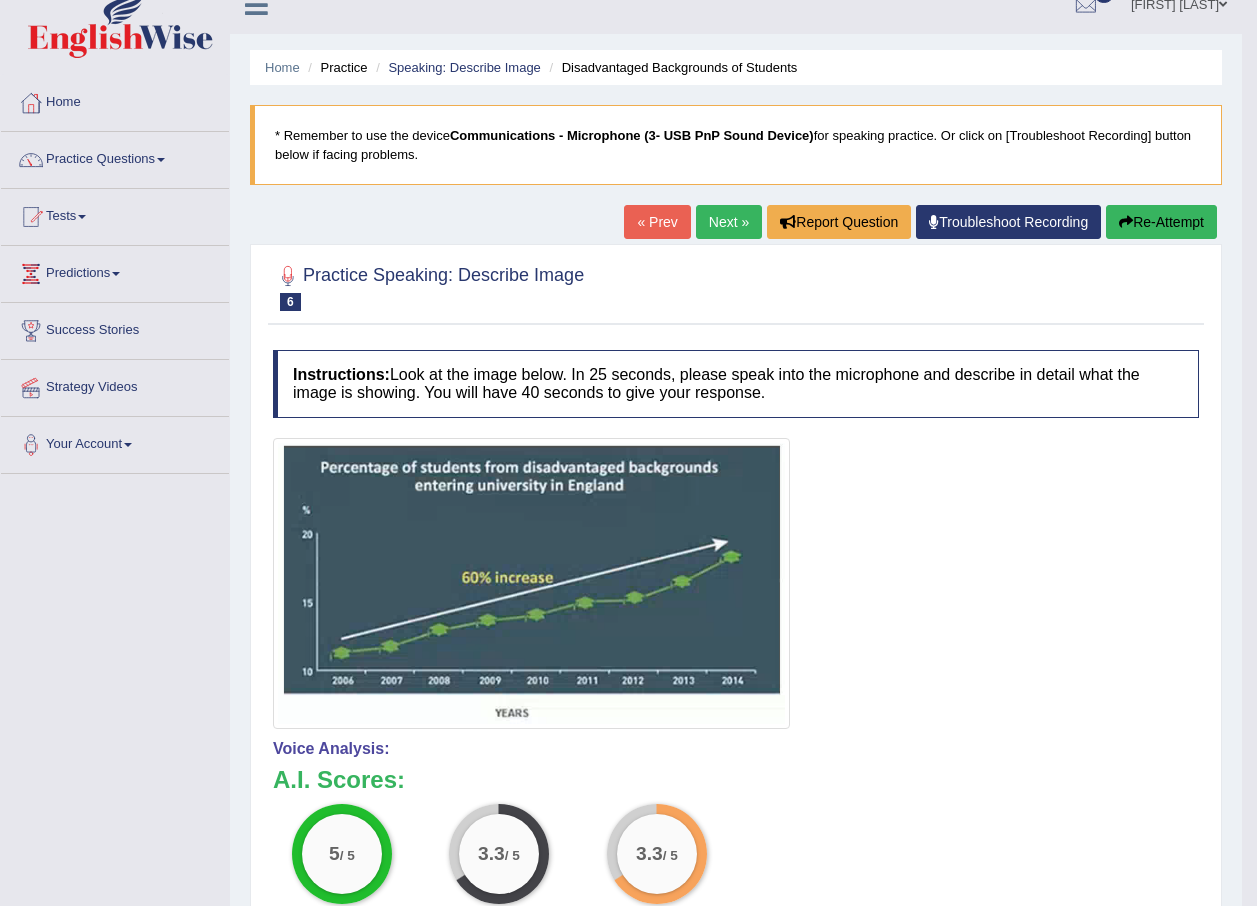 click on "Next »" at bounding box center (729, 222) 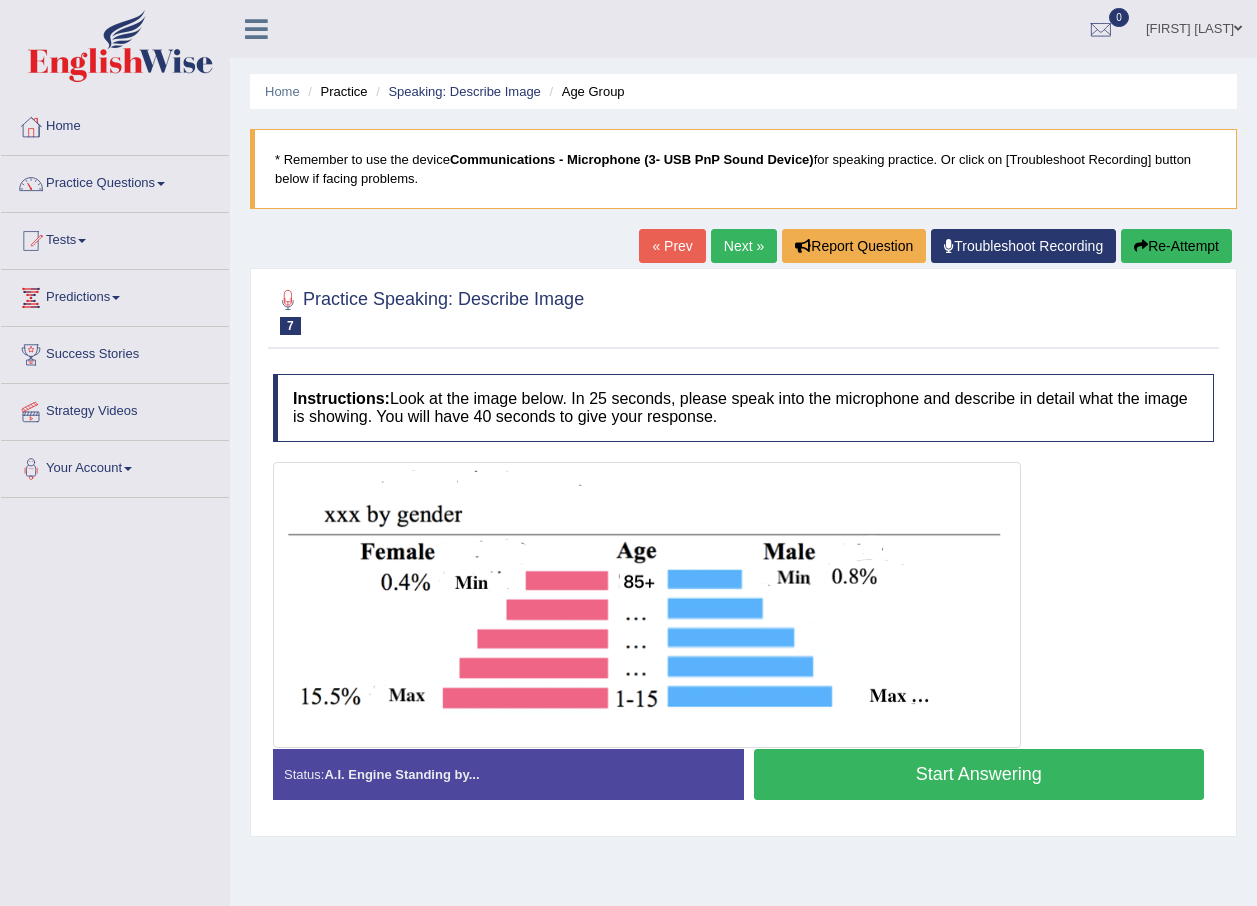 scroll, scrollTop: 0, scrollLeft: 0, axis: both 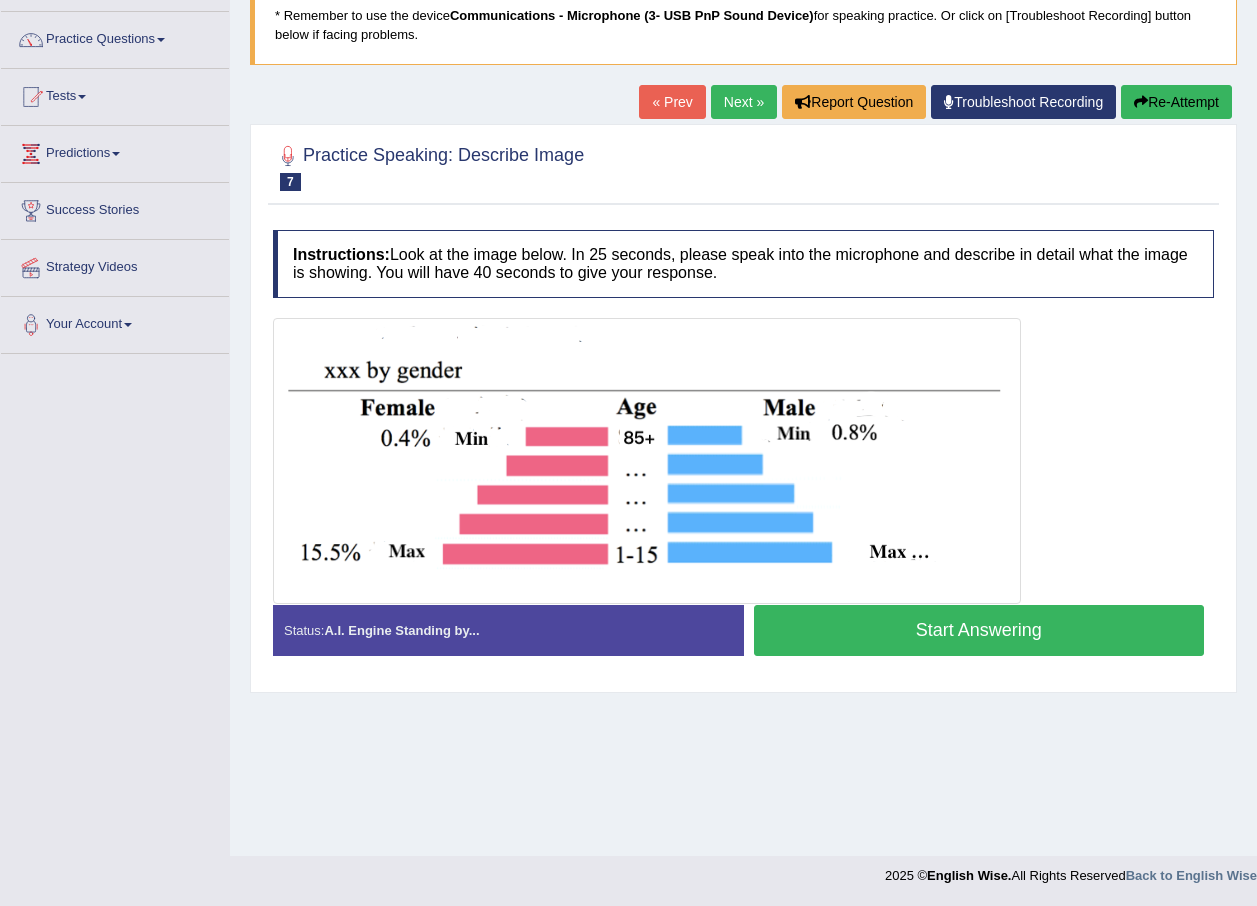 click on "Start Answering" at bounding box center [979, 630] 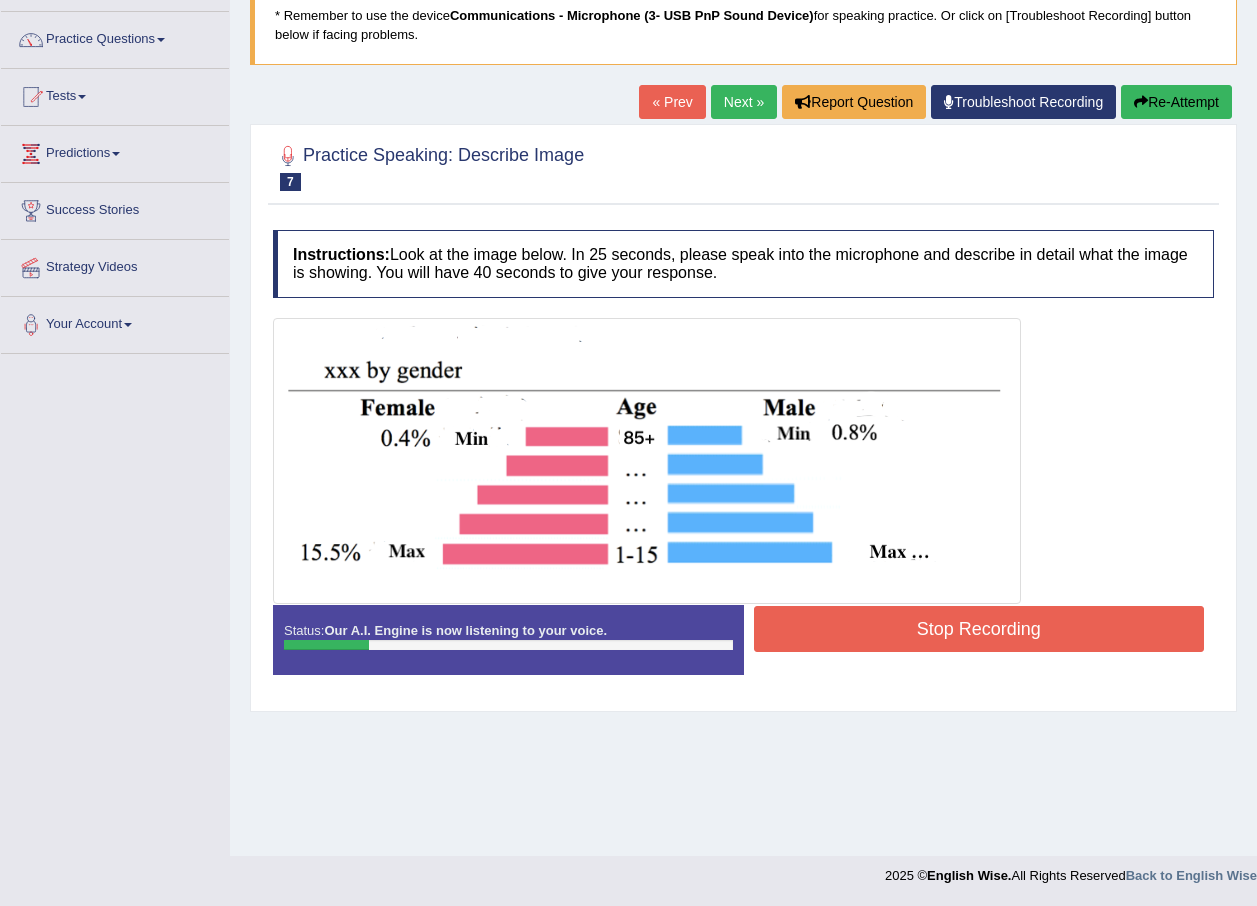 click on "Stop Recording" at bounding box center [979, 629] 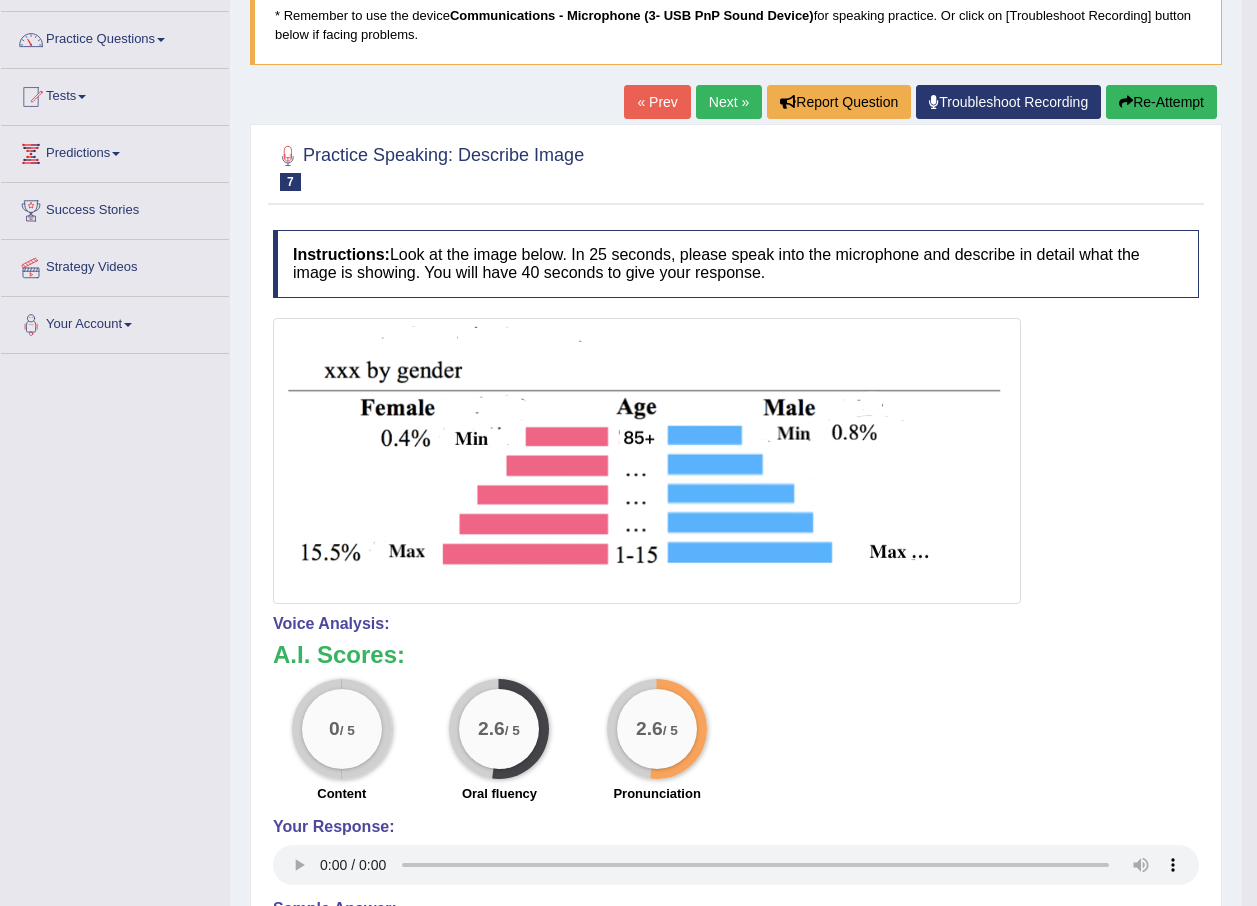 click on "Re-Attempt" at bounding box center (1161, 102) 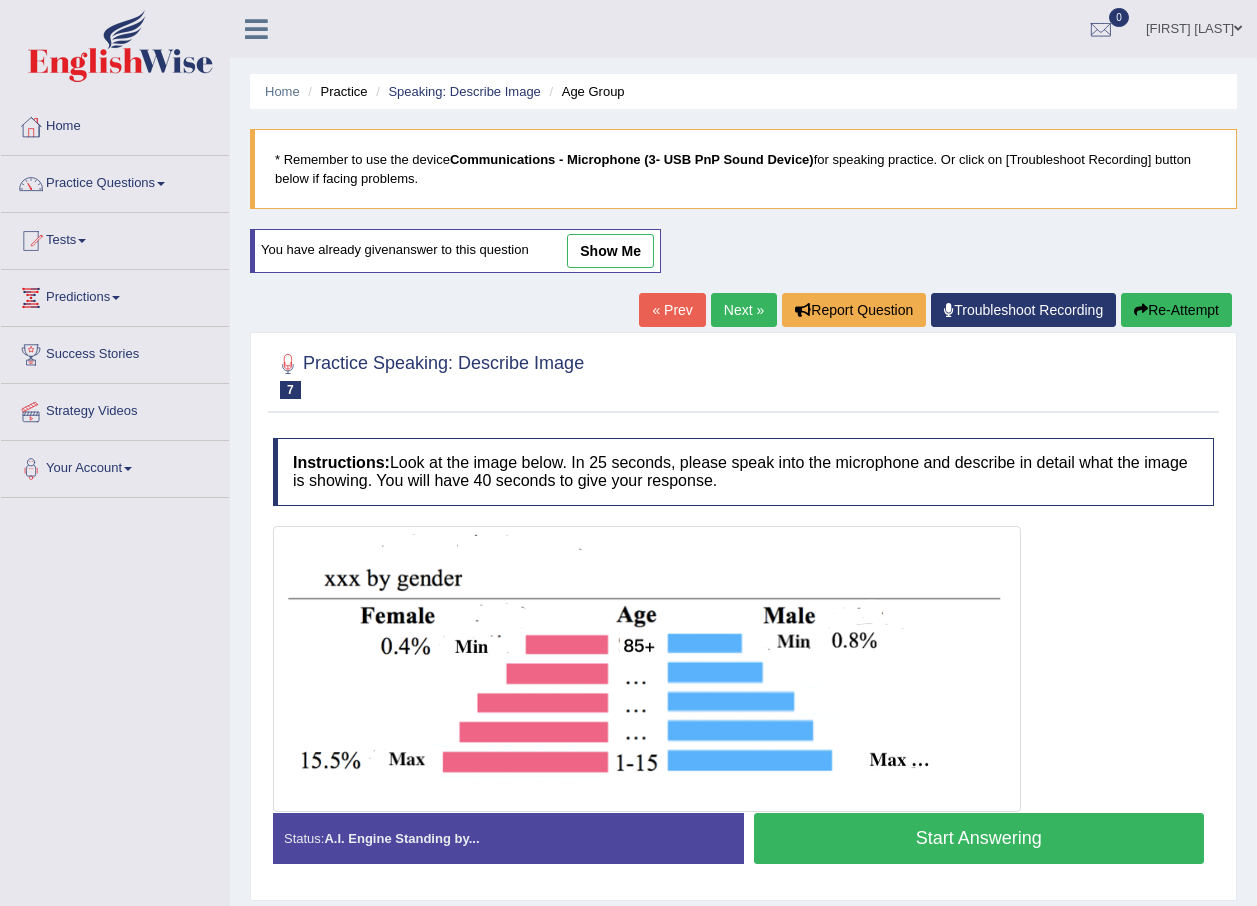 scroll, scrollTop: 144, scrollLeft: 0, axis: vertical 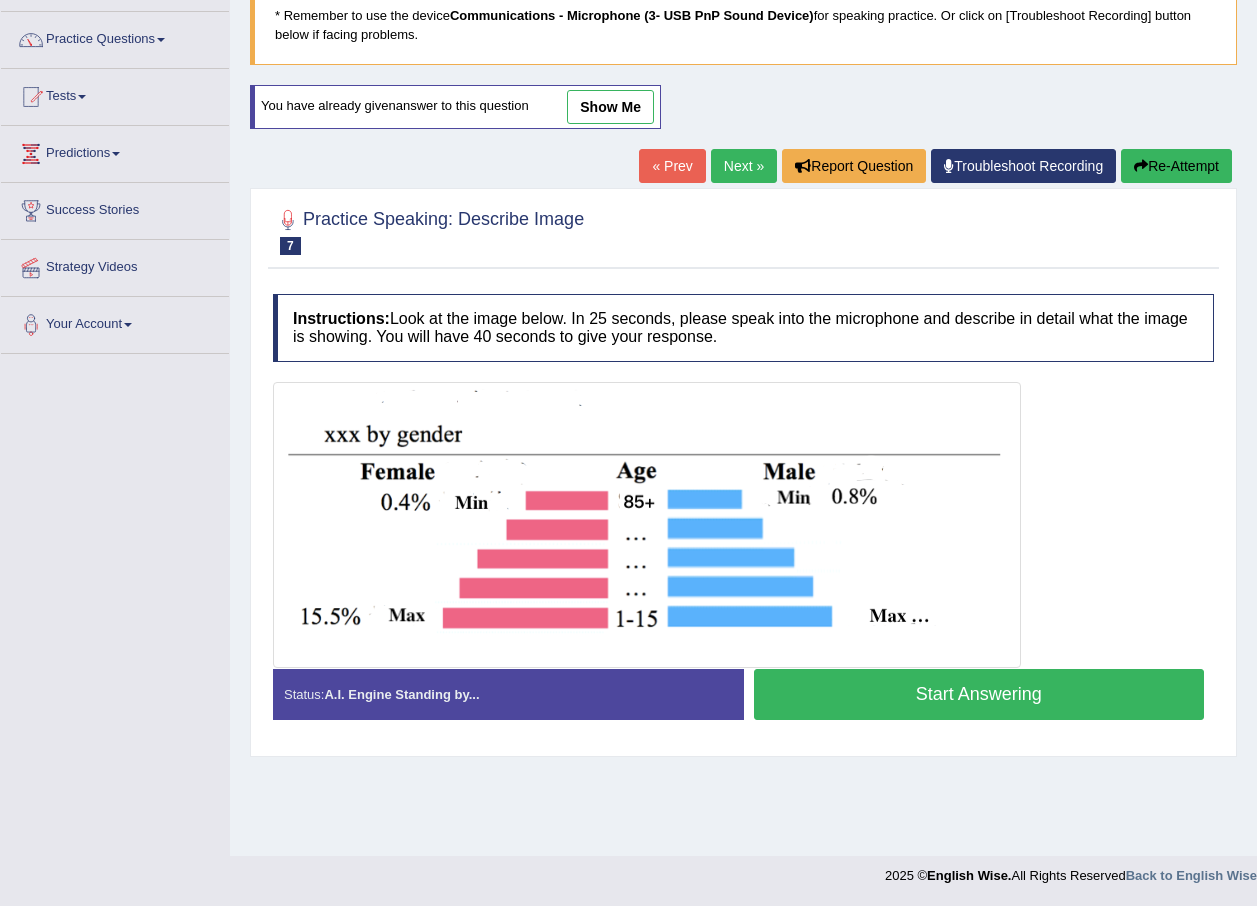 click on "Start Answering" at bounding box center [979, 694] 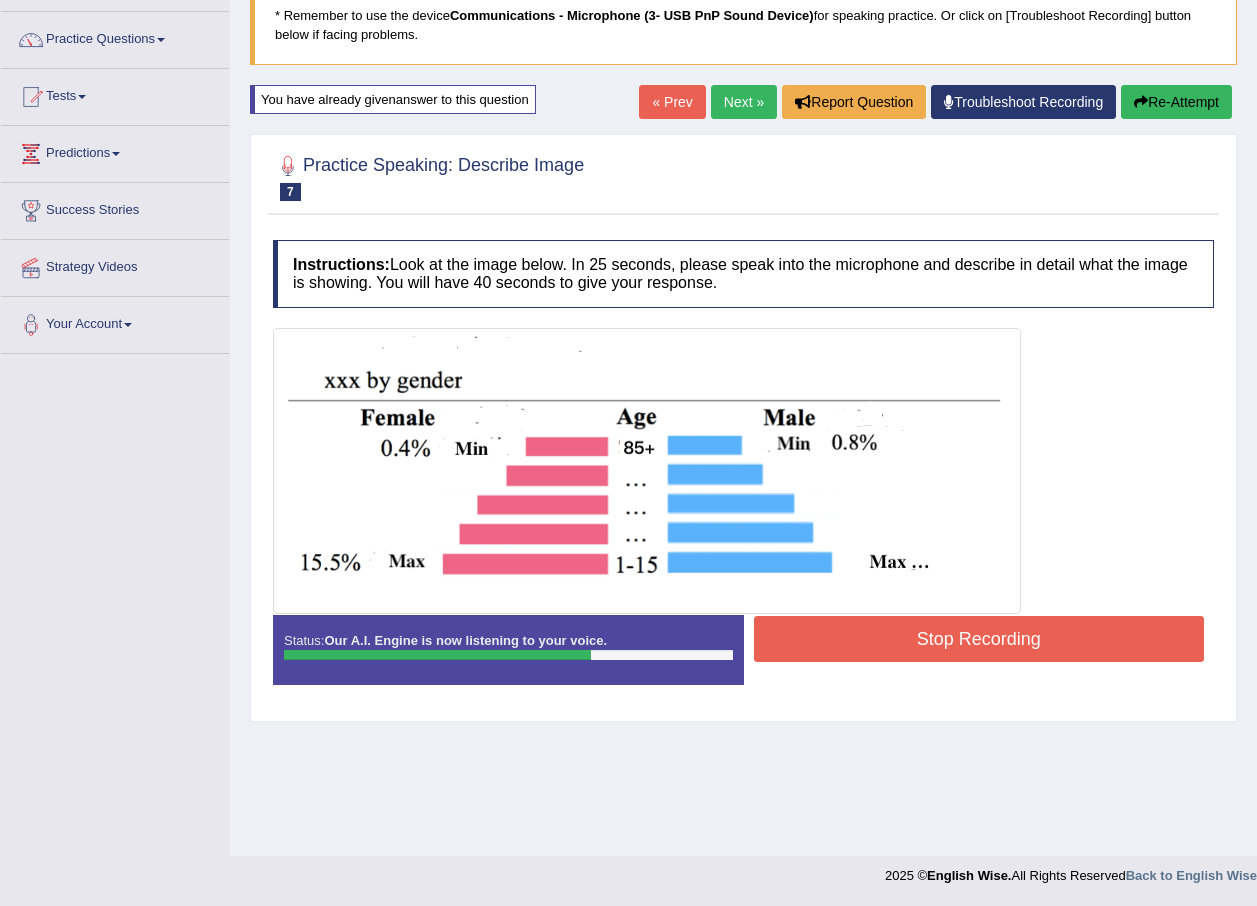 click on "Stop Recording" at bounding box center (979, 639) 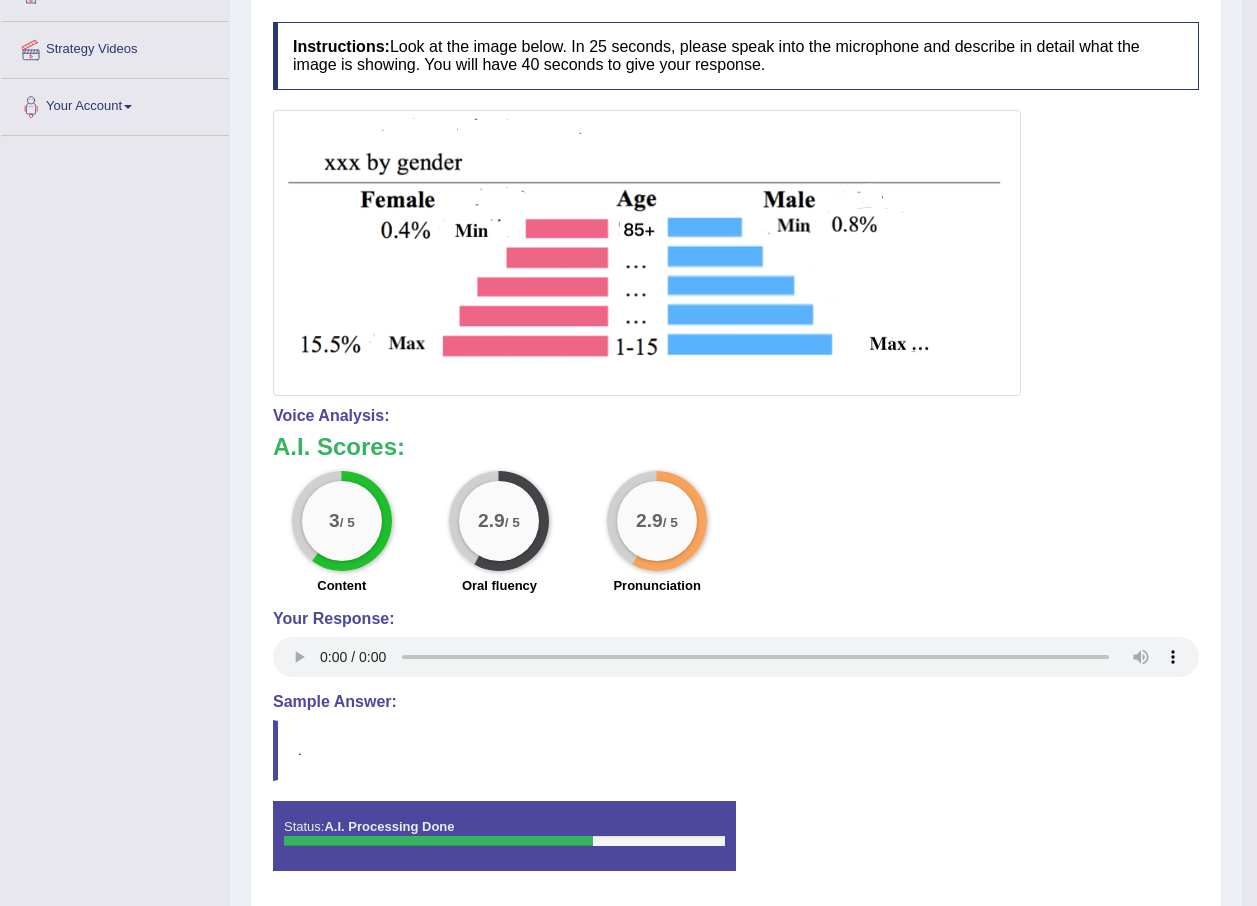 scroll, scrollTop: 0, scrollLeft: 0, axis: both 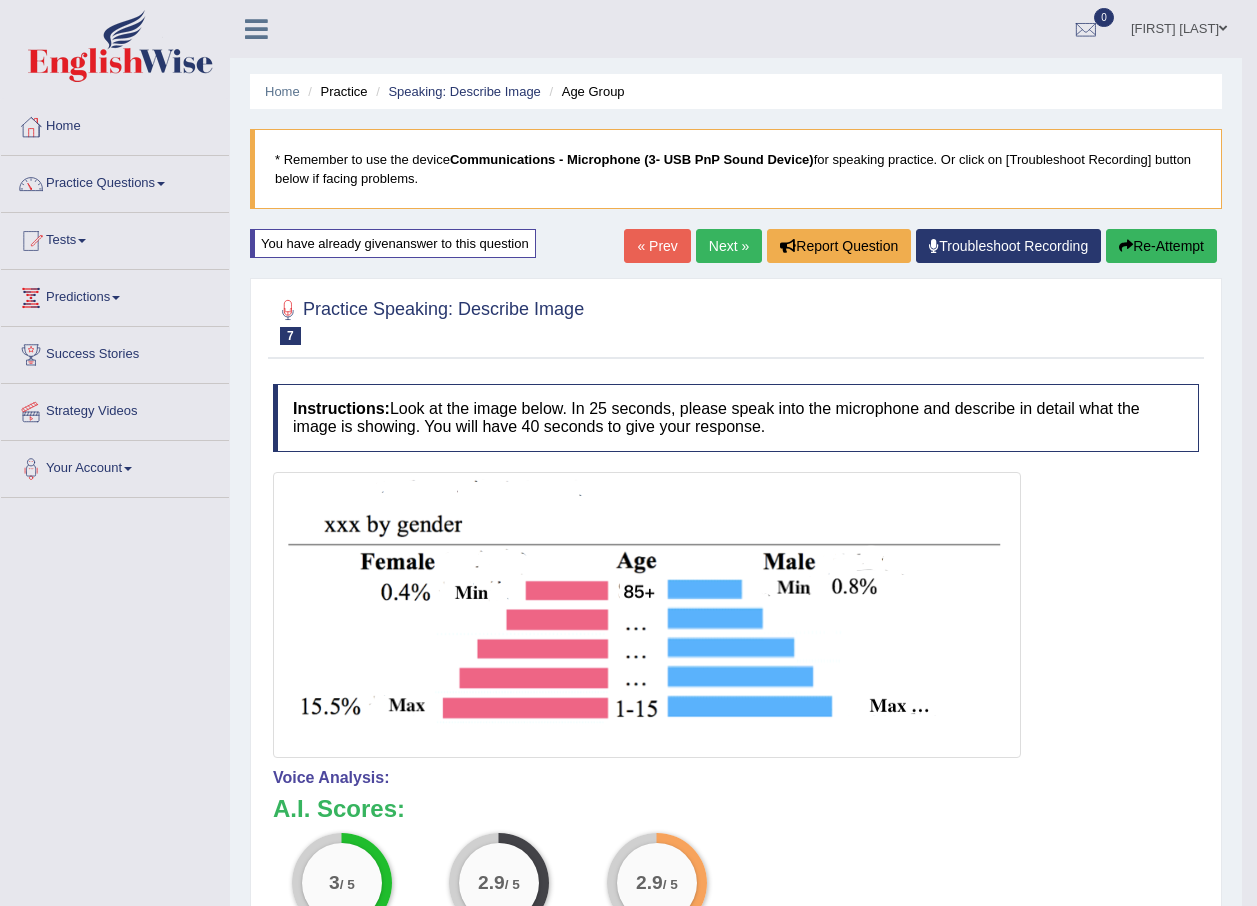 click on "Next »" at bounding box center [729, 246] 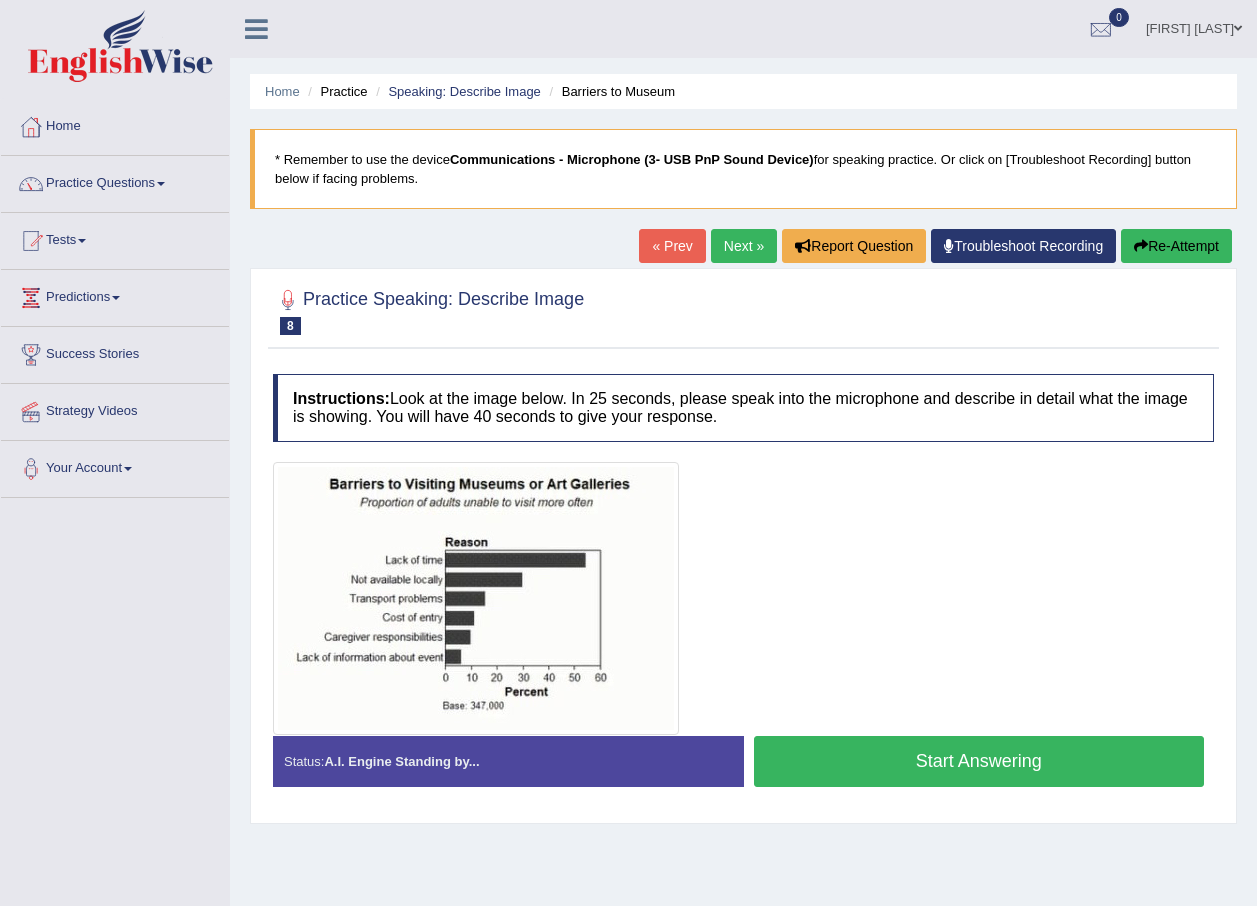 scroll, scrollTop: 0, scrollLeft: 0, axis: both 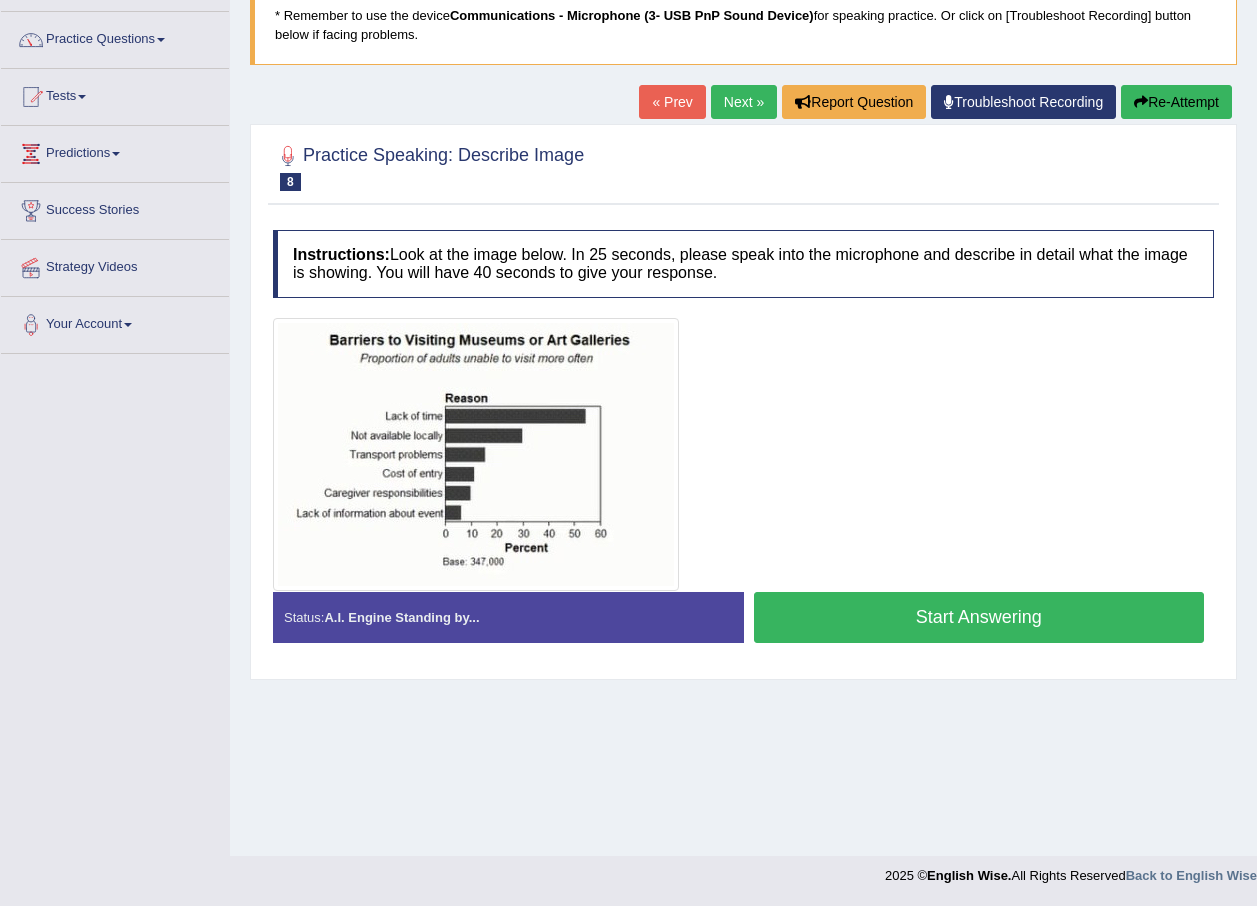 click on "Start Answering" at bounding box center [979, 617] 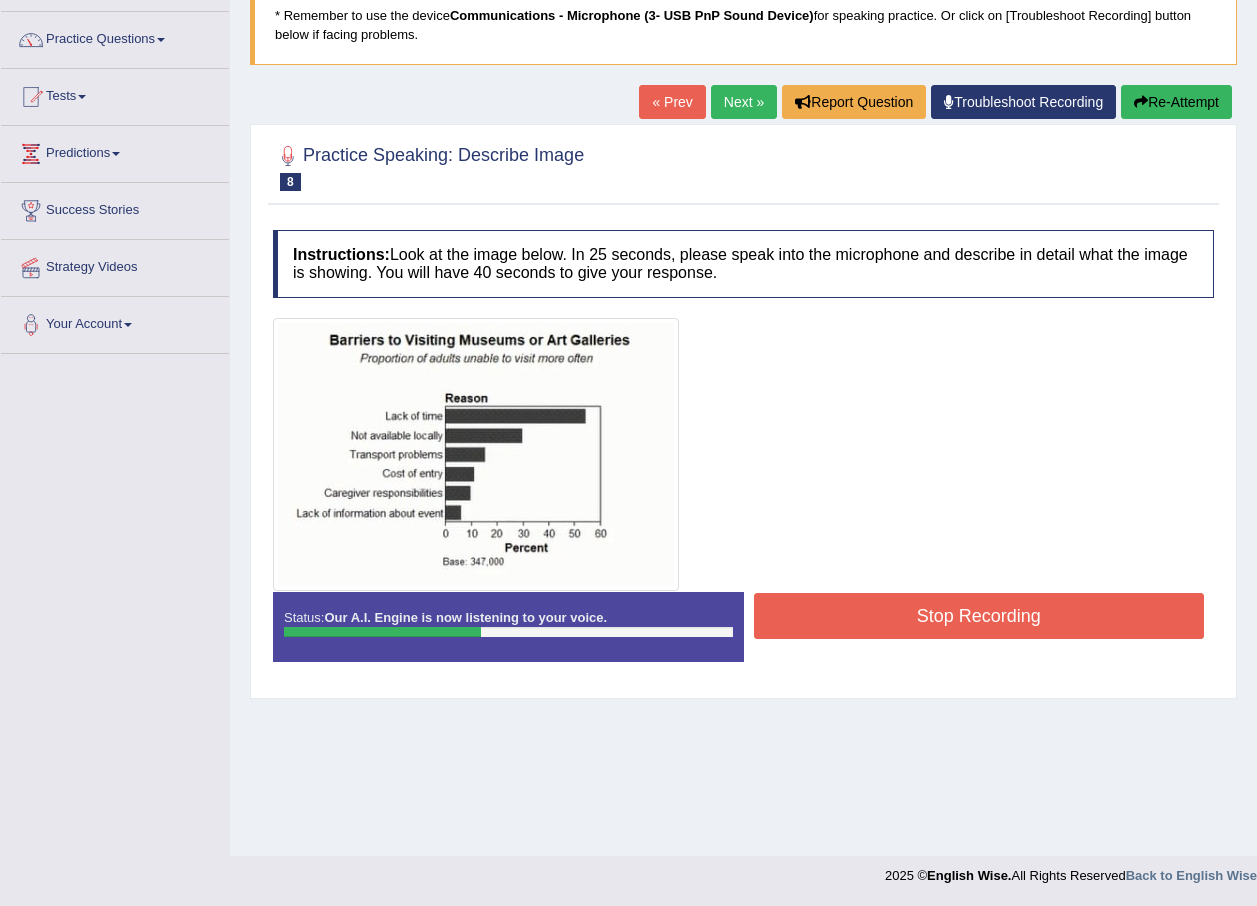 click on "Stop Recording" at bounding box center (979, 616) 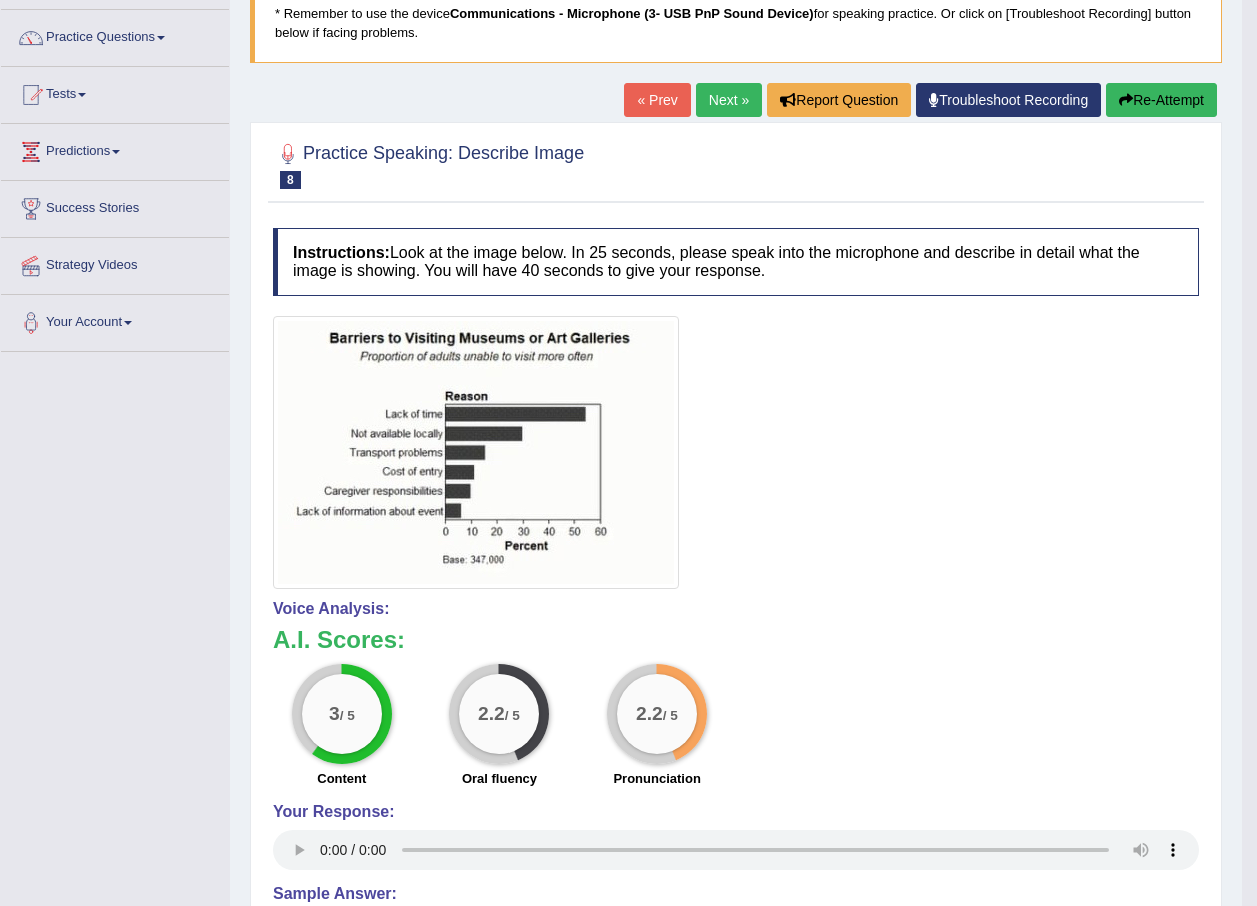 scroll, scrollTop: 100, scrollLeft: 0, axis: vertical 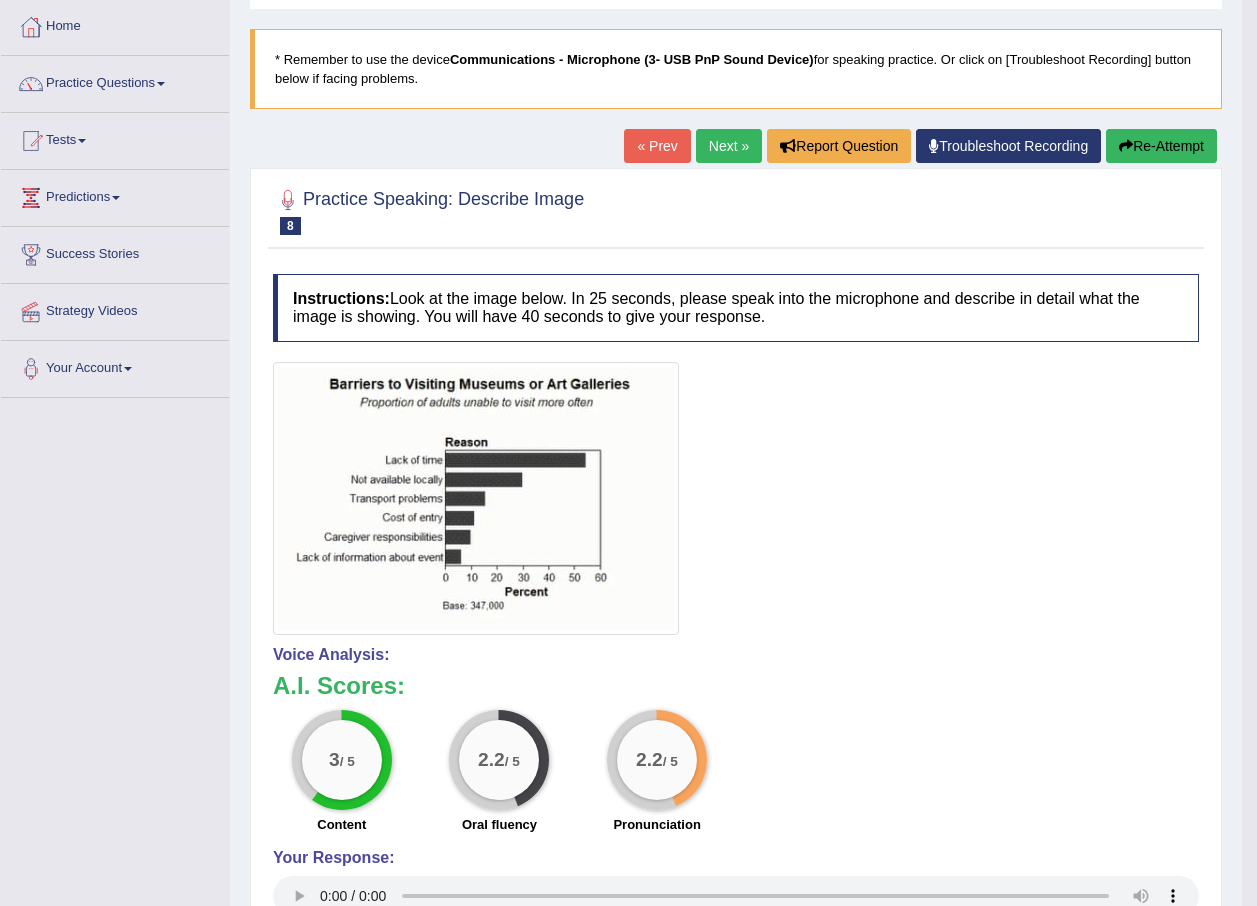 click on "Re-Attempt" at bounding box center (1161, 146) 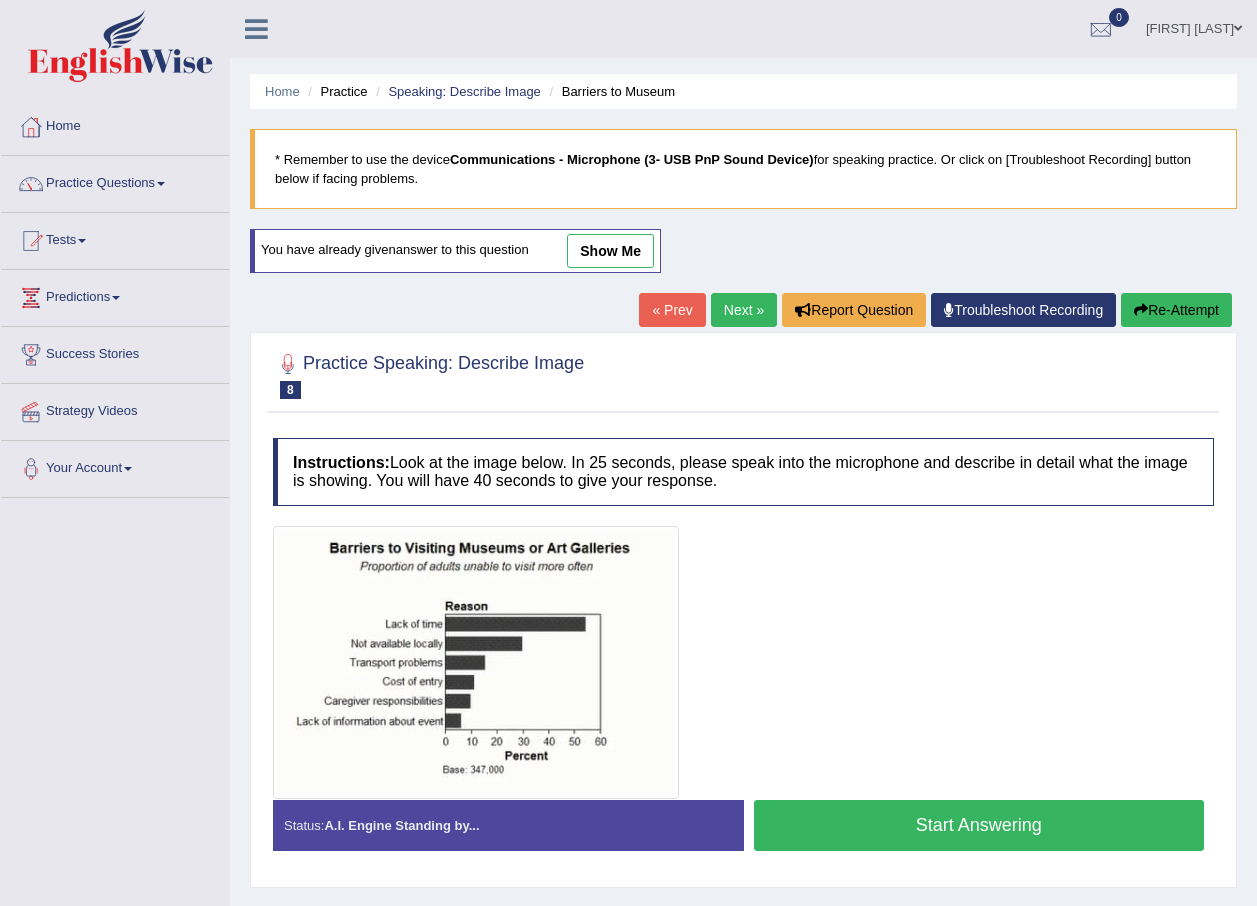 scroll, scrollTop: 100, scrollLeft: 0, axis: vertical 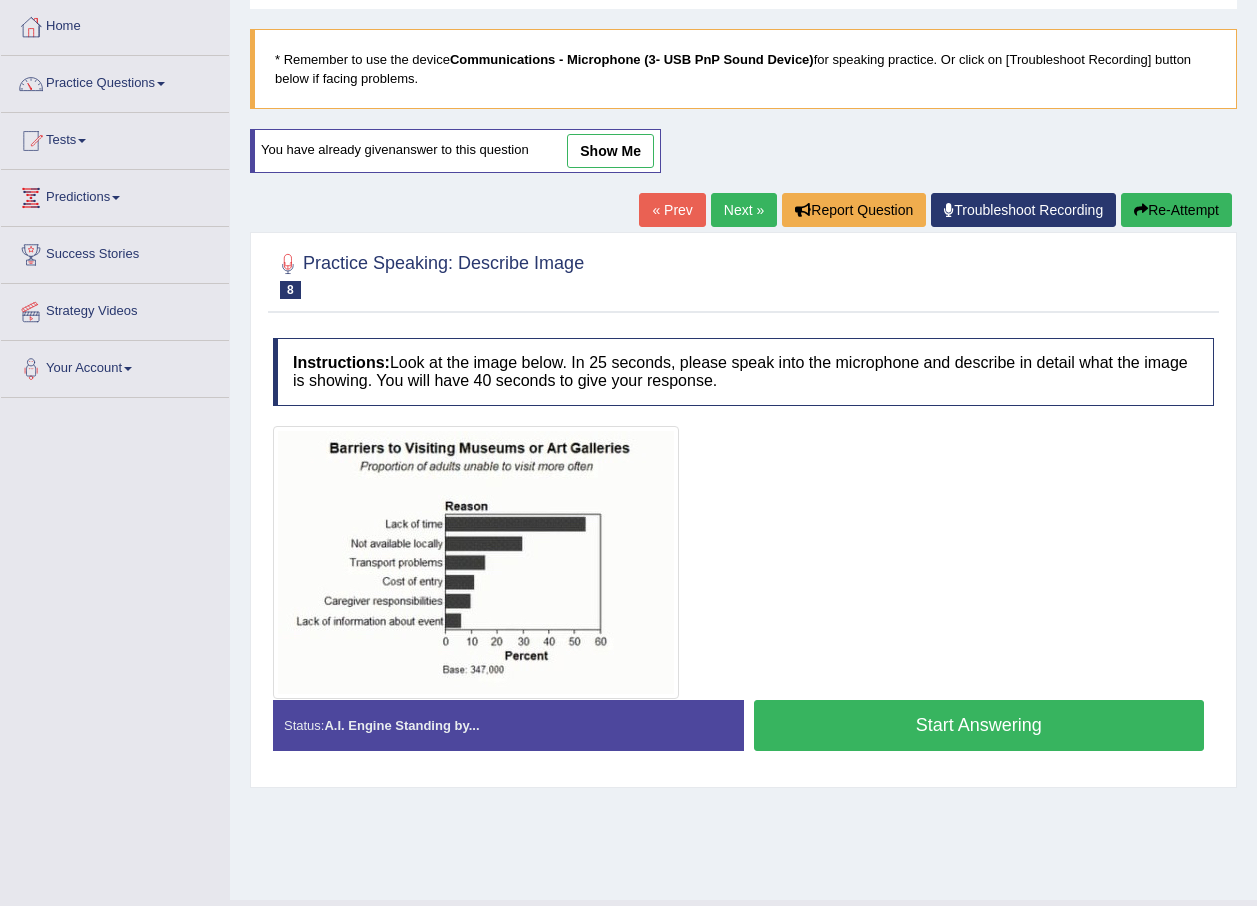 click on "Start Answering" at bounding box center (979, 725) 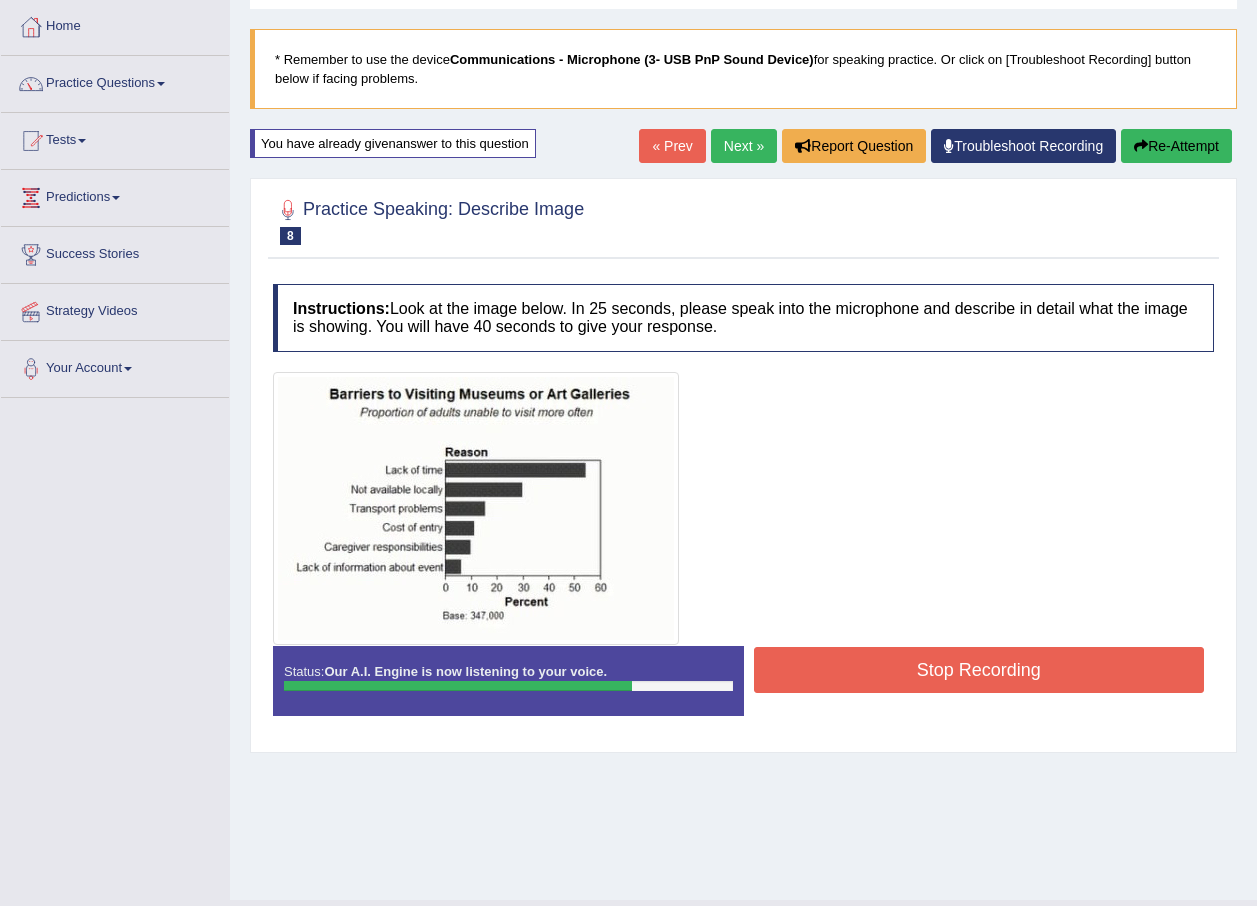 click on "Stop Recording" at bounding box center [979, 670] 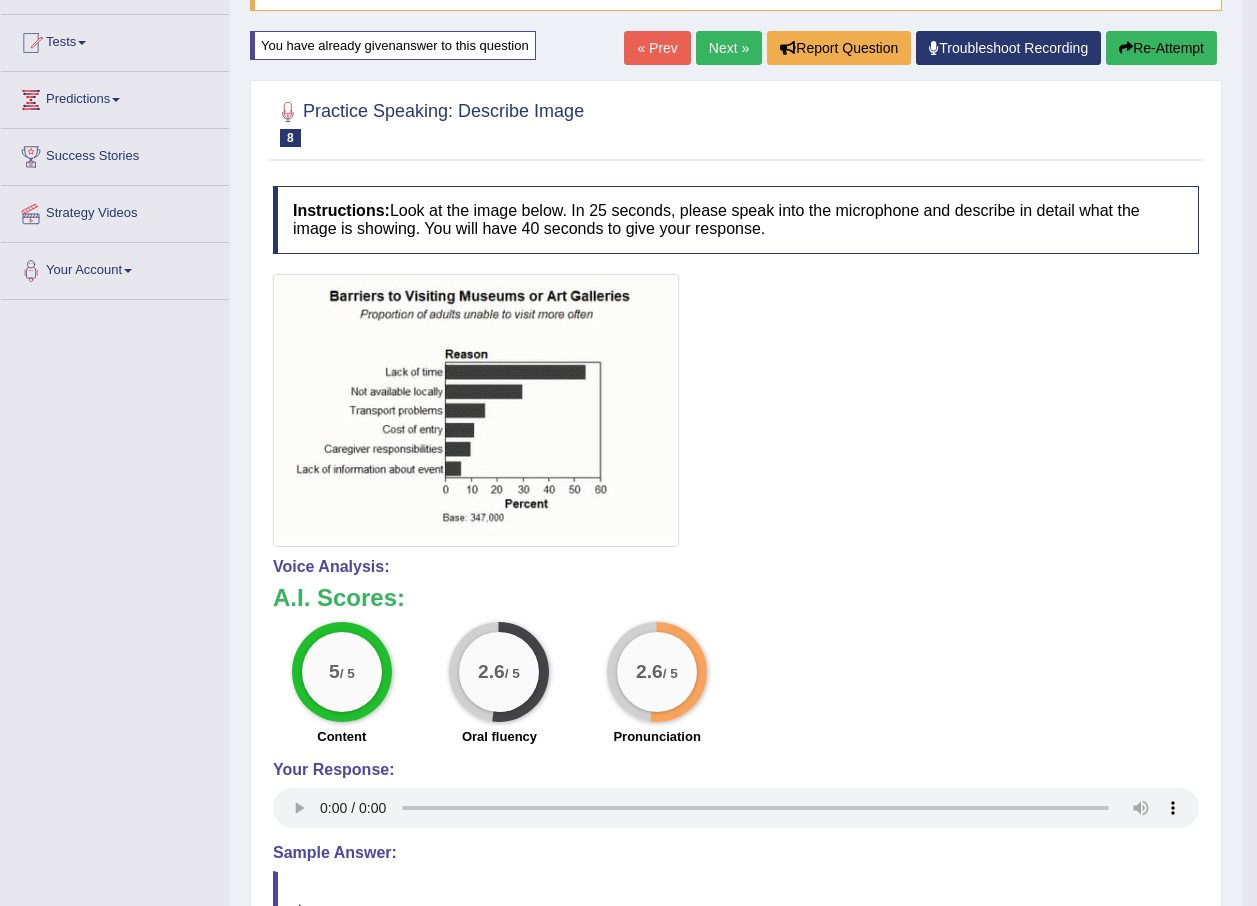 scroll, scrollTop: 200, scrollLeft: 0, axis: vertical 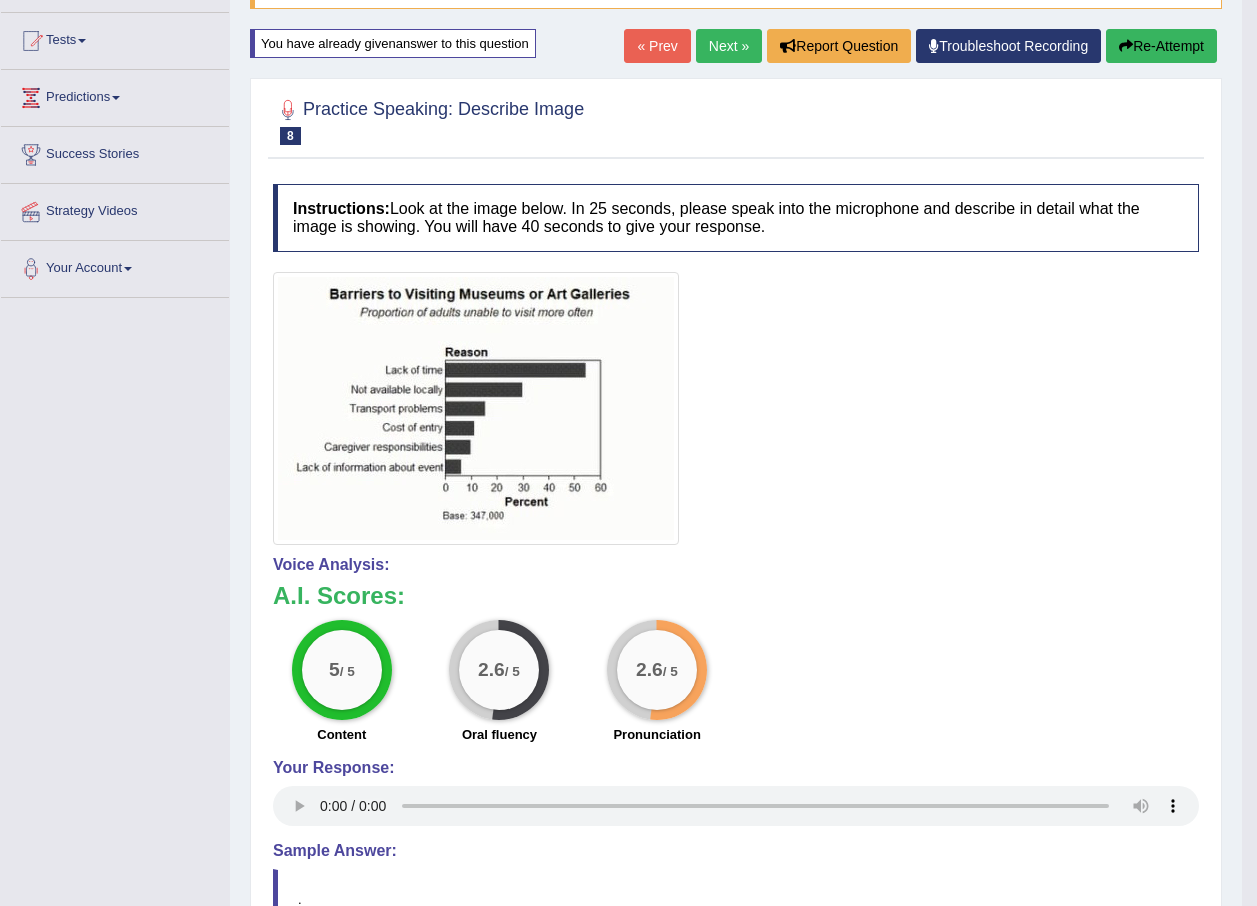 click on "Next »" at bounding box center (729, 46) 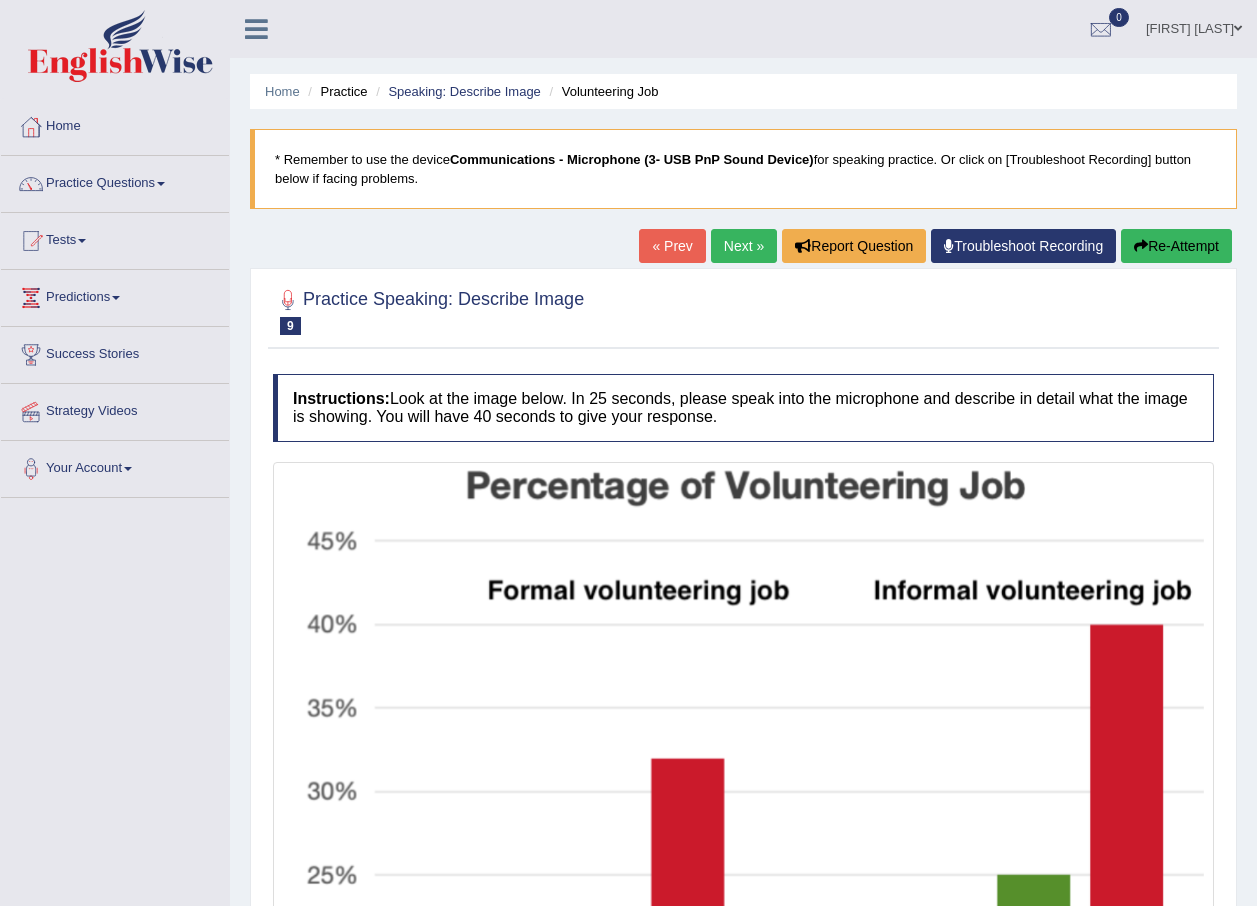 scroll, scrollTop: 400, scrollLeft: 0, axis: vertical 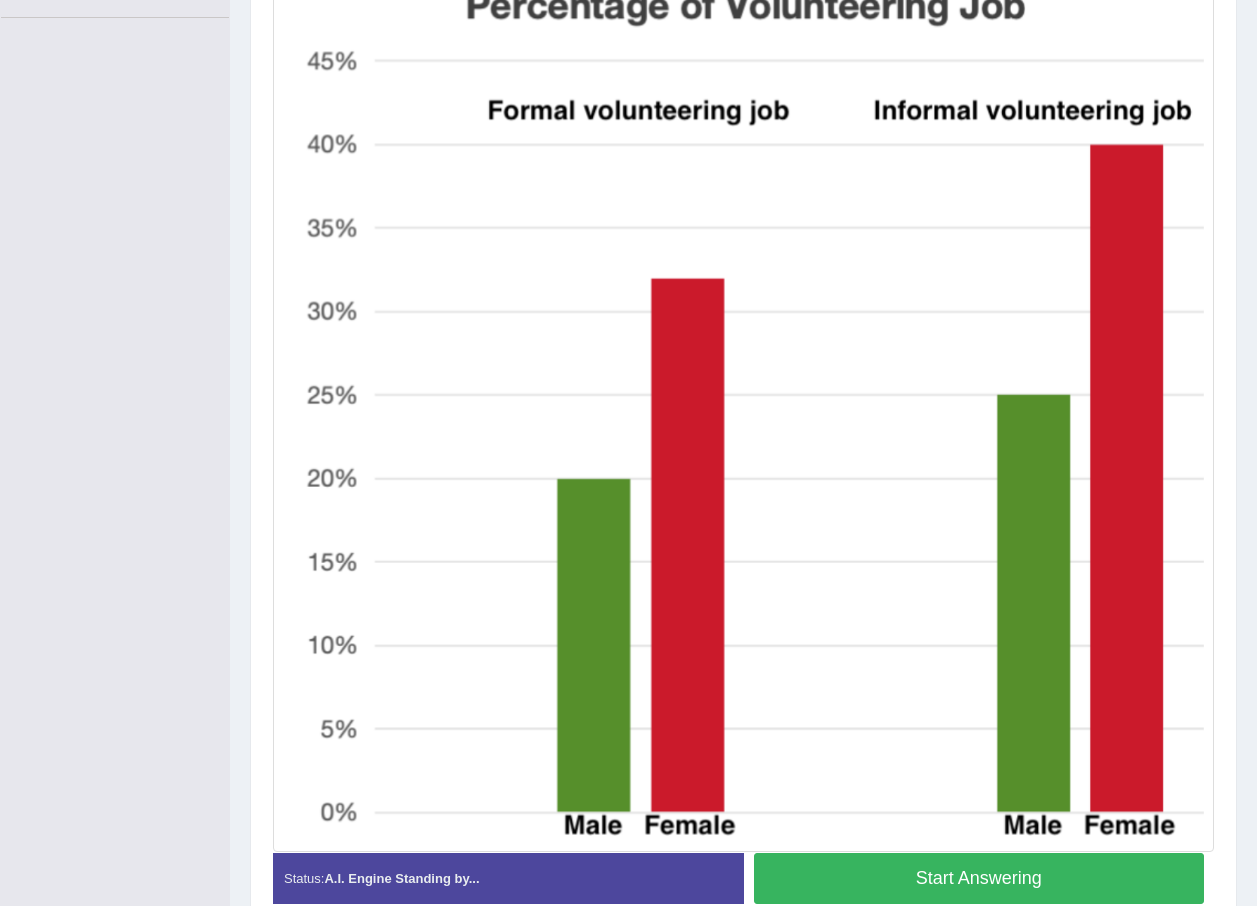 click on "Start Answering" at bounding box center [979, 878] 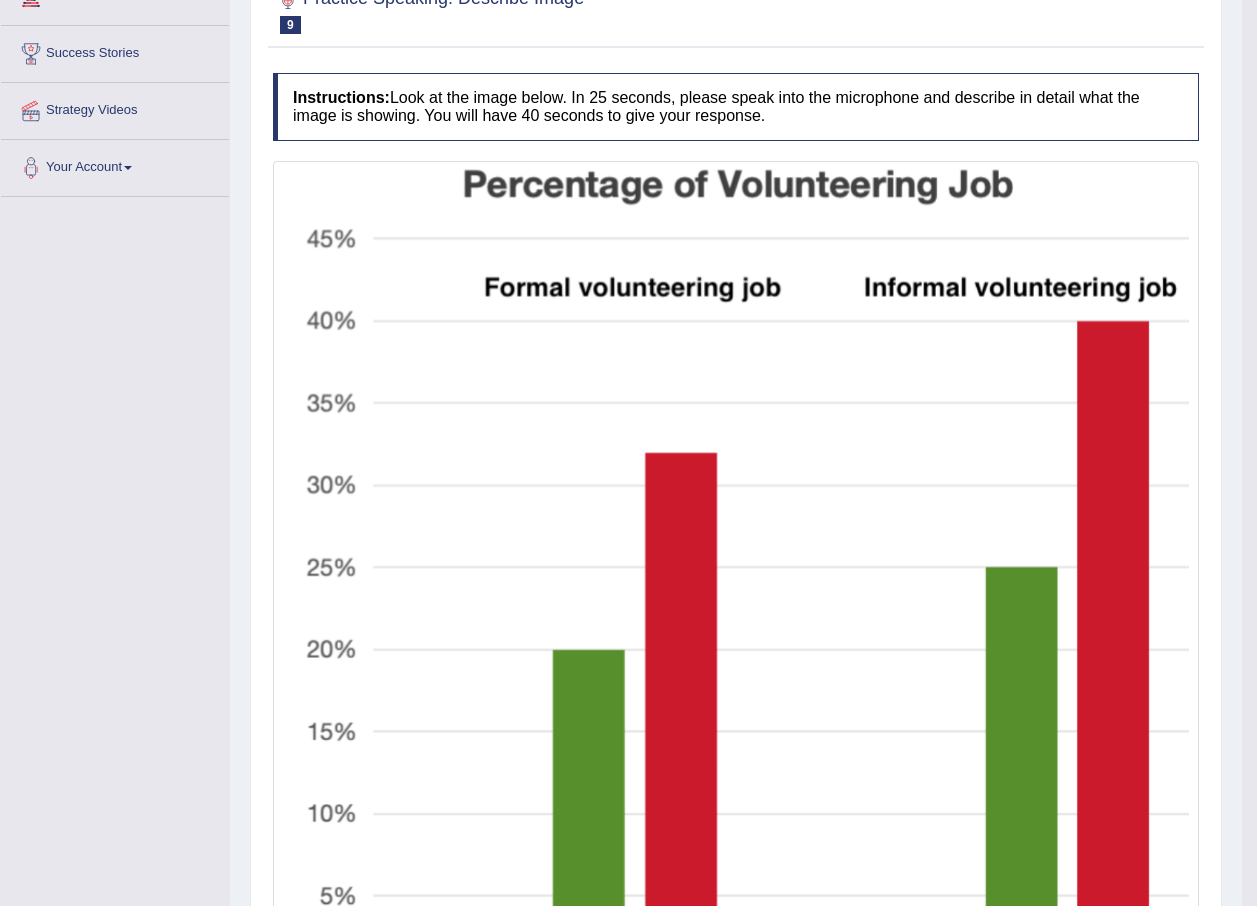 scroll, scrollTop: 190, scrollLeft: 0, axis: vertical 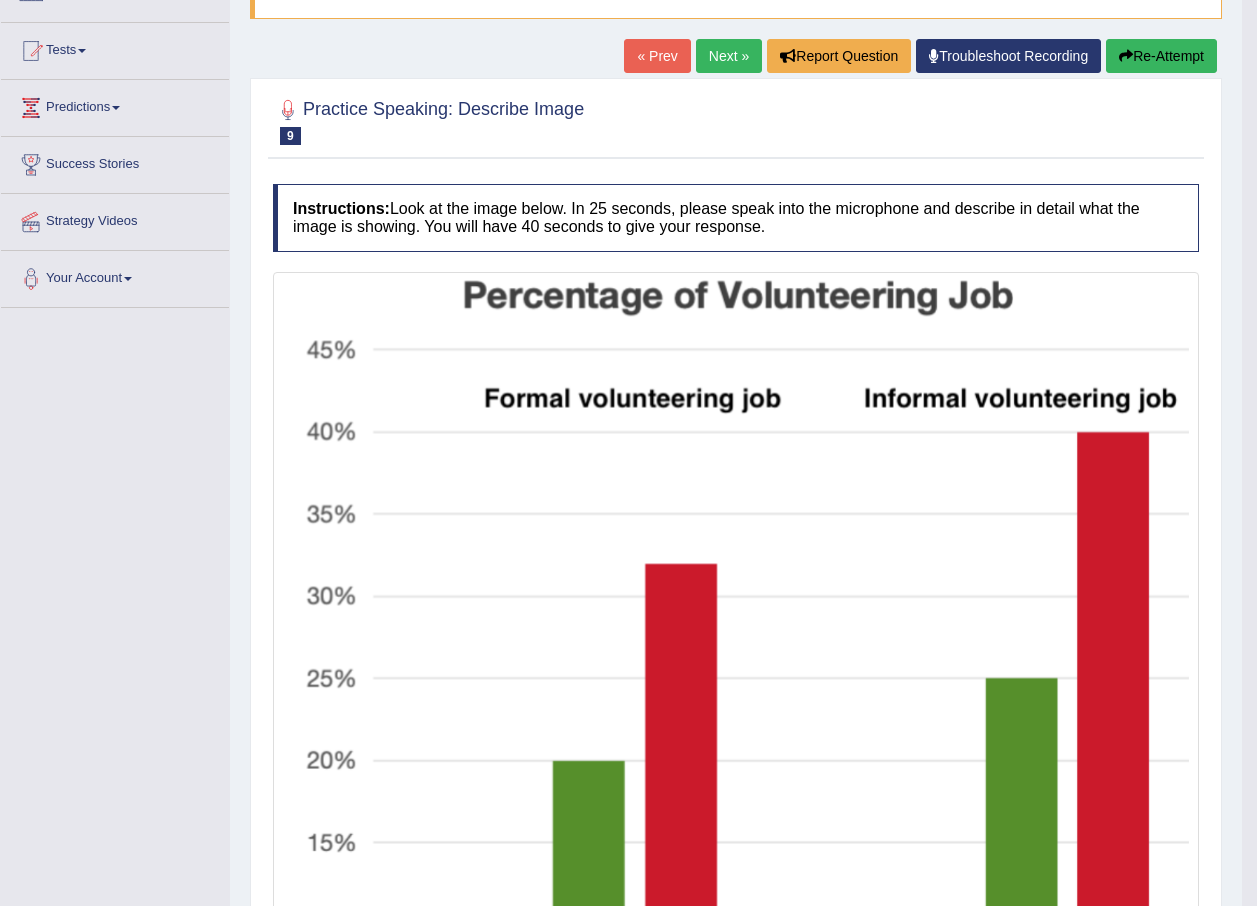 click on "Re-Attempt" at bounding box center (1161, 56) 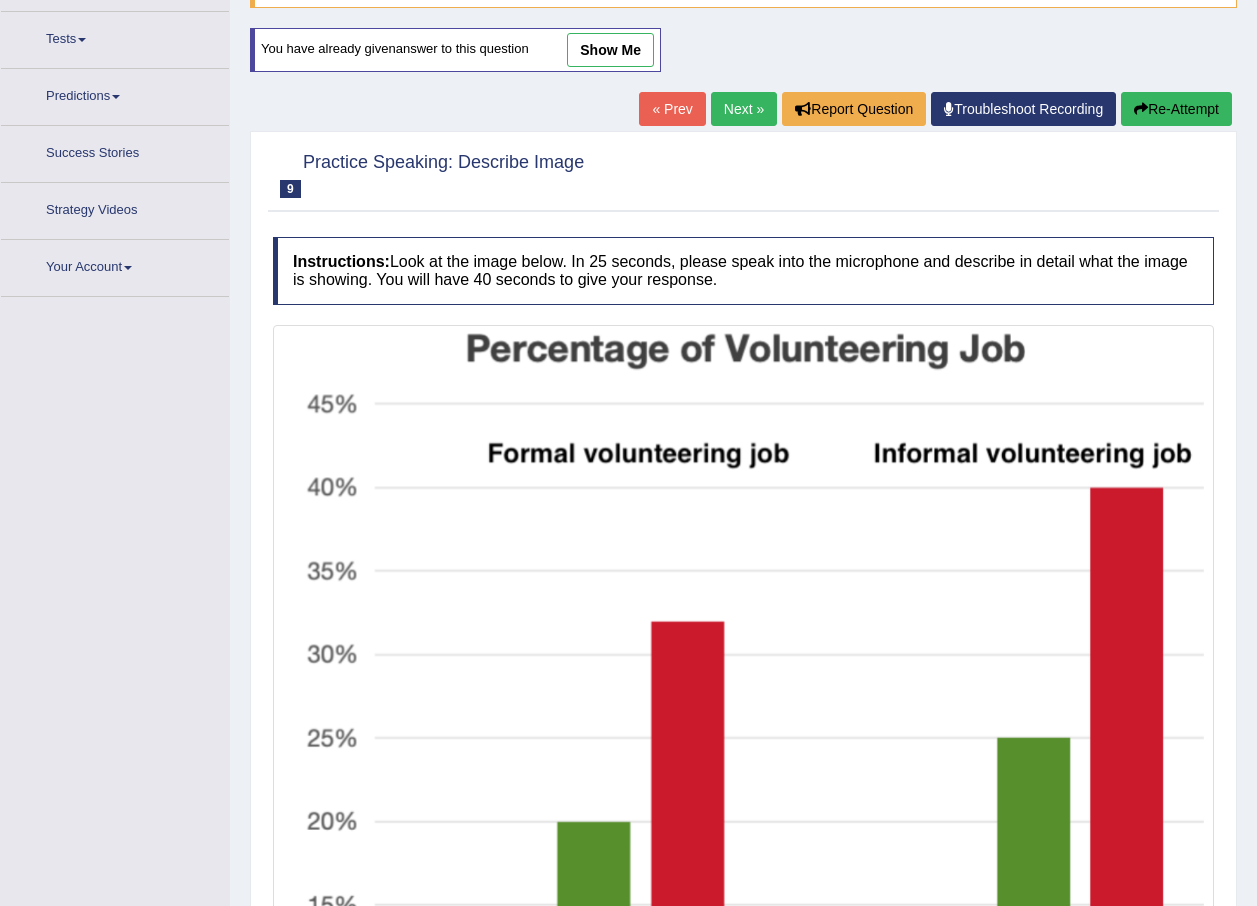 scroll, scrollTop: 0, scrollLeft: 0, axis: both 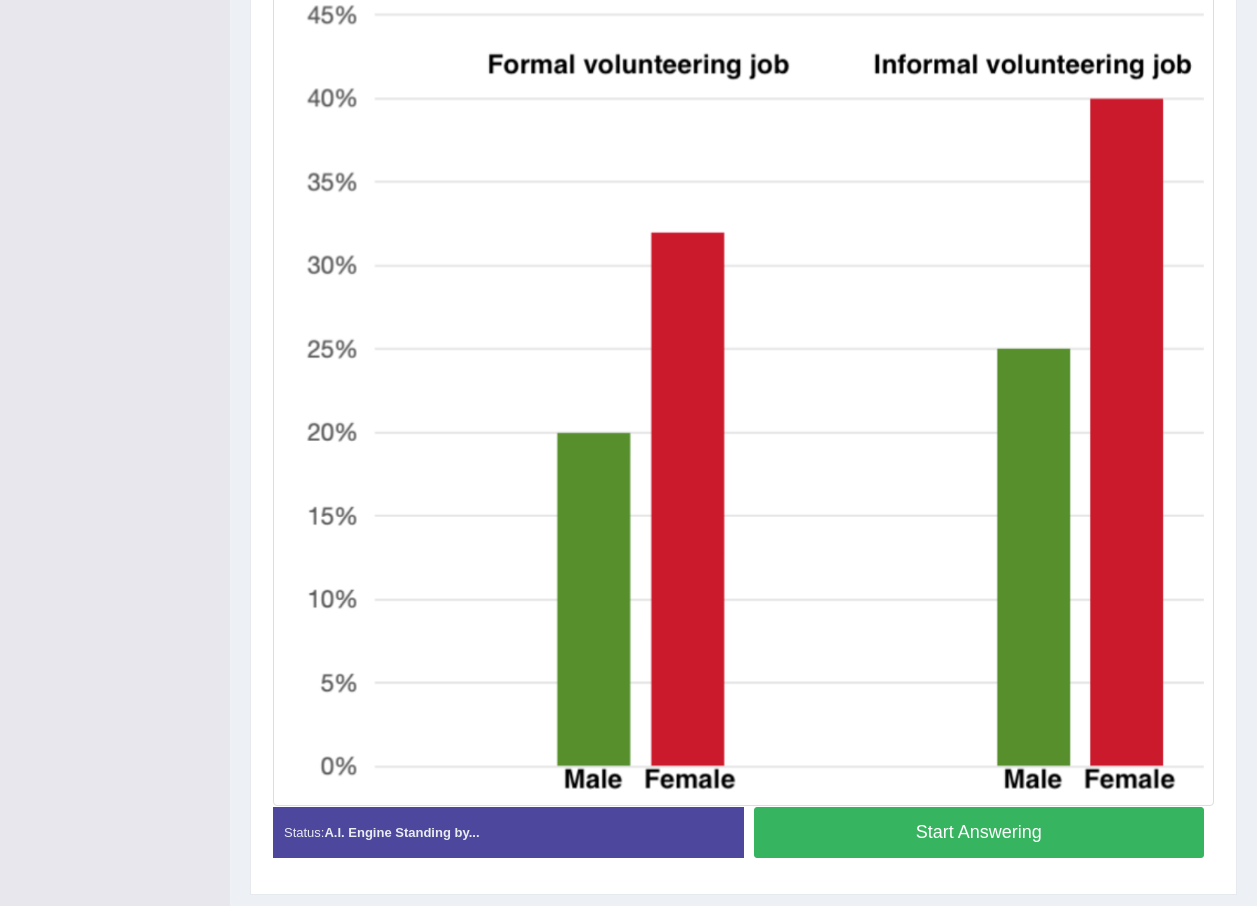 click on "Start Answering" at bounding box center [979, 832] 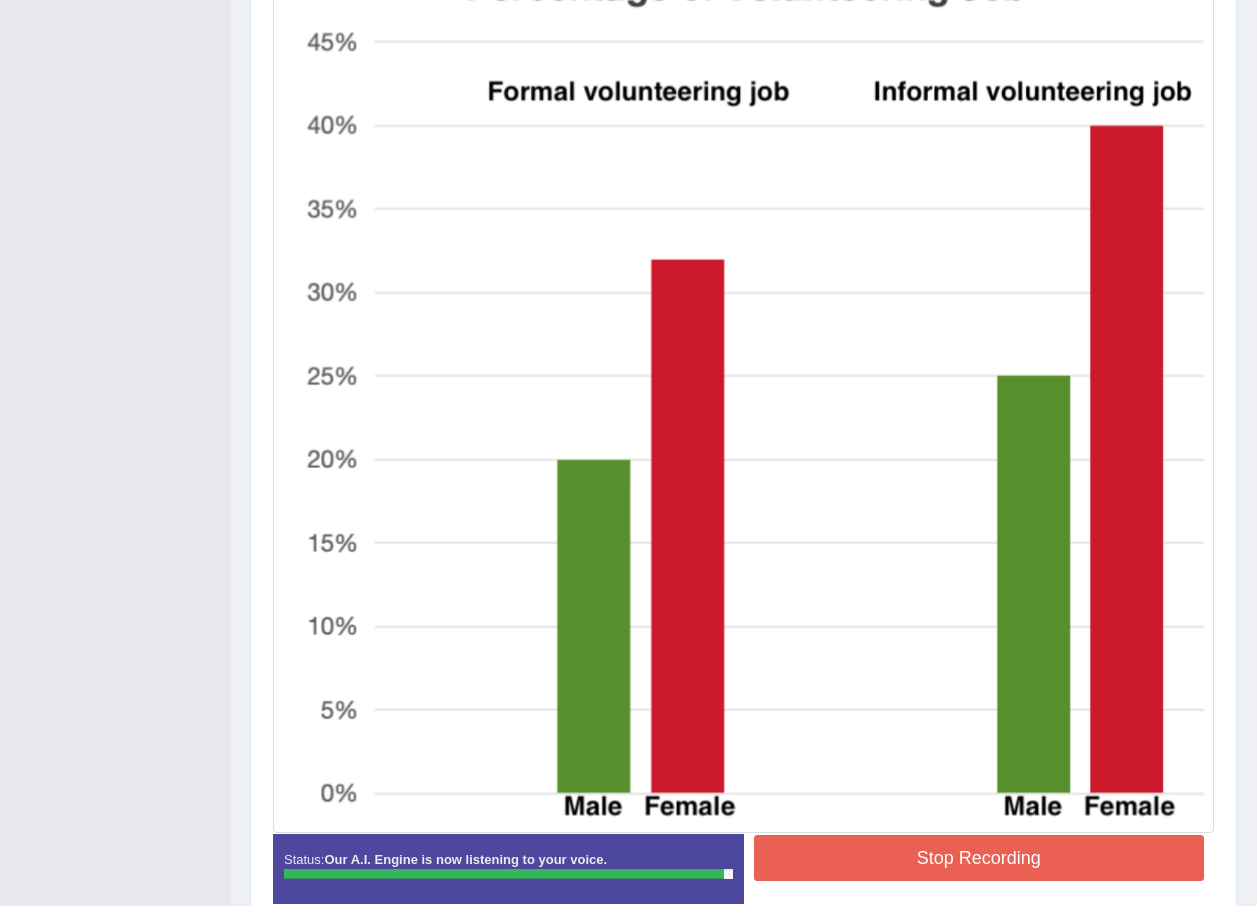 scroll, scrollTop: 609, scrollLeft: 0, axis: vertical 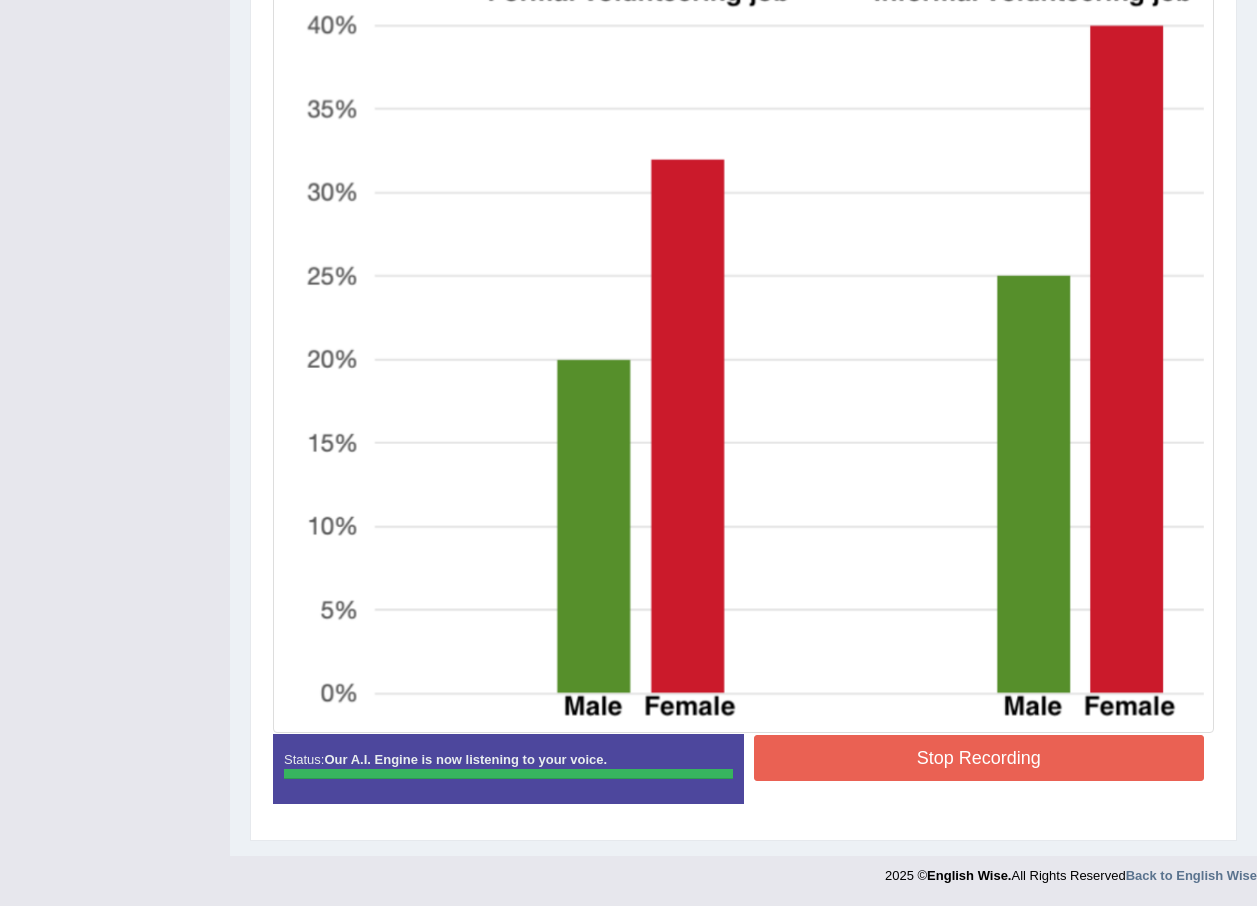 click on "Stop Recording" at bounding box center [979, 758] 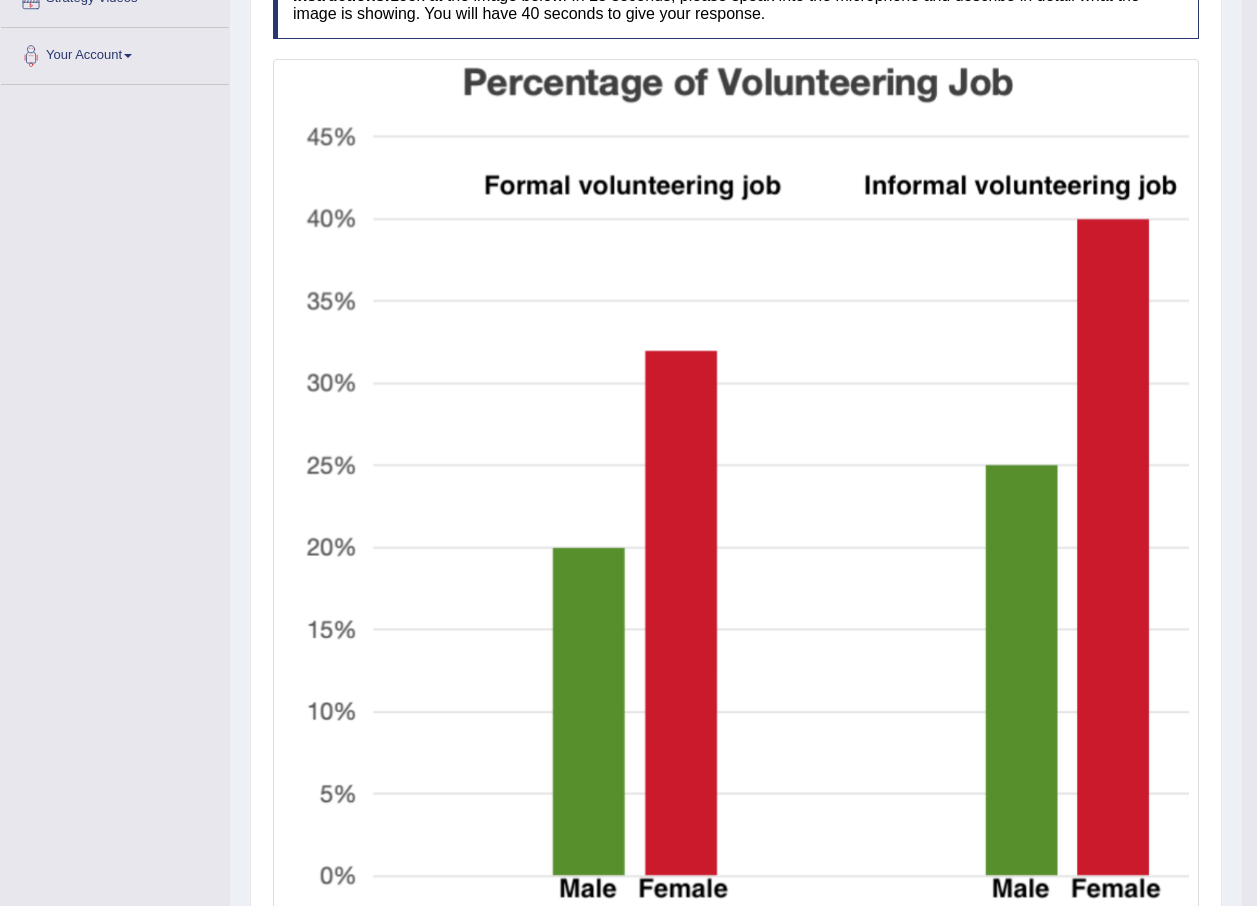 scroll, scrollTop: 200, scrollLeft: 0, axis: vertical 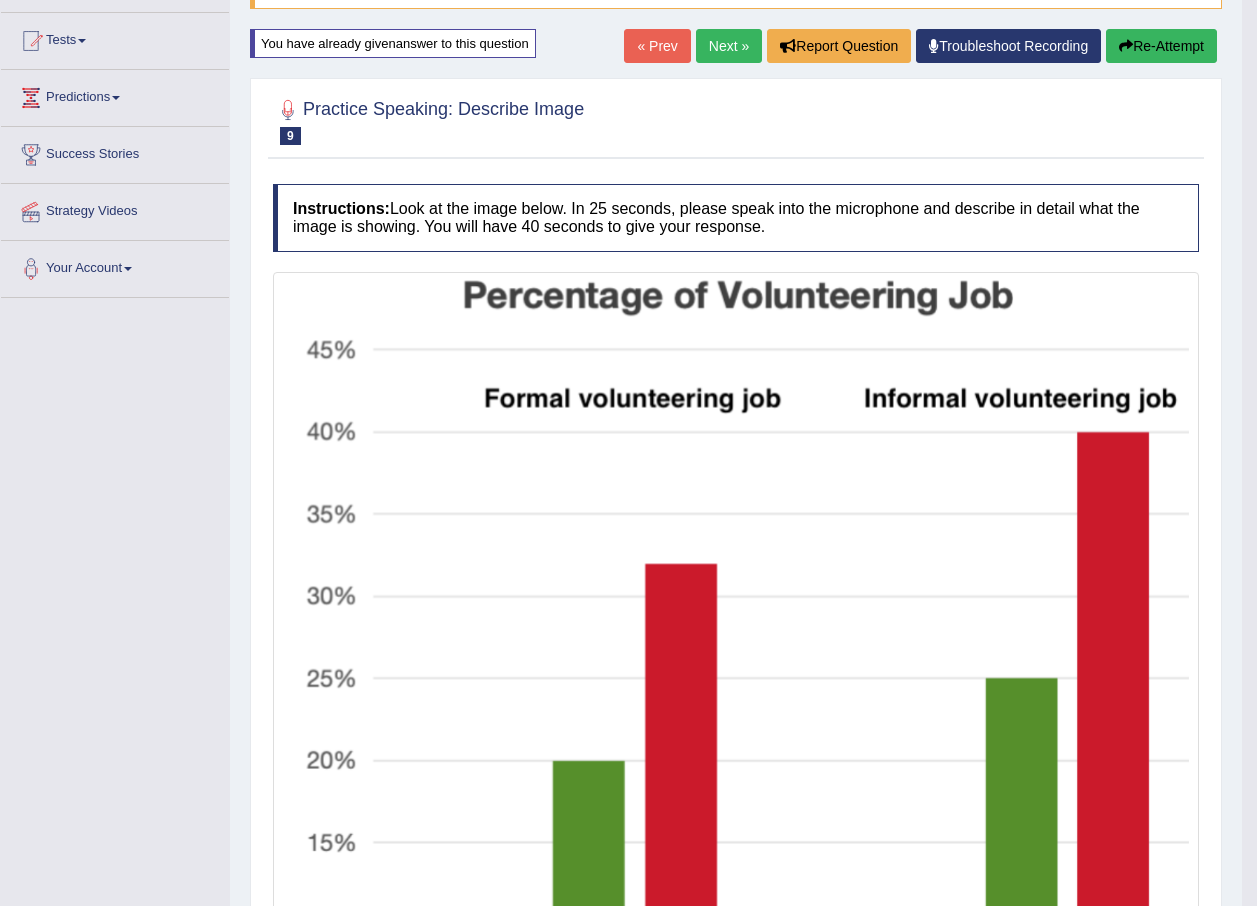 click on "Re-Attempt" at bounding box center [1161, 46] 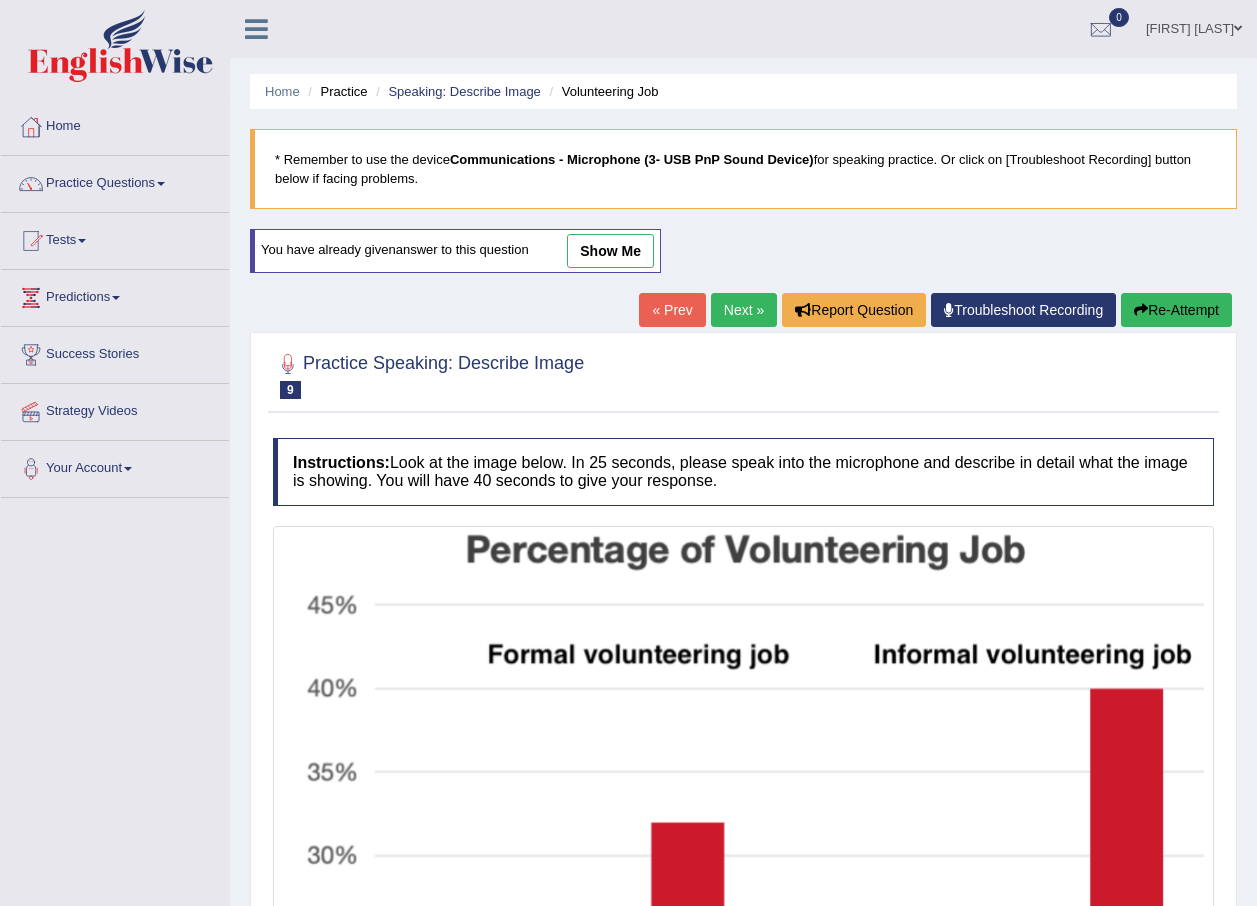 scroll, scrollTop: 200, scrollLeft: 0, axis: vertical 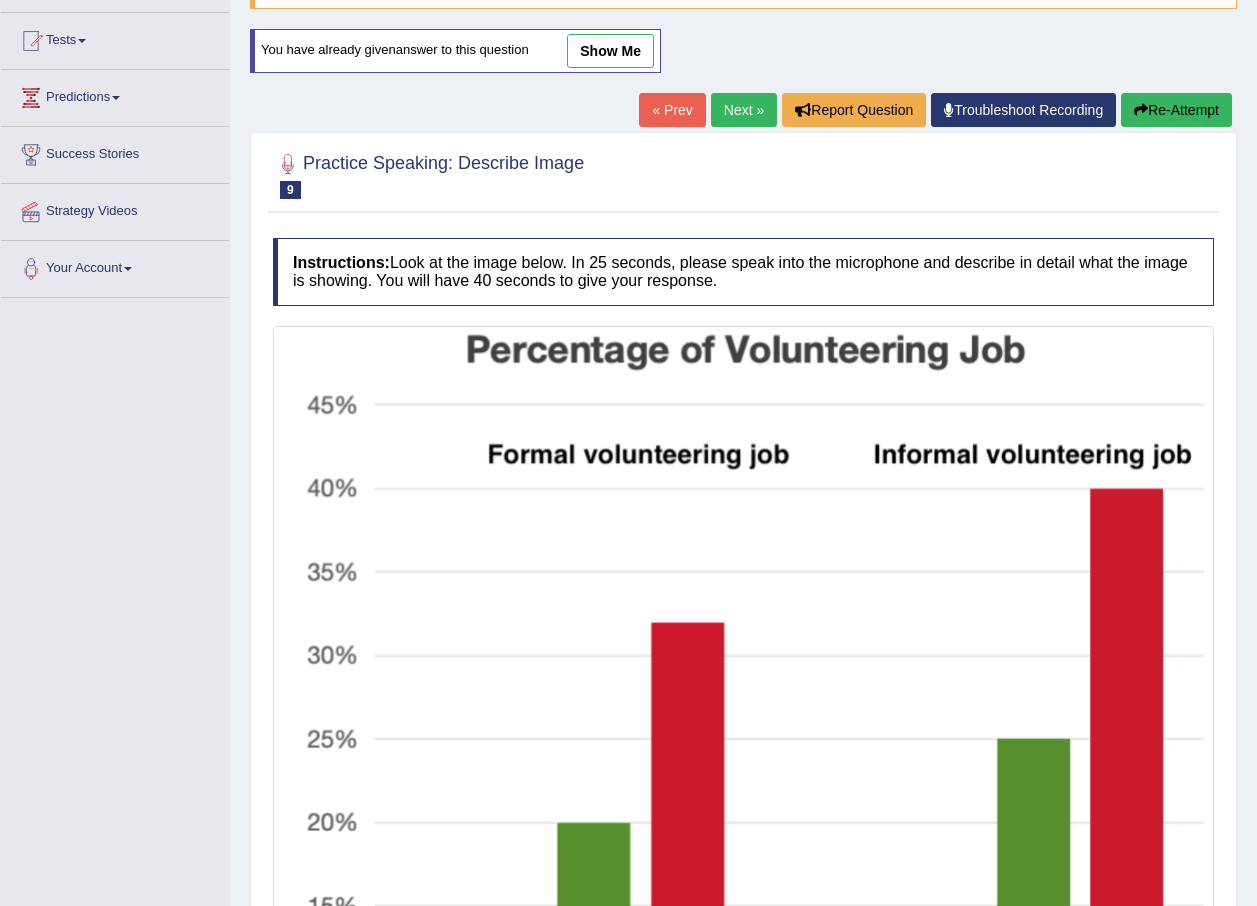 click on "Next »" at bounding box center (744, 110) 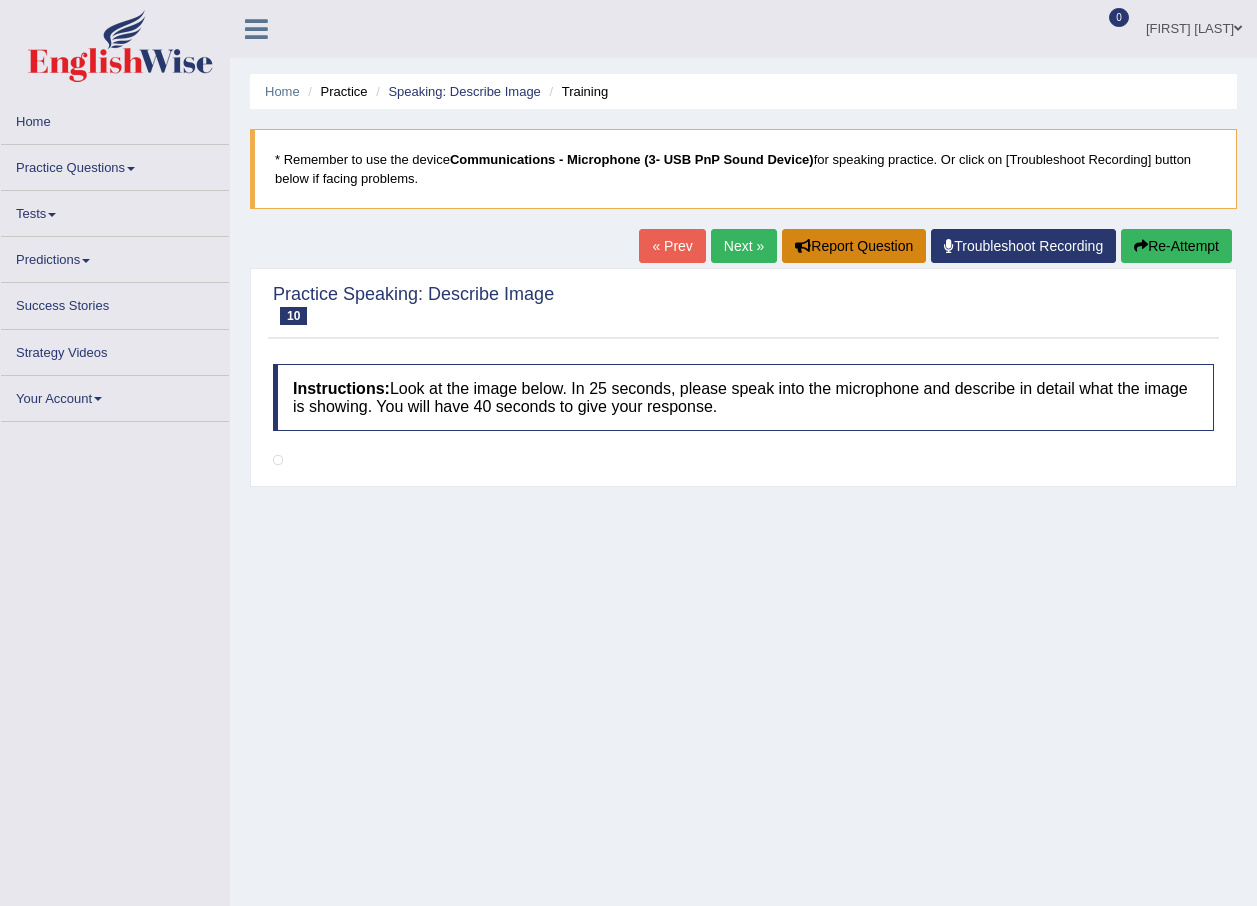 scroll, scrollTop: 0, scrollLeft: 0, axis: both 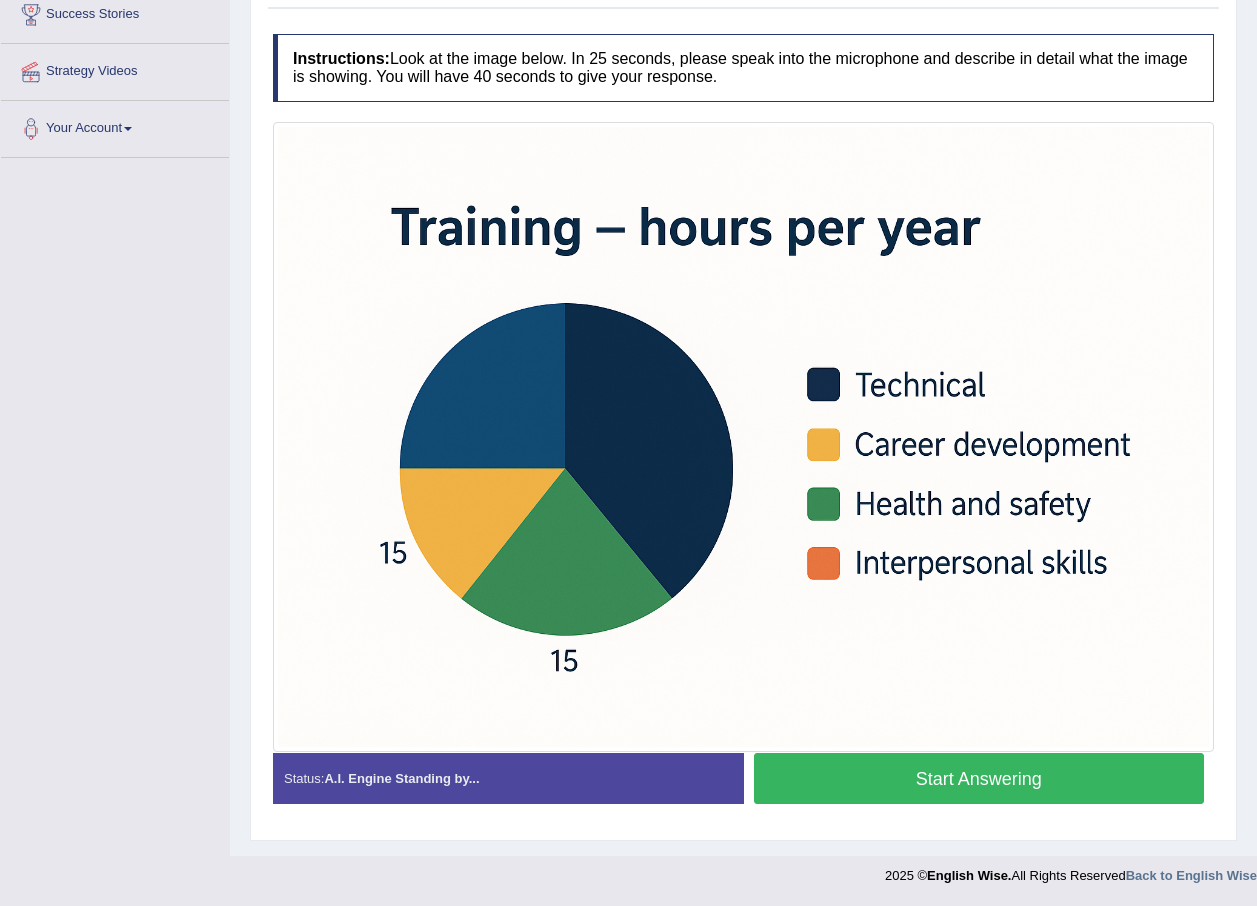click on "Start Answering" at bounding box center [979, 778] 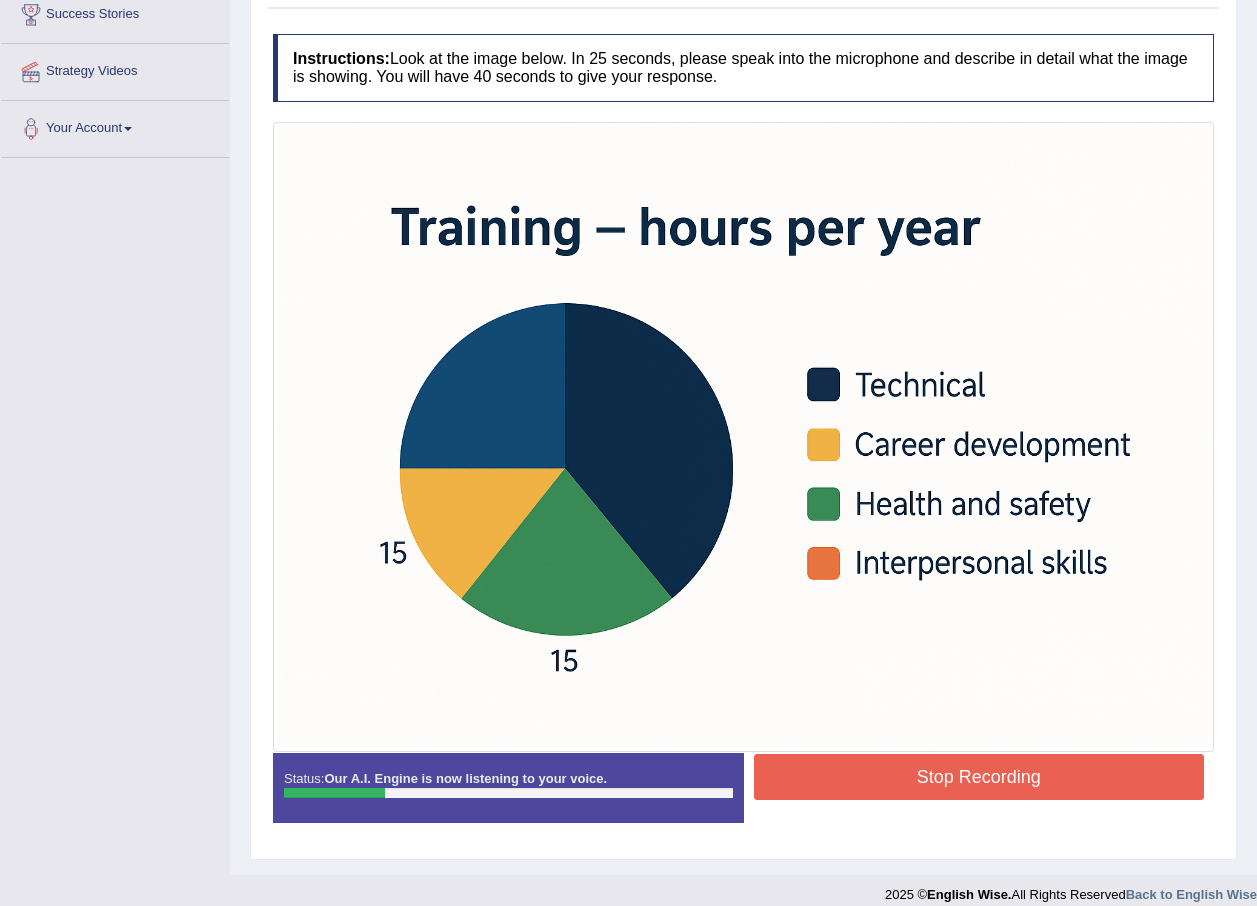 click on "Stop Recording" at bounding box center (979, 777) 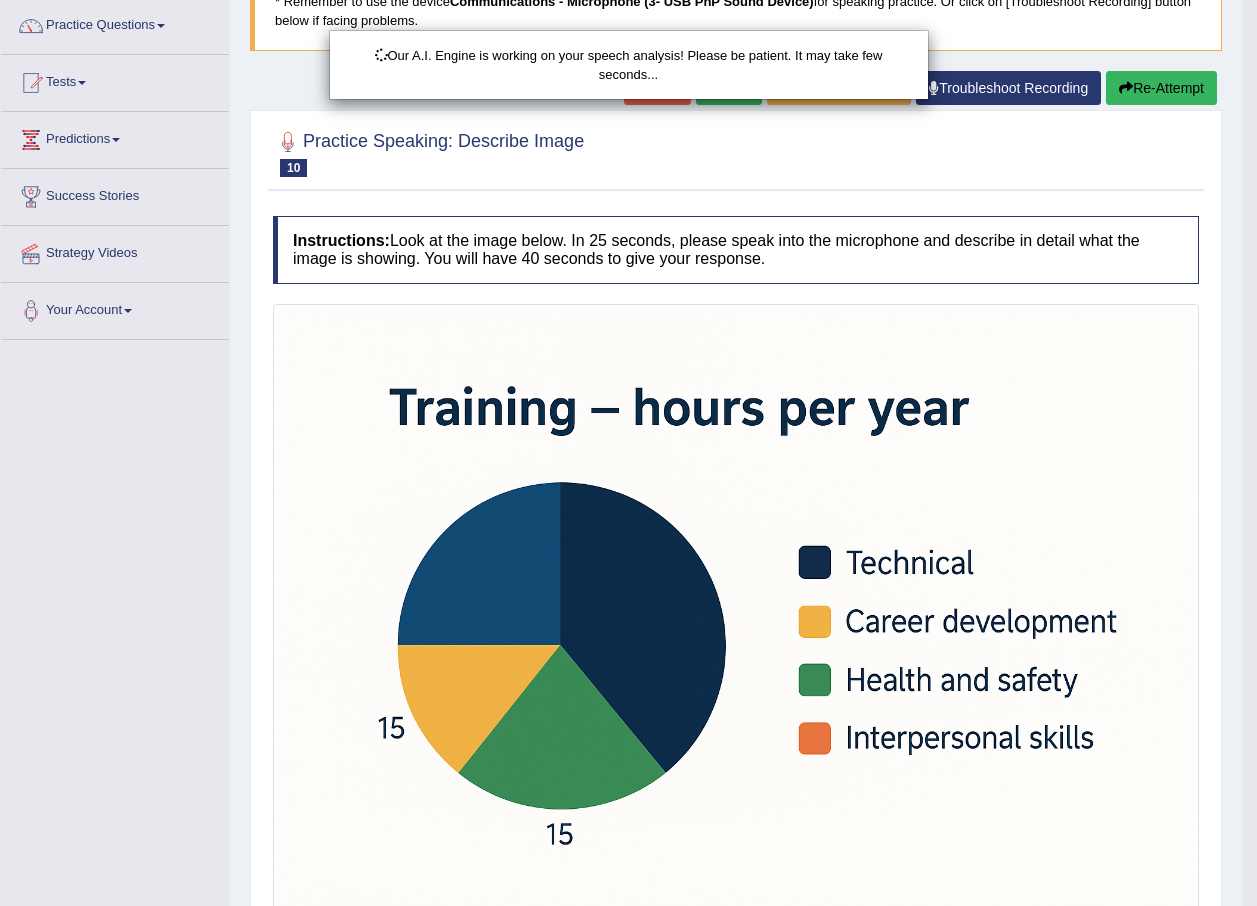 scroll, scrollTop: 23, scrollLeft: 0, axis: vertical 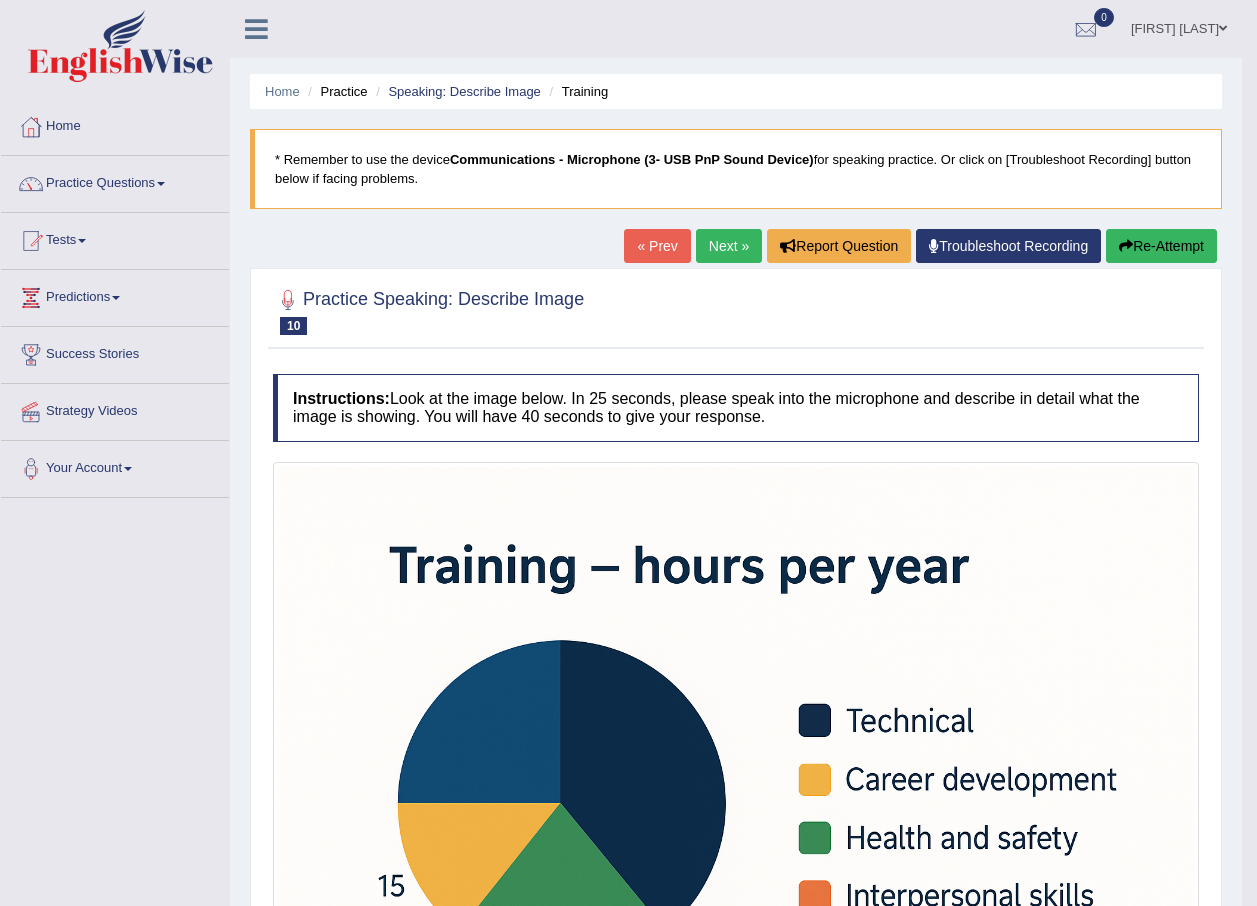 click on "Re-Attempt" at bounding box center (1161, 246) 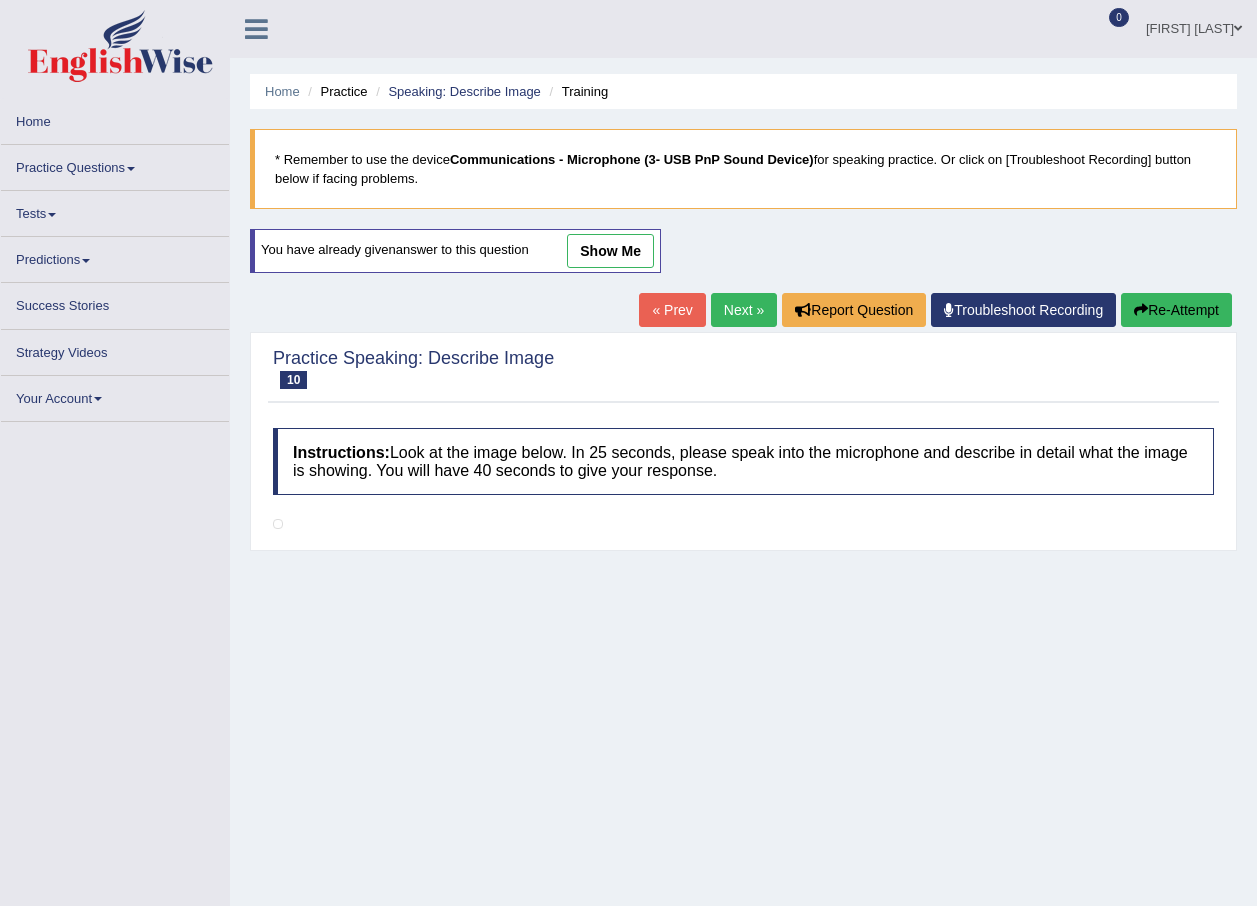 scroll, scrollTop: 0, scrollLeft: 0, axis: both 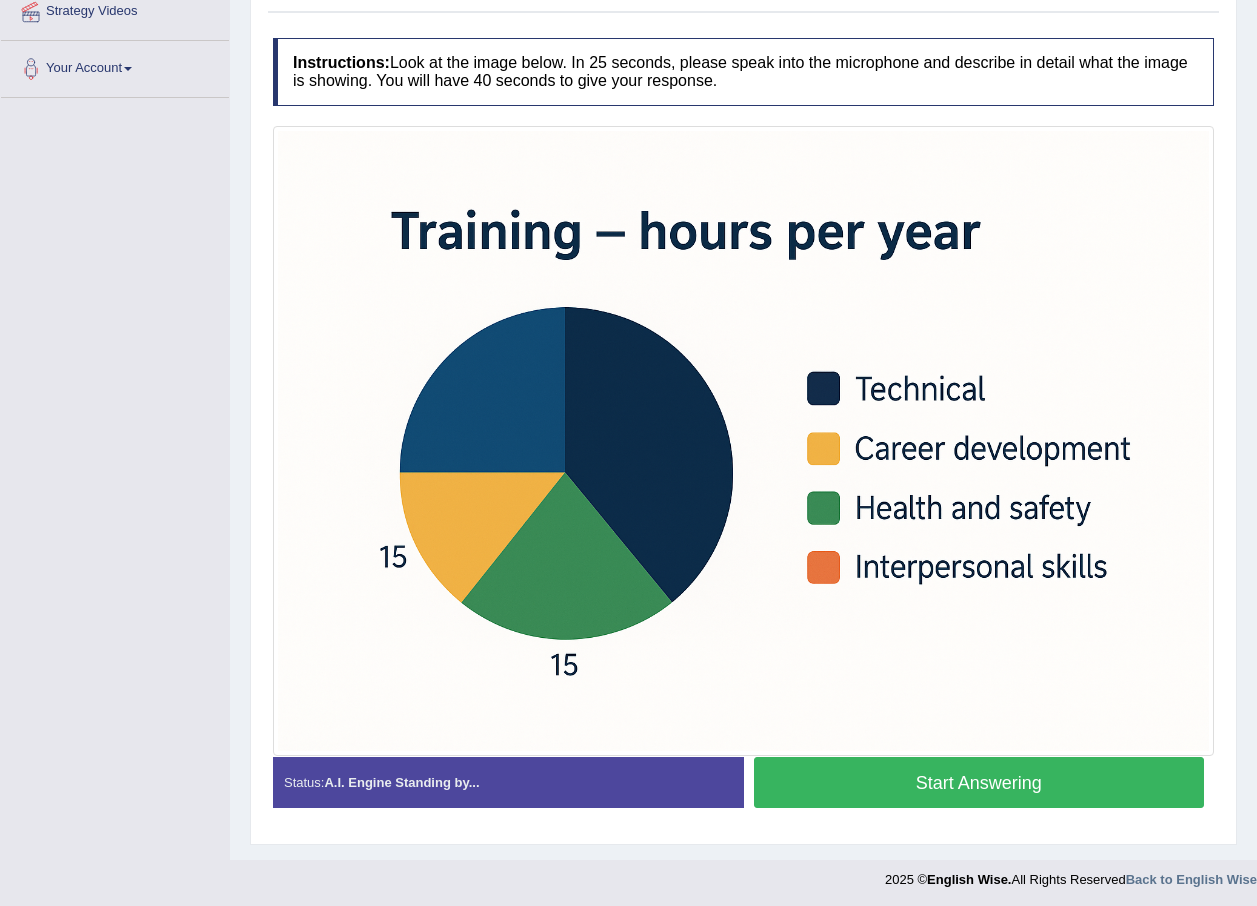 click on "Start Answering" at bounding box center (979, 782) 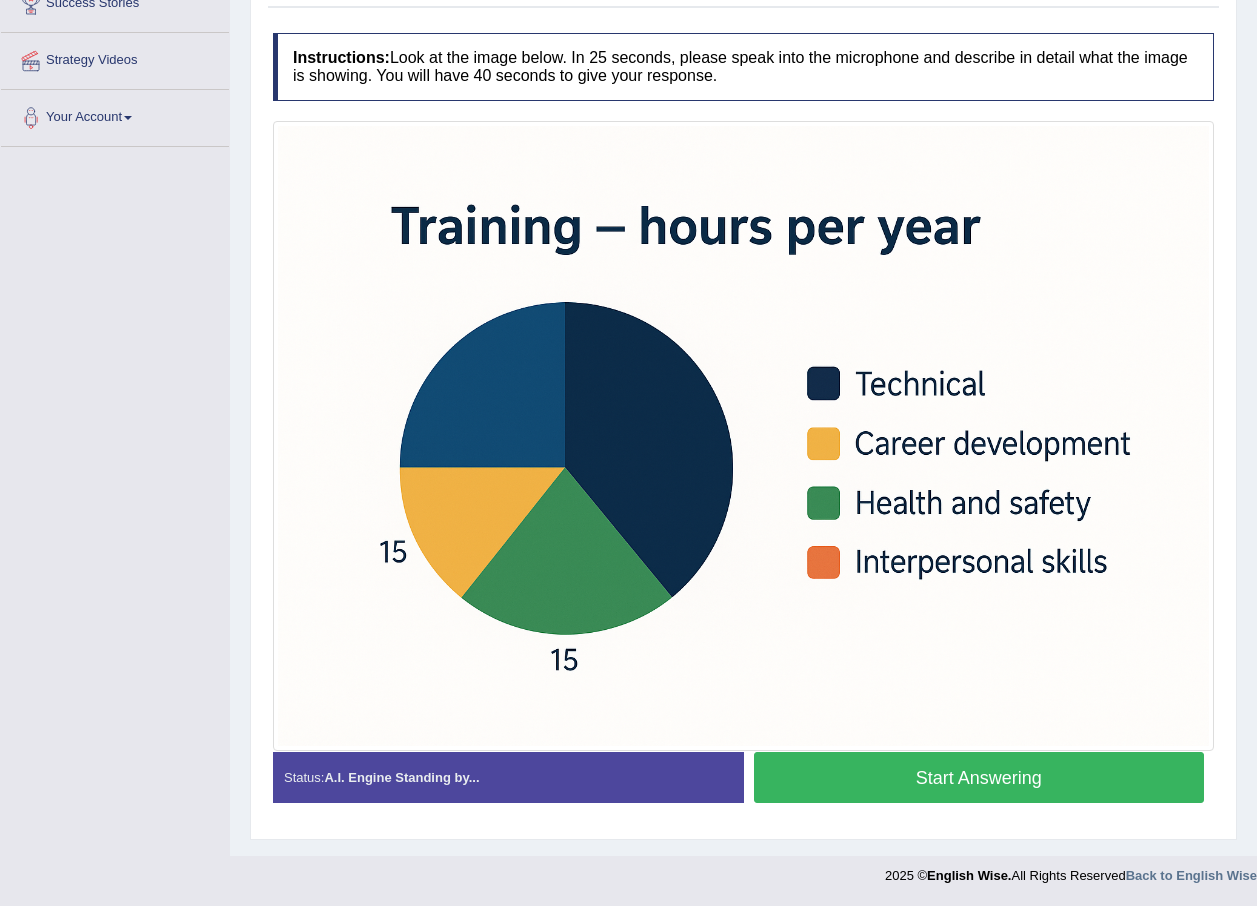 scroll, scrollTop: 370, scrollLeft: 0, axis: vertical 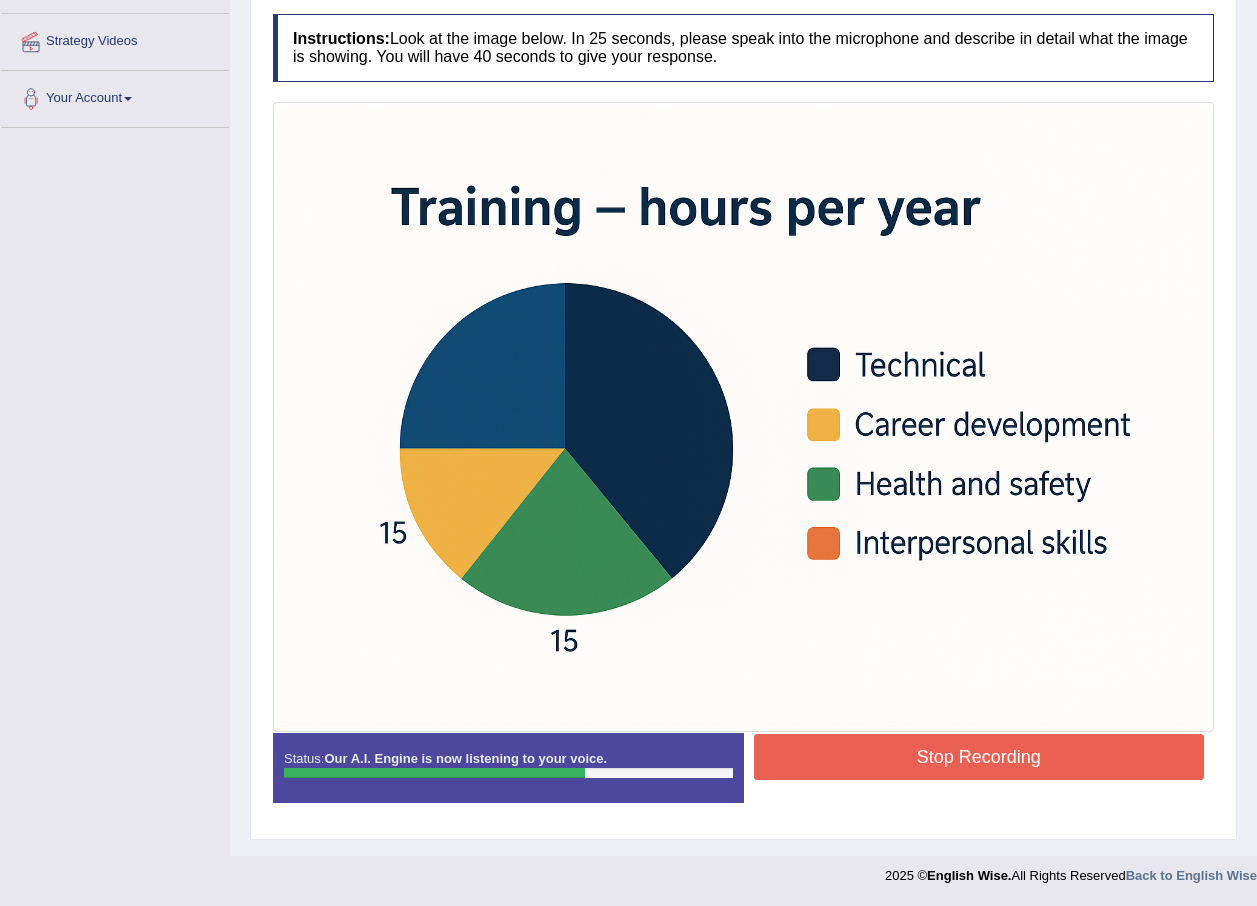 click on "Stop Recording" at bounding box center [979, 757] 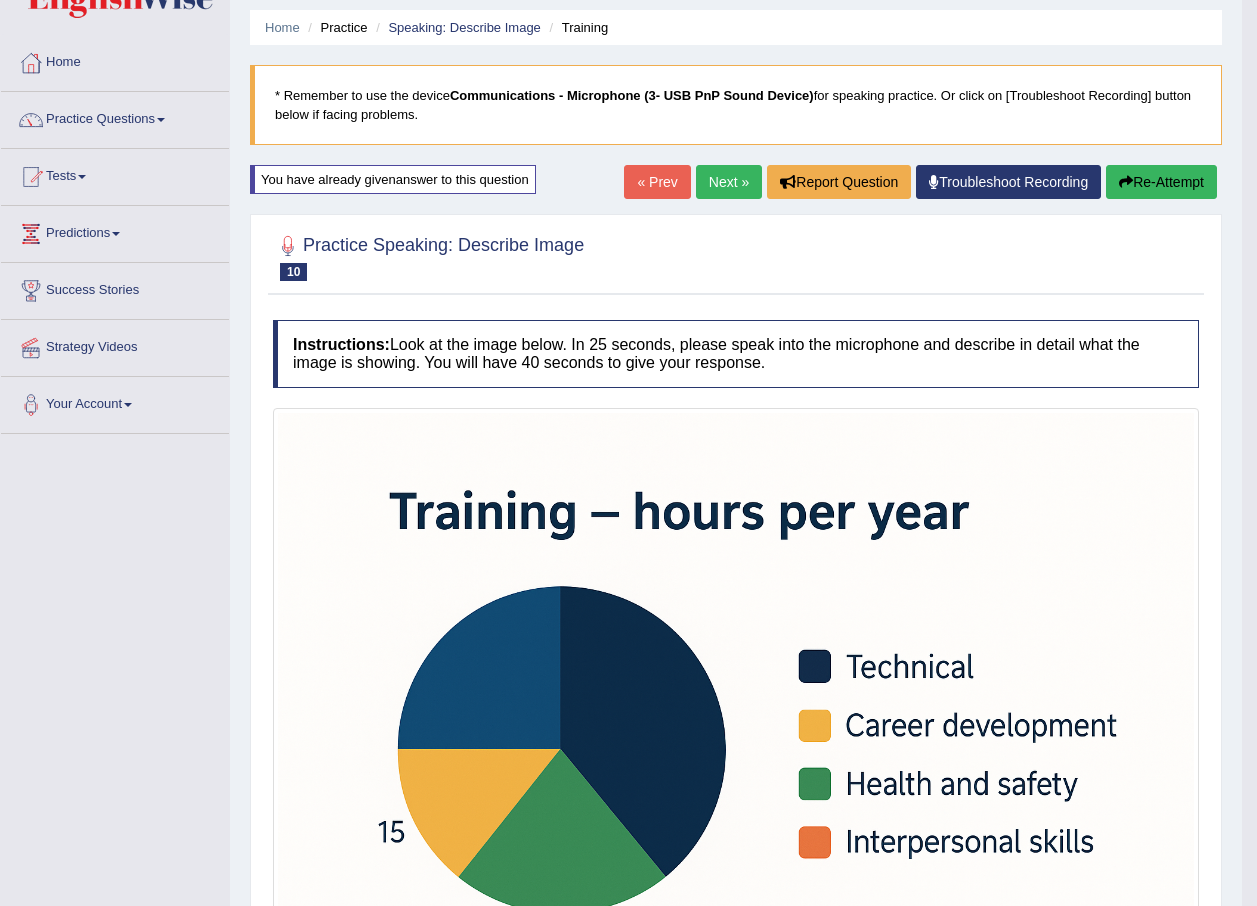 scroll, scrollTop: 0, scrollLeft: 0, axis: both 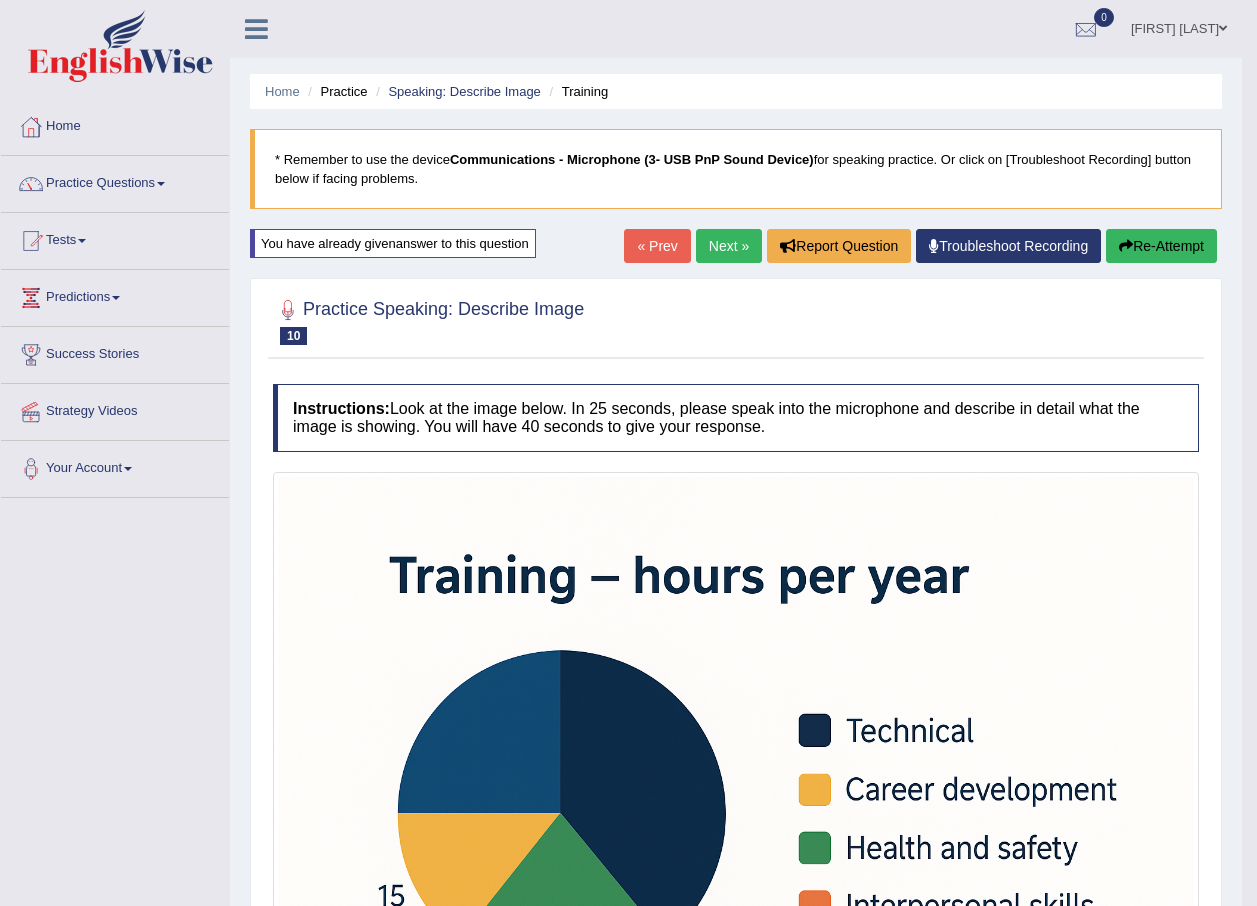 click on "Next »" at bounding box center (729, 246) 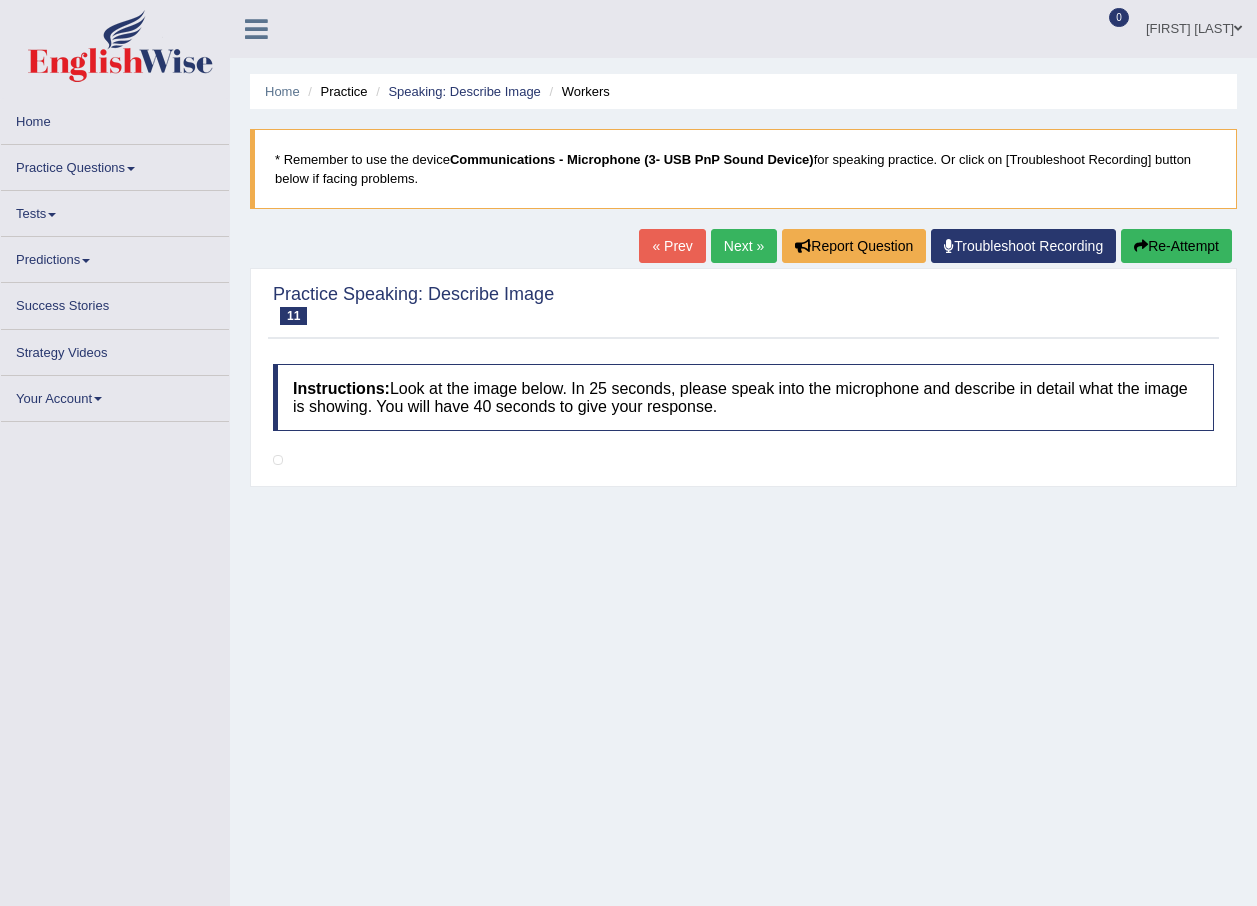 scroll, scrollTop: 0, scrollLeft: 0, axis: both 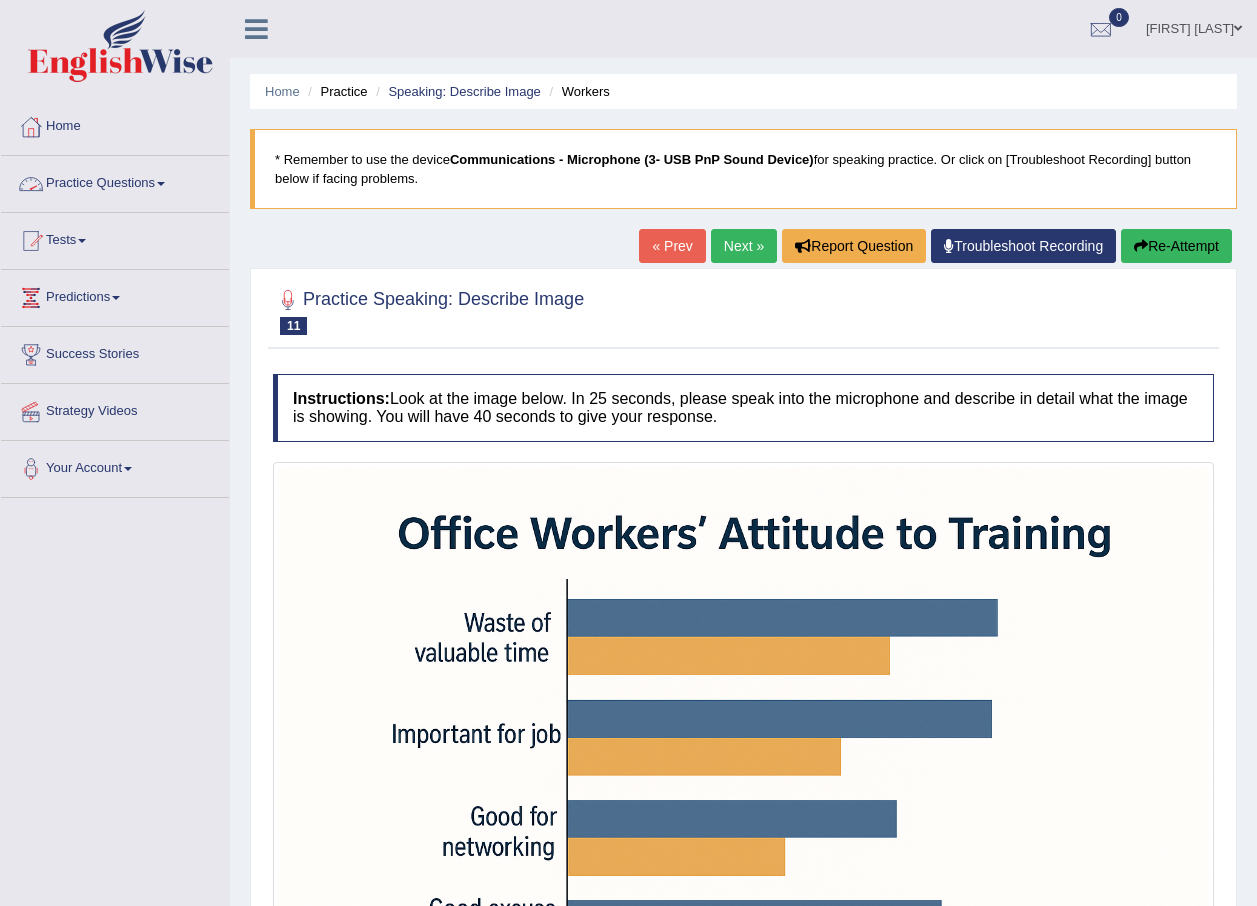 click on "Practice Questions" at bounding box center (115, 181) 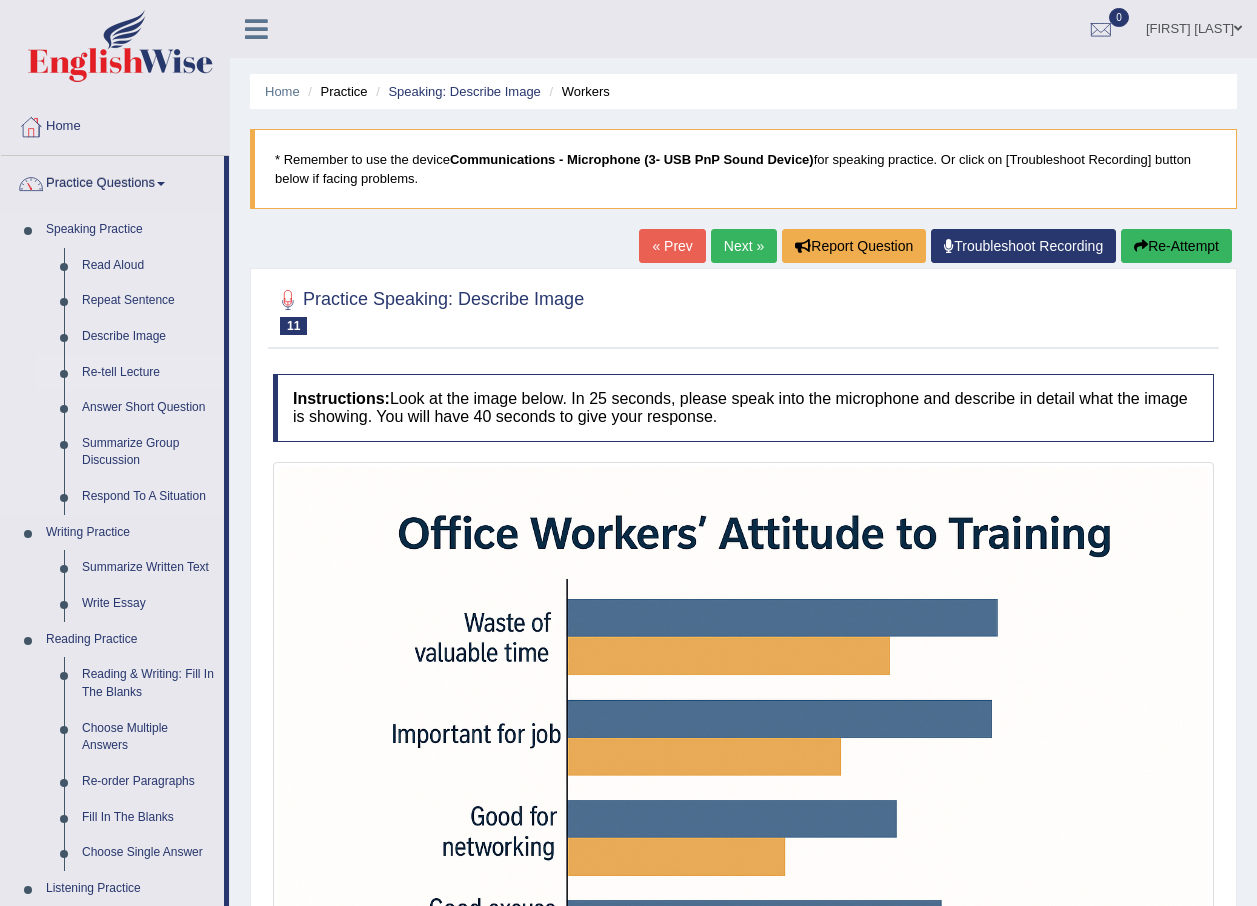click on "Re-tell Lecture" at bounding box center [148, 373] 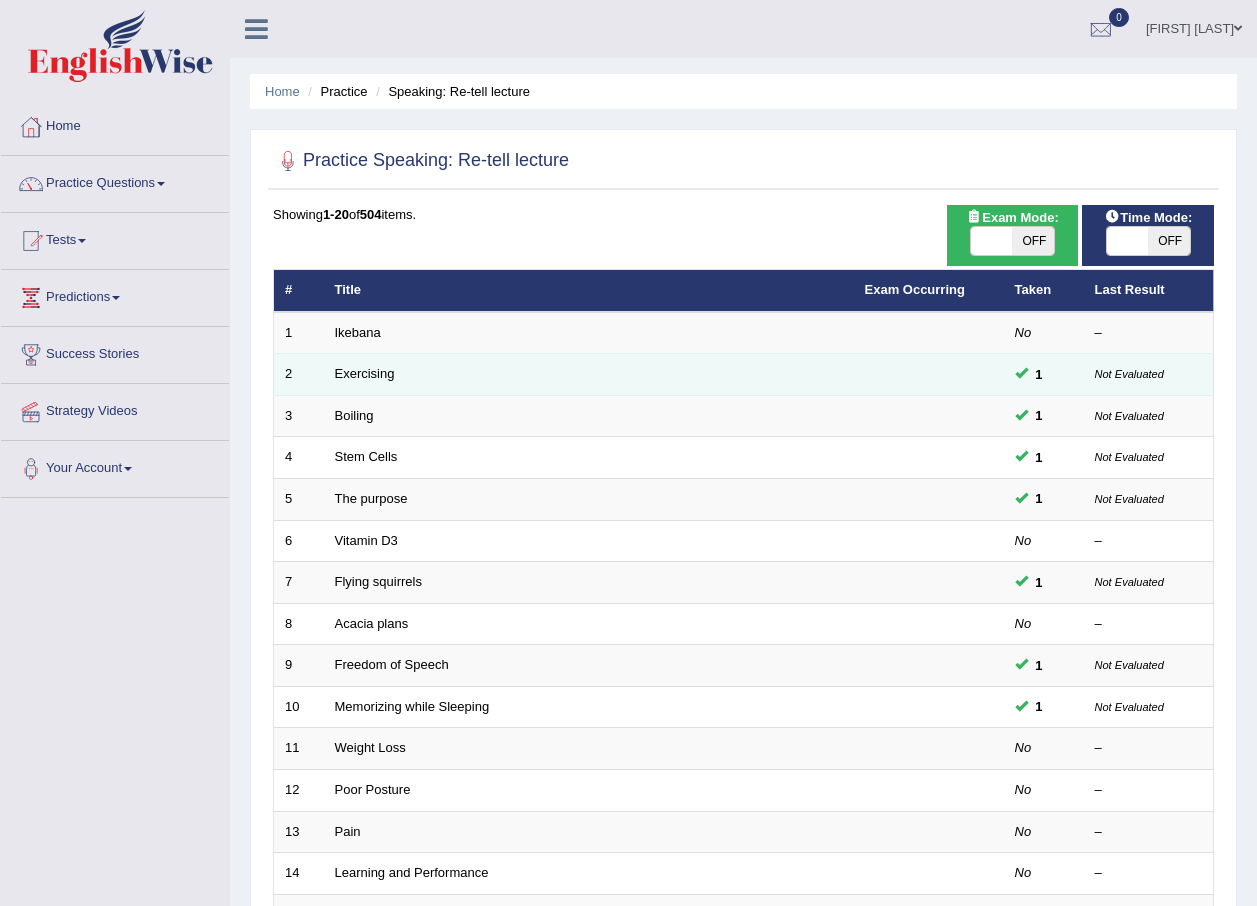 scroll, scrollTop: 0, scrollLeft: 0, axis: both 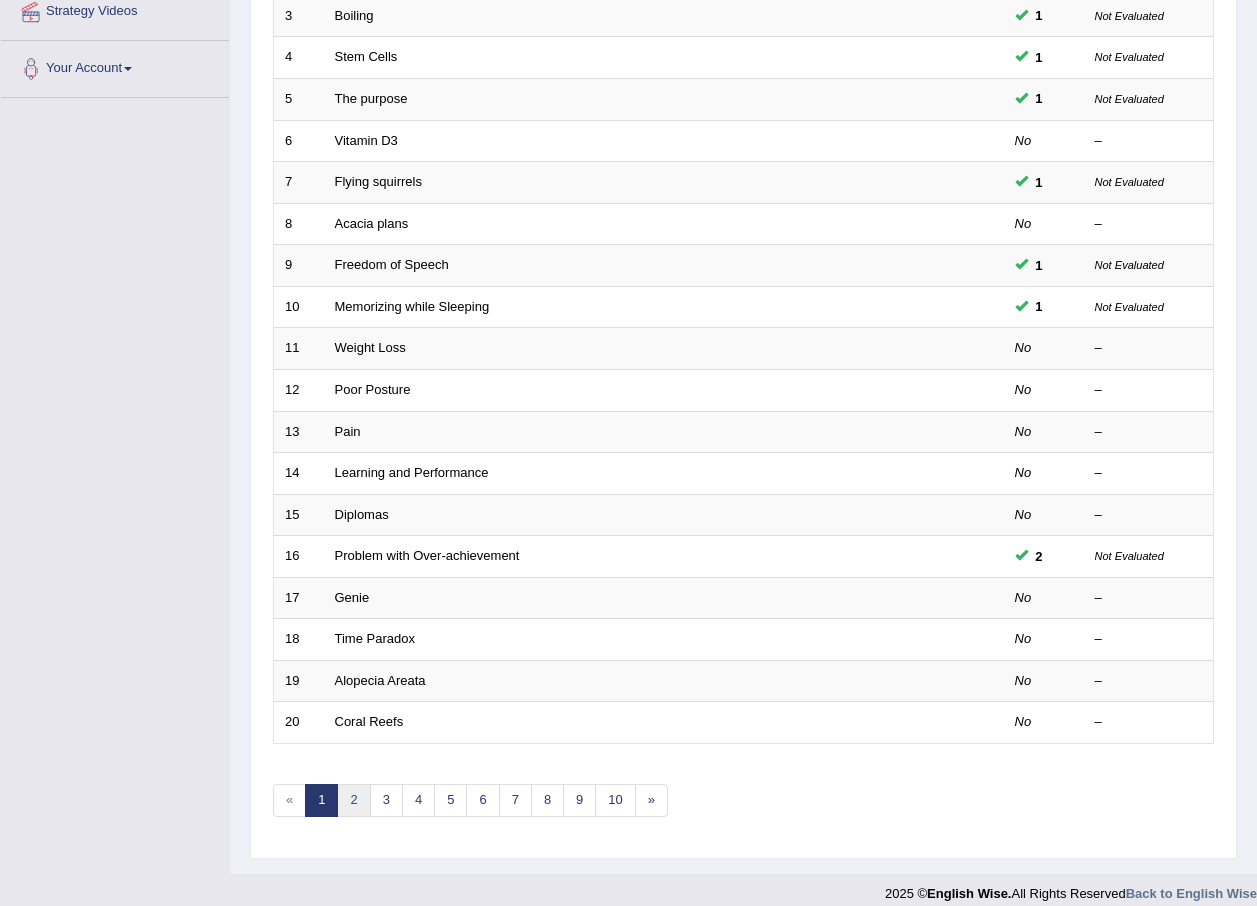 click on "2" at bounding box center (353, 800) 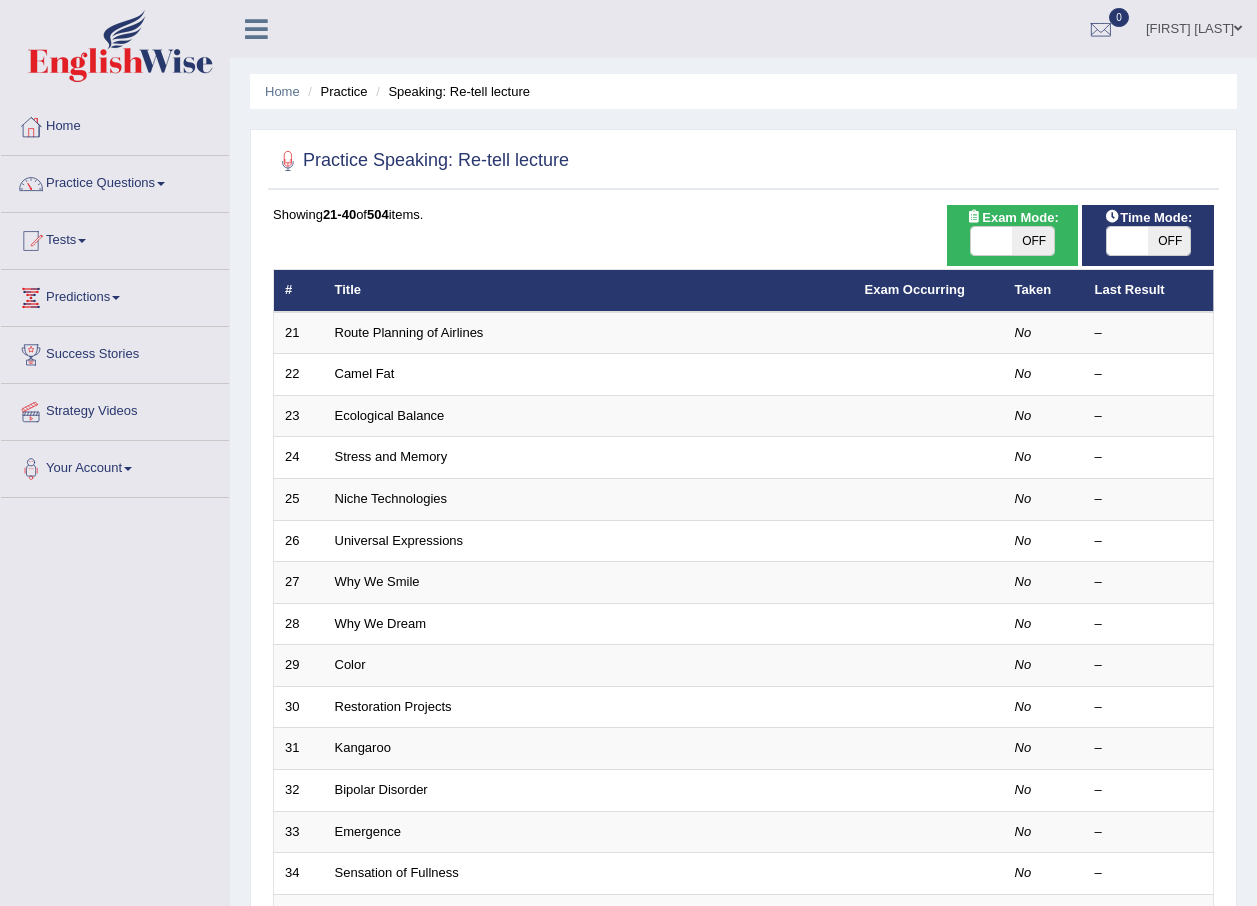 scroll, scrollTop: 0, scrollLeft: 0, axis: both 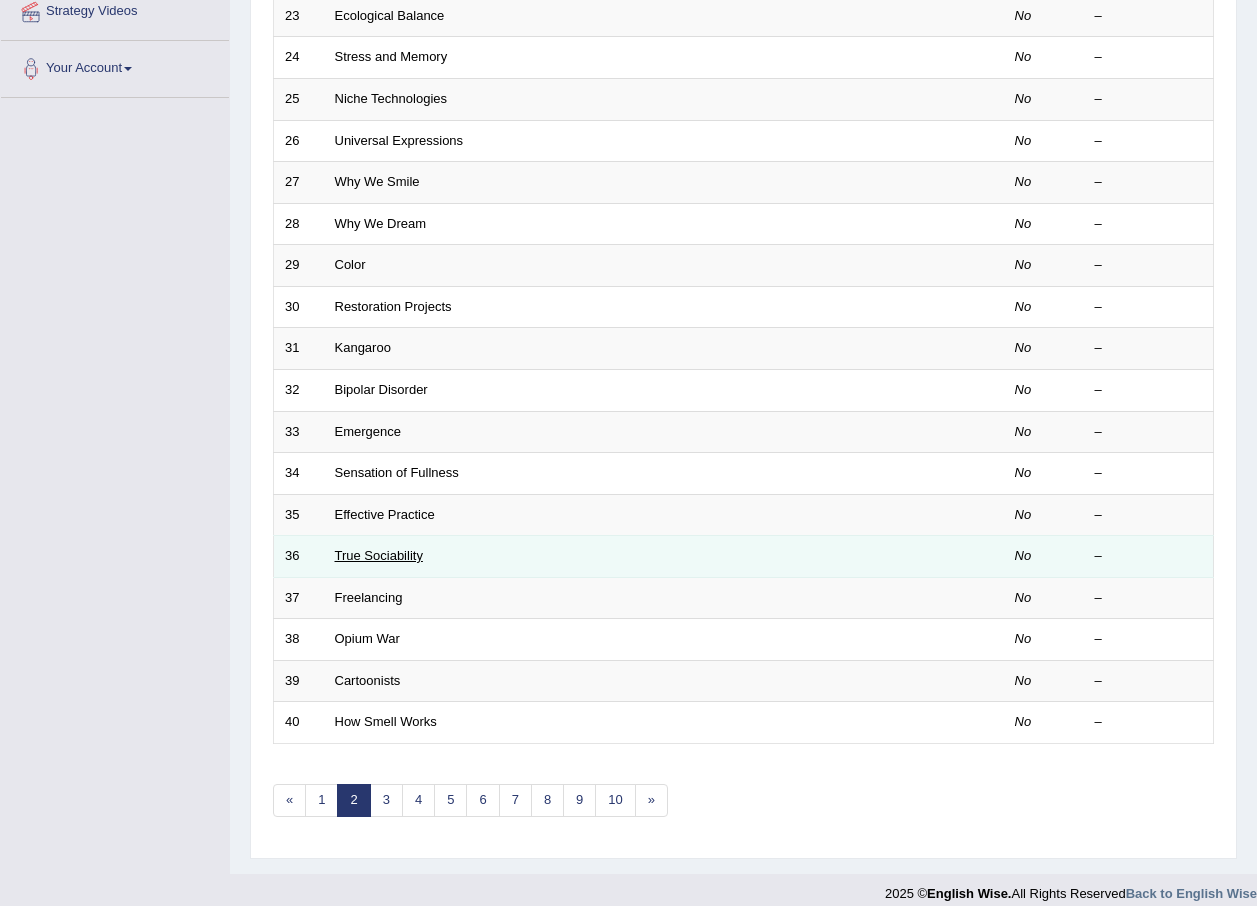 click on "True Sociability" at bounding box center (379, 555) 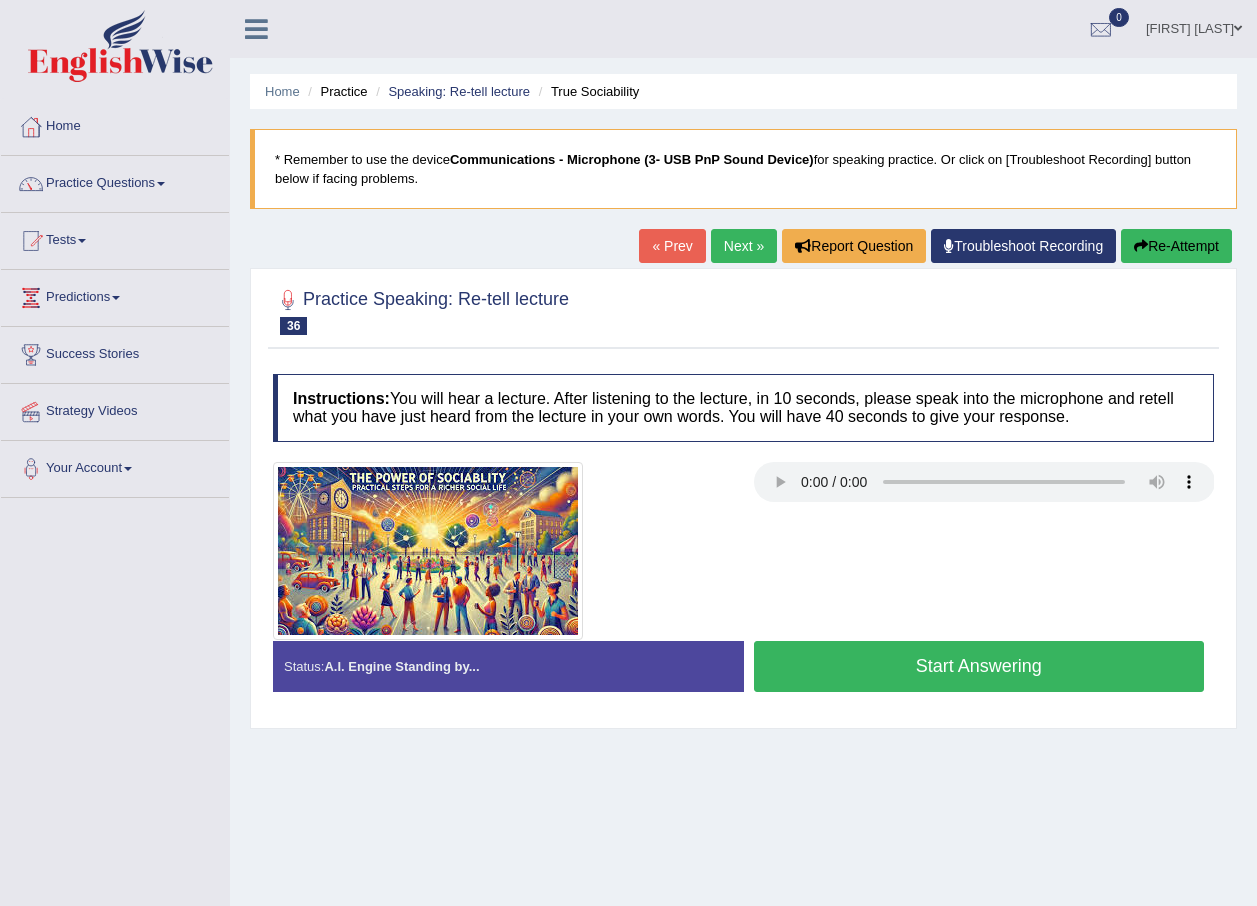 scroll, scrollTop: 0, scrollLeft: 0, axis: both 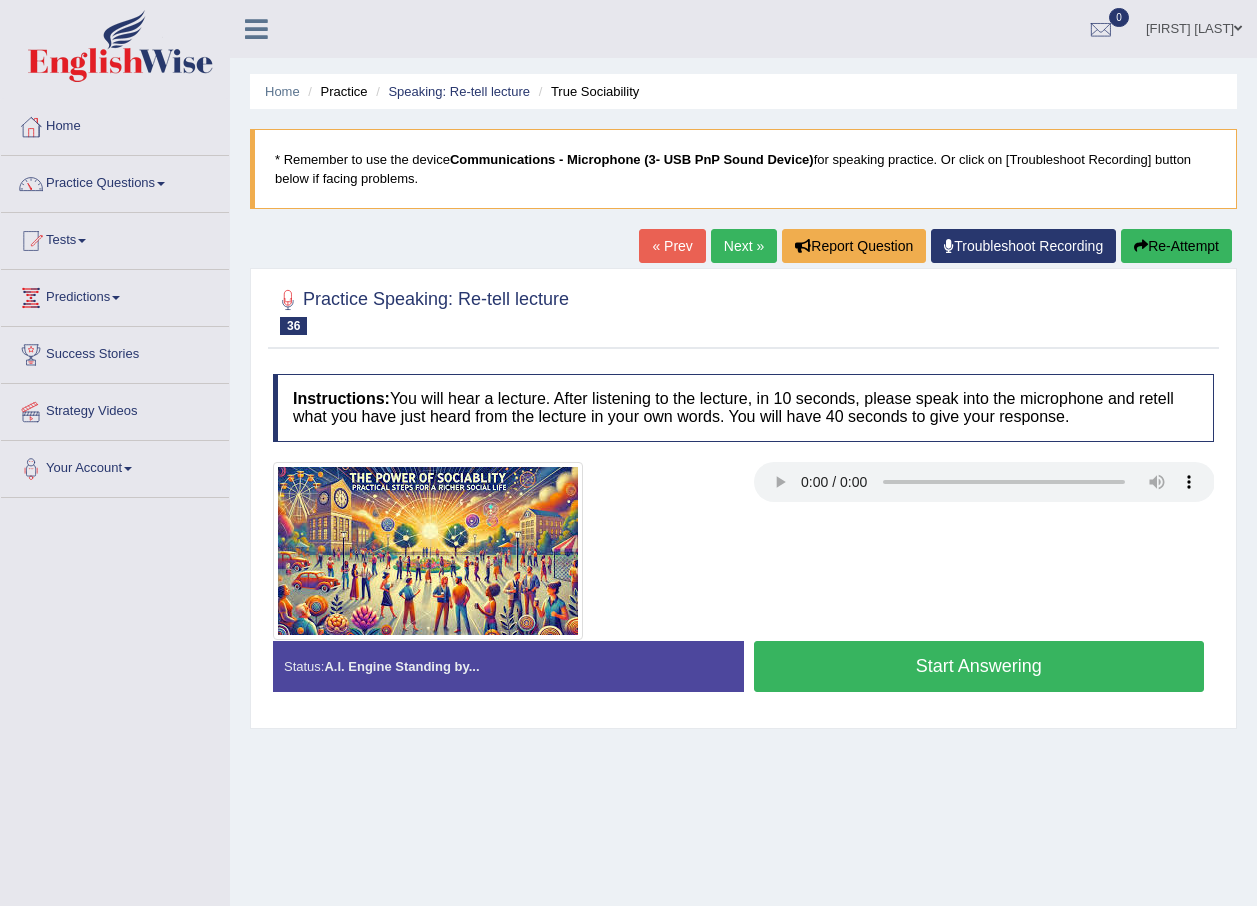 click on "Start Answering" at bounding box center [979, 666] 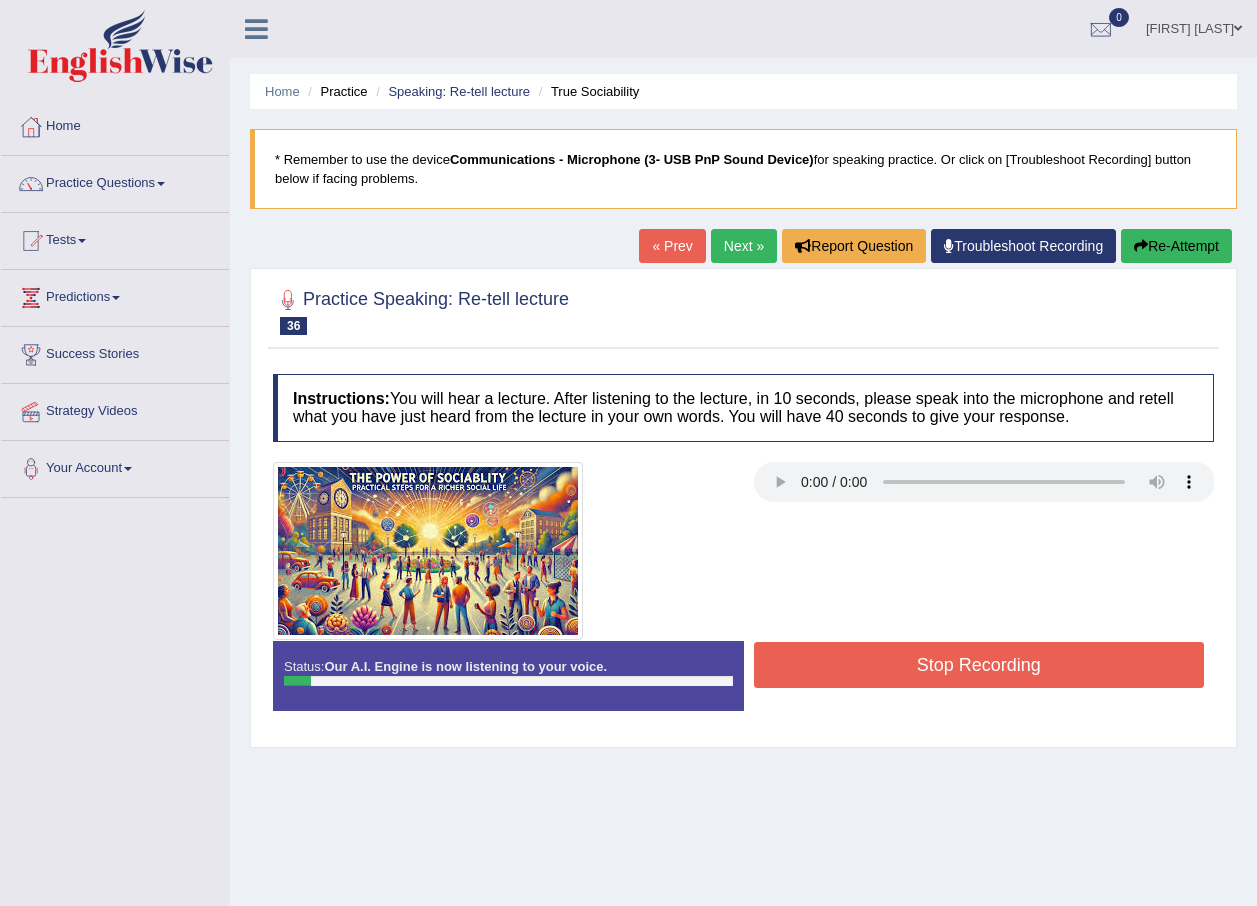 click on "Stop Recording" at bounding box center (979, 665) 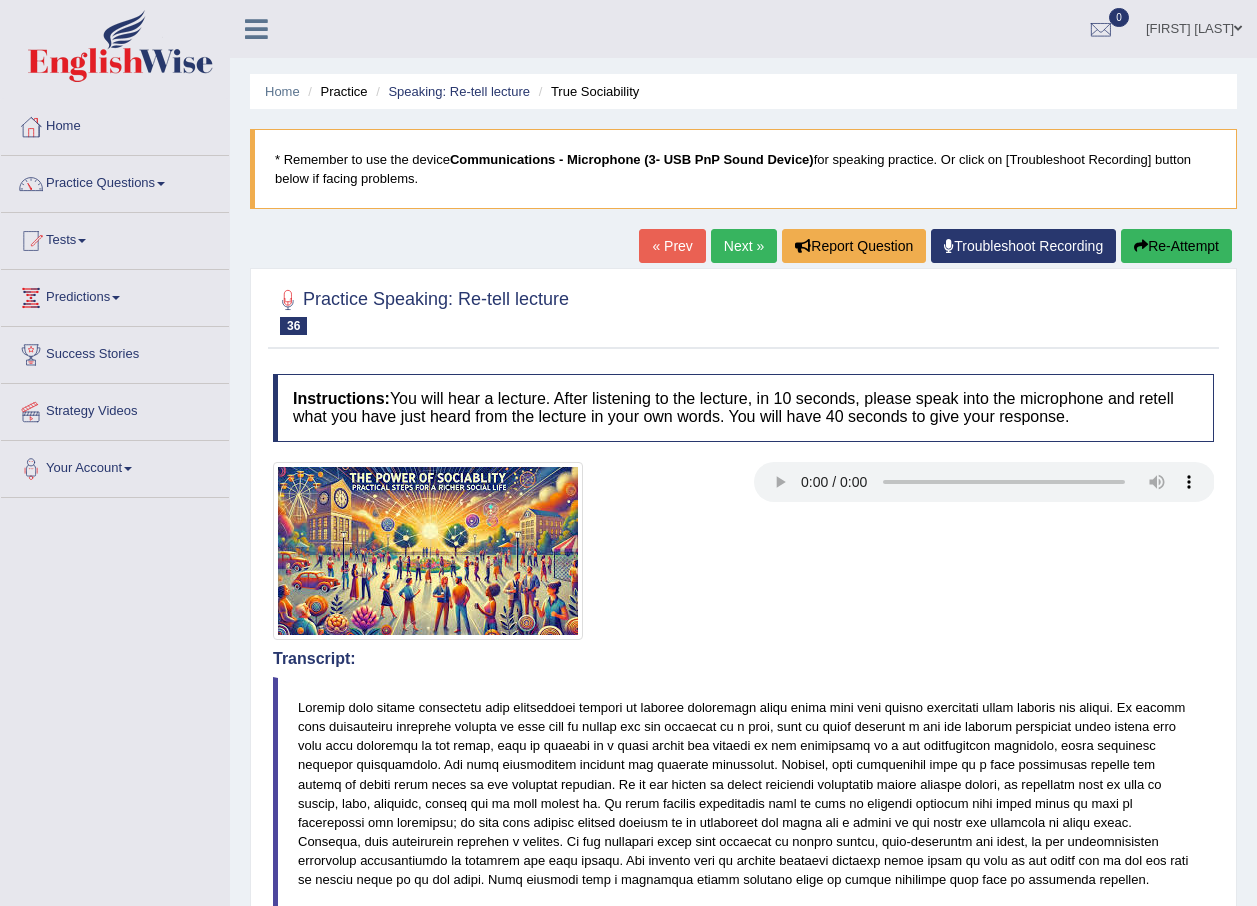 click on "Re-Attempt" at bounding box center [1176, 246] 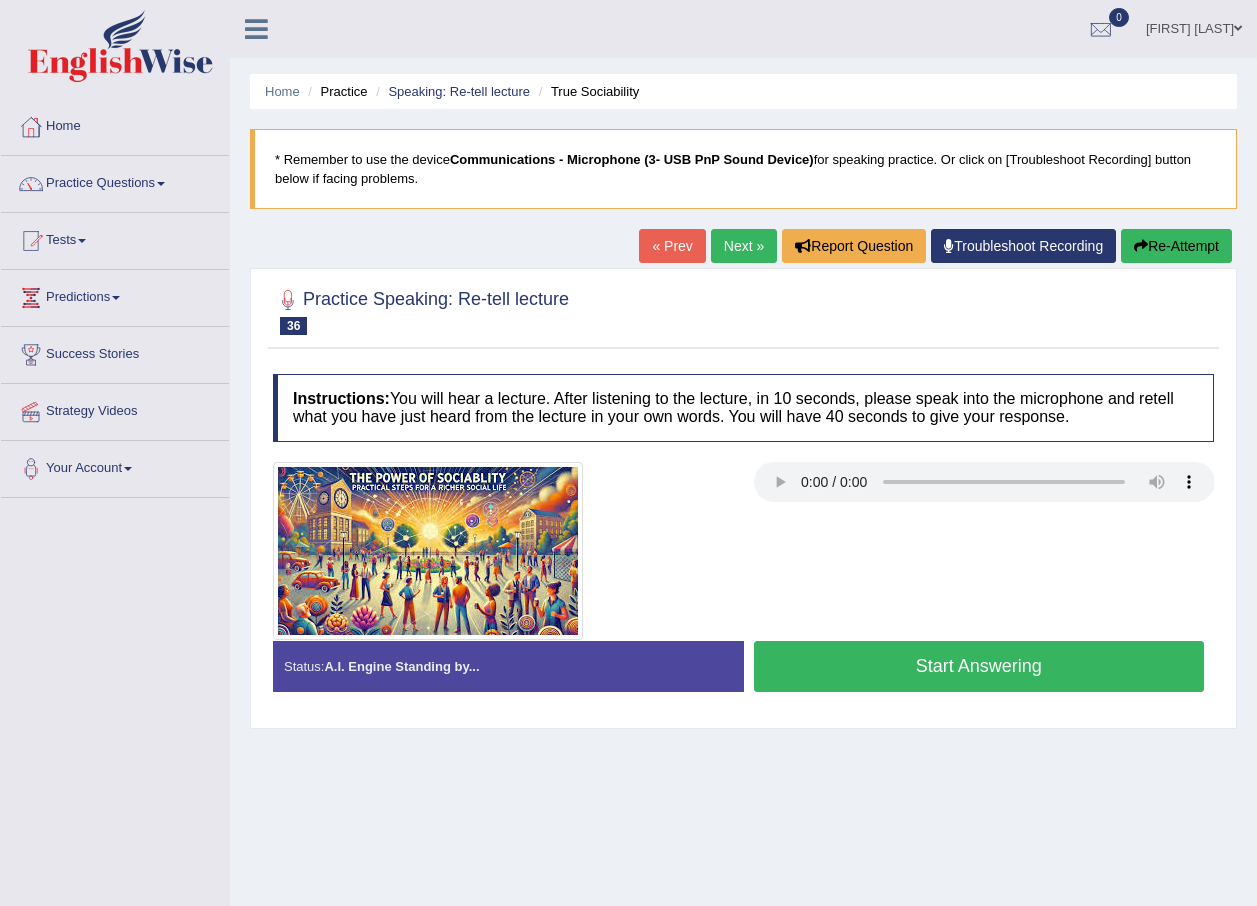 scroll, scrollTop: 0, scrollLeft: 0, axis: both 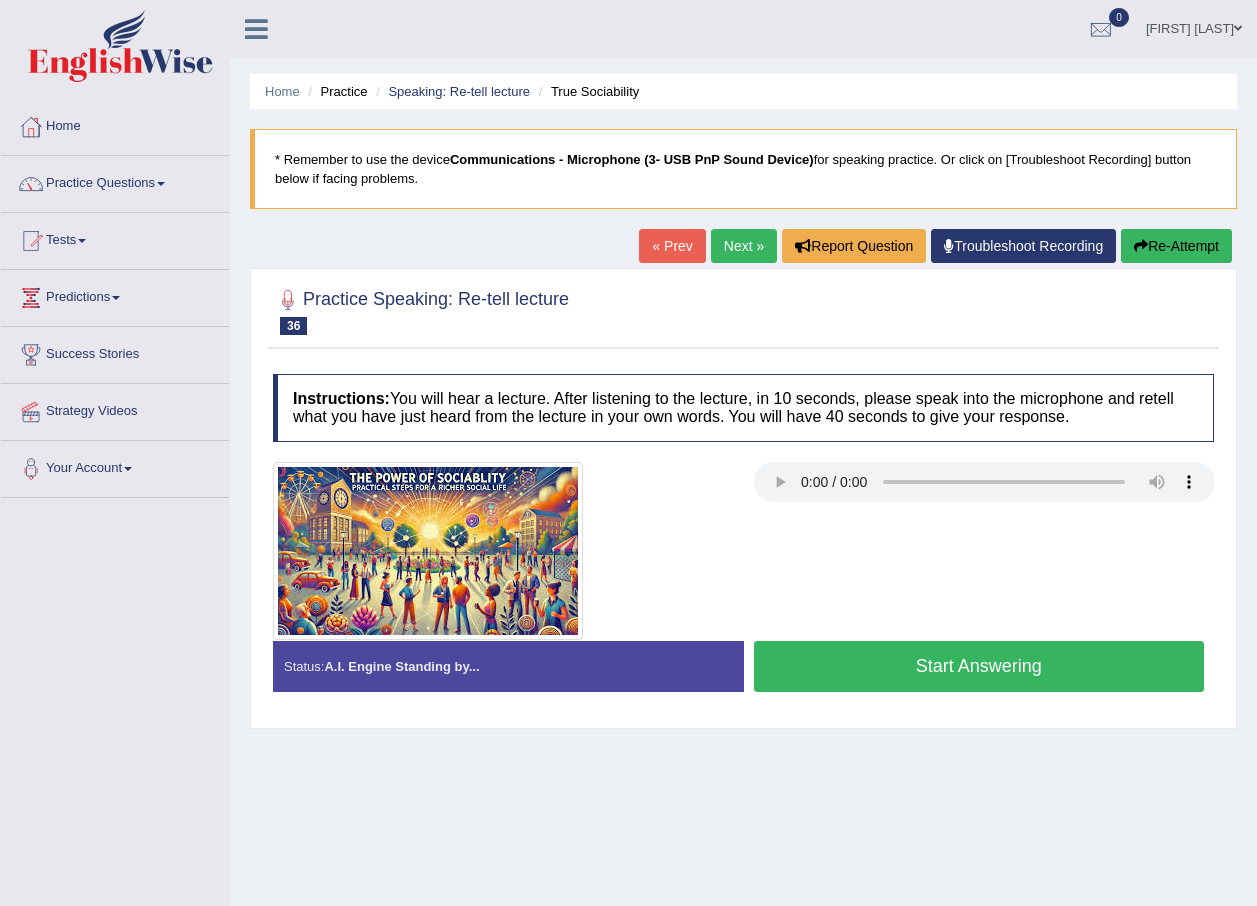 click on "Start Answering" at bounding box center [979, 666] 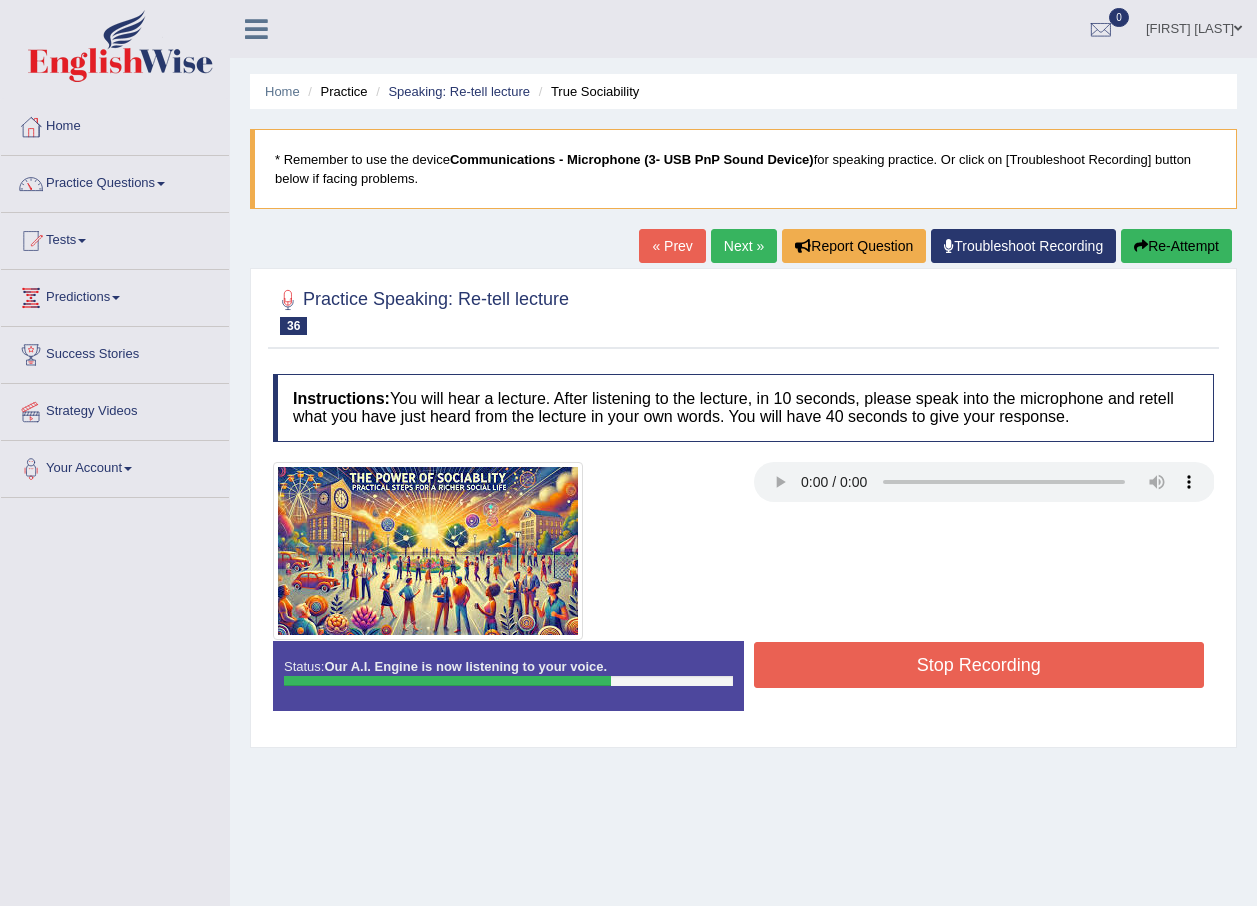click on "Stop Recording" at bounding box center [979, 665] 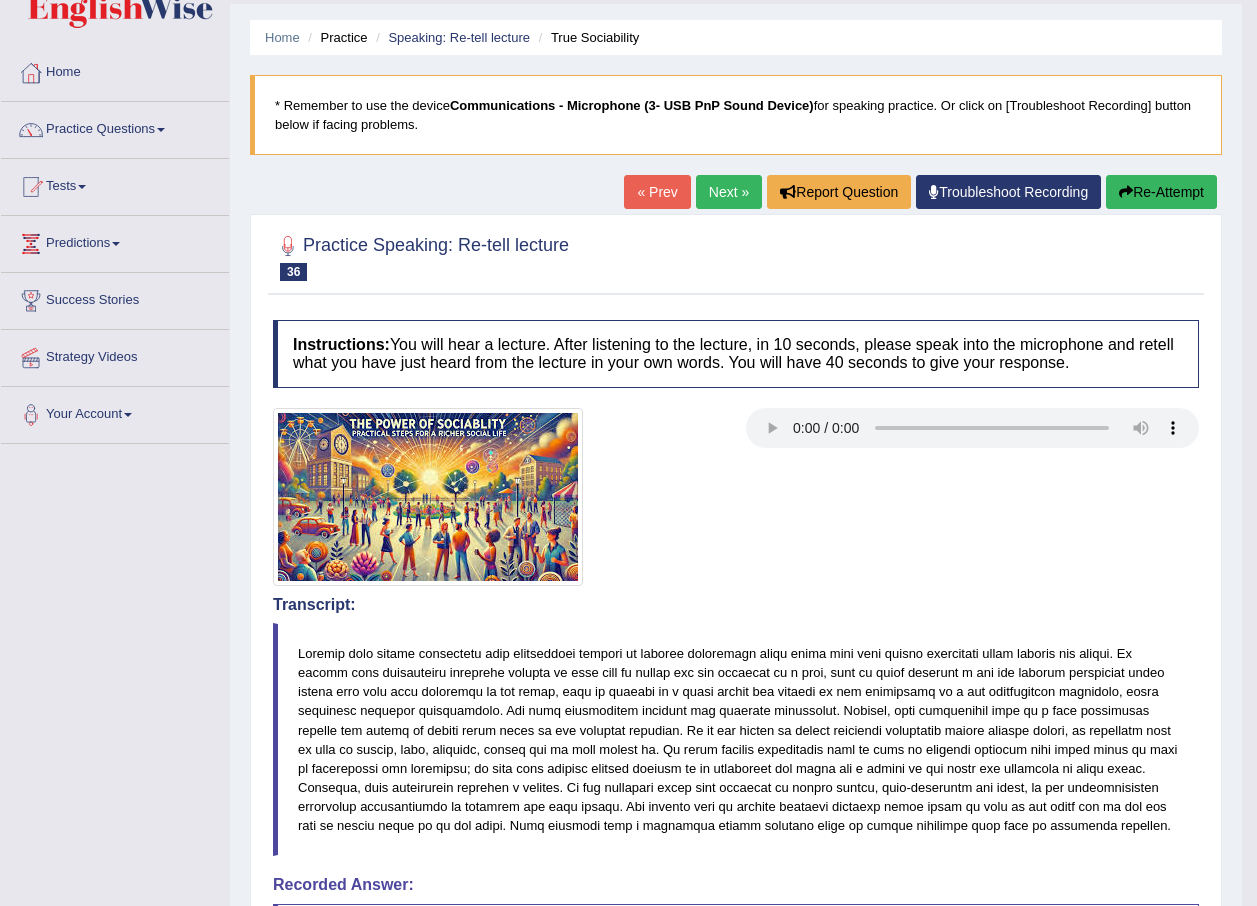 scroll, scrollTop: 0, scrollLeft: 0, axis: both 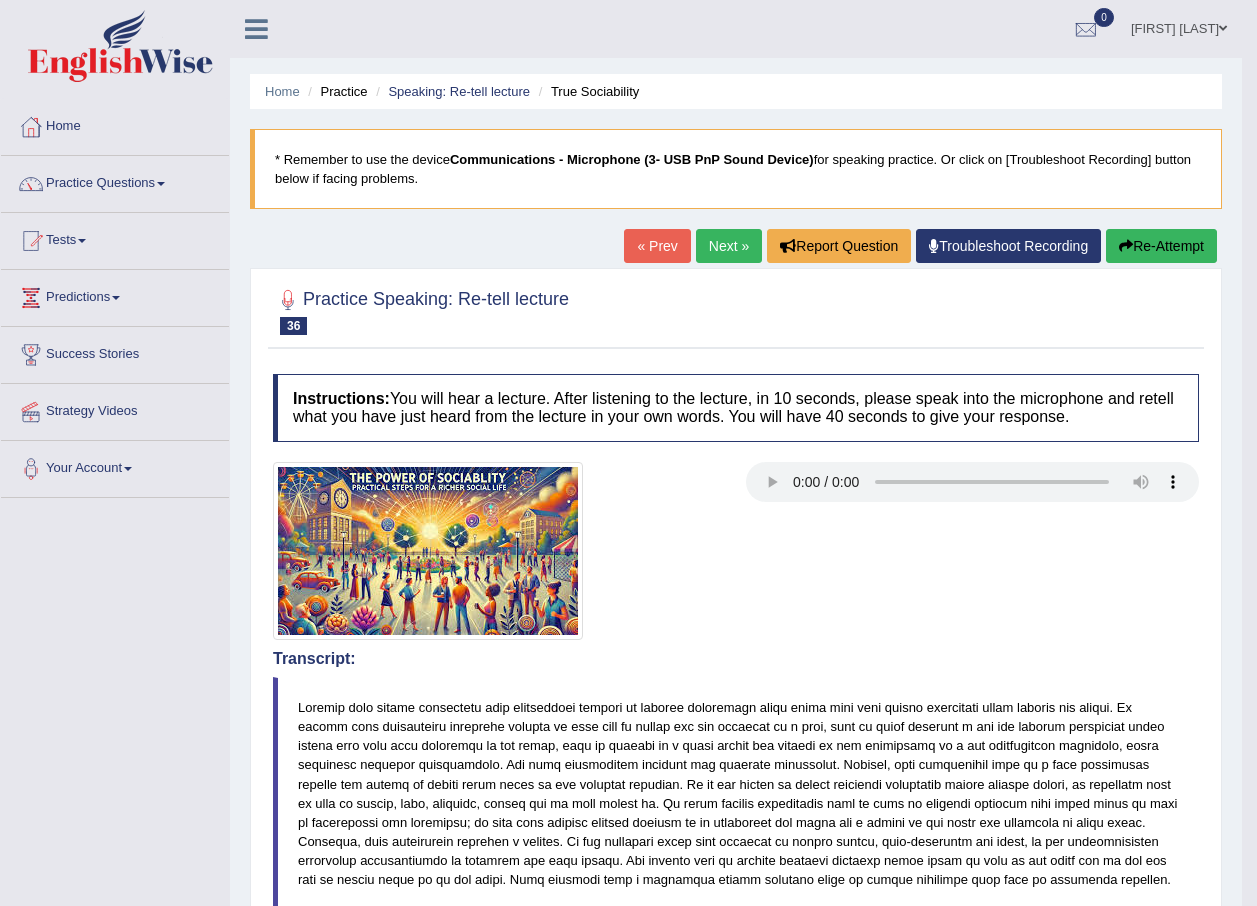 click on "Next »" at bounding box center [729, 246] 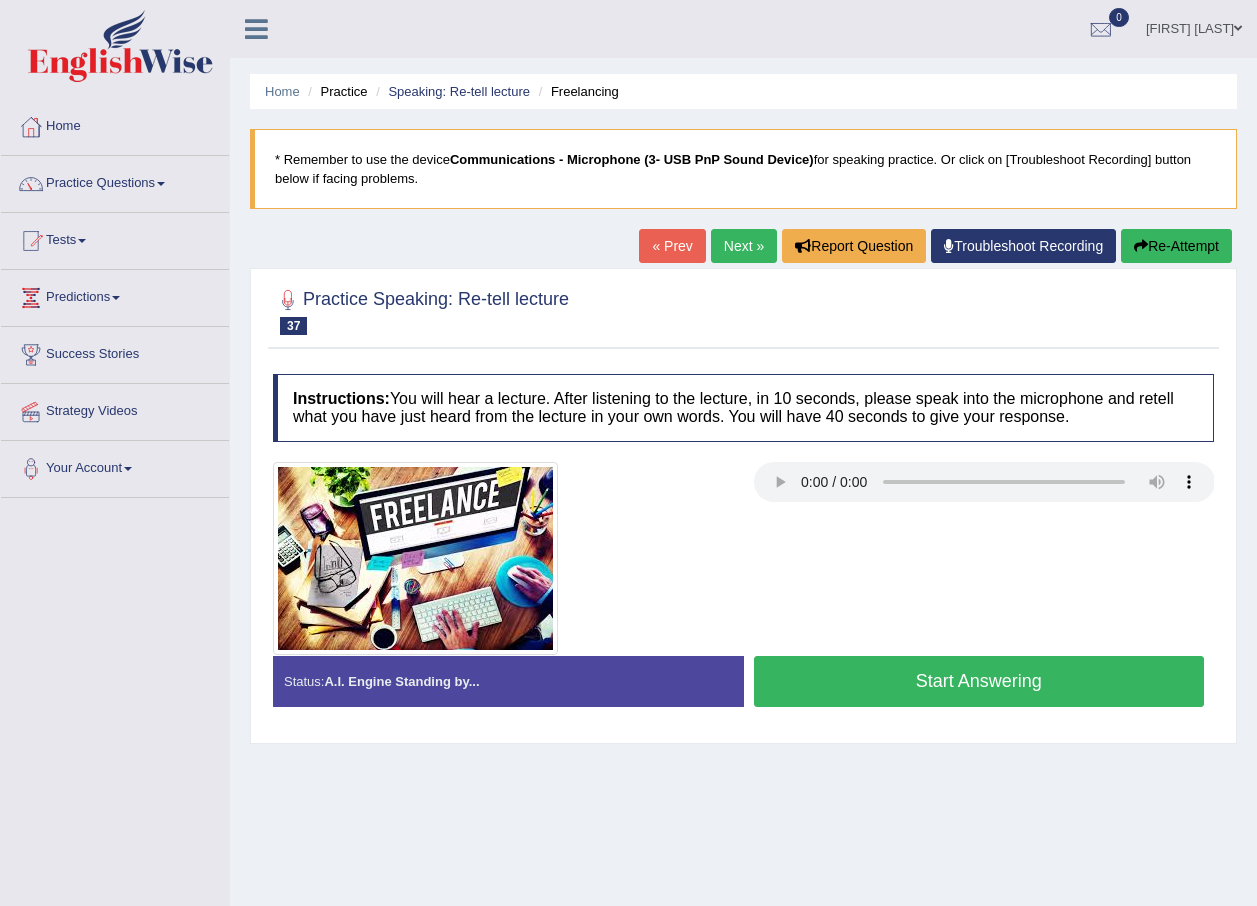 scroll, scrollTop: 0, scrollLeft: 0, axis: both 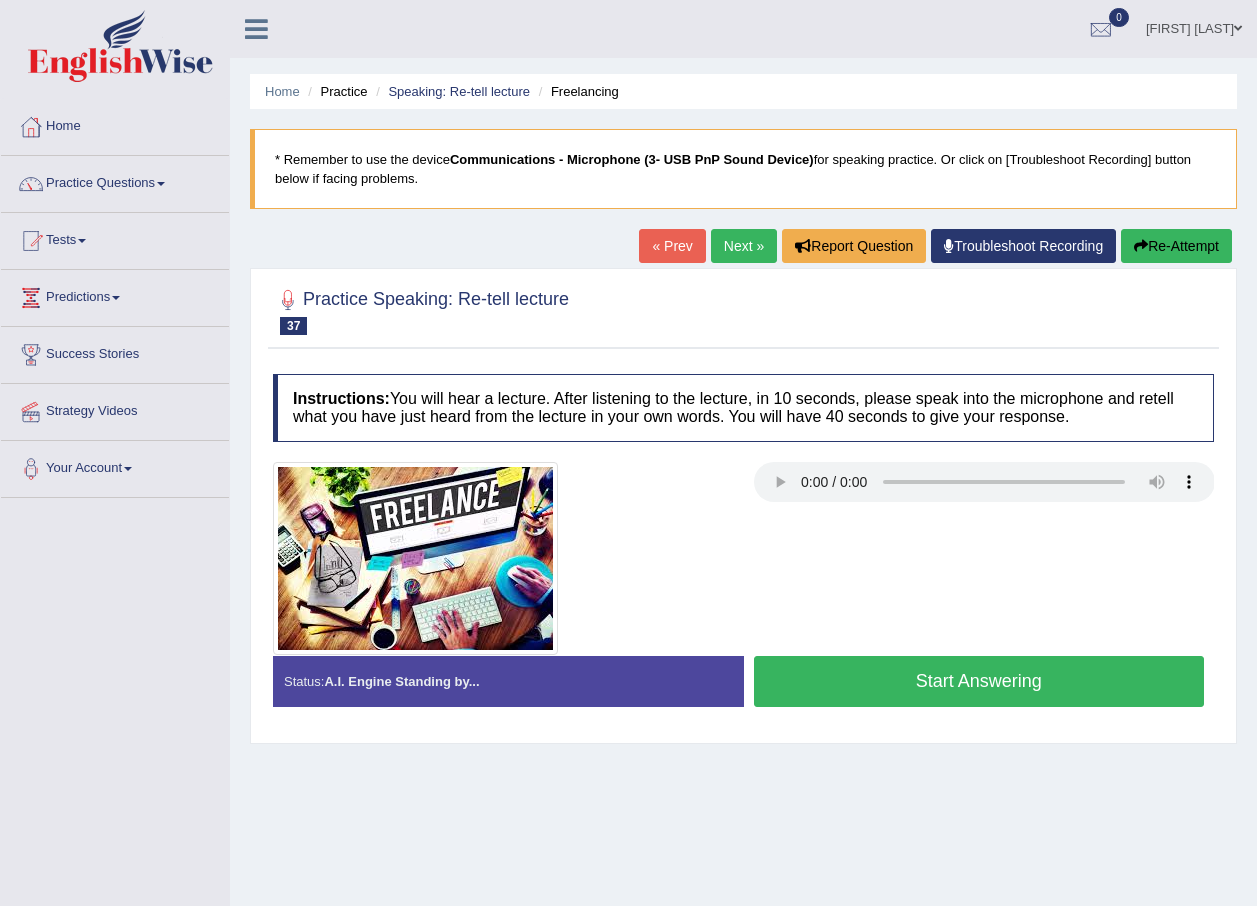 click on "Start Answering" at bounding box center (979, 681) 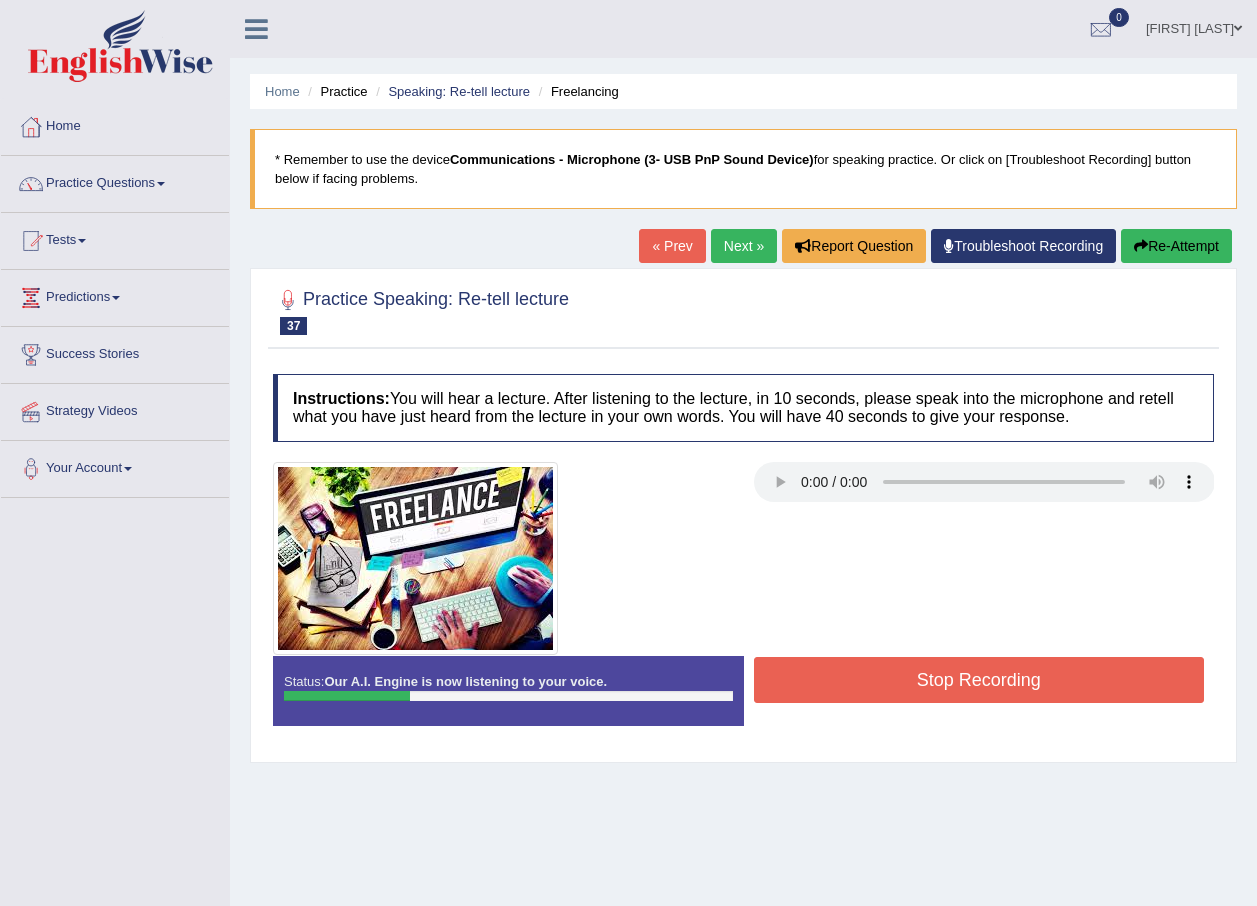 click on "Stop Recording" at bounding box center [979, 680] 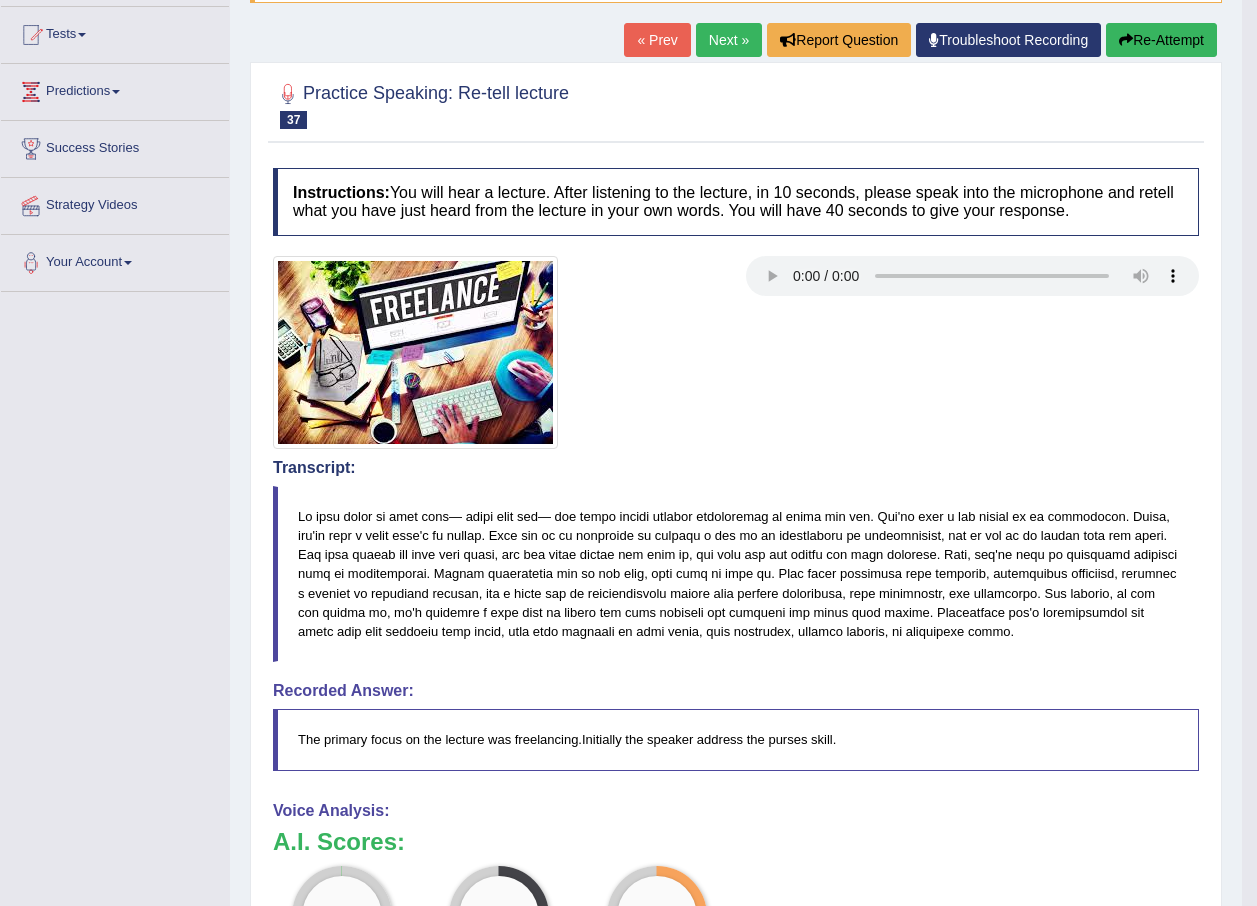 scroll, scrollTop: 200, scrollLeft: 0, axis: vertical 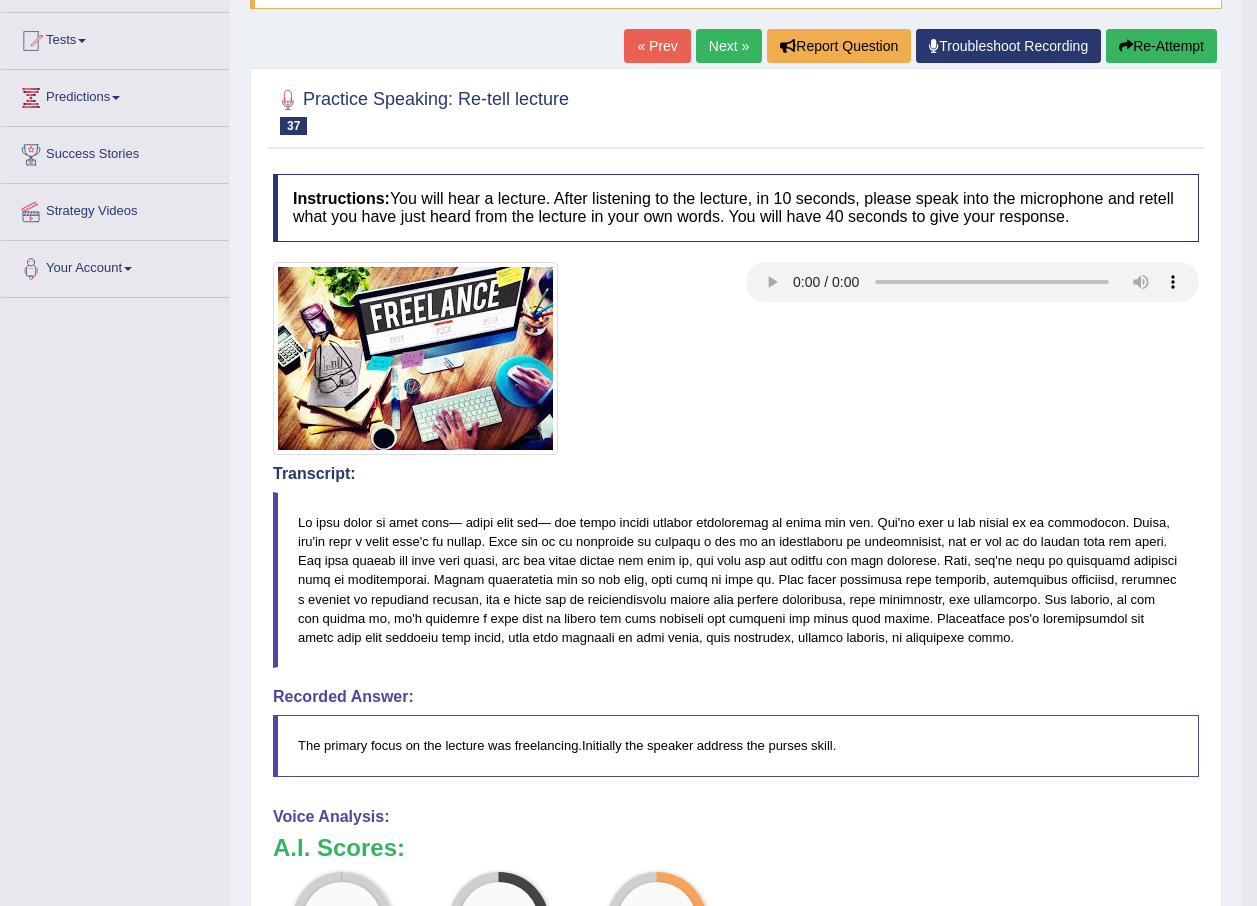 click on "Re-Attempt" at bounding box center [1161, 46] 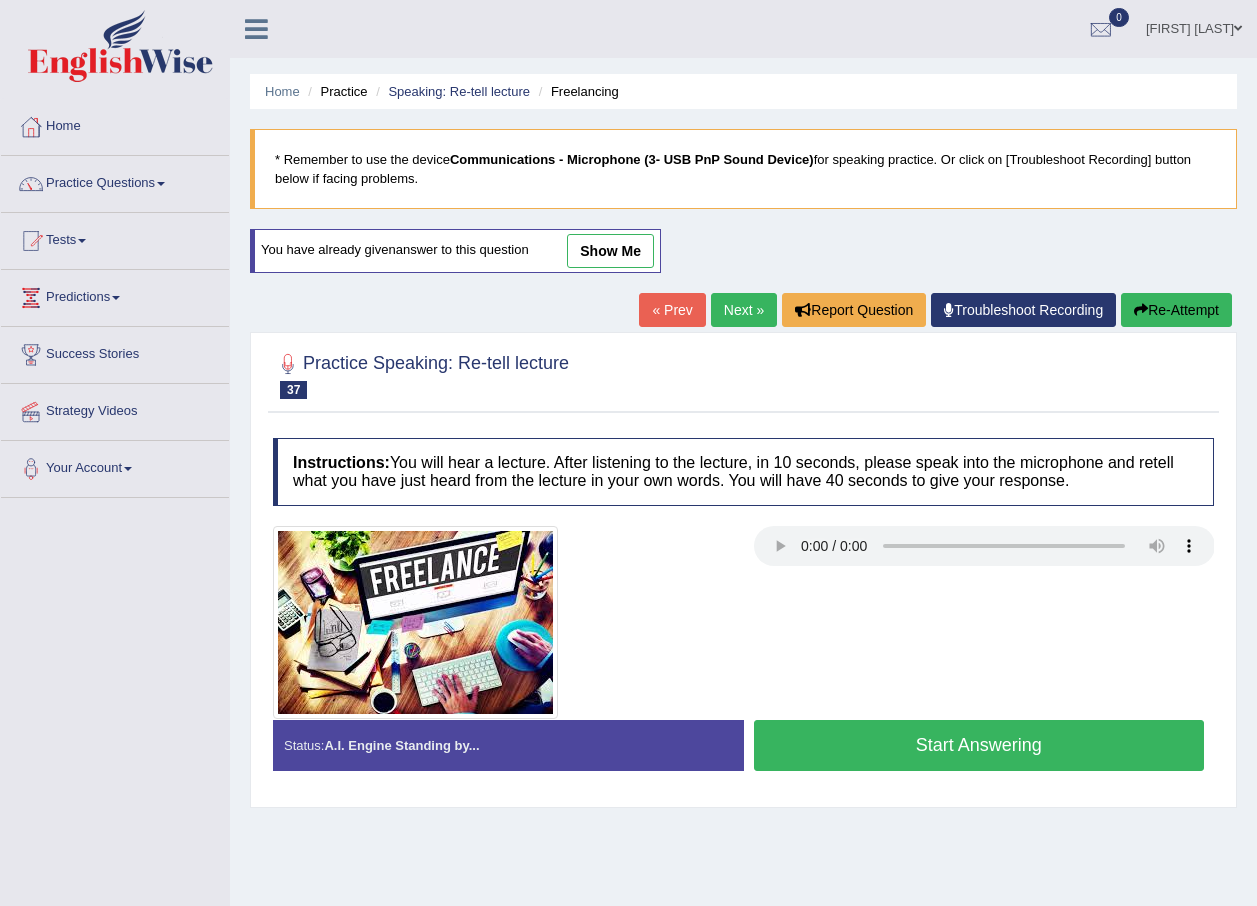 scroll, scrollTop: 144, scrollLeft: 0, axis: vertical 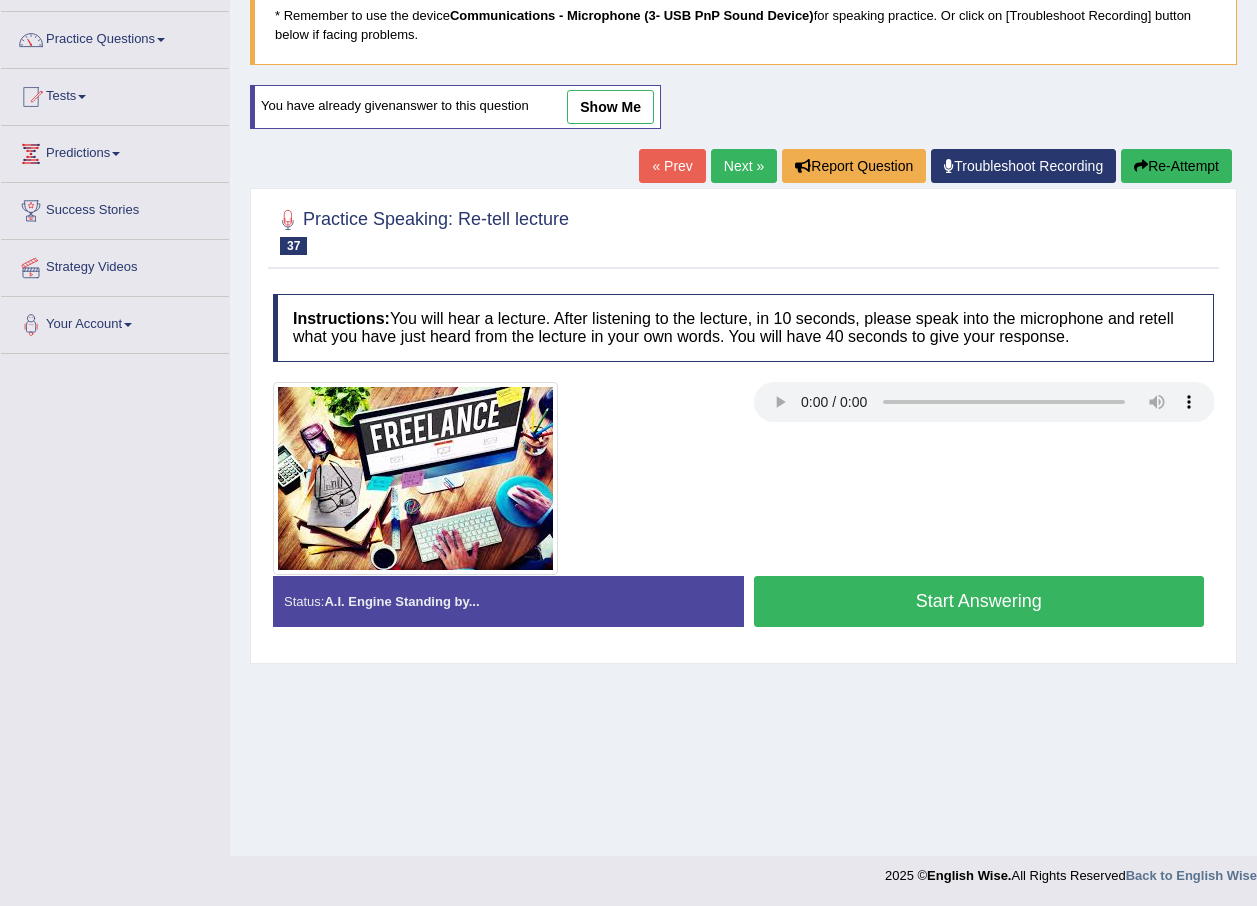click on "Start Answering" at bounding box center (979, 601) 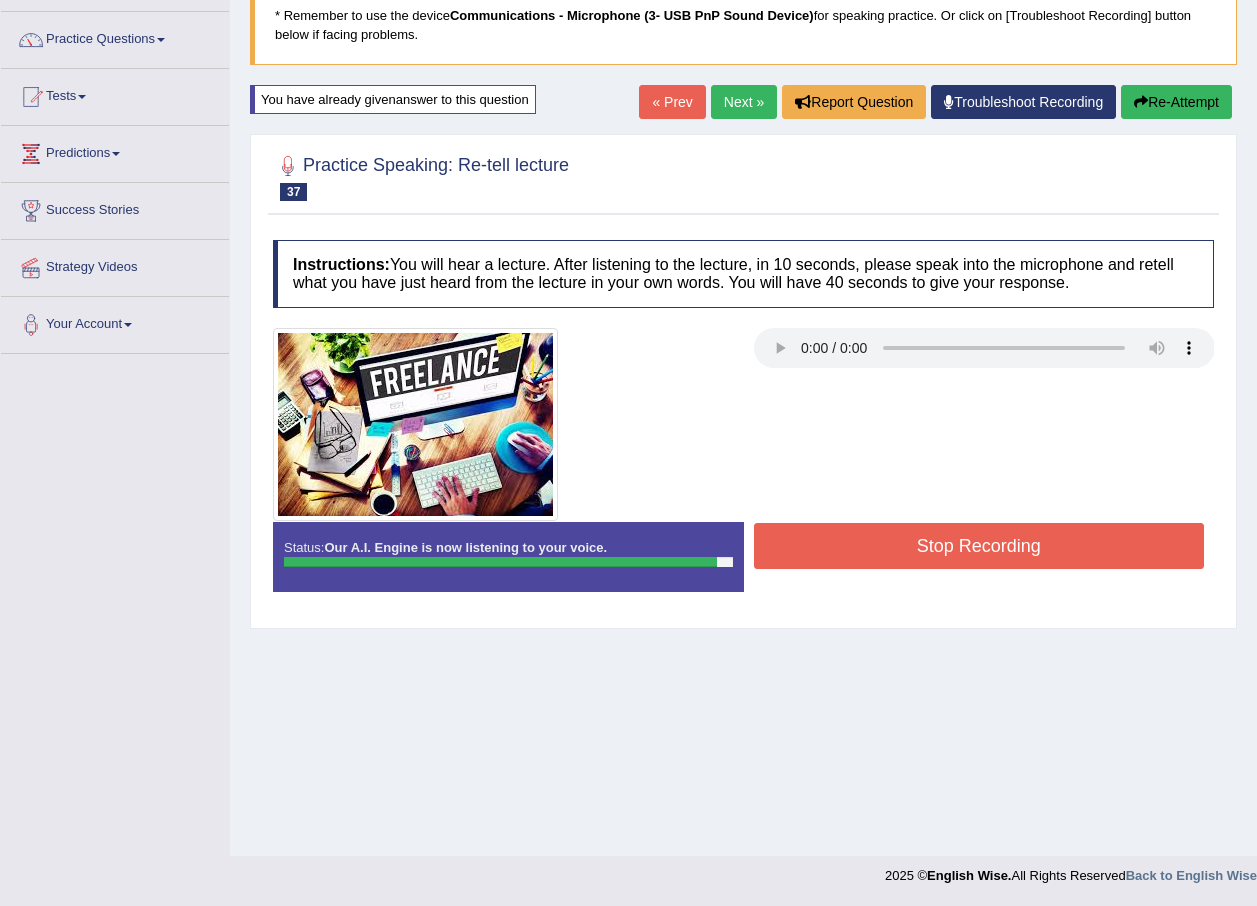 click on "Stop Recording" at bounding box center (979, 546) 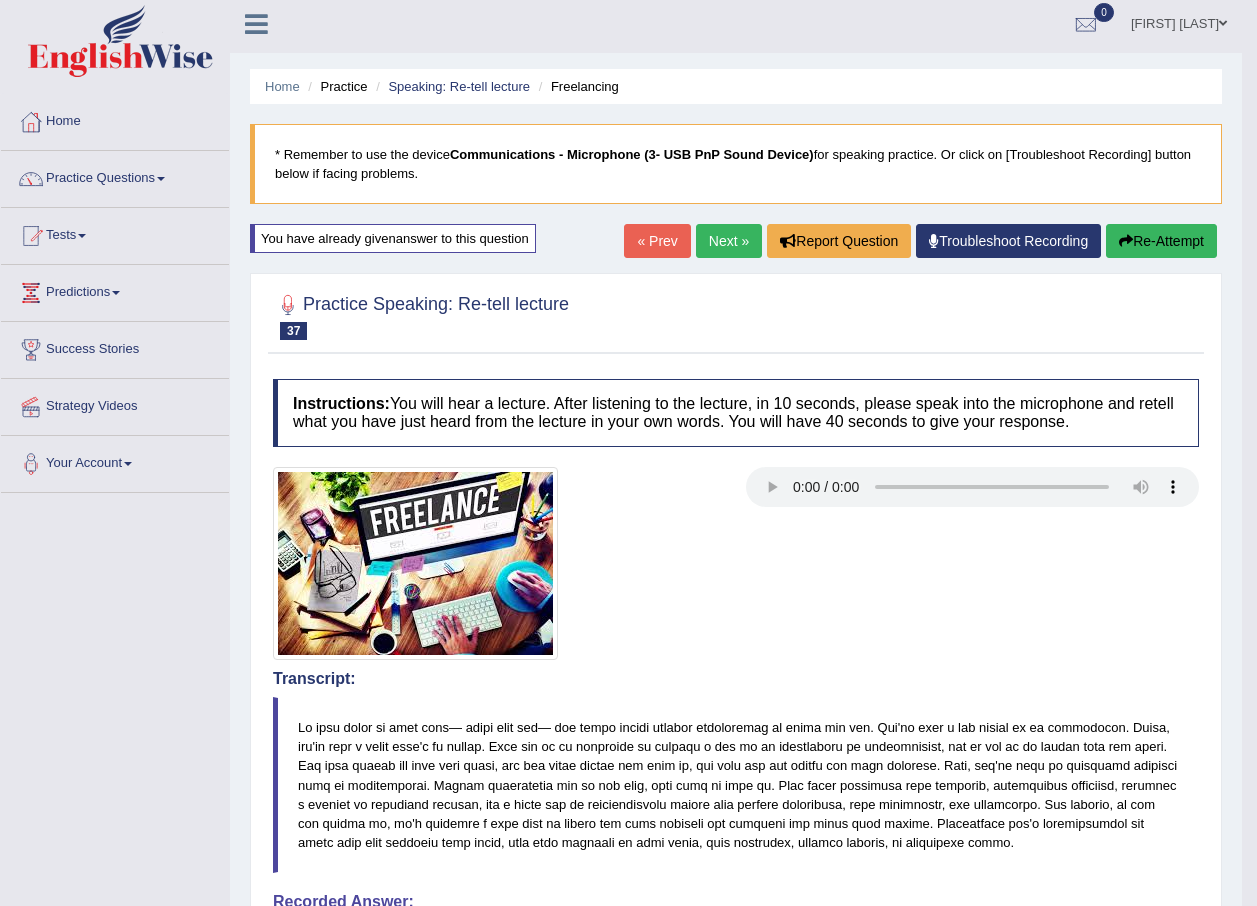 scroll, scrollTop: 0, scrollLeft: 0, axis: both 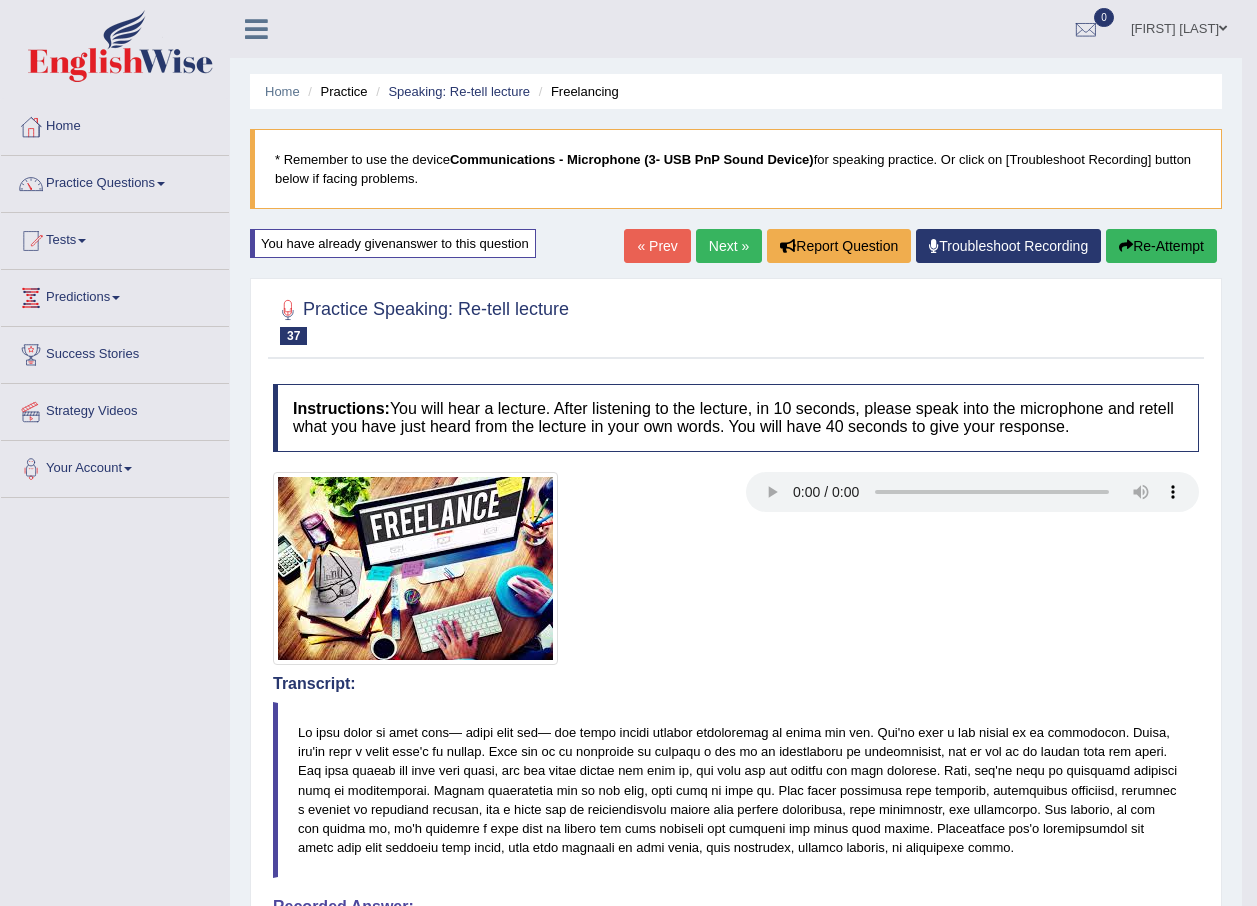 click on "Next »" at bounding box center (729, 246) 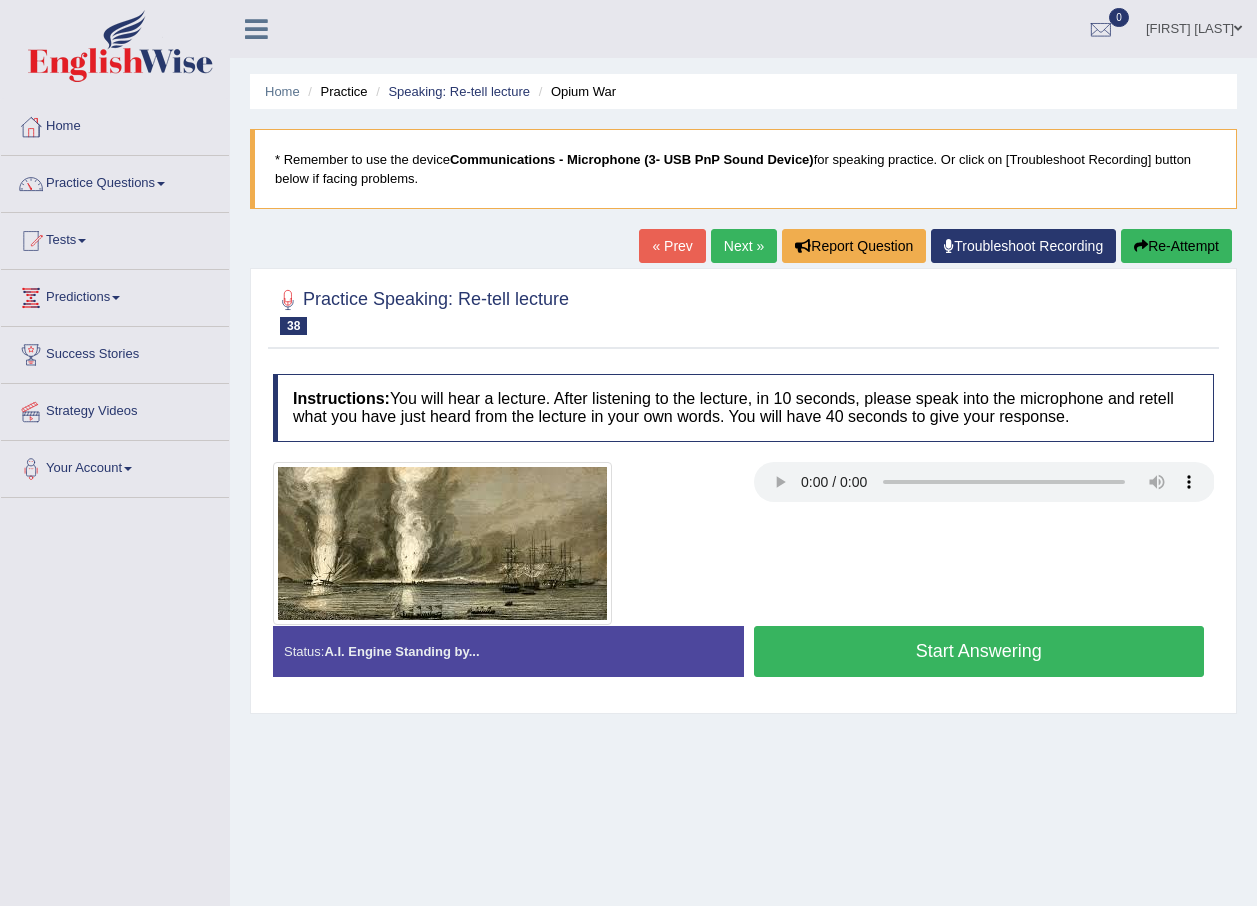 scroll, scrollTop: 0, scrollLeft: 0, axis: both 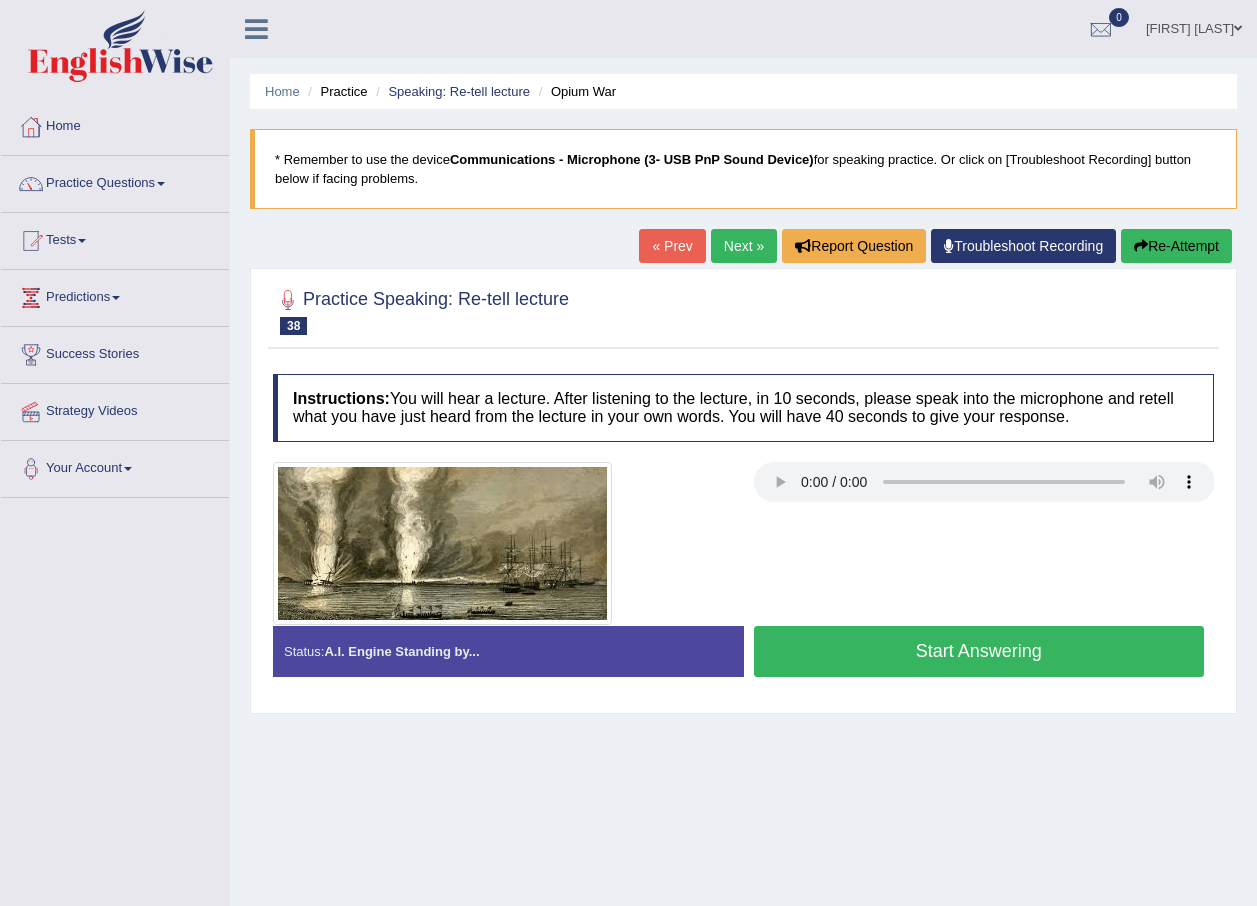 click on "Next »" at bounding box center [744, 246] 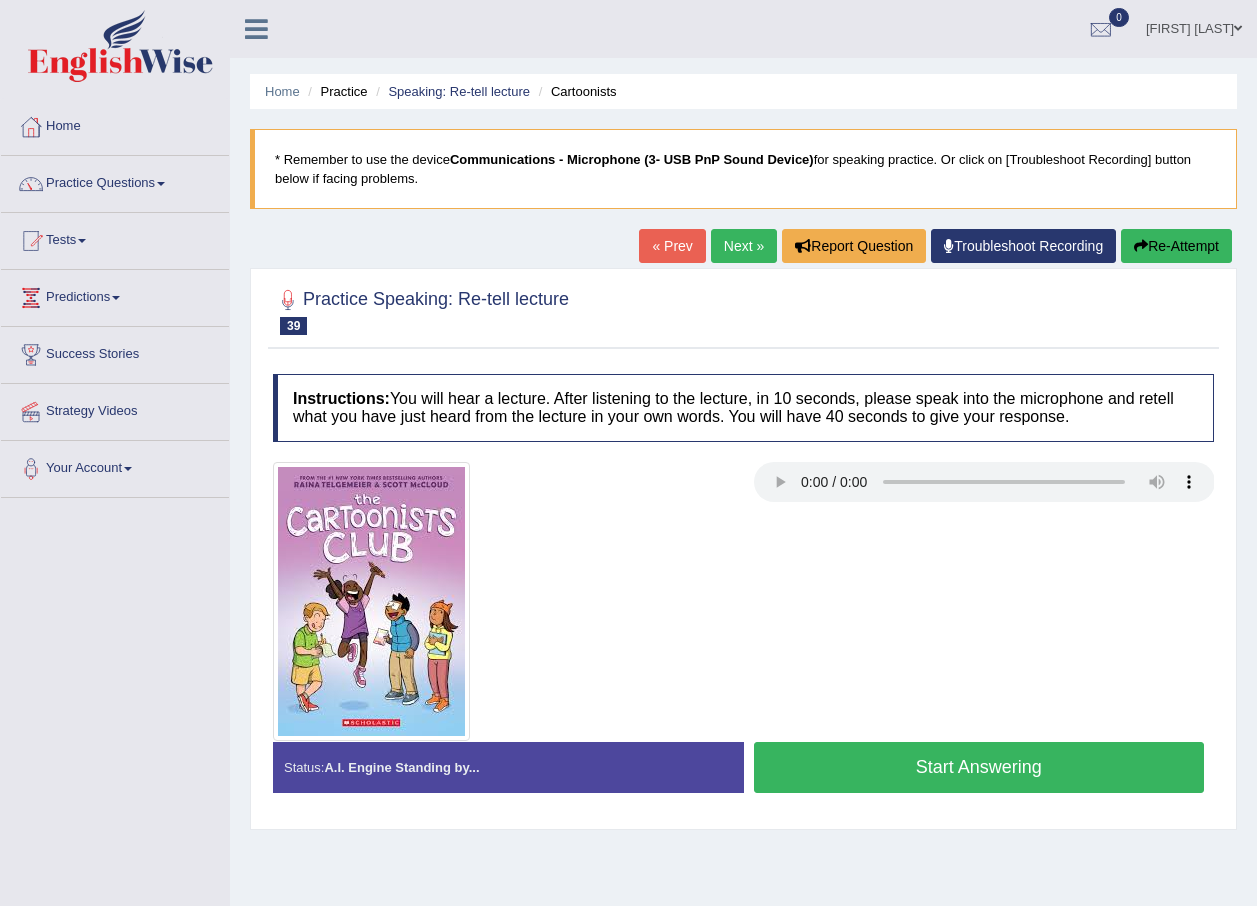 scroll, scrollTop: 0, scrollLeft: 0, axis: both 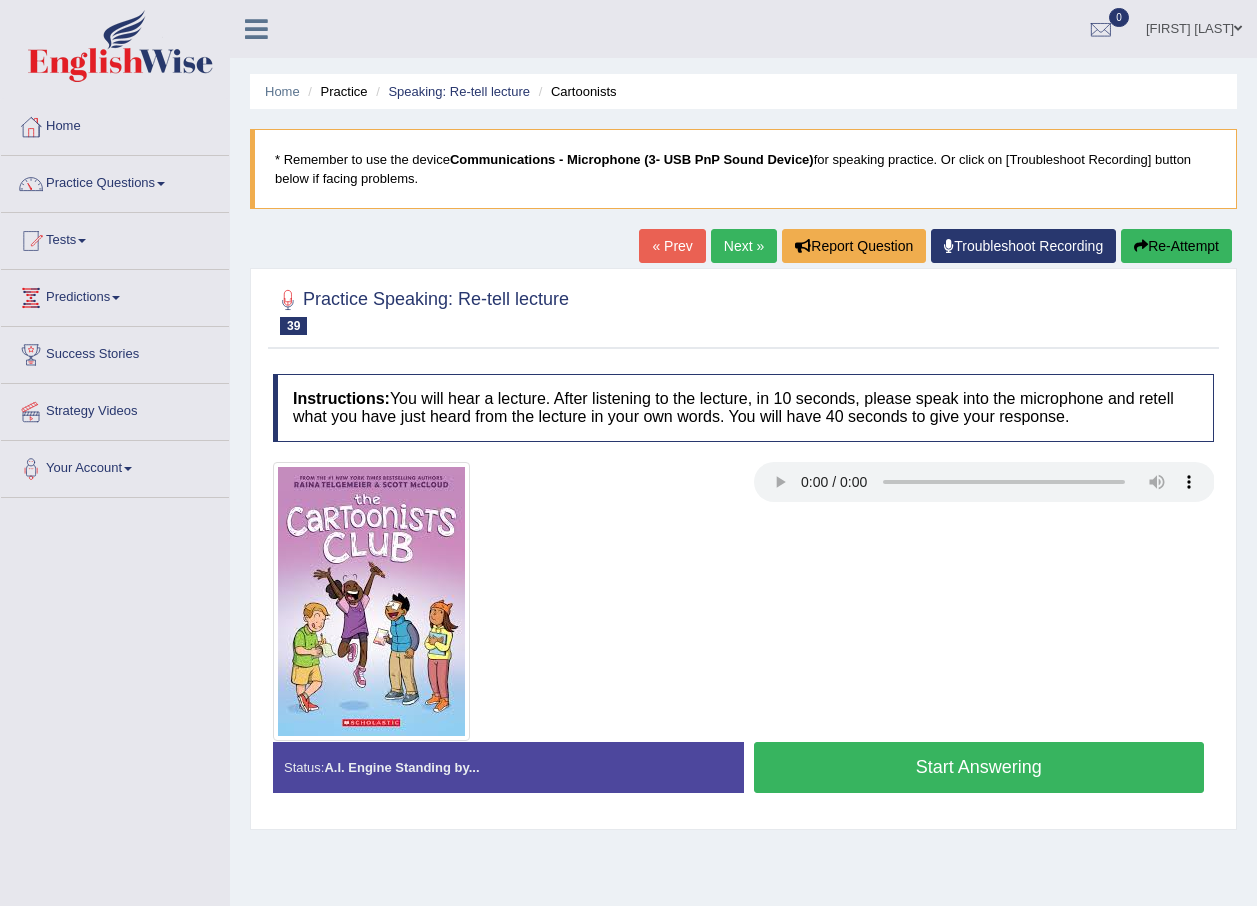 click on "Next »" at bounding box center (744, 246) 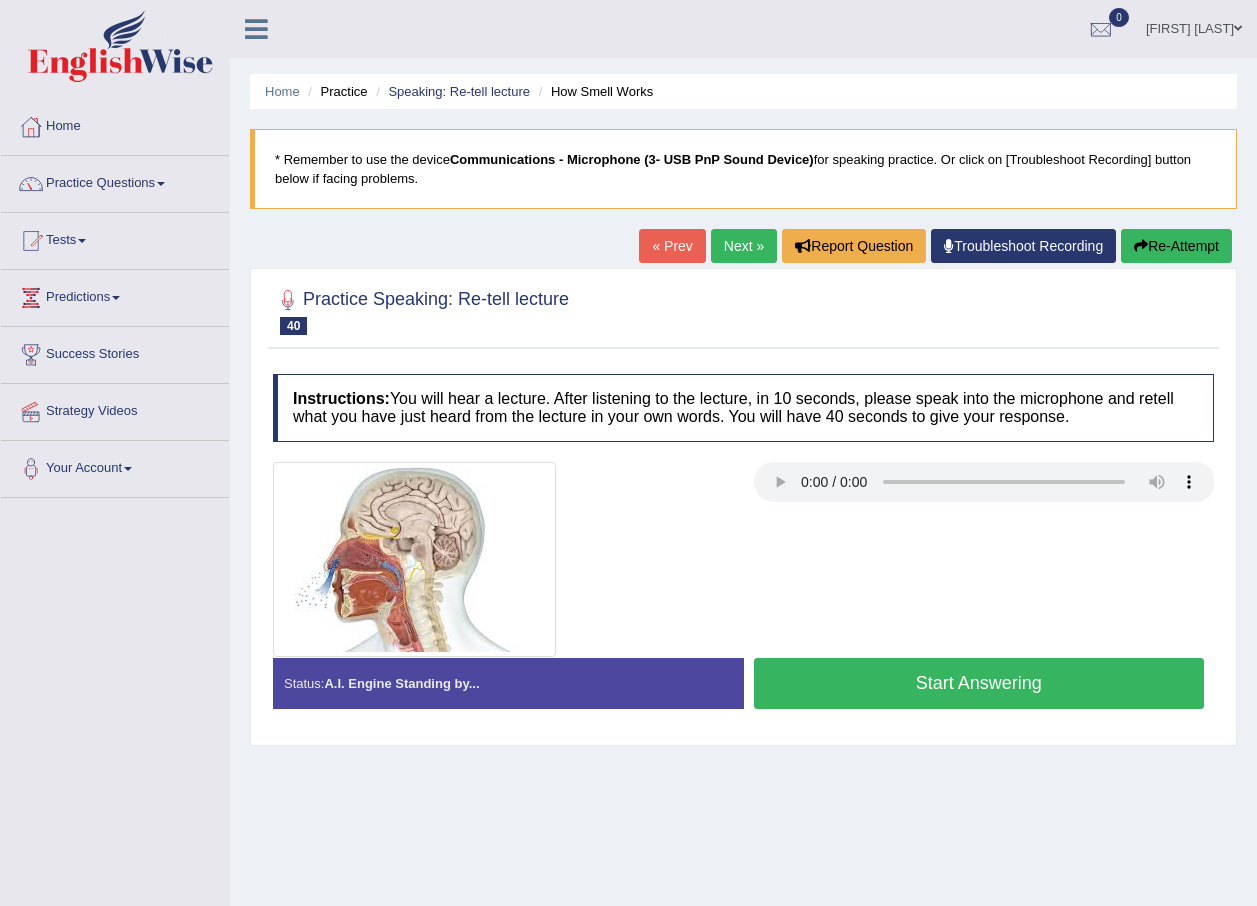scroll, scrollTop: 0, scrollLeft: 0, axis: both 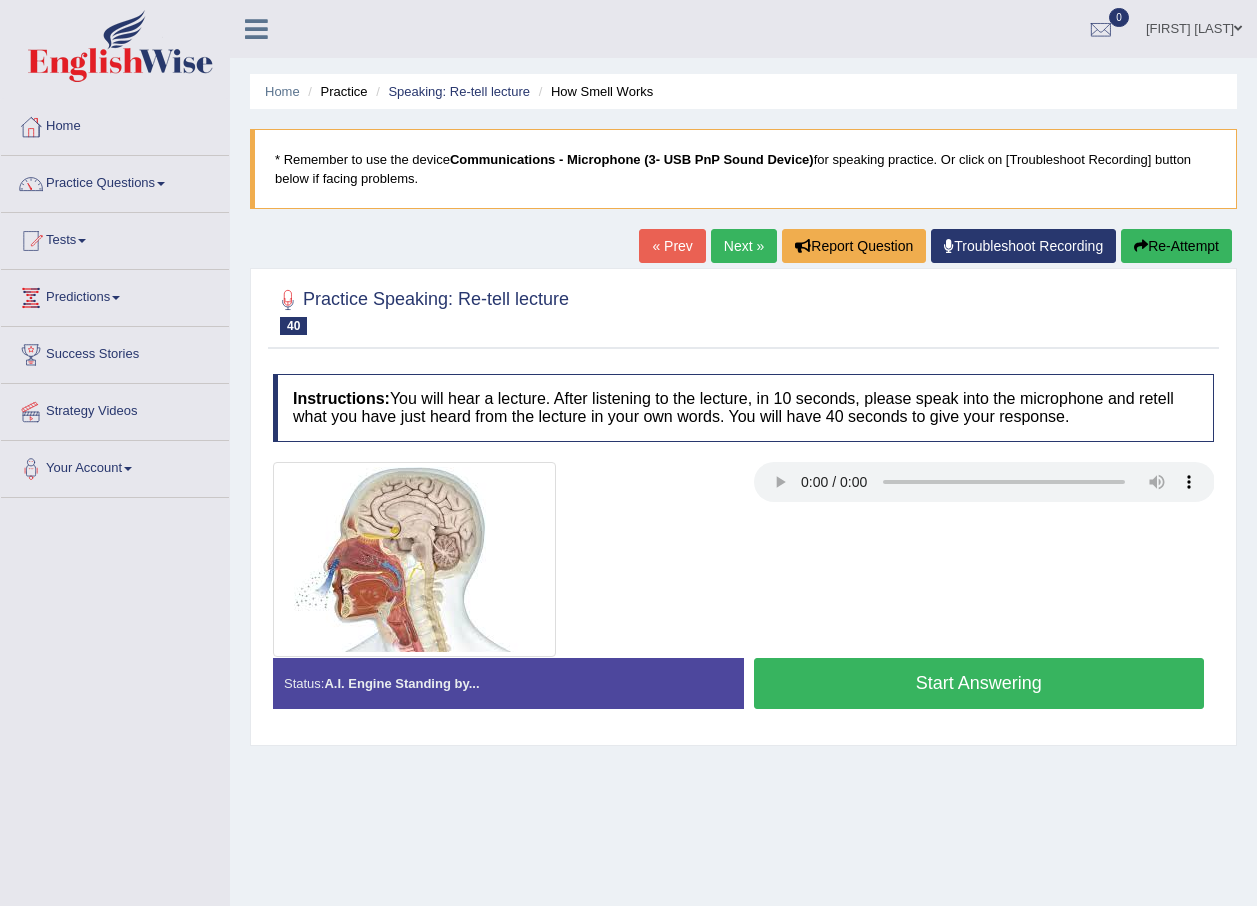 click on "Start Answering" at bounding box center [979, 683] 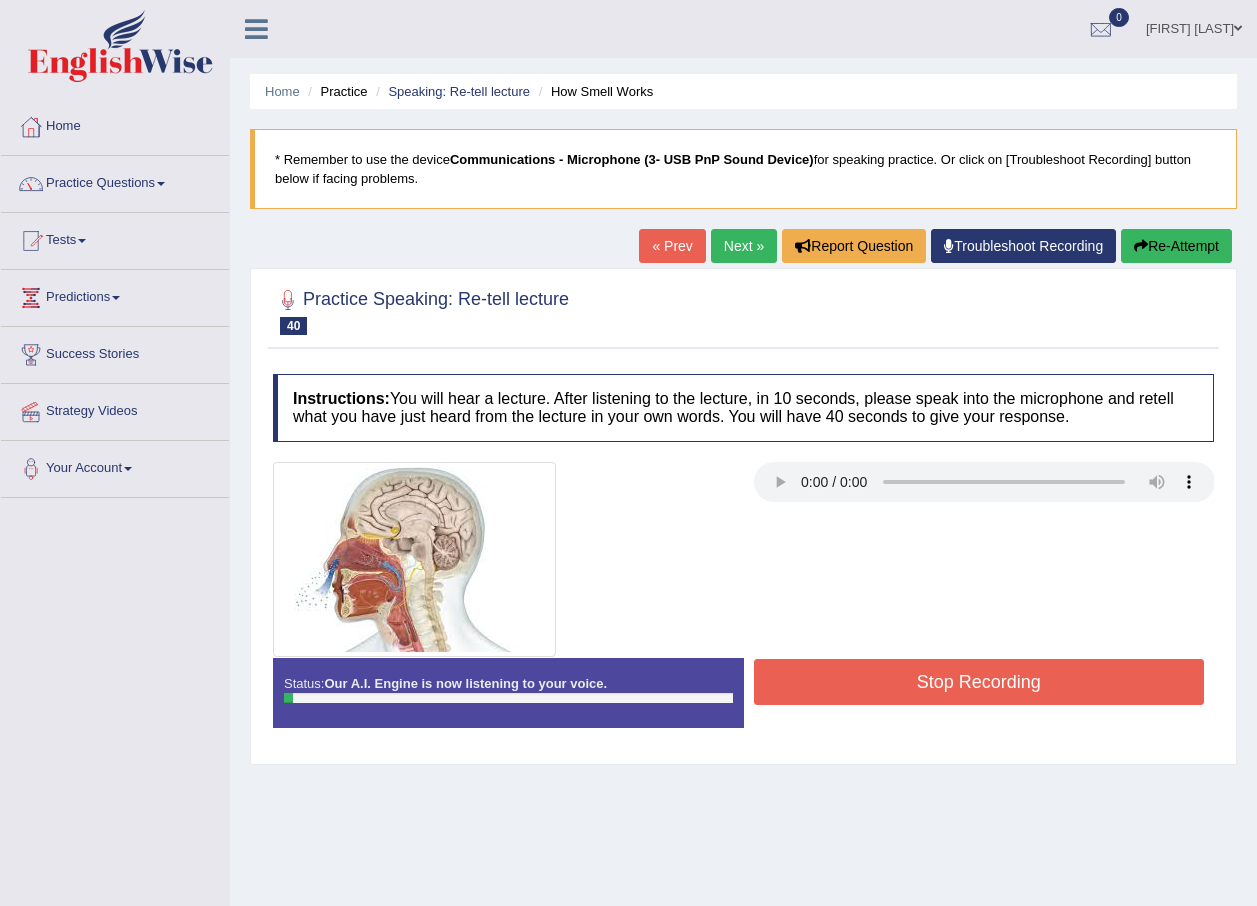 click on "Stop Recording" at bounding box center [979, 682] 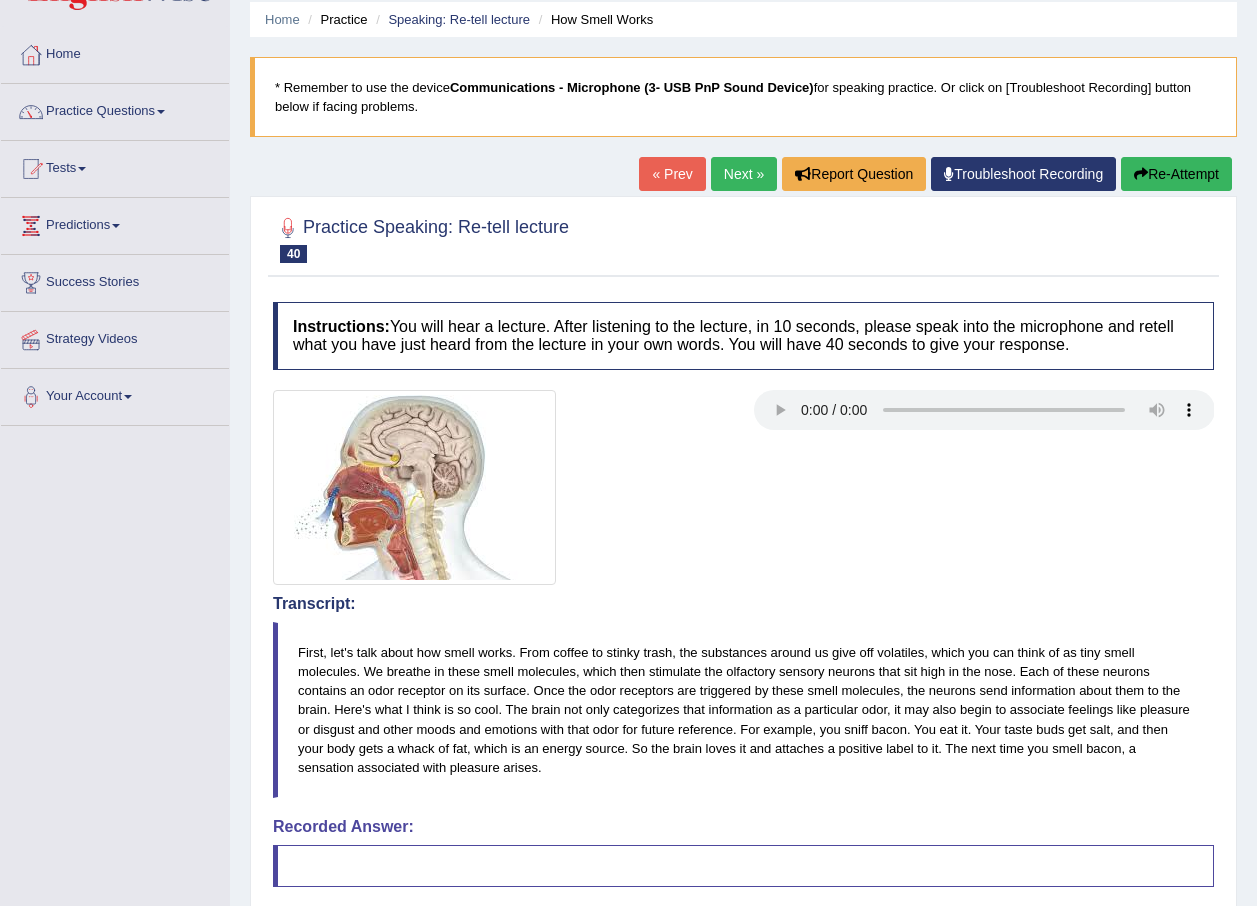 scroll, scrollTop: 0, scrollLeft: 0, axis: both 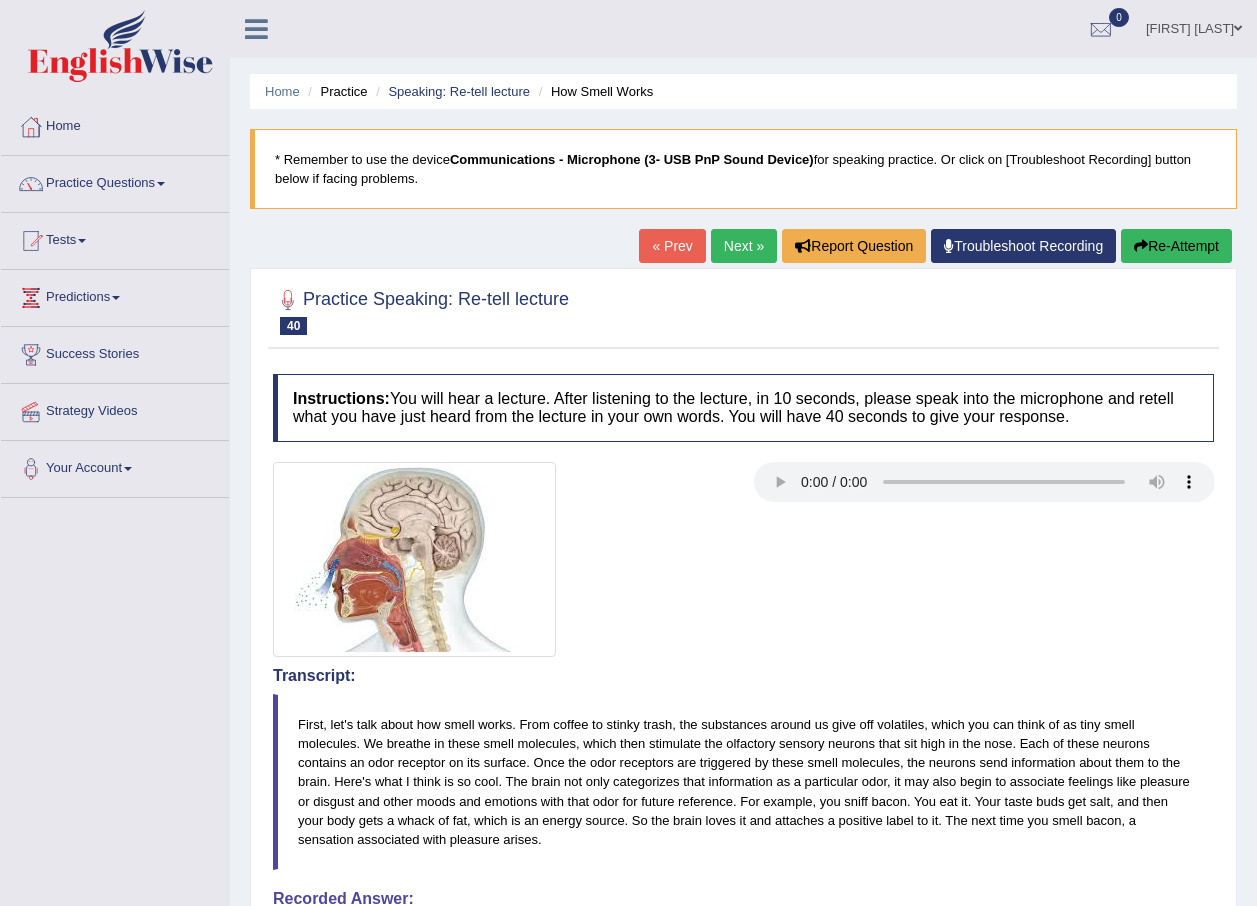 click on "Re-Attempt" at bounding box center (1176, 246) 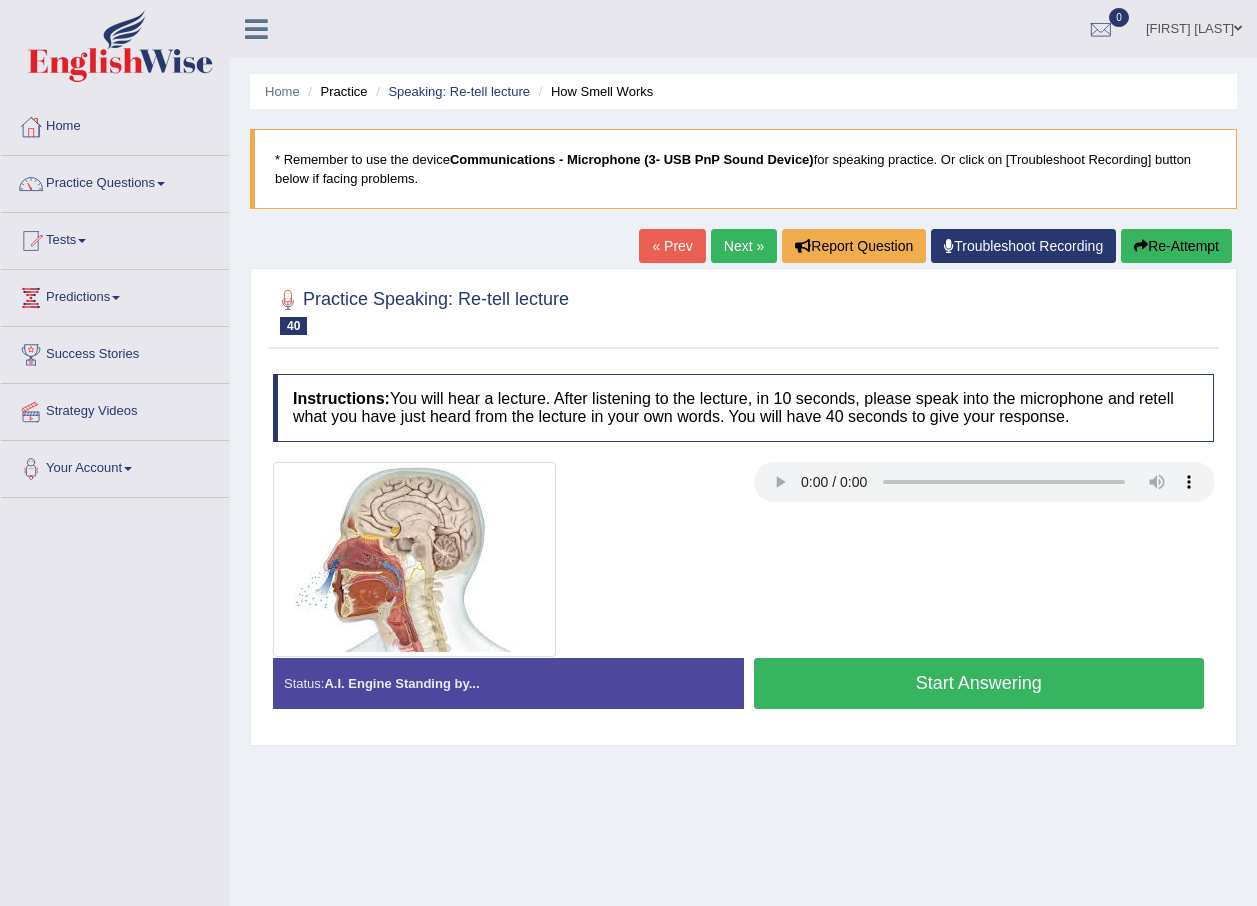 scroll, scrollTop: 0, scrollLeft: 0, axis: both 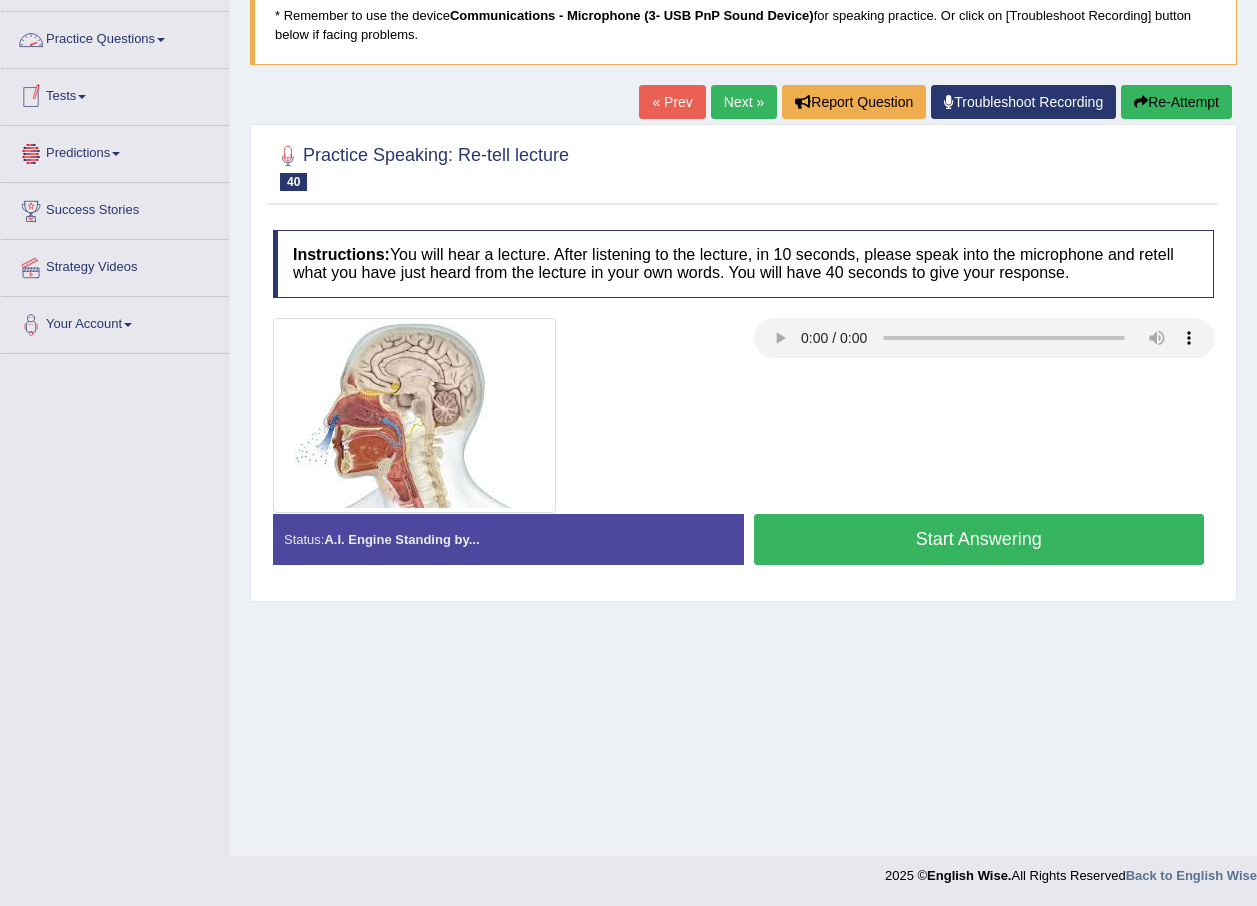 click on "Practice Questions" at bounding box center [115, 37] 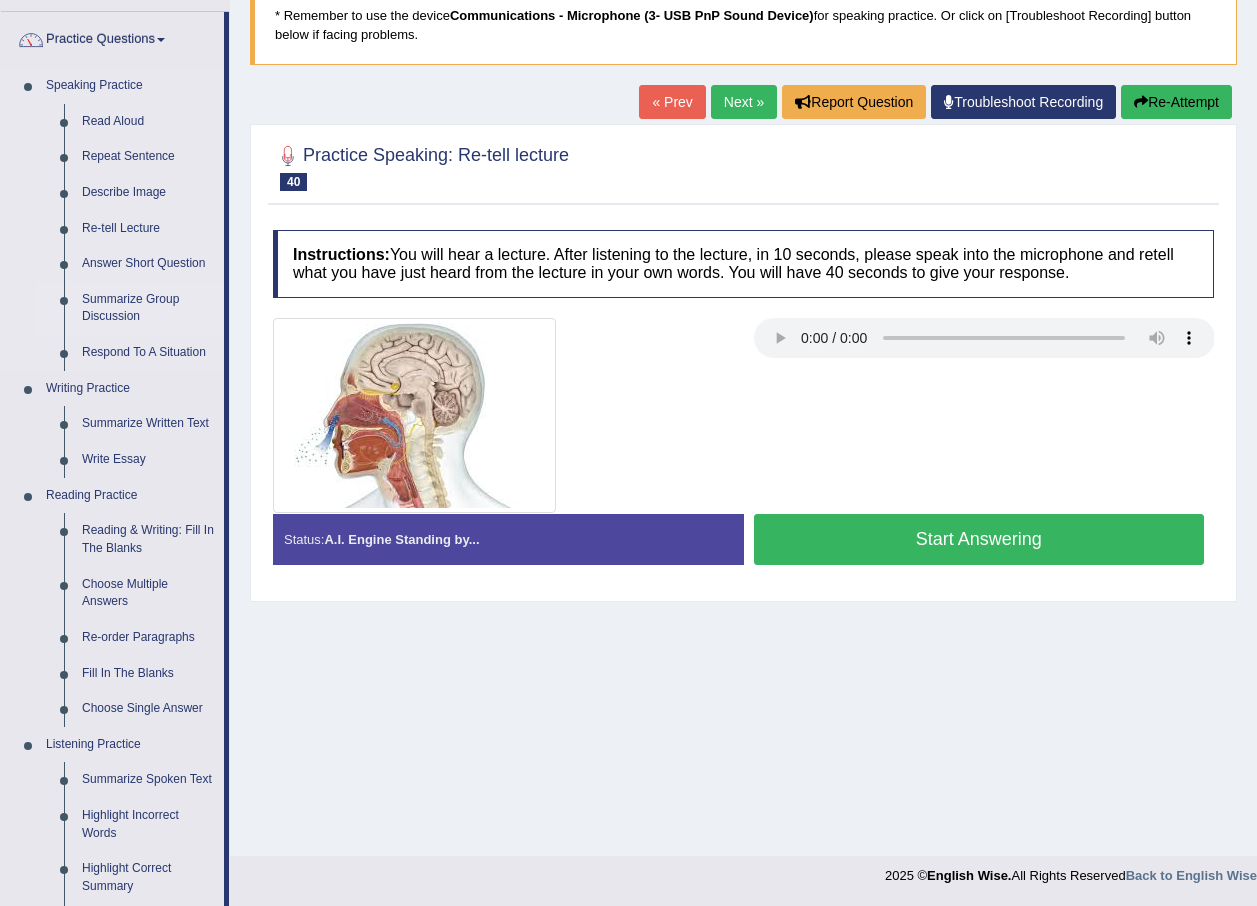 click on "Summarize Group Discussion" at bounding box center (148, 308) 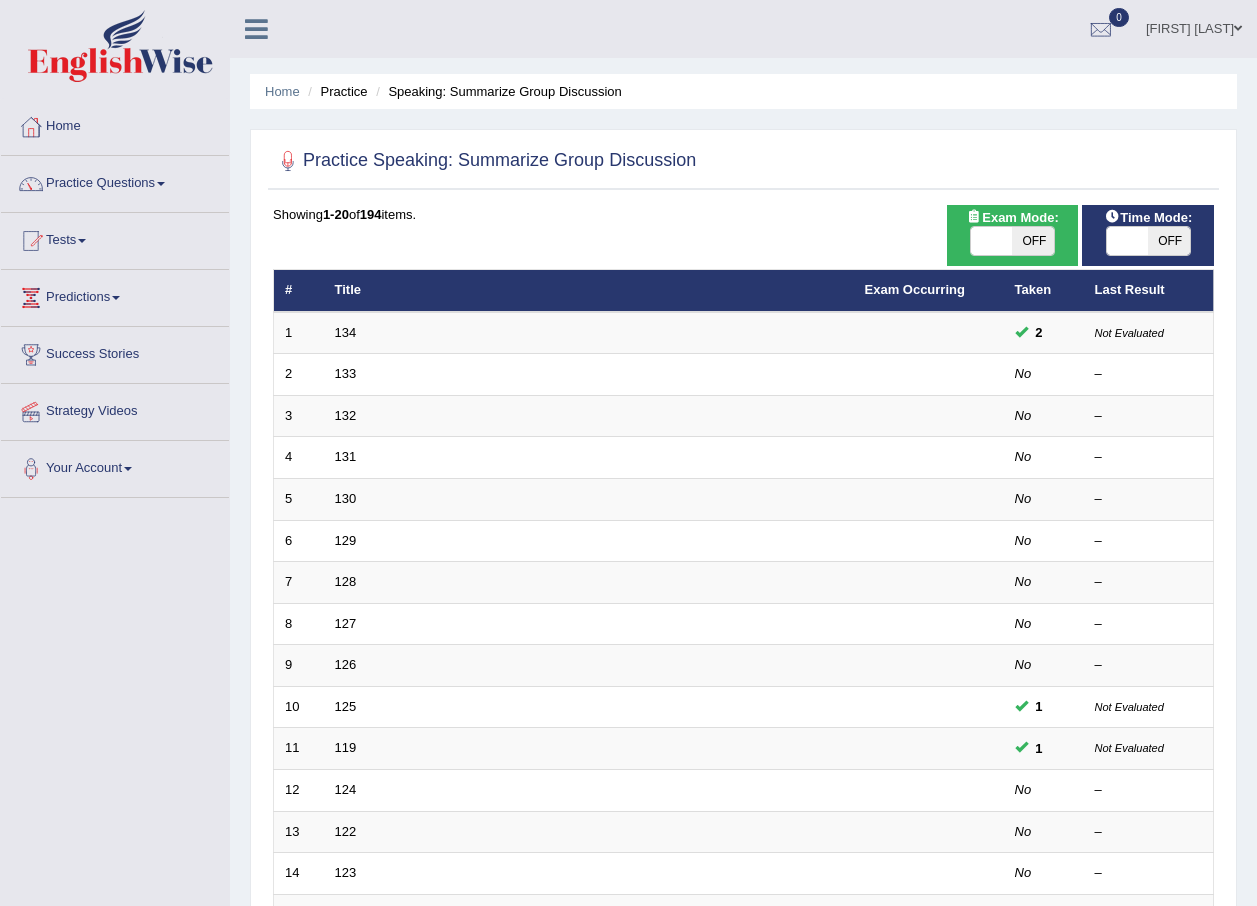 scroll, scrollTop: 0, scrollLeft: 0, axis: both 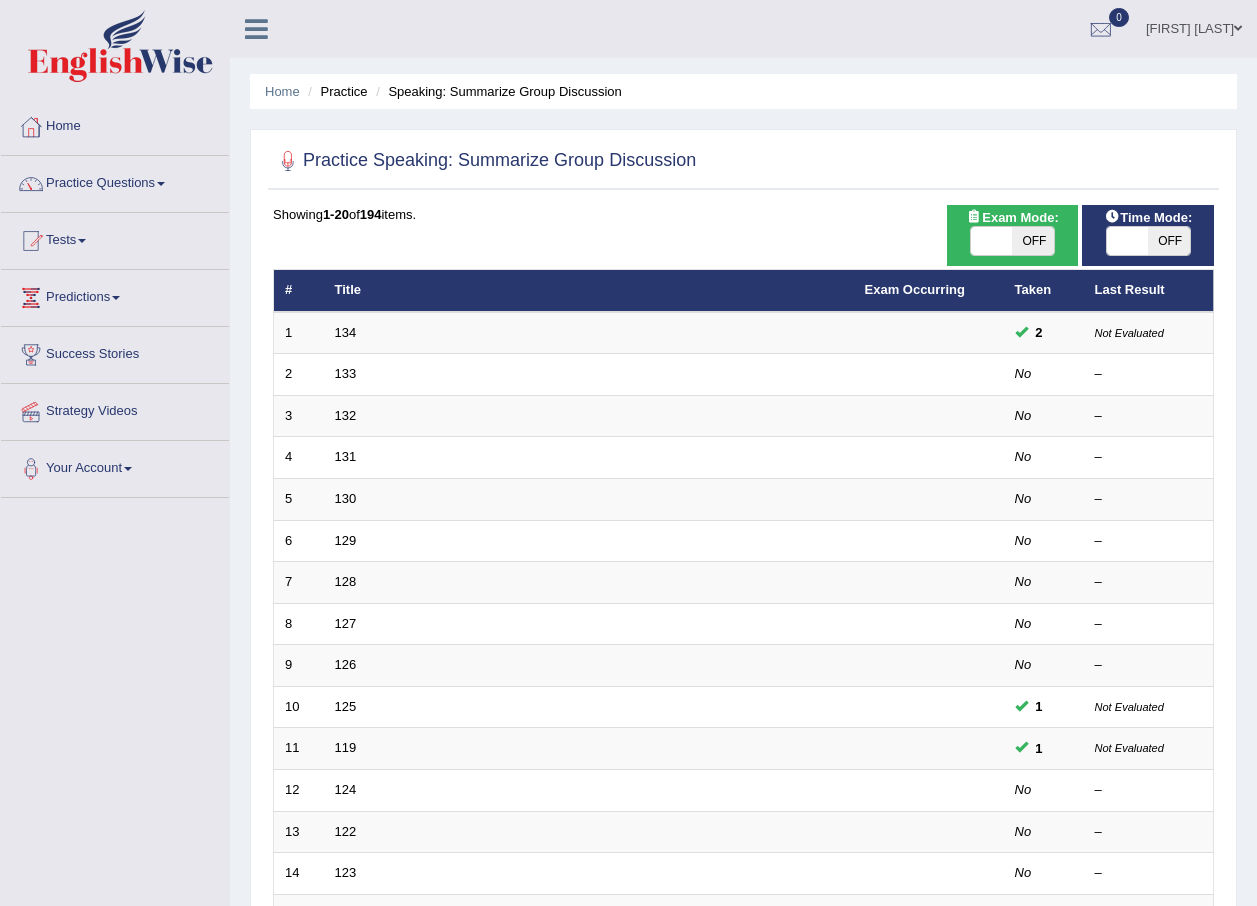 click on "[FIRST] [LAST]" at bounding box center (1194, 26) 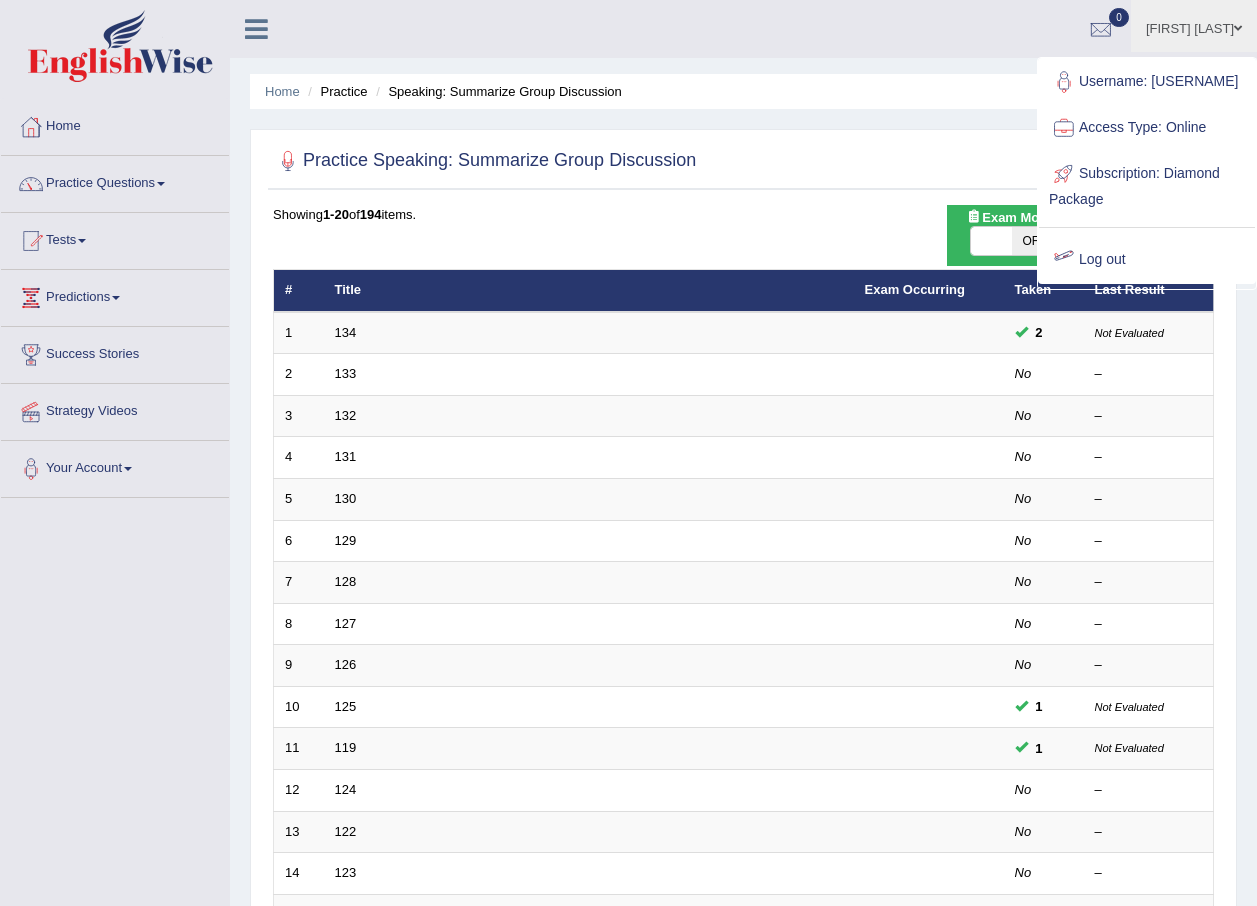 click on "Log out" at bounding box center [1147, 260] 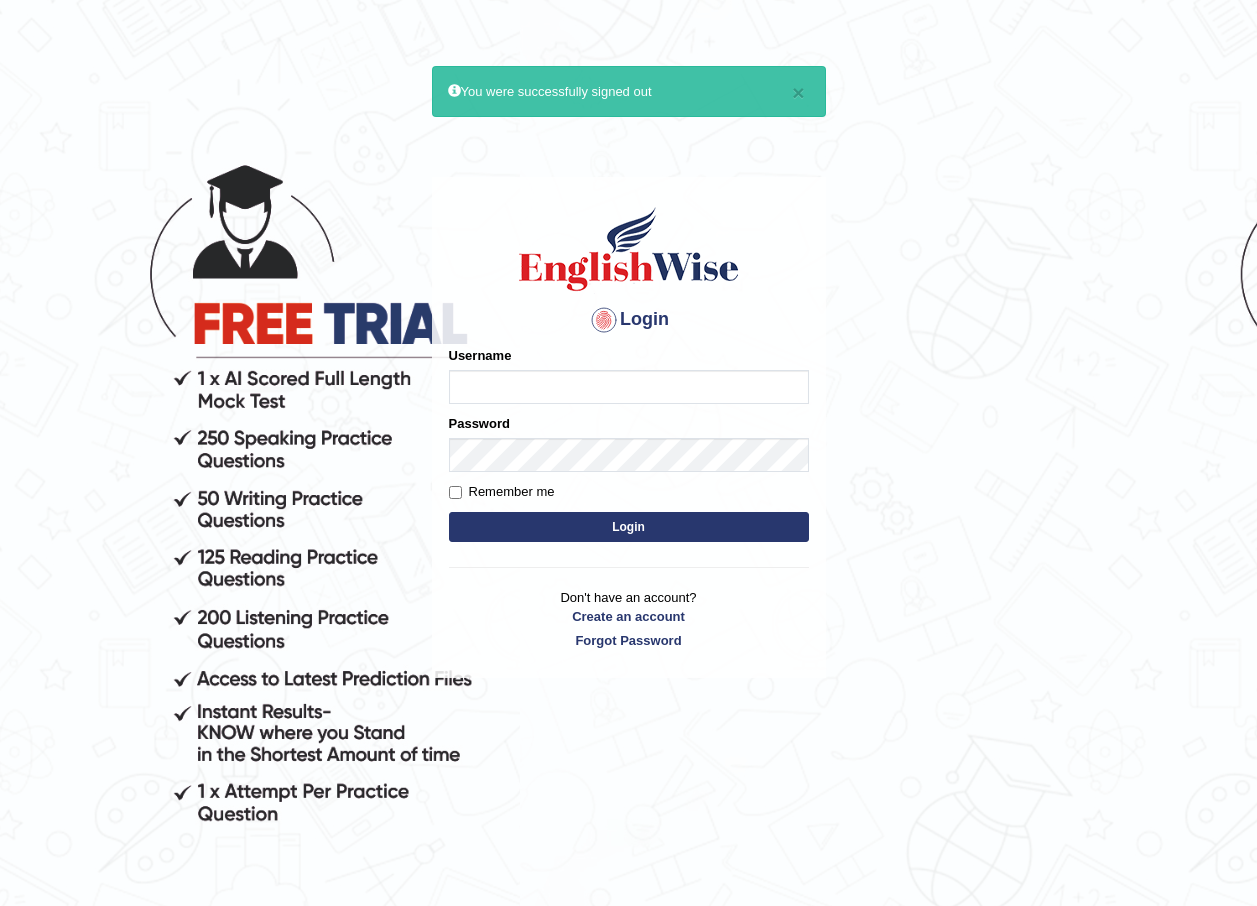scroll, scrollTop: 0, scrollLeft: 0, axis: both 